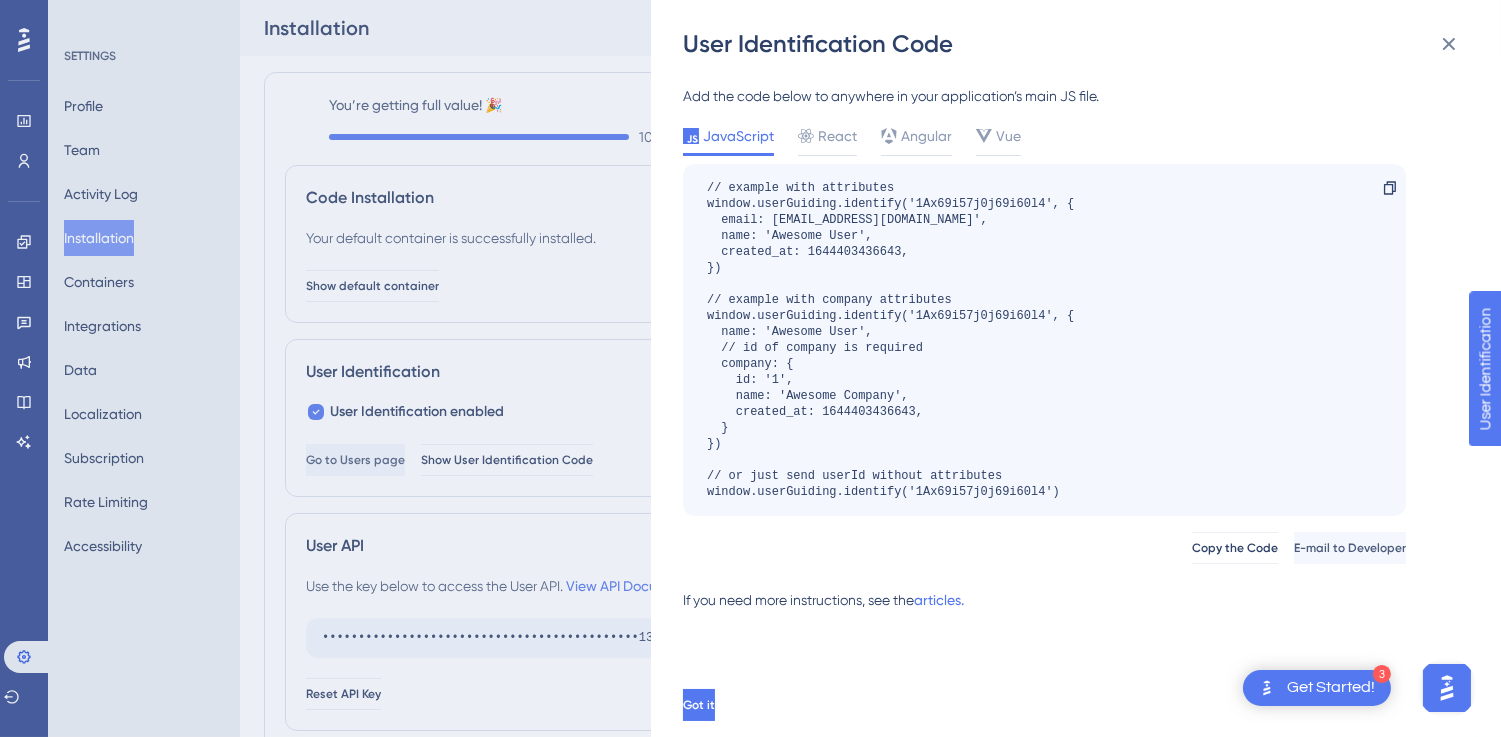 scroll, scrollTop: 0, scrollLeft: 0, axis: both 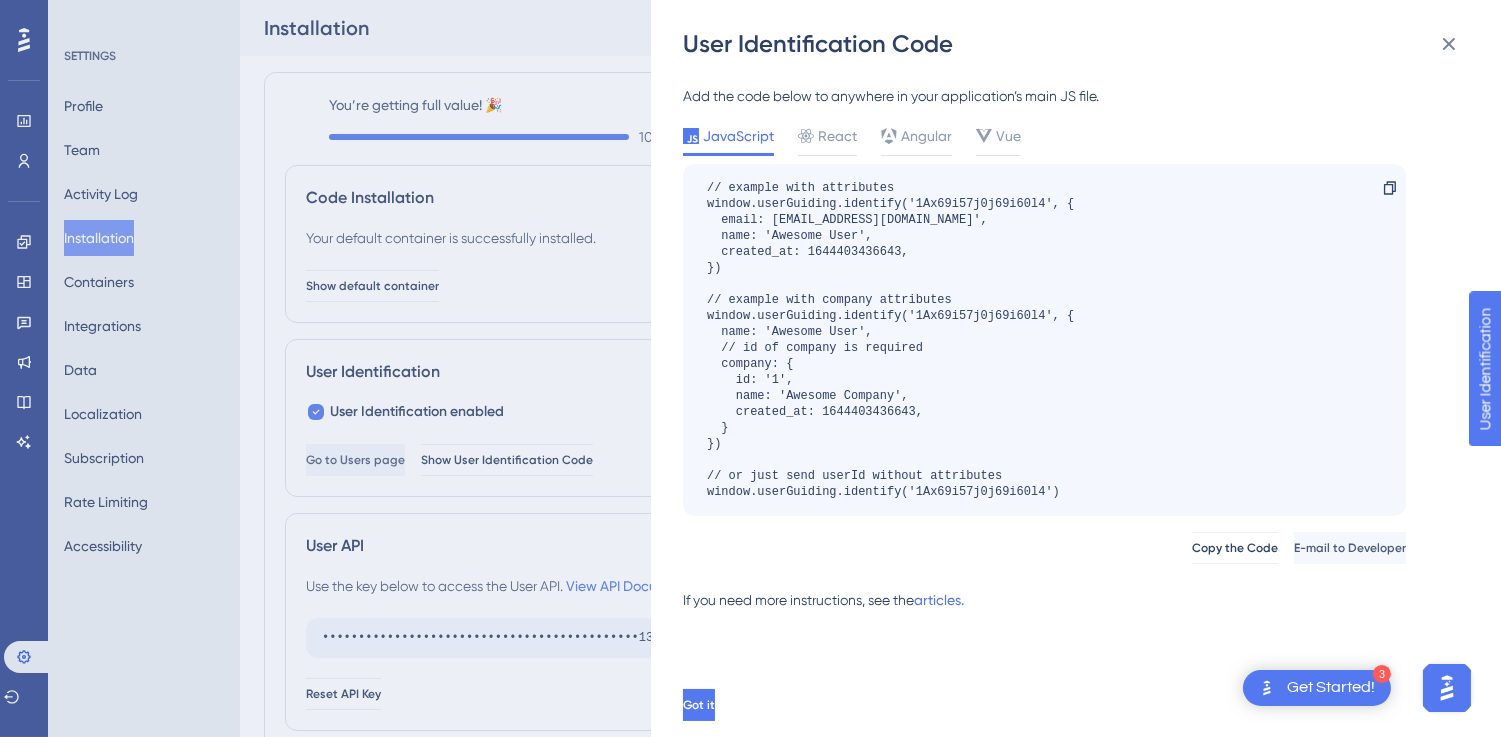 click at bounding box center (1446, 687) 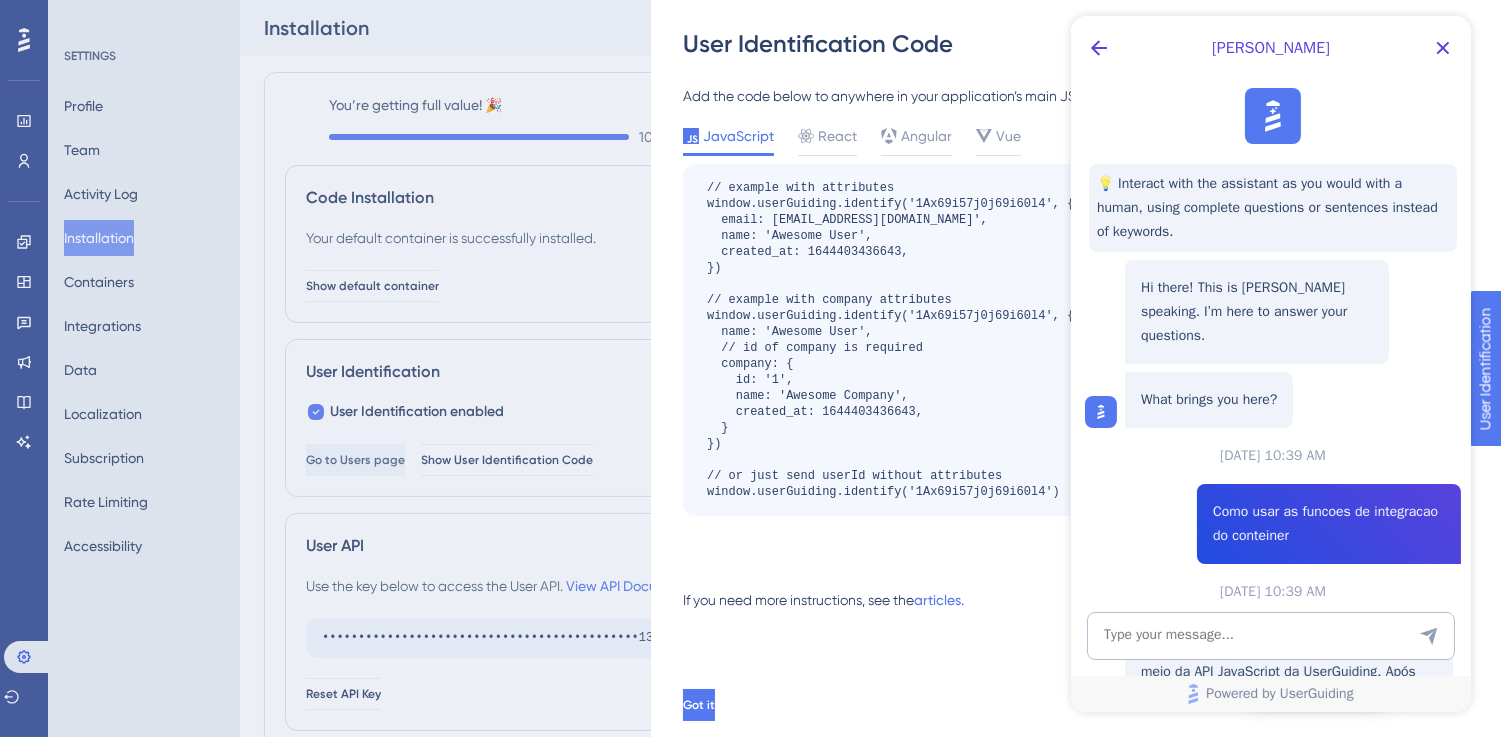 scroll, scrollTop: 0, scrollLeft: 0, axis: both 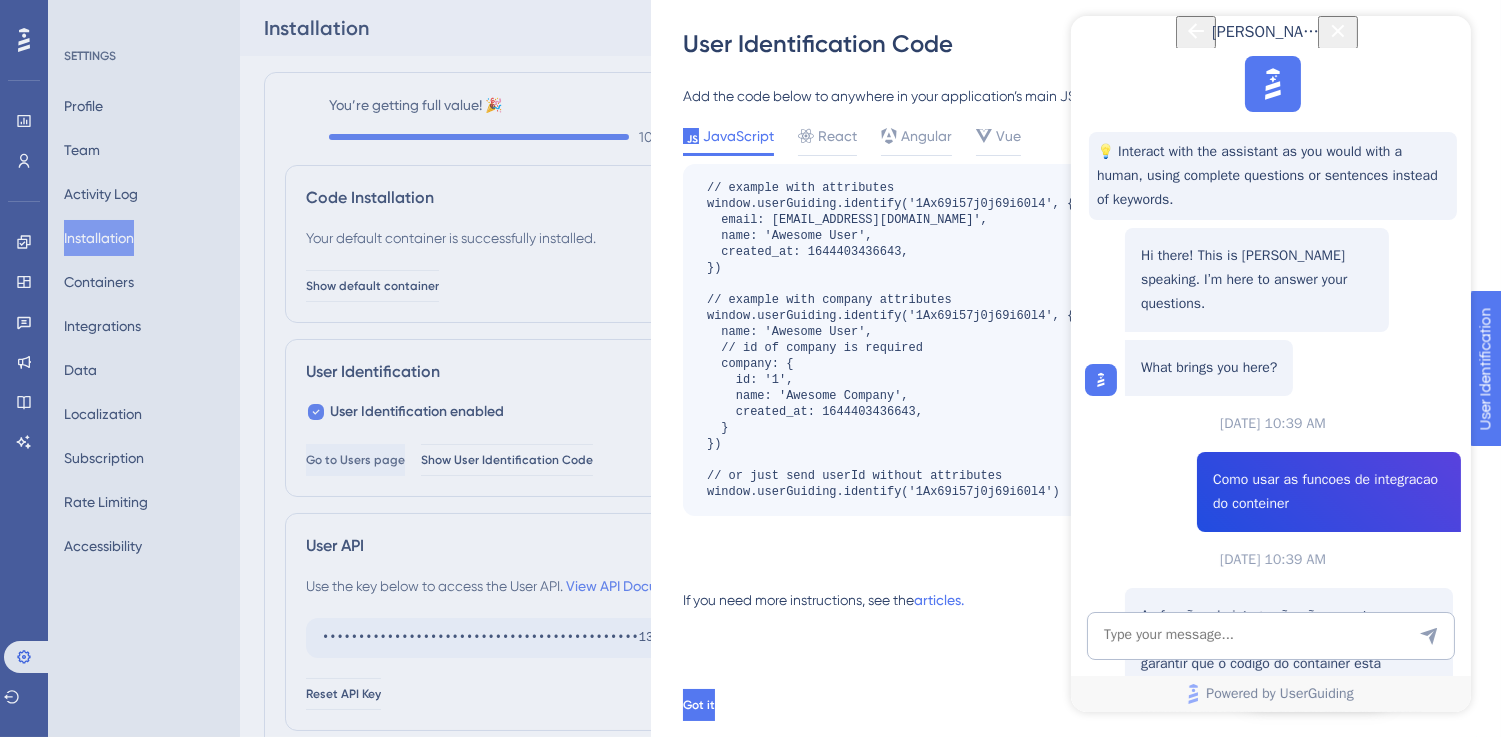 click on "API JavaScript da UserGuiding" at bounding box center [1288, 1018] 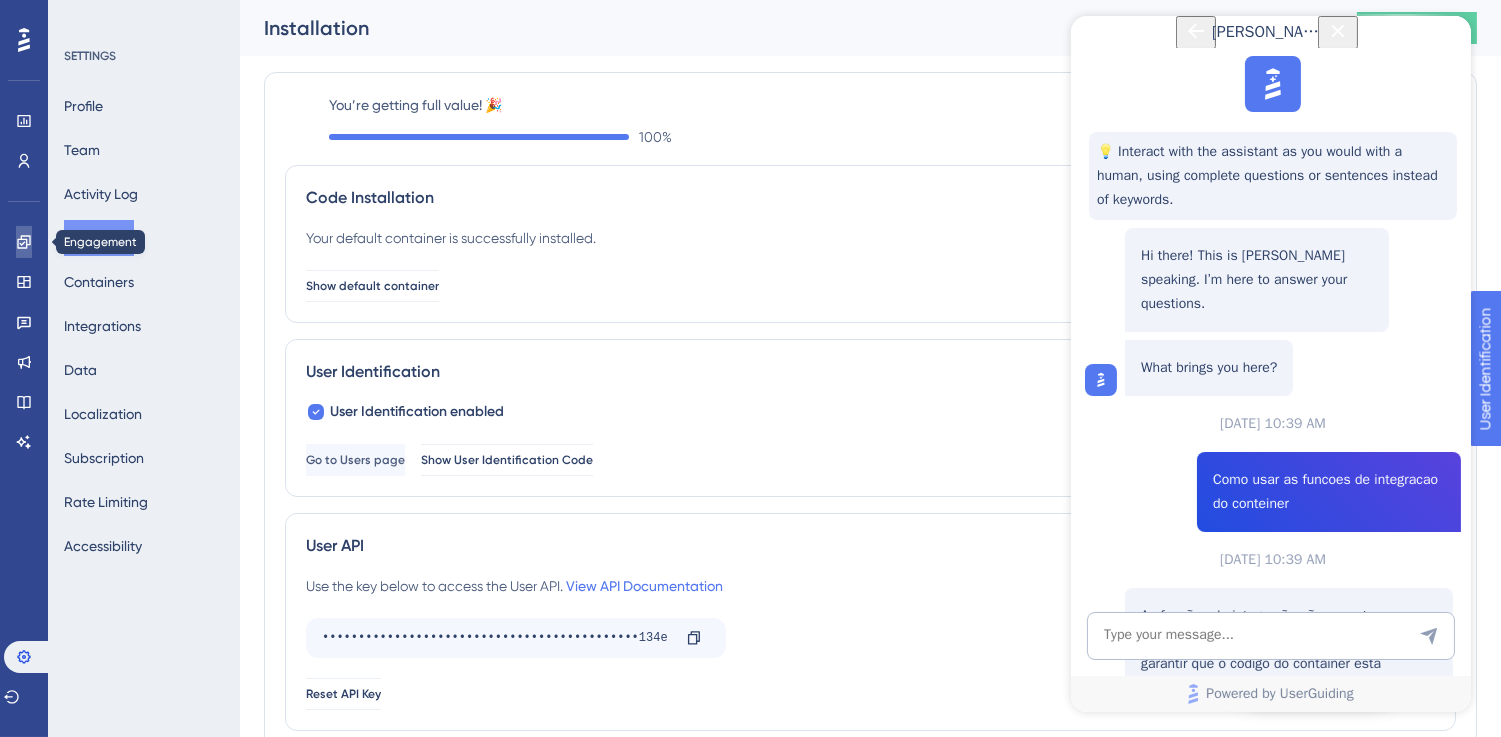 click 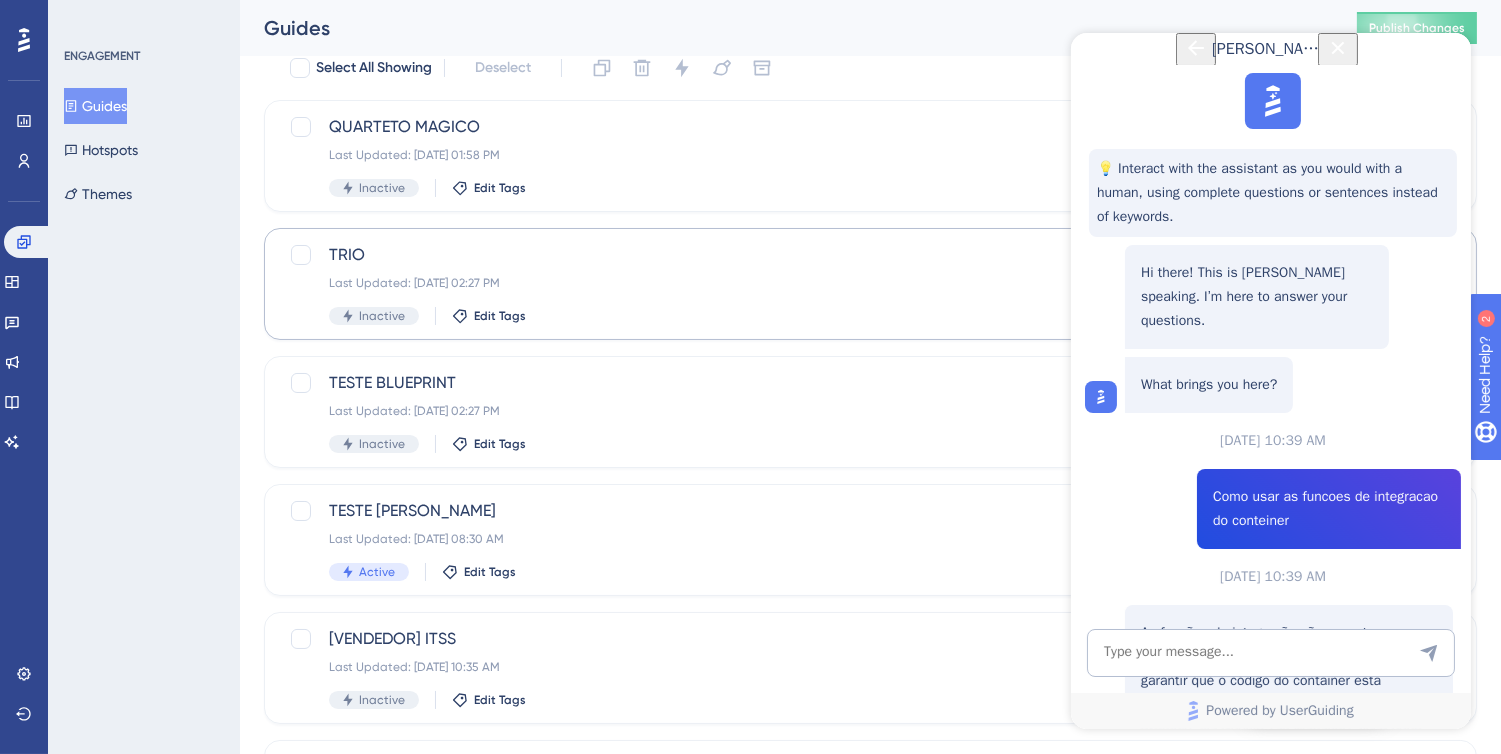 scroll, scrollTop: 85, scrollLeft: 0, axis: vertical 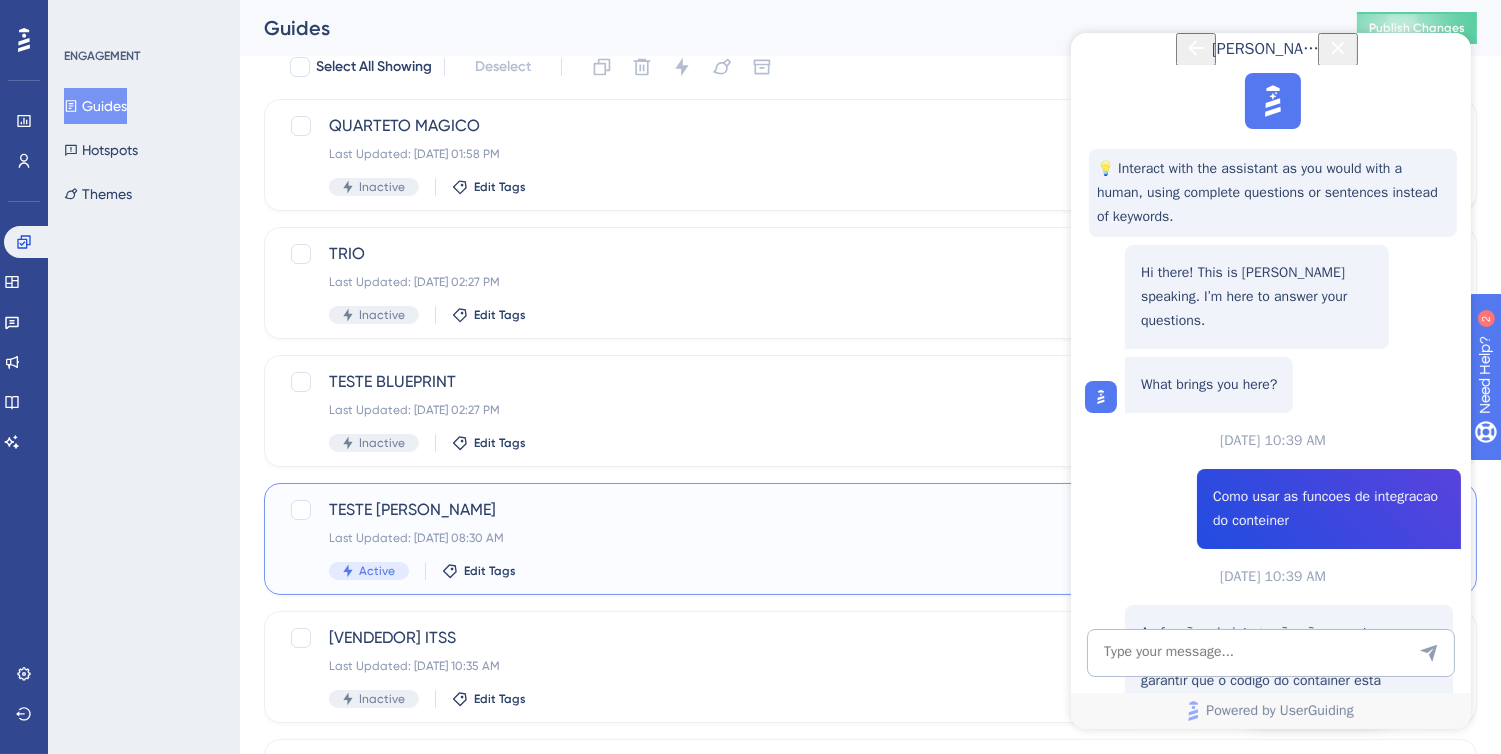 click on "Last Updated: 08 de jul. de 2025 08:30 AM" at bounding box center [790, 538] 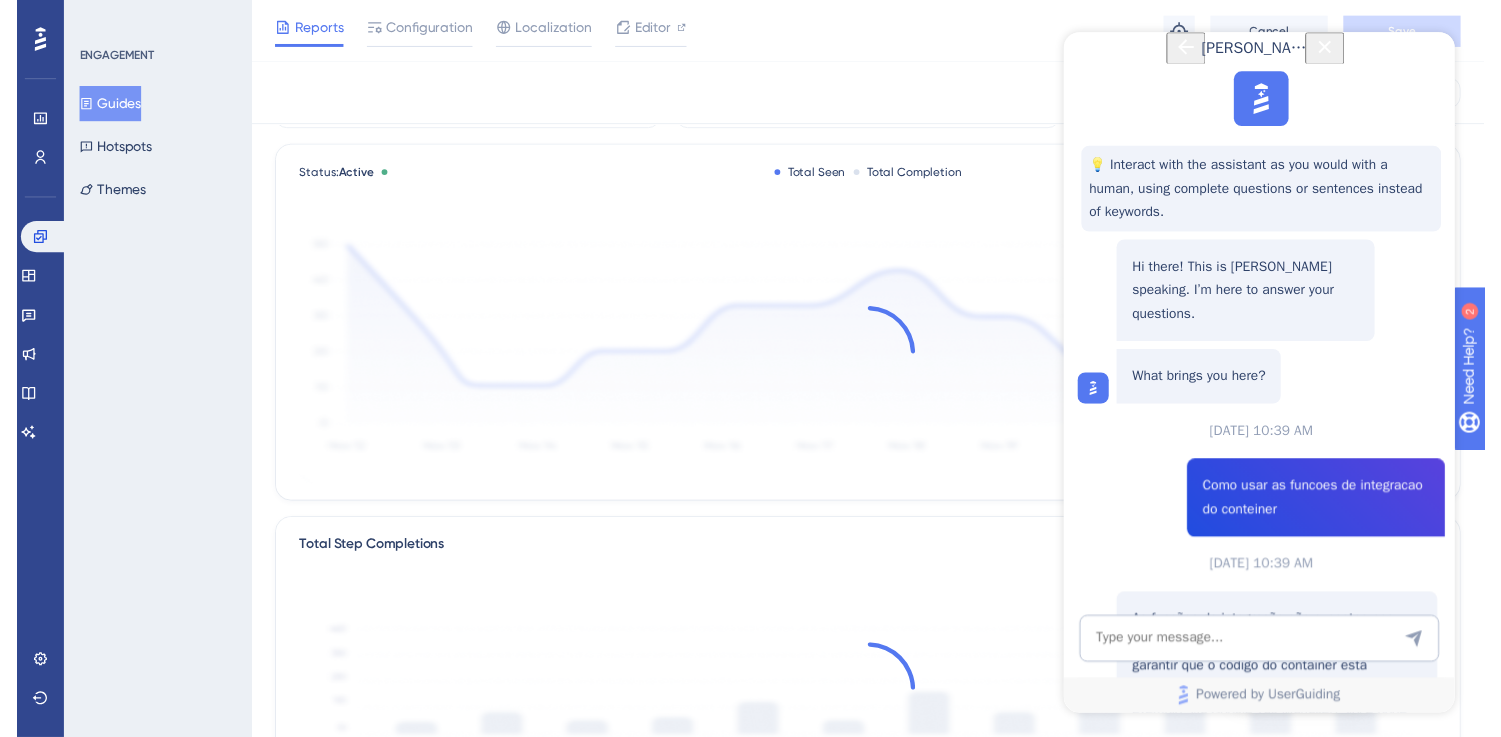 scroll, scrollTop: 0, scrollLeft: 0, axis: both 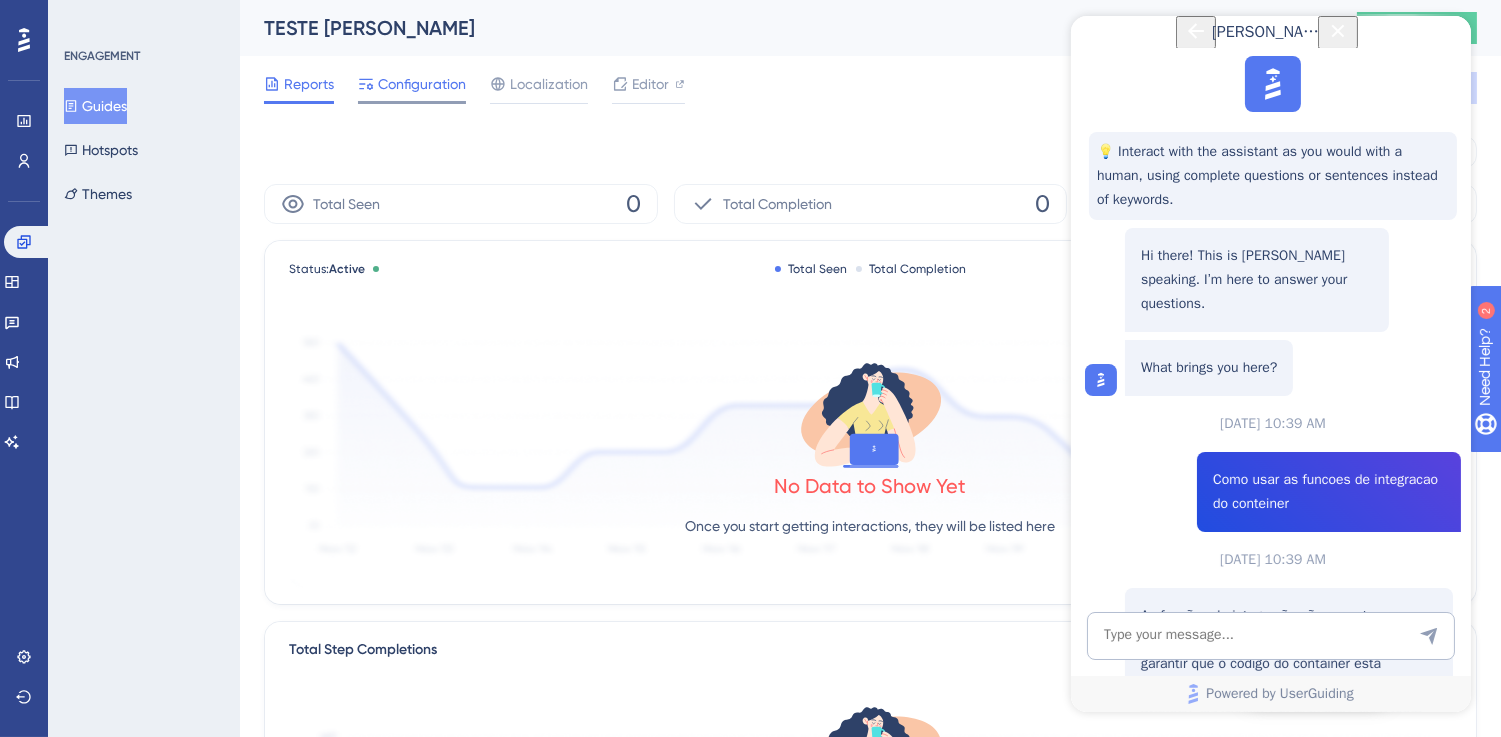 click on "Configuration" at bounding box center (422, 84) 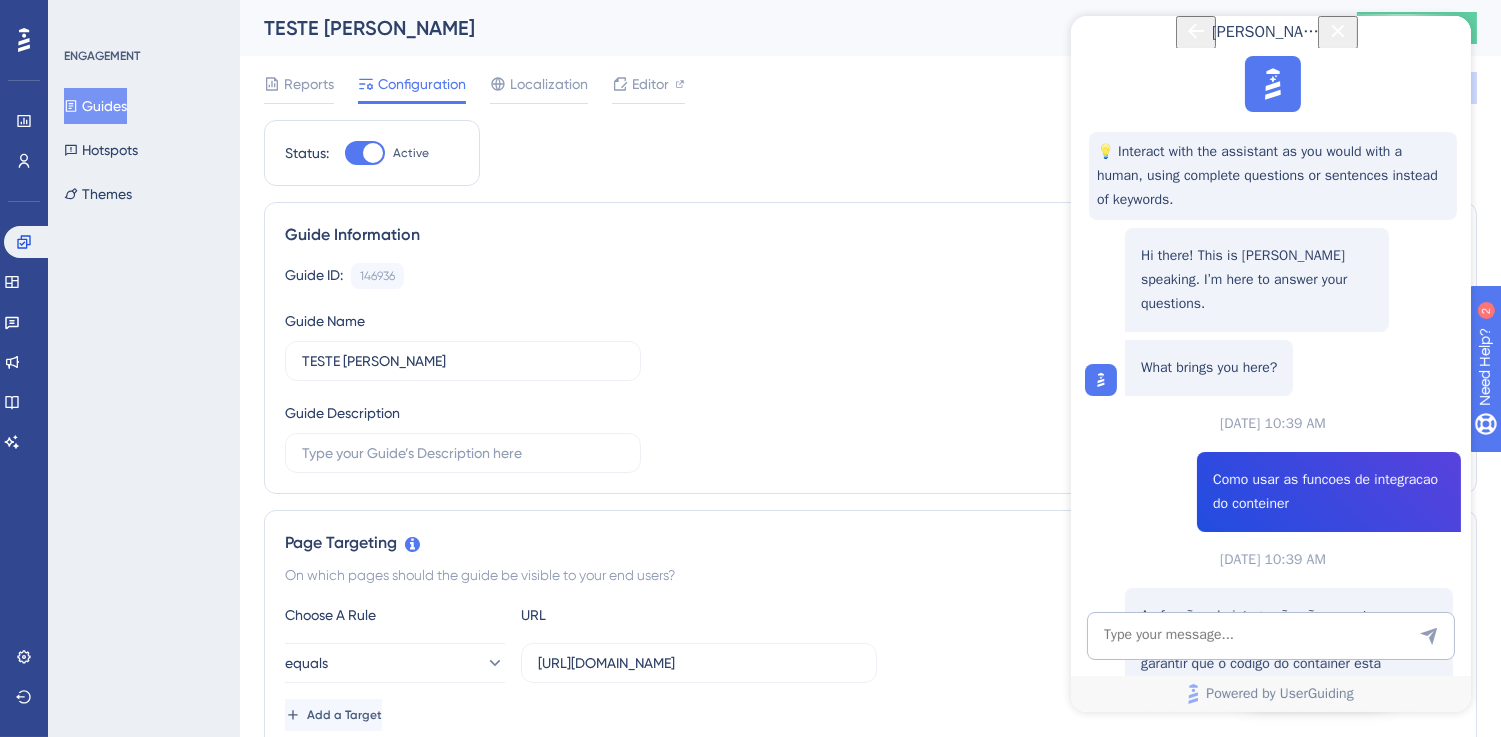click at bounding box center [1337, 32] 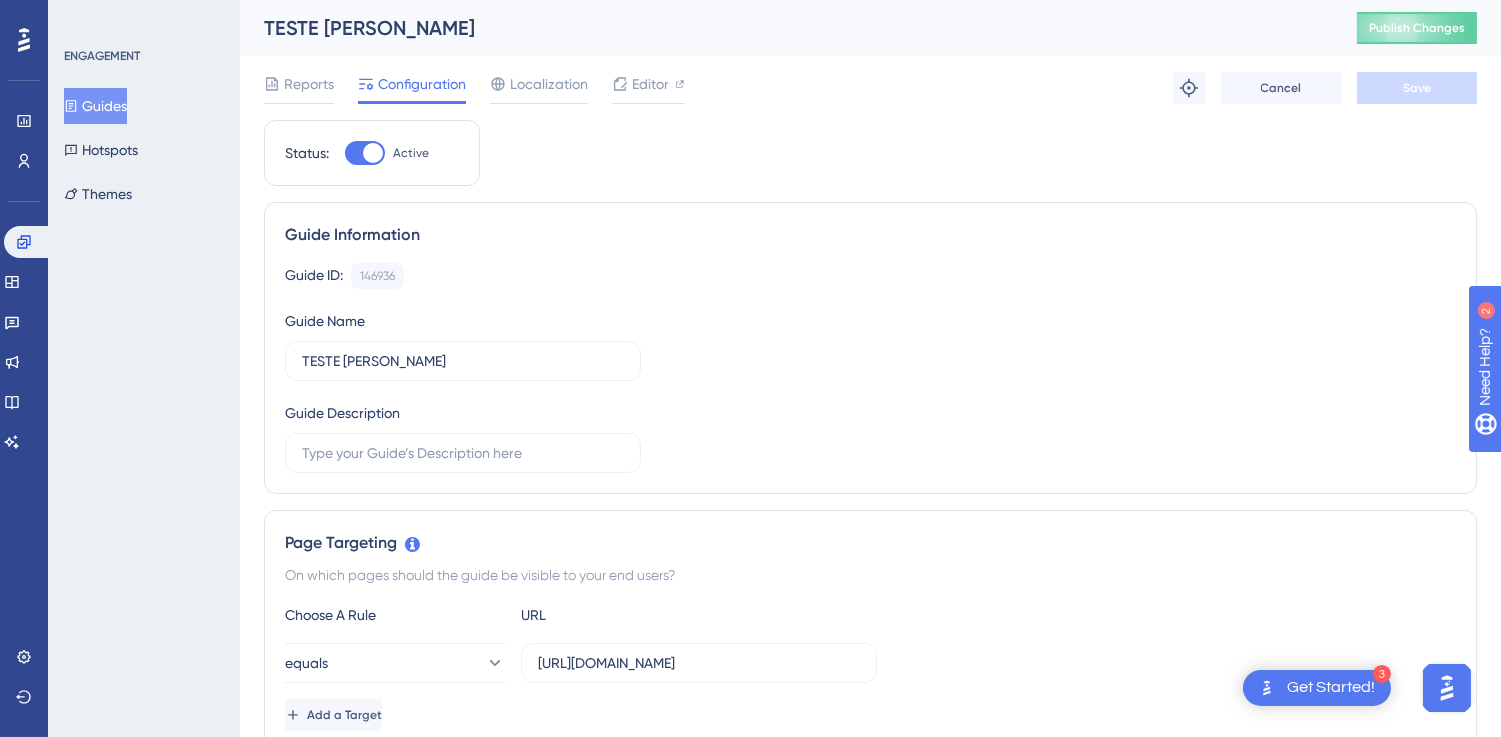 scroll, scrollTop: 0, scrollLeft: 0, axis: both 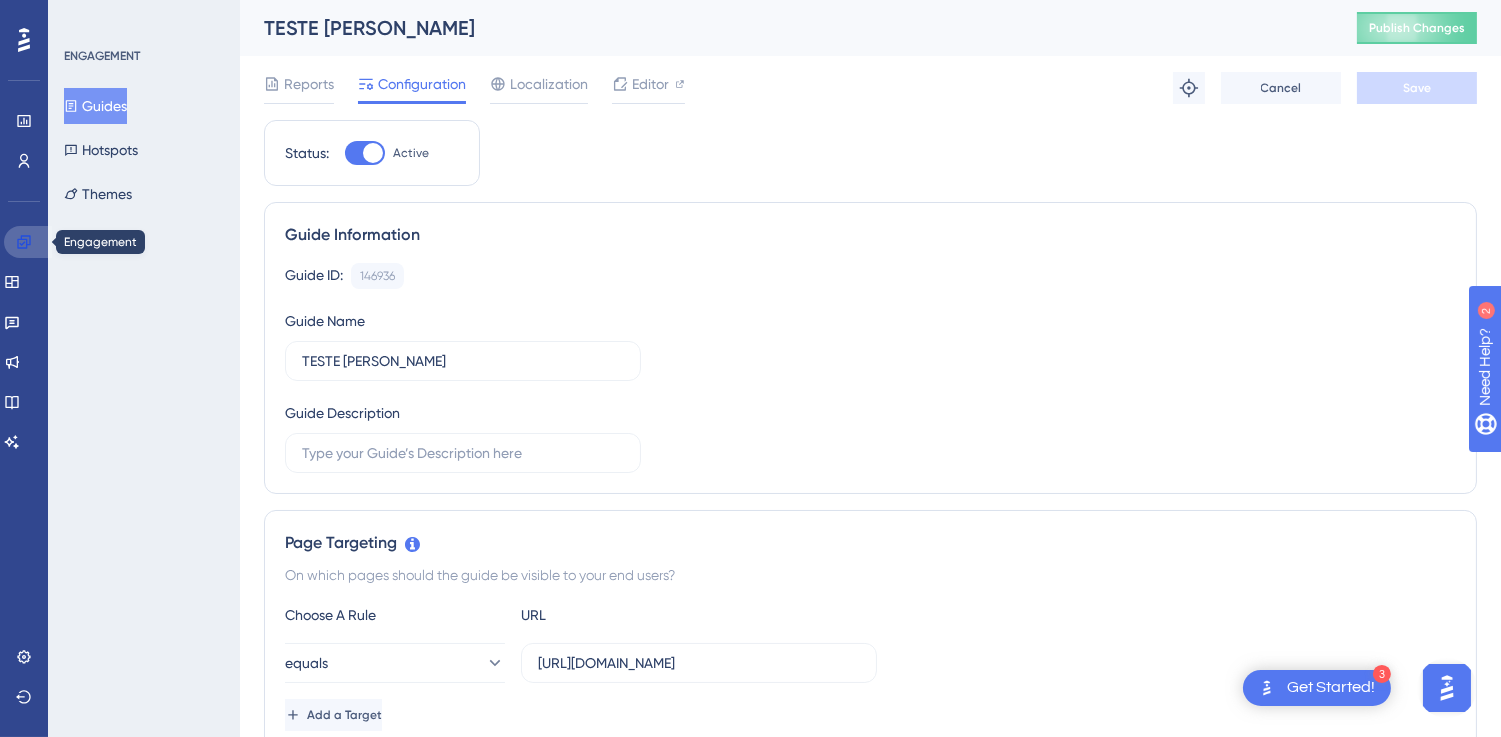 click 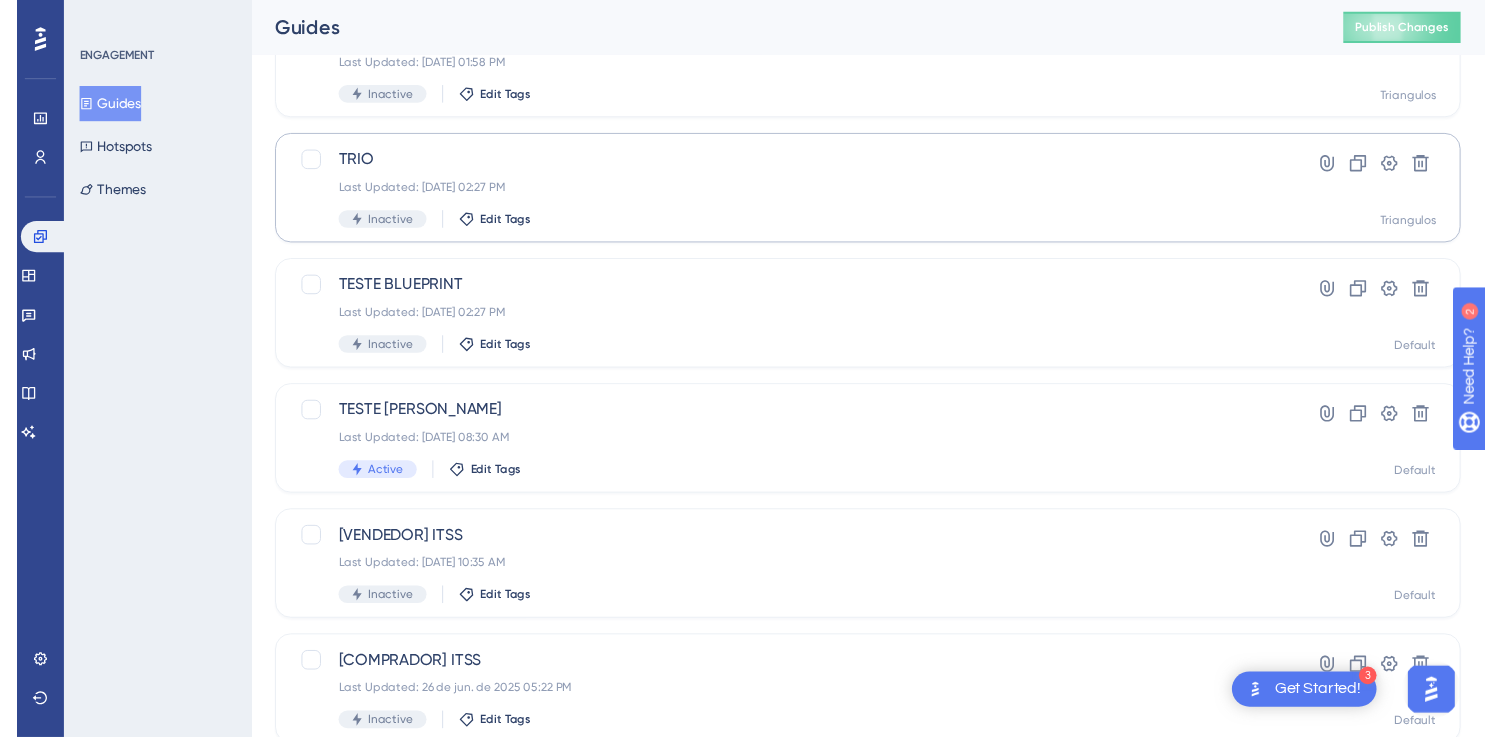 scroll, scrollTop: 0, scrollLeft: 0, axis: both 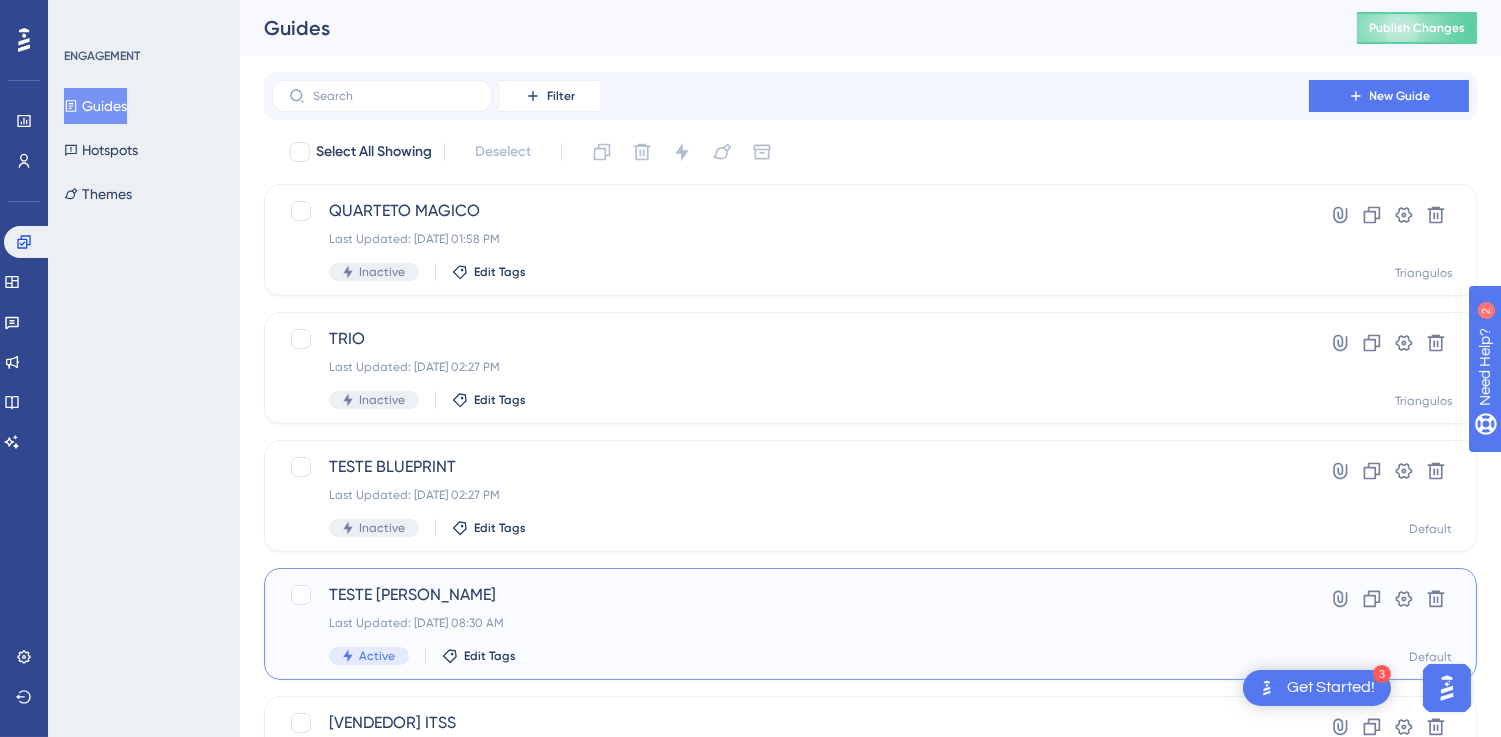 click on "TESTE JORGE vercel Last Updated: 08 de jul. de 2025 08:30 AM Active Edit Tags Hyperlink Clone Settings Delete Default" at bounding box center (870, 624) 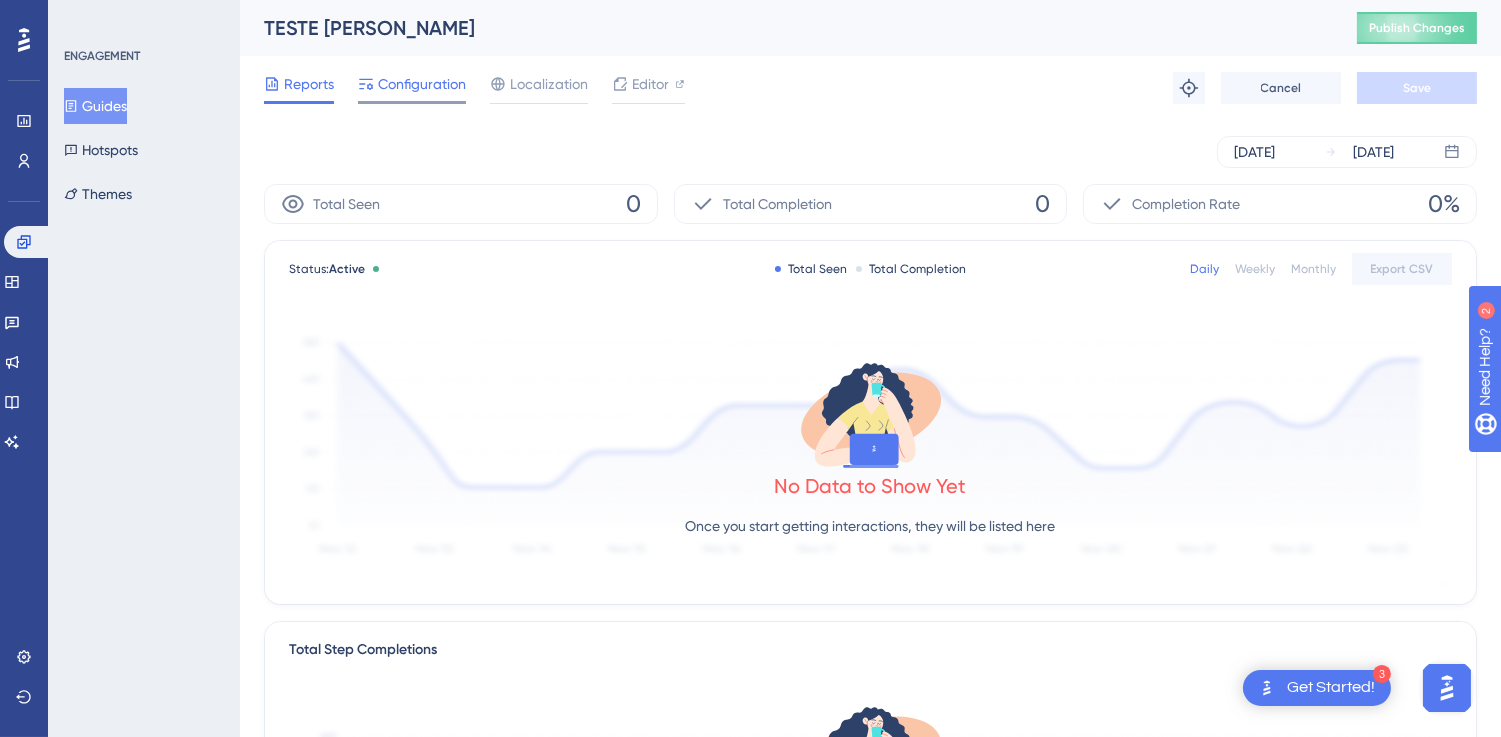 click on "Configuration" at bounding box center (422, 84) 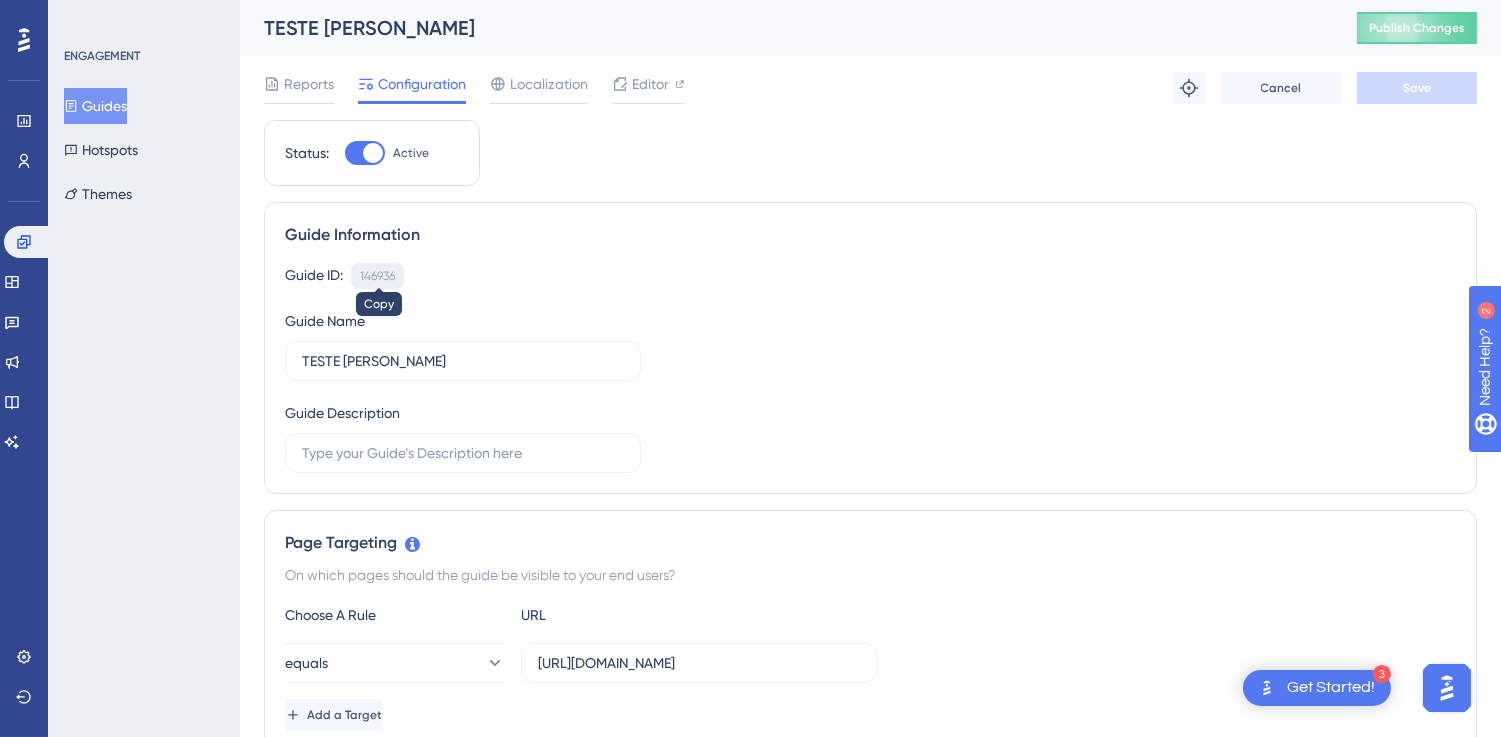 click on "146936" at bounding box center [377, 276] 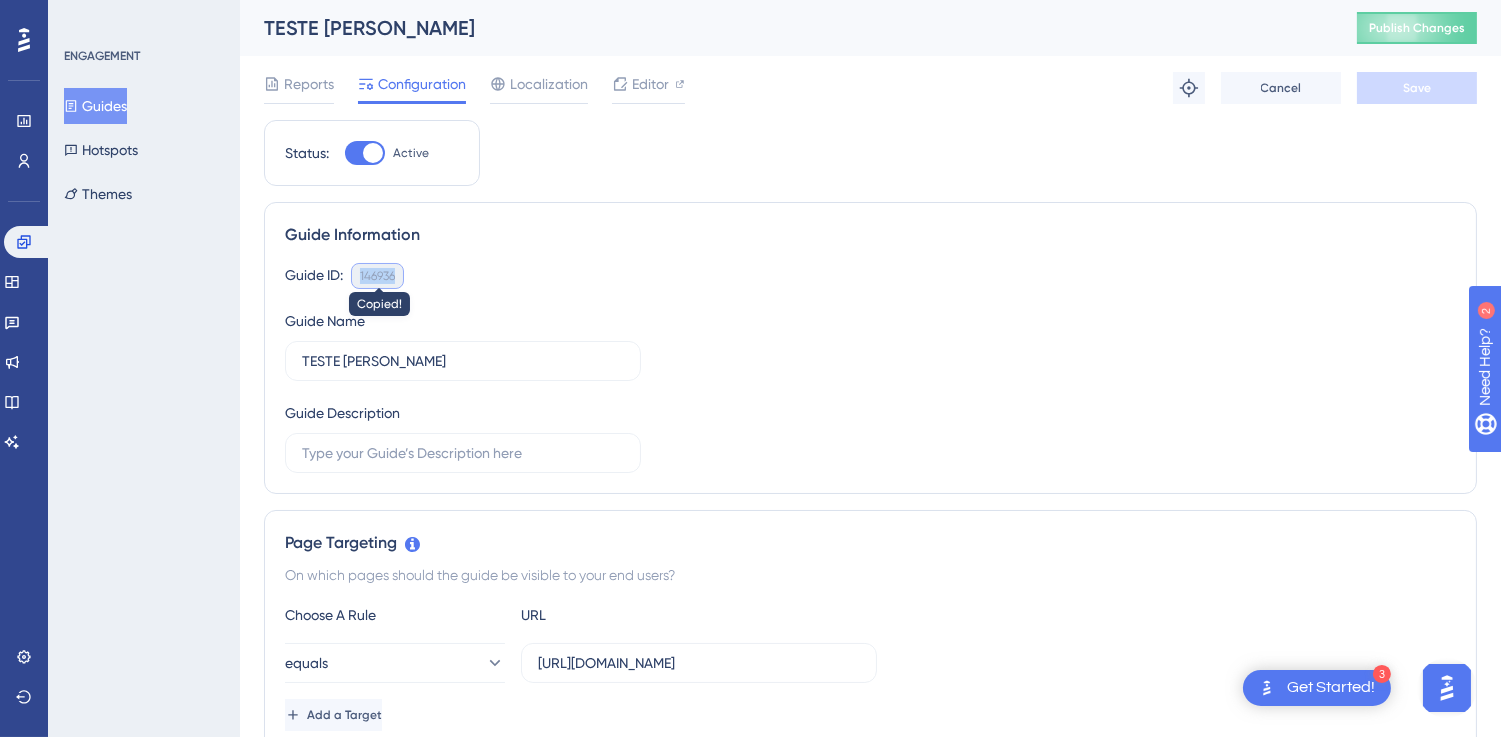 click on "146936" at bounding box center (377, 276) 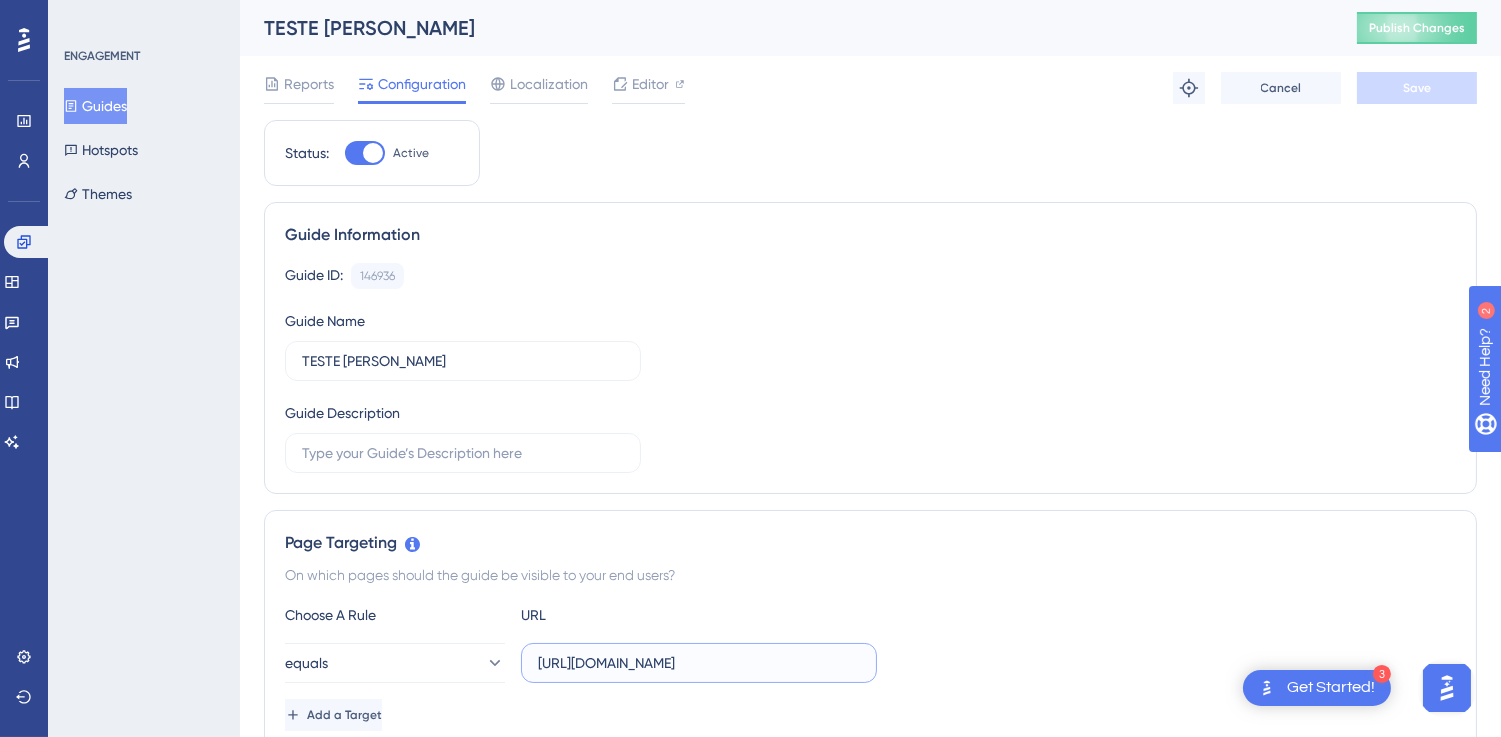 click on "https://teste-integrauserding-eyceudejc-jorgelucaspinheiro98s-projects.vercel.app/" at bounding box center [699, 663] 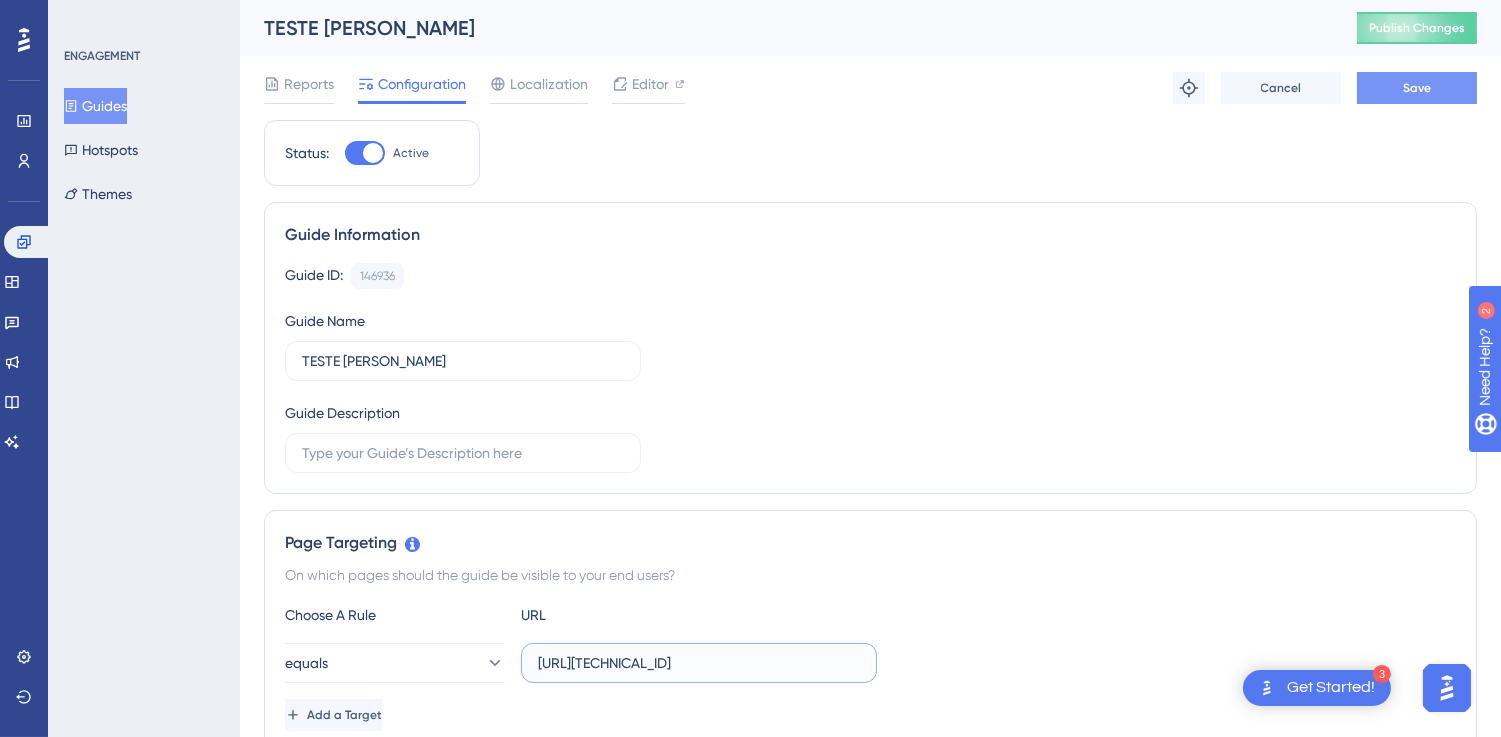 type on "[URL][TECHNICAL_ID]" 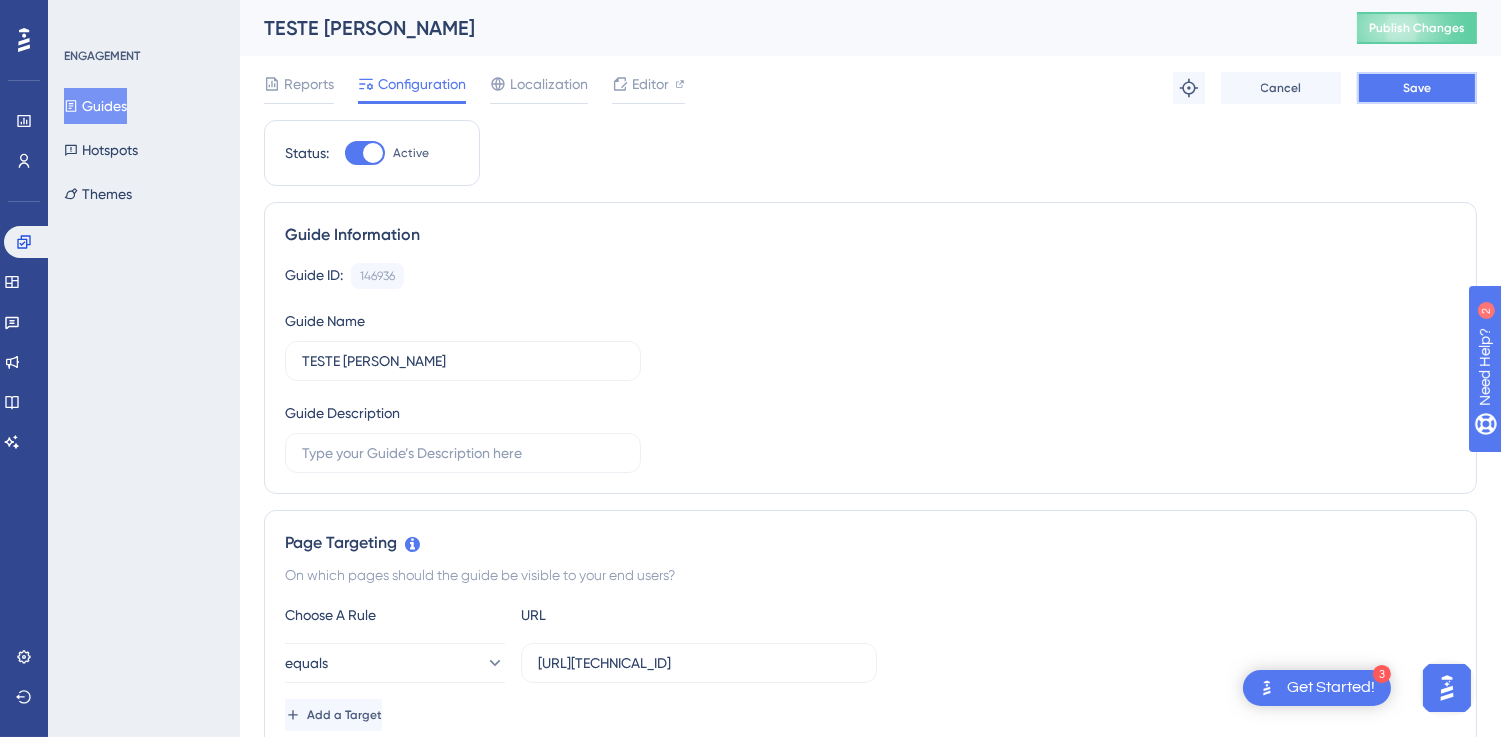 click on "Save" at bounding box center [1417, 88] 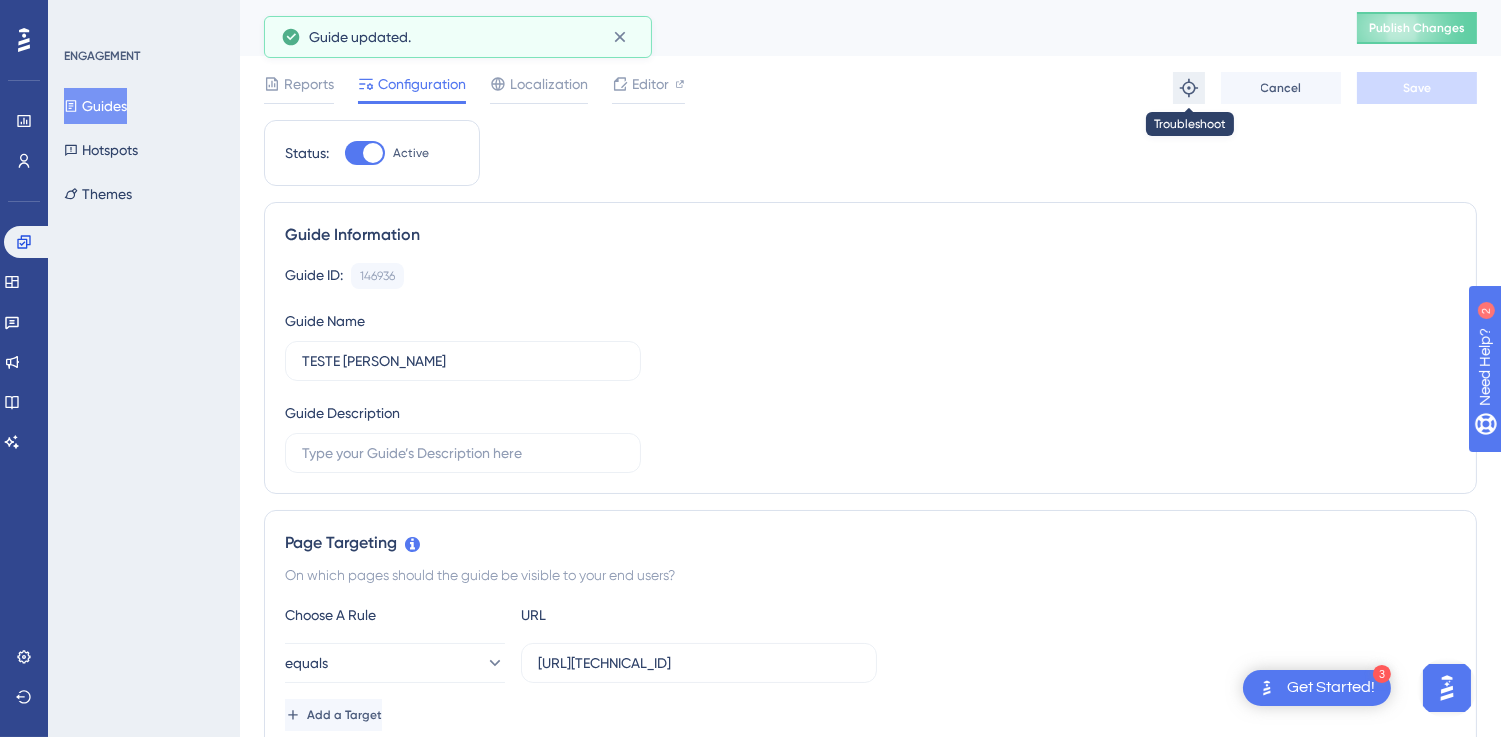 click 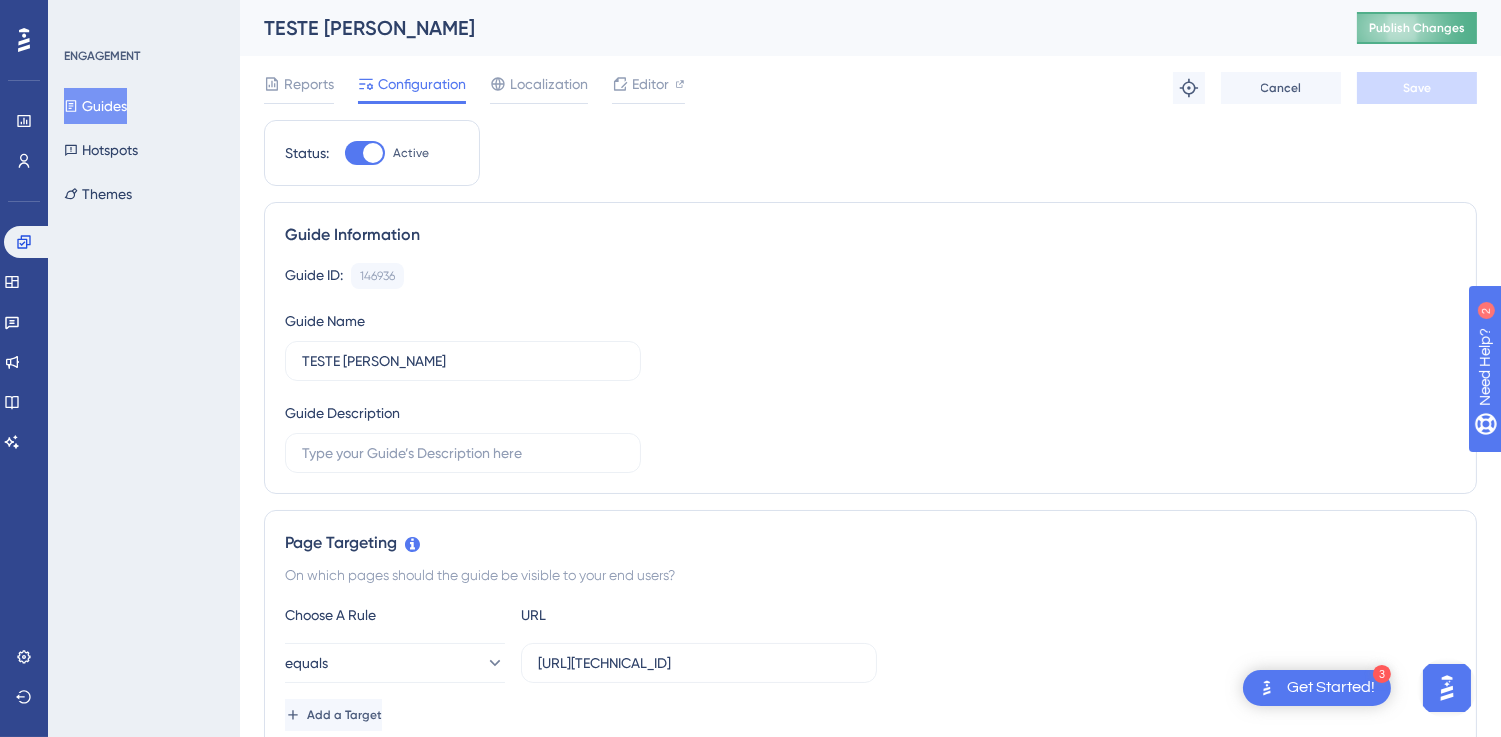 click on "Publish Changes" at bounding box center [1417, 28] 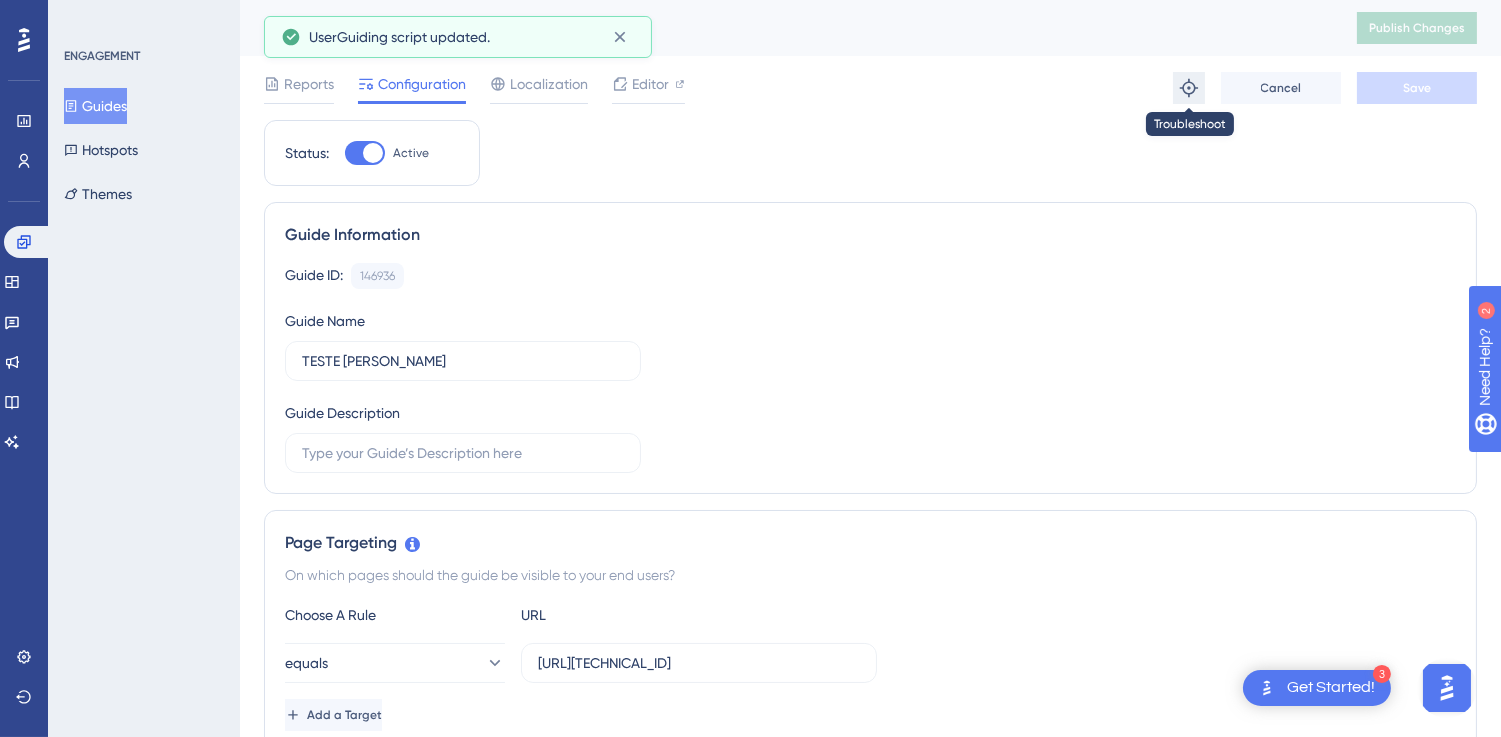click at bounding box center (1189, 88) 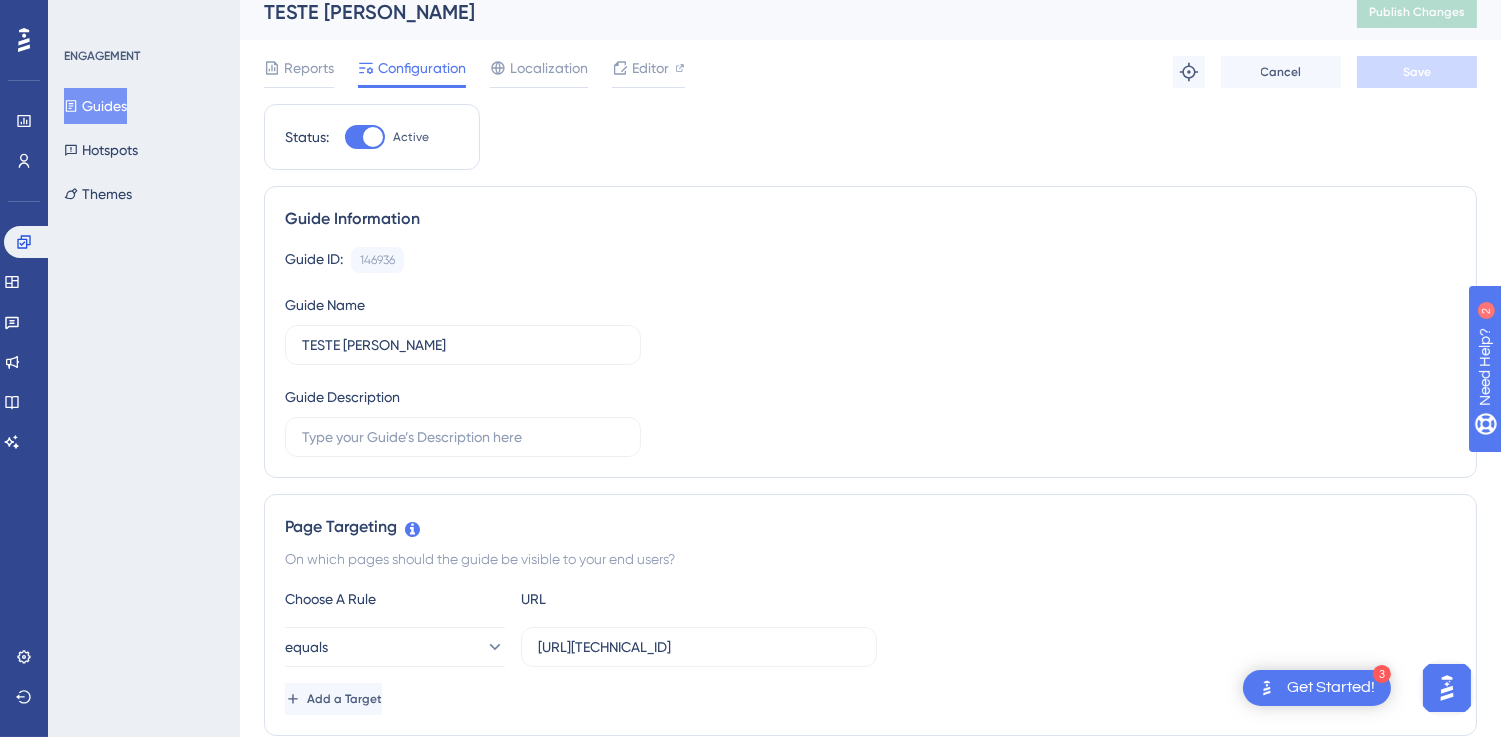 scroll, scrollTop: 0, scrollLeft: 0, axis: both 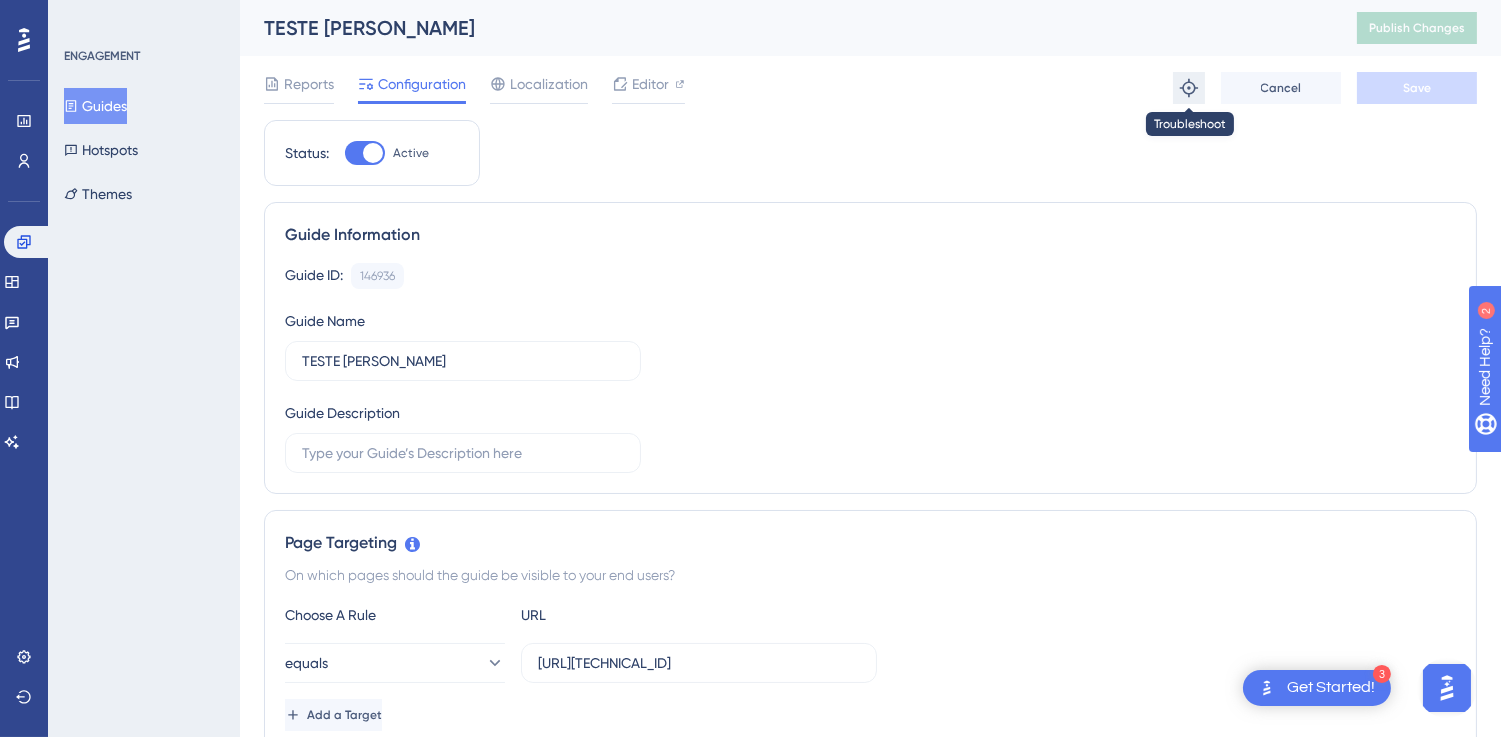 click at bounding box center (1189, 88) 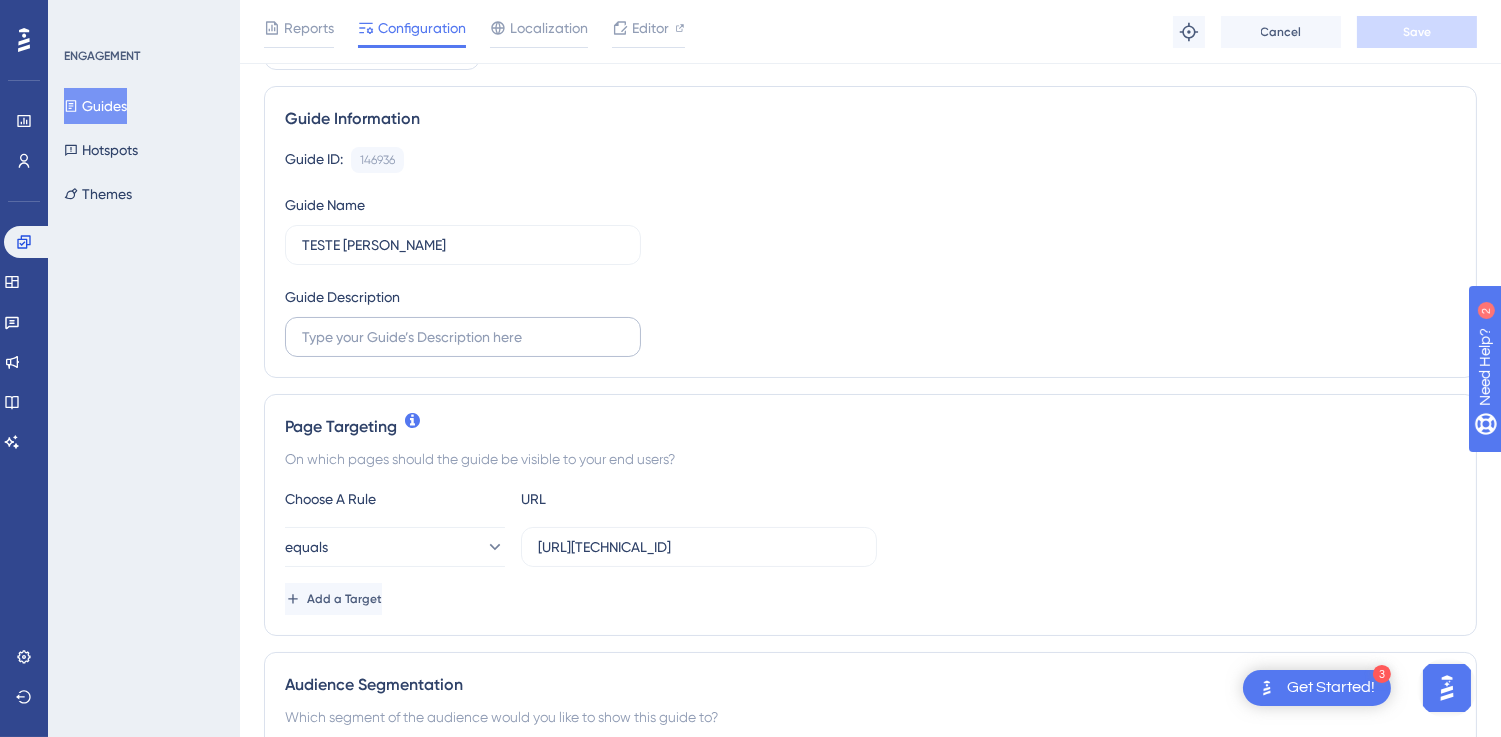 scroll, scrollTop: 236, scrollLeft: 0, axis: vertical 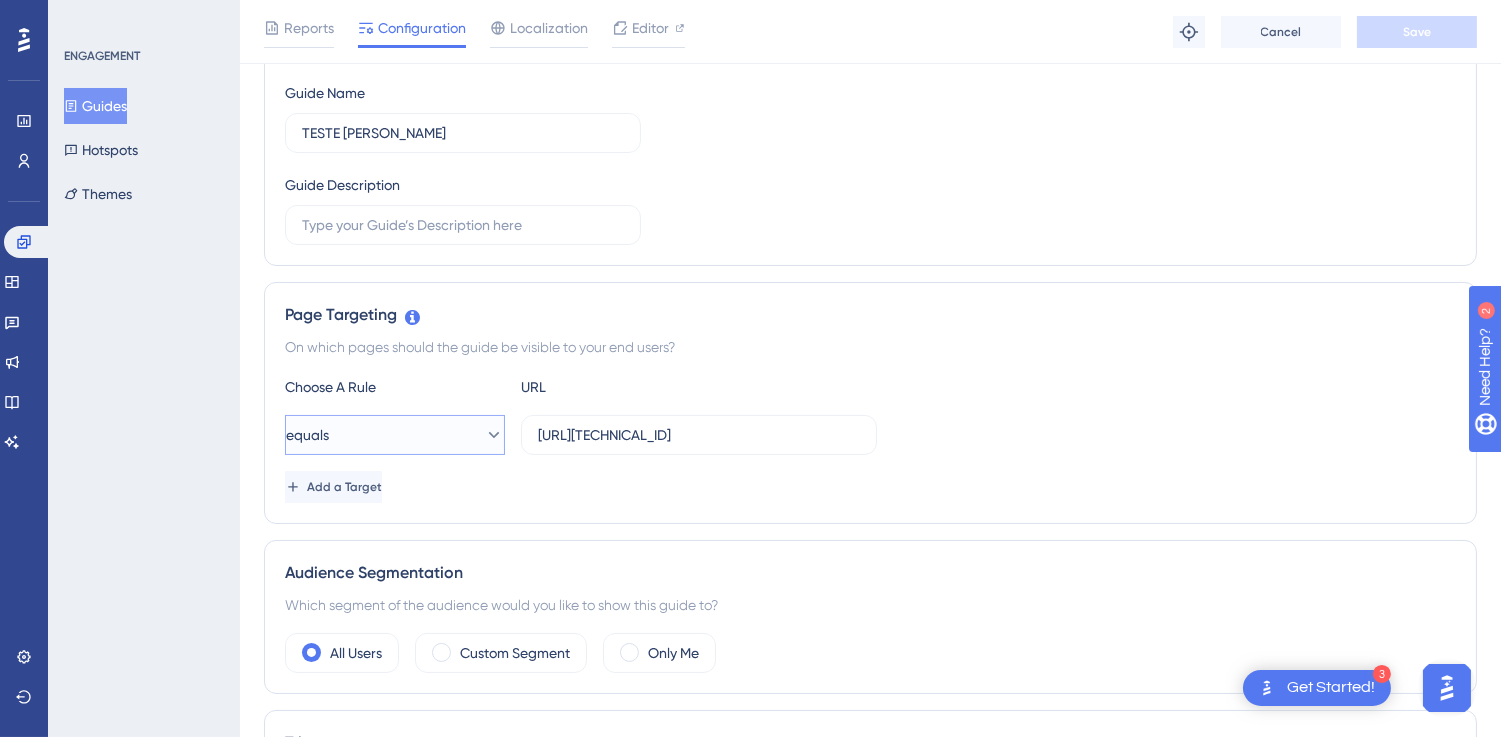click on "equals" at bounding box center [395, 435] 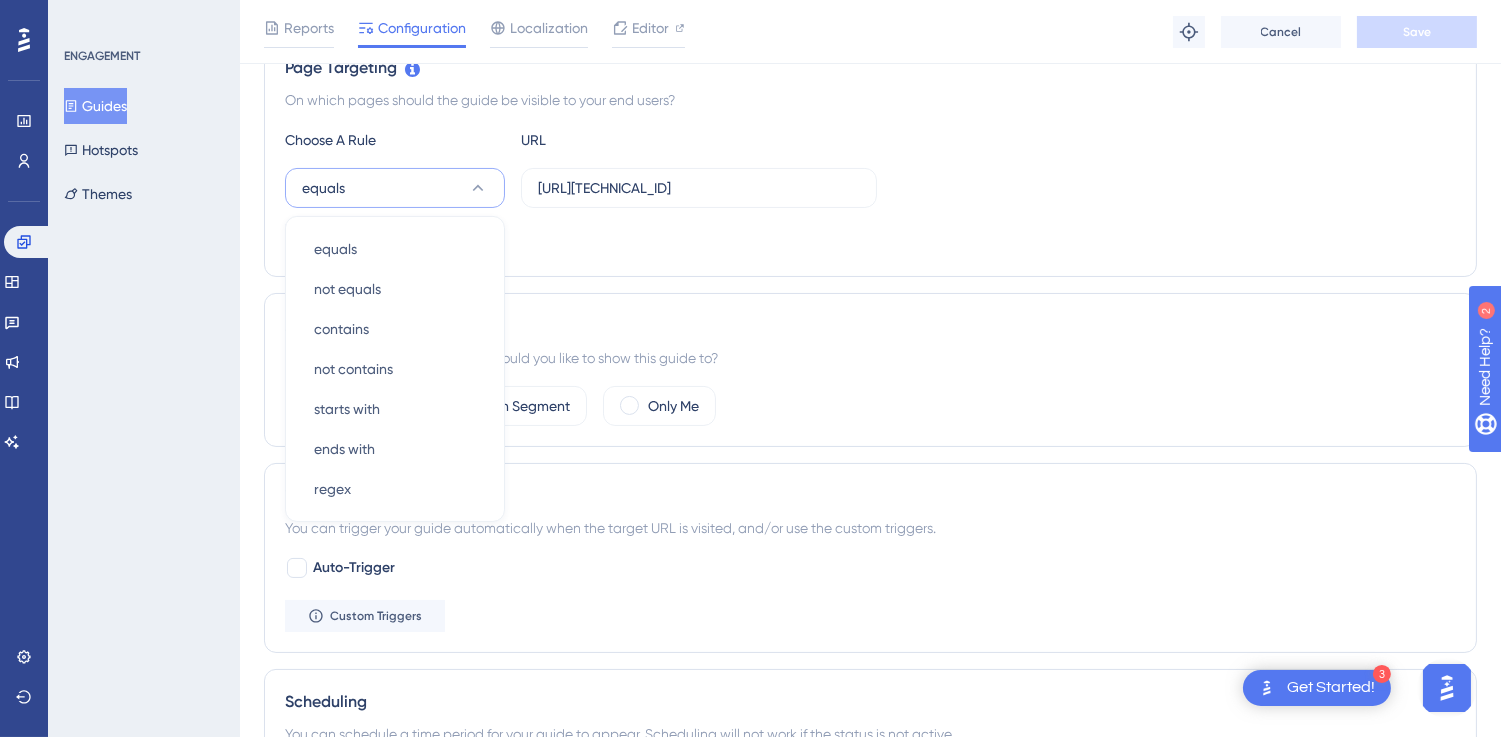 click on "Status: Active Guide Information Guide ID: 146936 Copy Guide Name TESTE JORGE vercel Guide Description Page Targeting
On which pages should the guide be visible to your end users?
Choose A Rule URL equals equals equals not equals not equals contains contains not contains not contains starts with starts with ends with ends with regex regex http://127.0.0.1:5500/index.html Add a Target Audience Segmentation Which segment of the audience would you like to show this guide to? All Users Custom Segment Only Me Trigger You can trigger your guide automatically when the target URL is visited,
and/or use the custom triggers. Auto-Trigger Custom Triggers Scheduling You can schedule a time period for your guide to appear.
Scheduling will not work if the status is not active. Schedule a time period Redirection The browser will redirect to the “Redirection URL” when the Targeting Conditions are not provided.   Learn more. Assign a Redirection URL Advanced Settings Container Default Theme Default Theme" at bounding box center [870, 458] 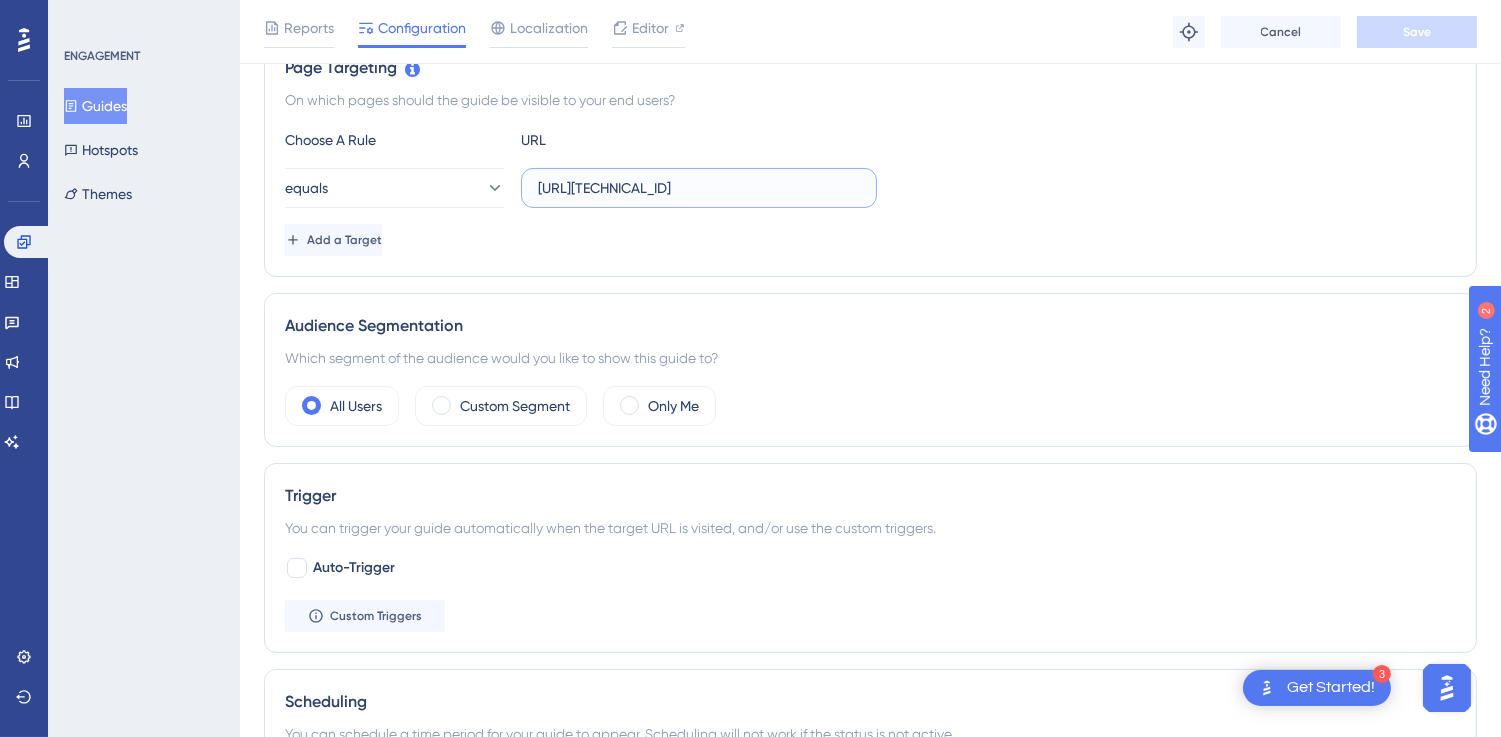 click on "[URL][TECHNICAL_ID]" at bounding box center [699, 188] 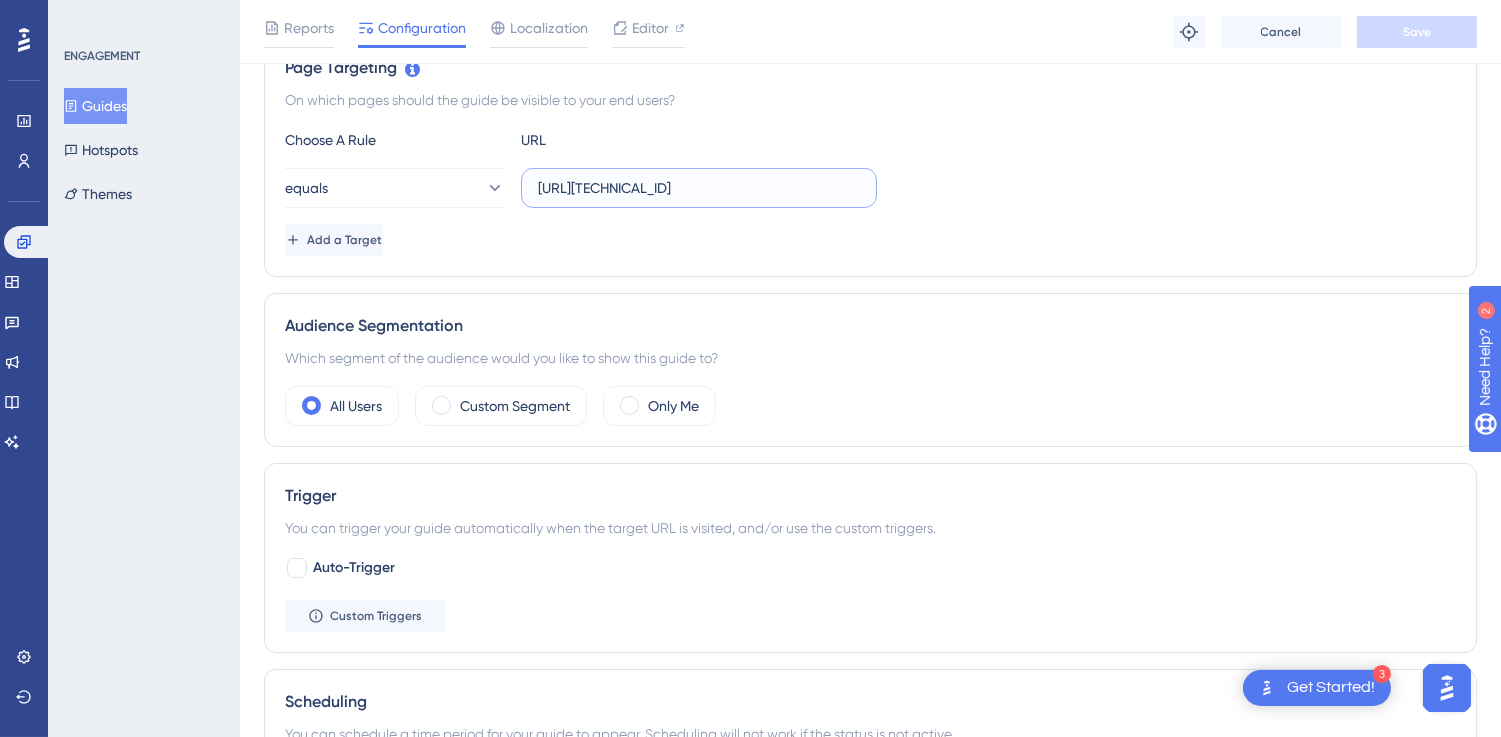 click on "[URL][TECHNICAL_ID]" at bounding box center (699, 188) 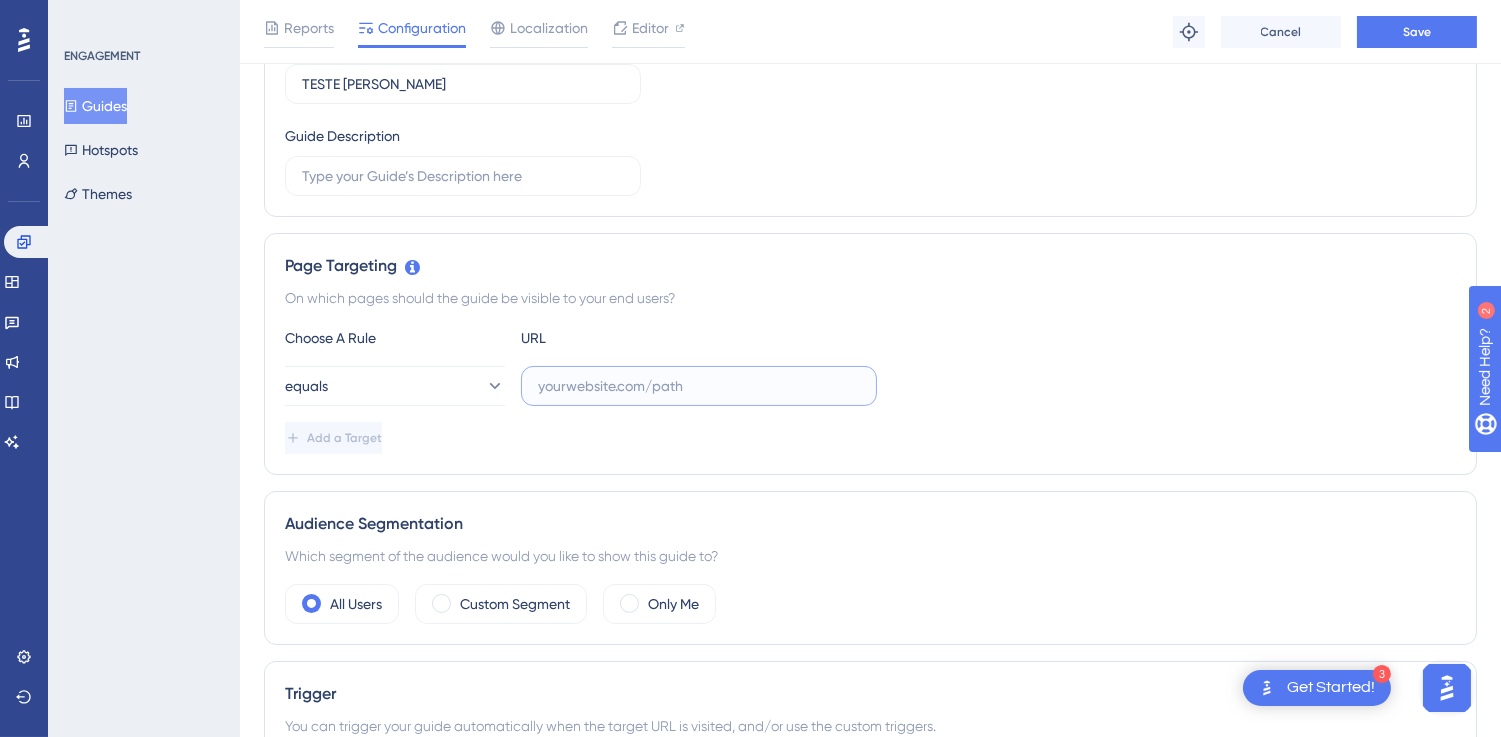 scroll, scrollTop: 284, scrollLeft: 0, axis: vertical 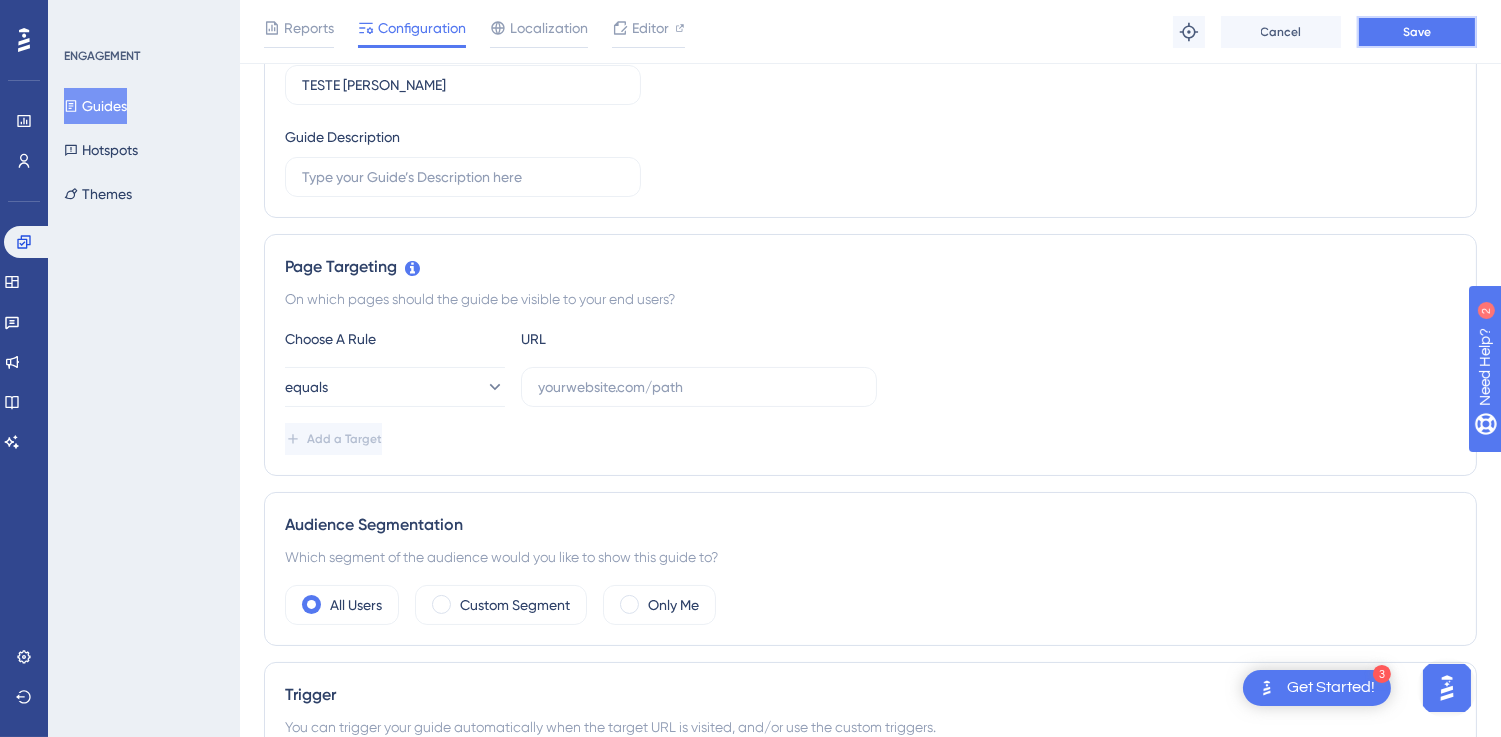 click on "Save" at bounding box center [1417, 32] 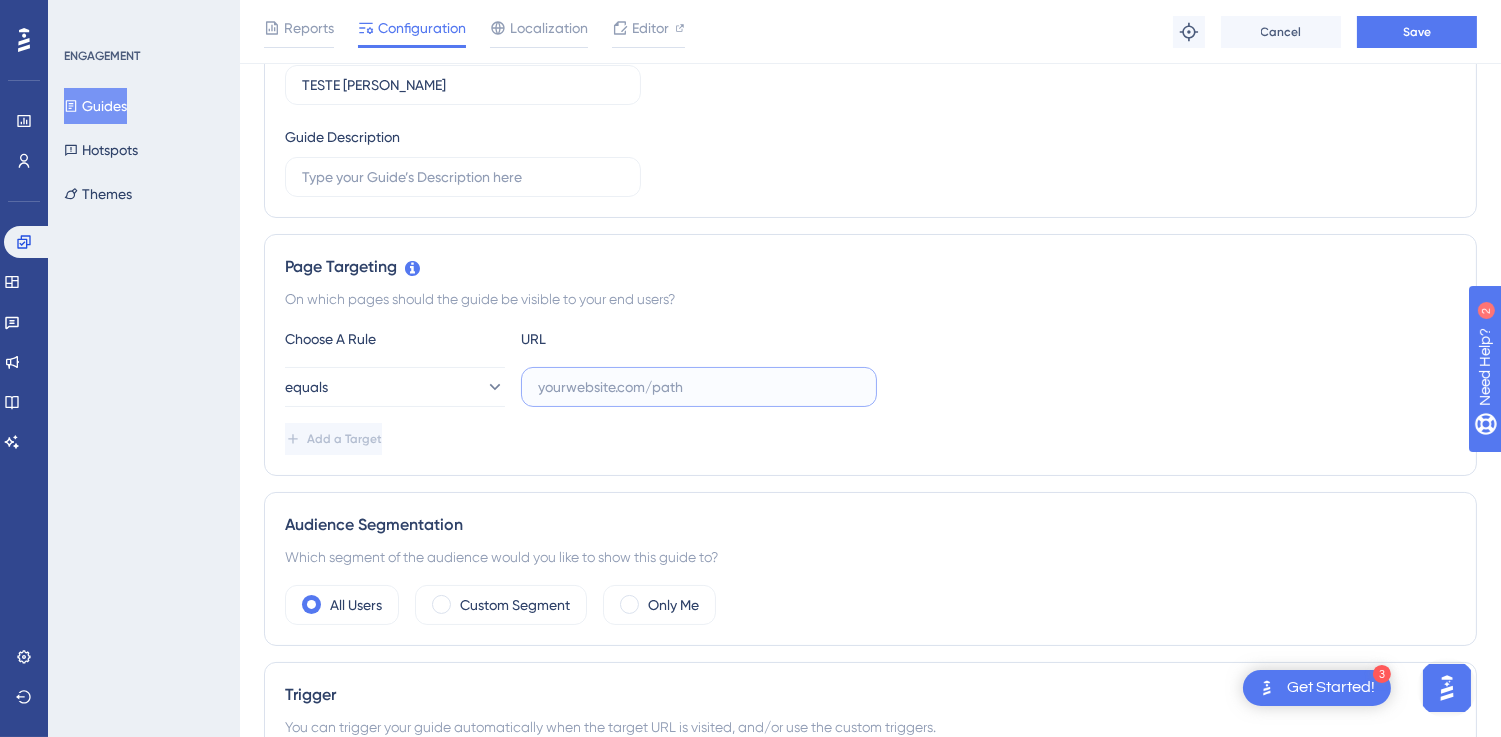 click at bounding box center [699, 387] 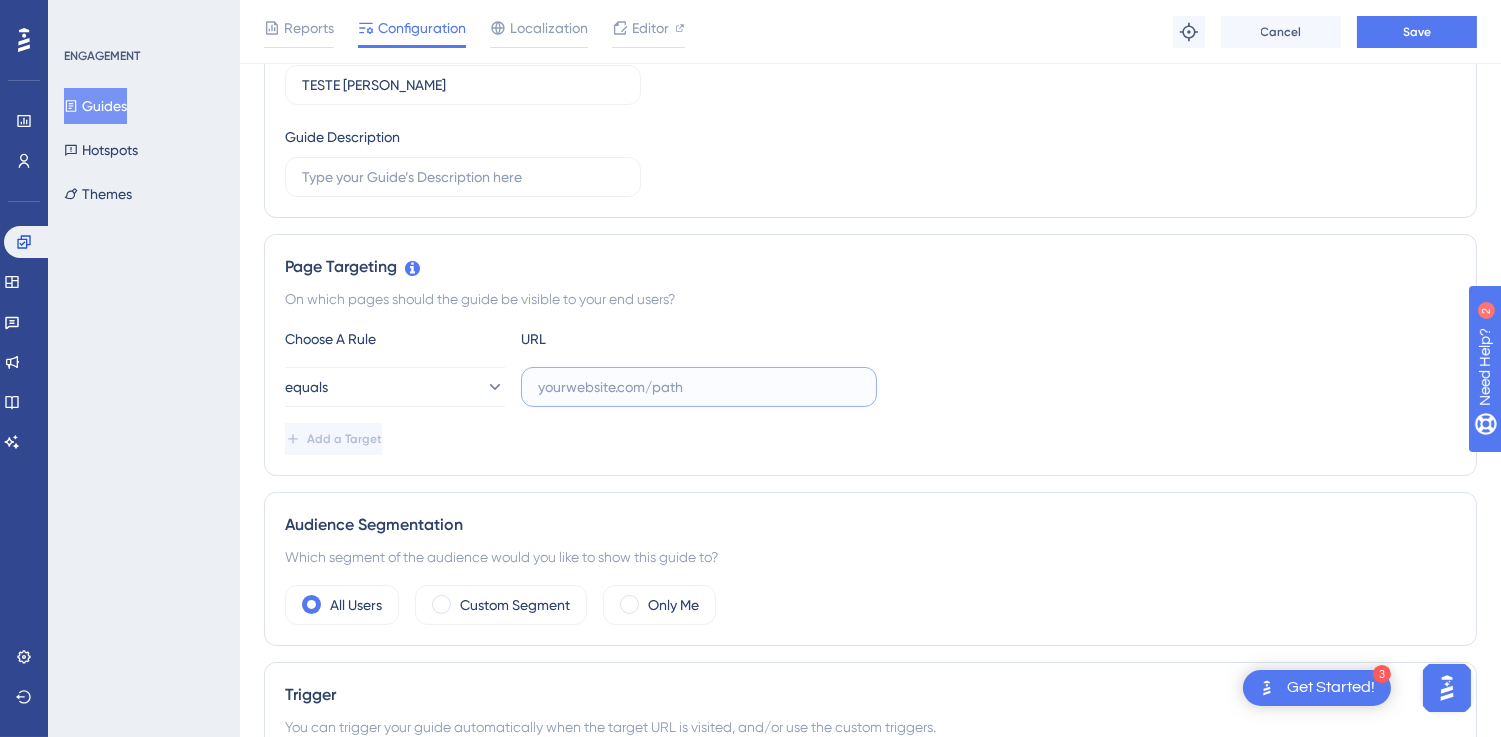 paste on "[URL][TECHNICAL_ID]" 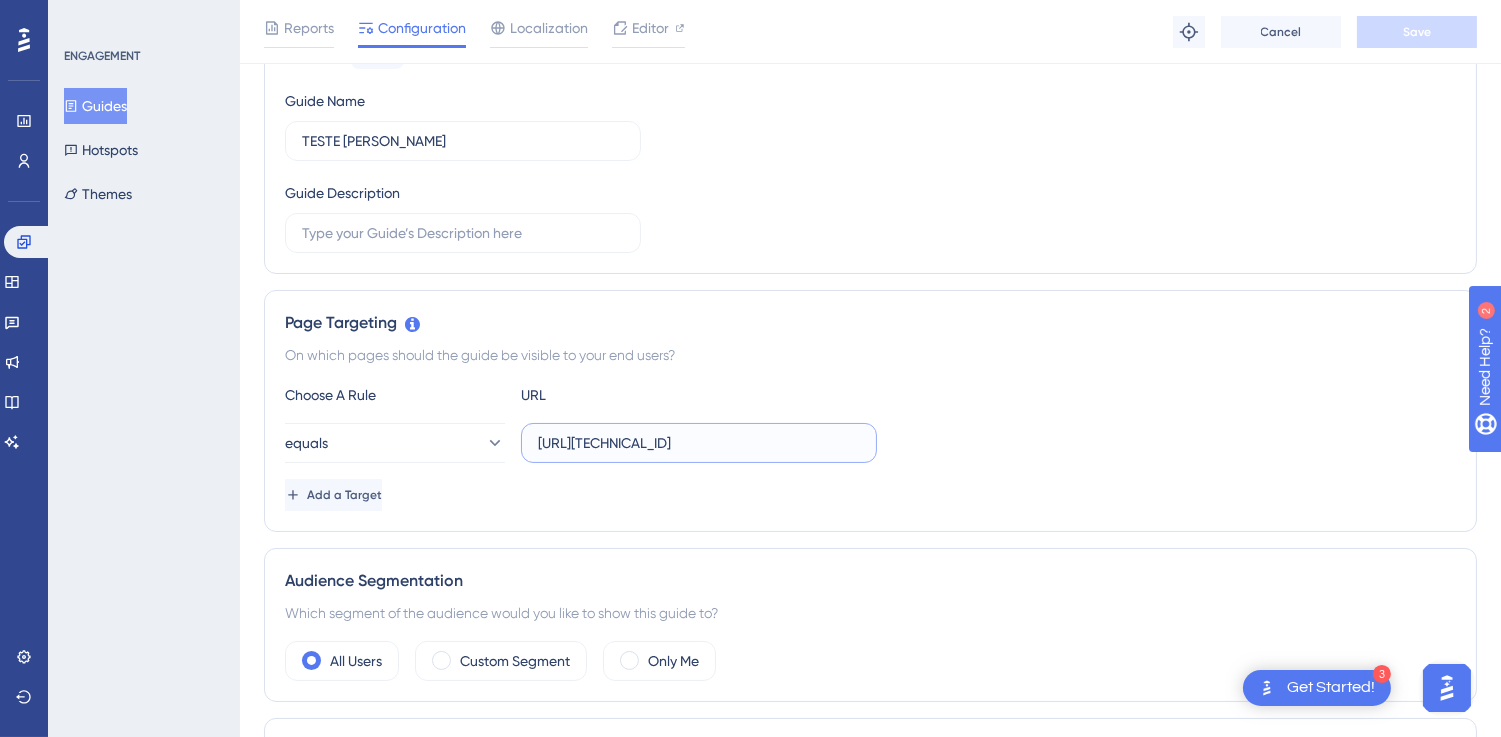 scroll, scrollTop: 222, scrollLeft: 8, axis: both 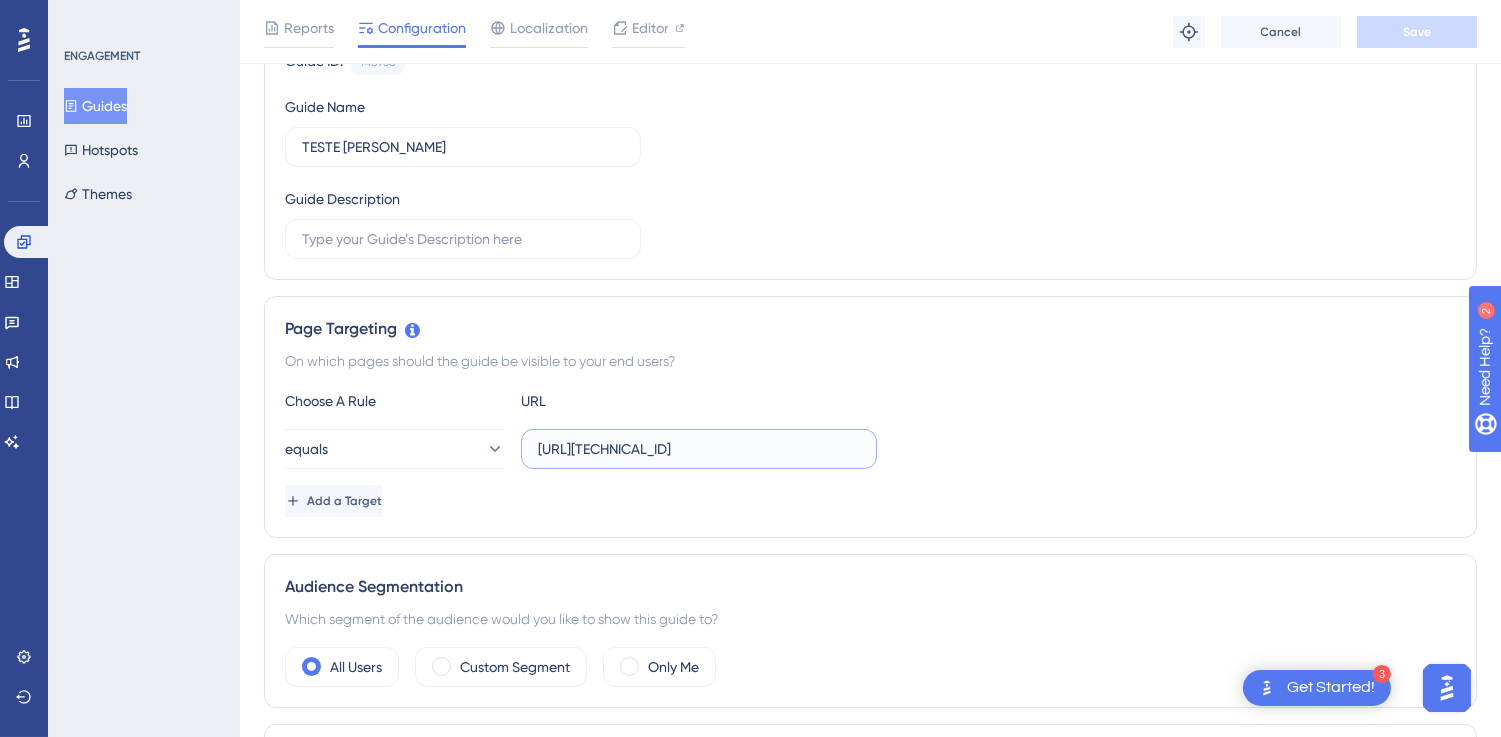 type on "[URL][TECHNICAL_ID]" 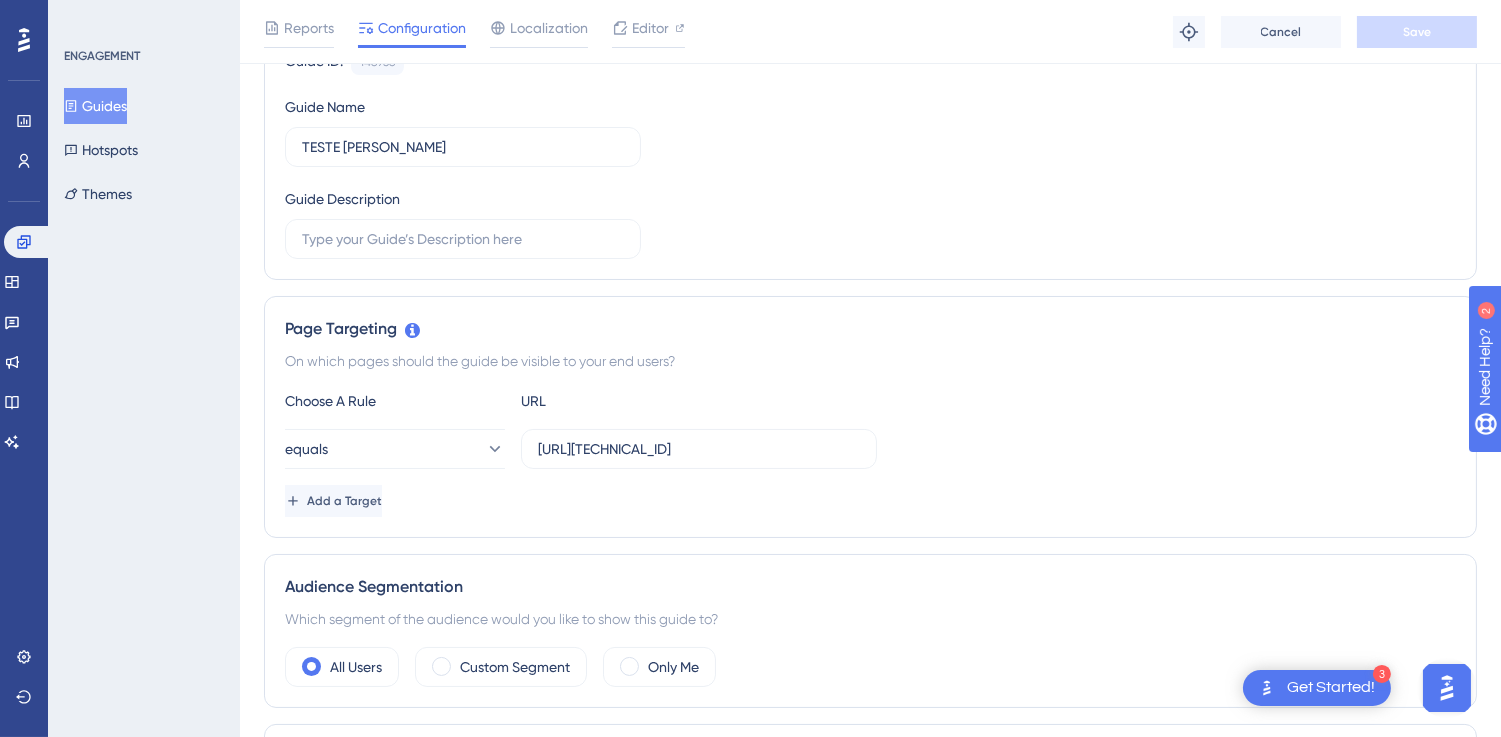 click on "Page Targeting
On which pages should the guide be visible to your end users?
Choose A Rule URL equals http://127.0.0.1:5500/index.html Add a Target" at bounding box center (870, 417) 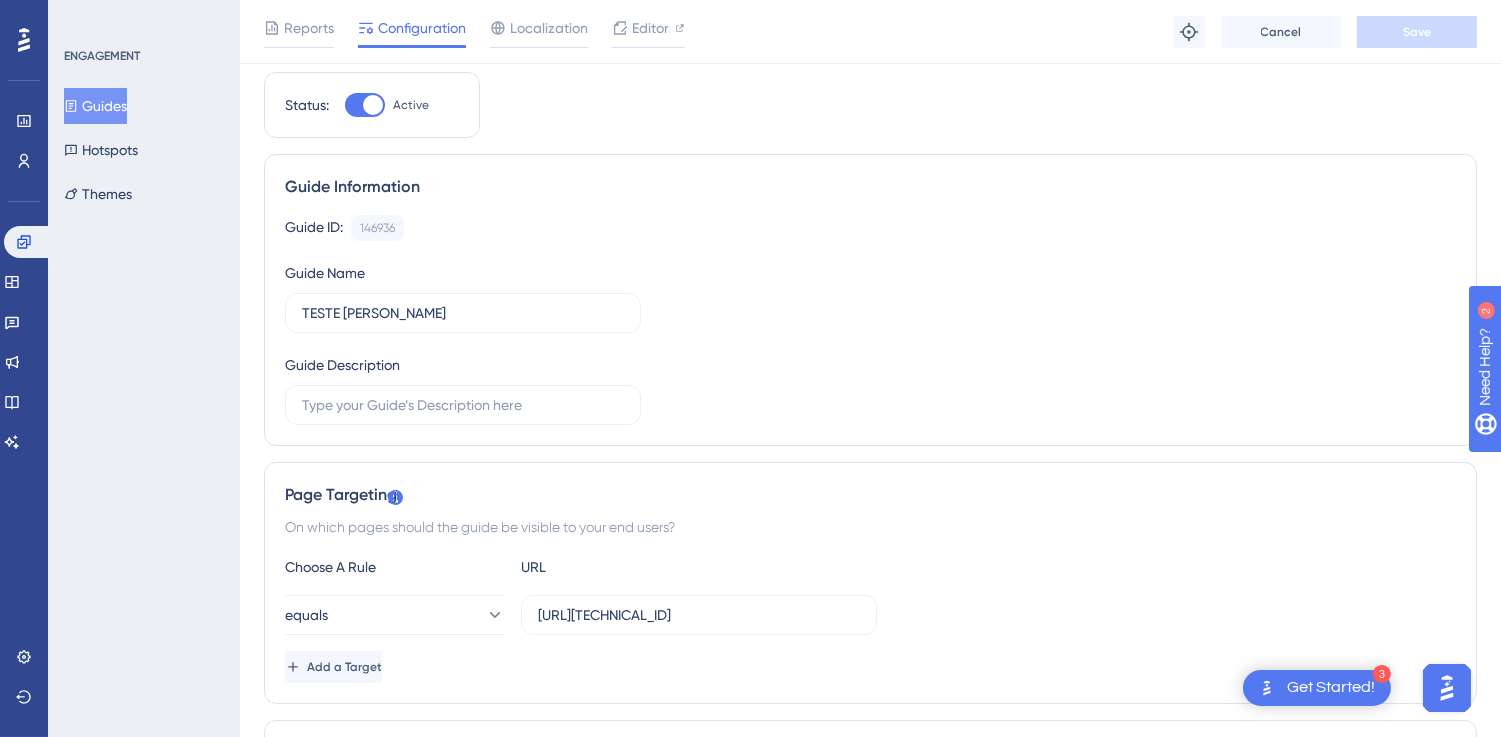 scroll, scrollTop: 0, scrollLeft: 16, axis: horizontal 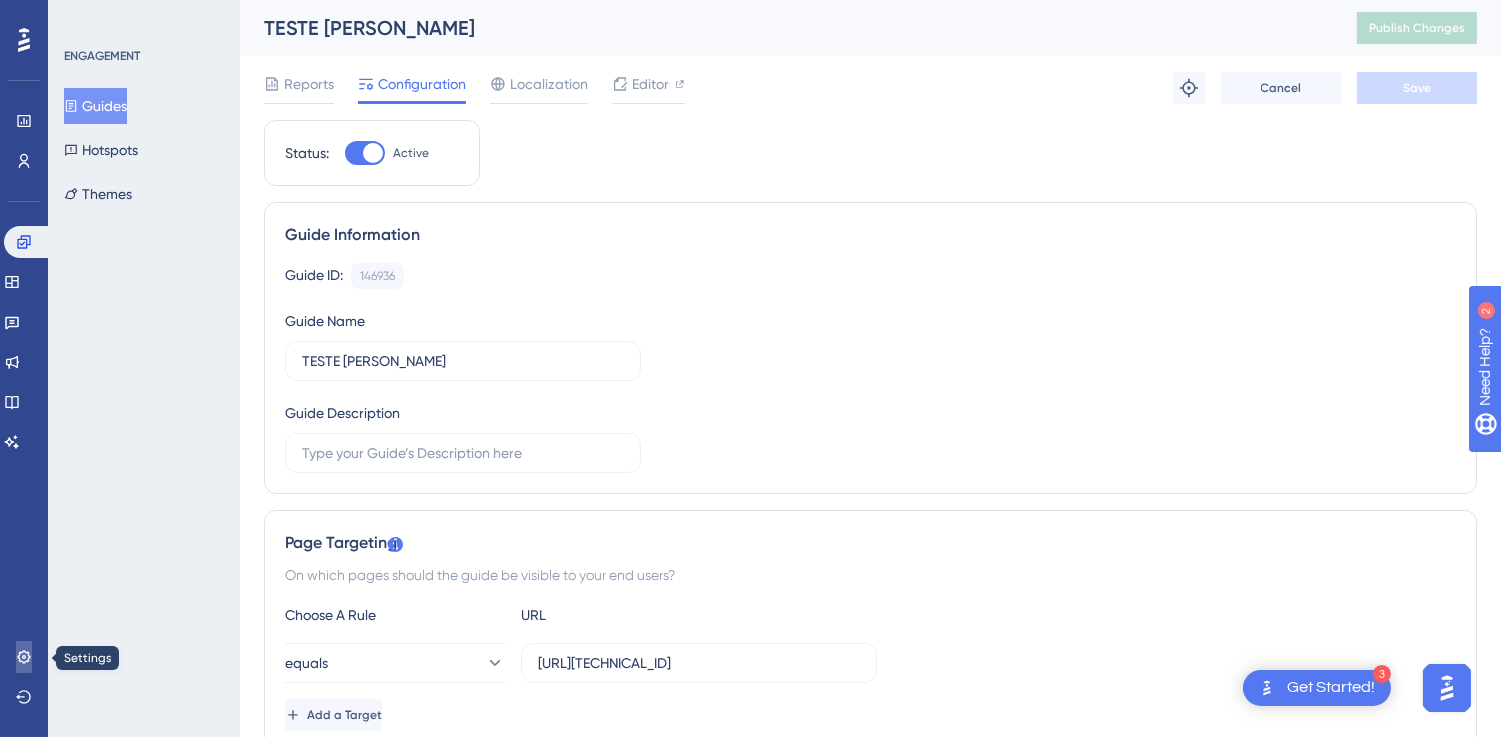 click at bounding box center (24, 657) 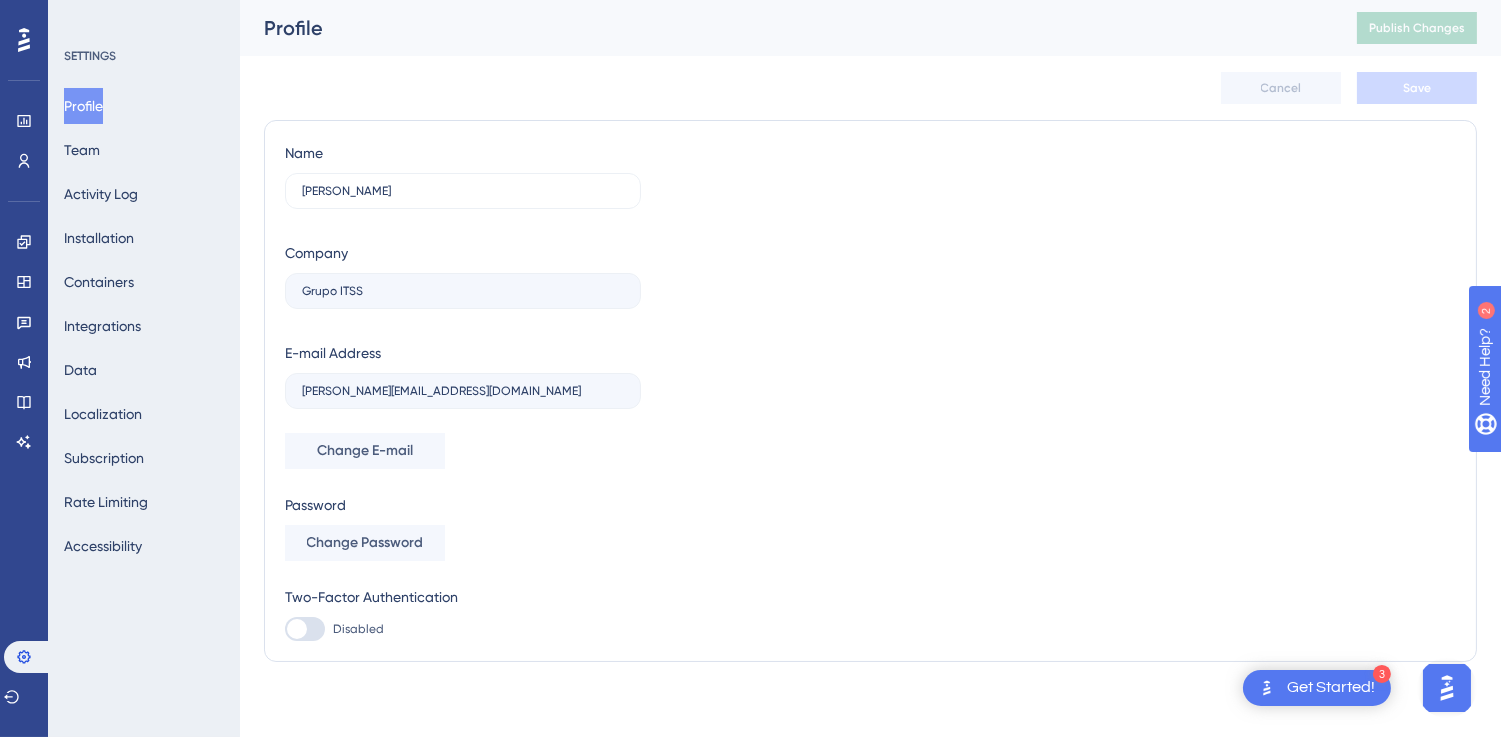 scroll, scrollTop: 0, scrollLeft: 0, axis: both 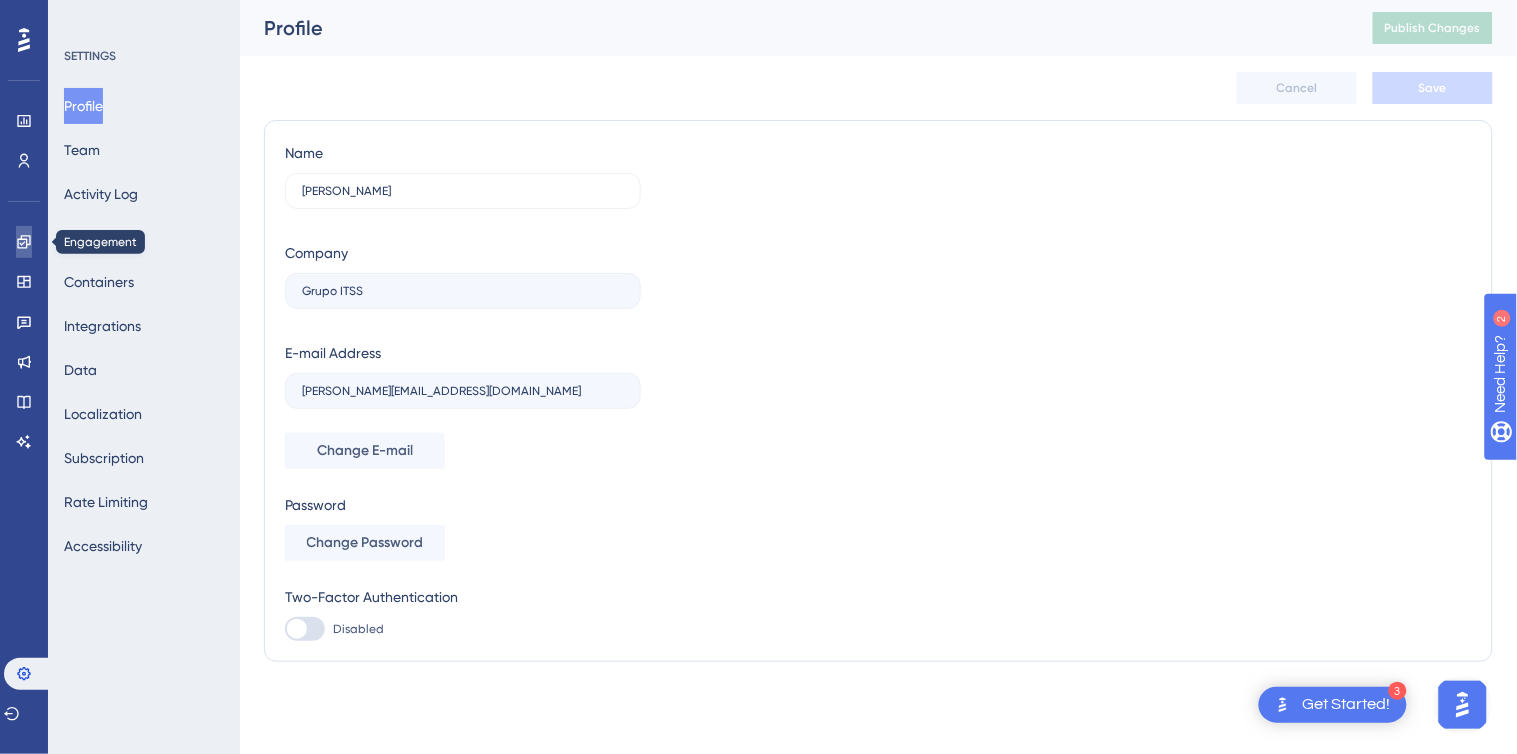 click 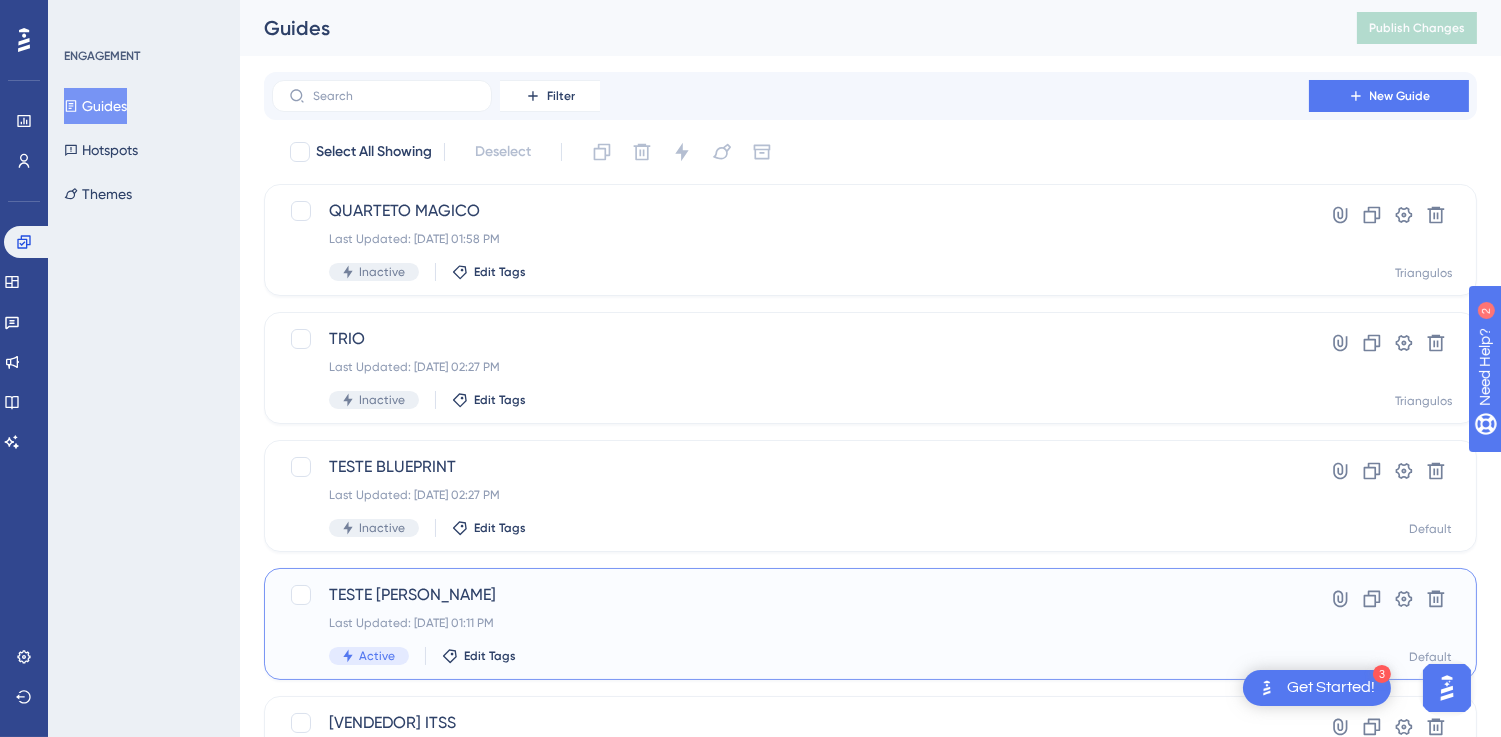 drag, startPoint x: 613, startPoint y: 312, endPoint x: 531, endPoint y: 630, distance: 328.4022 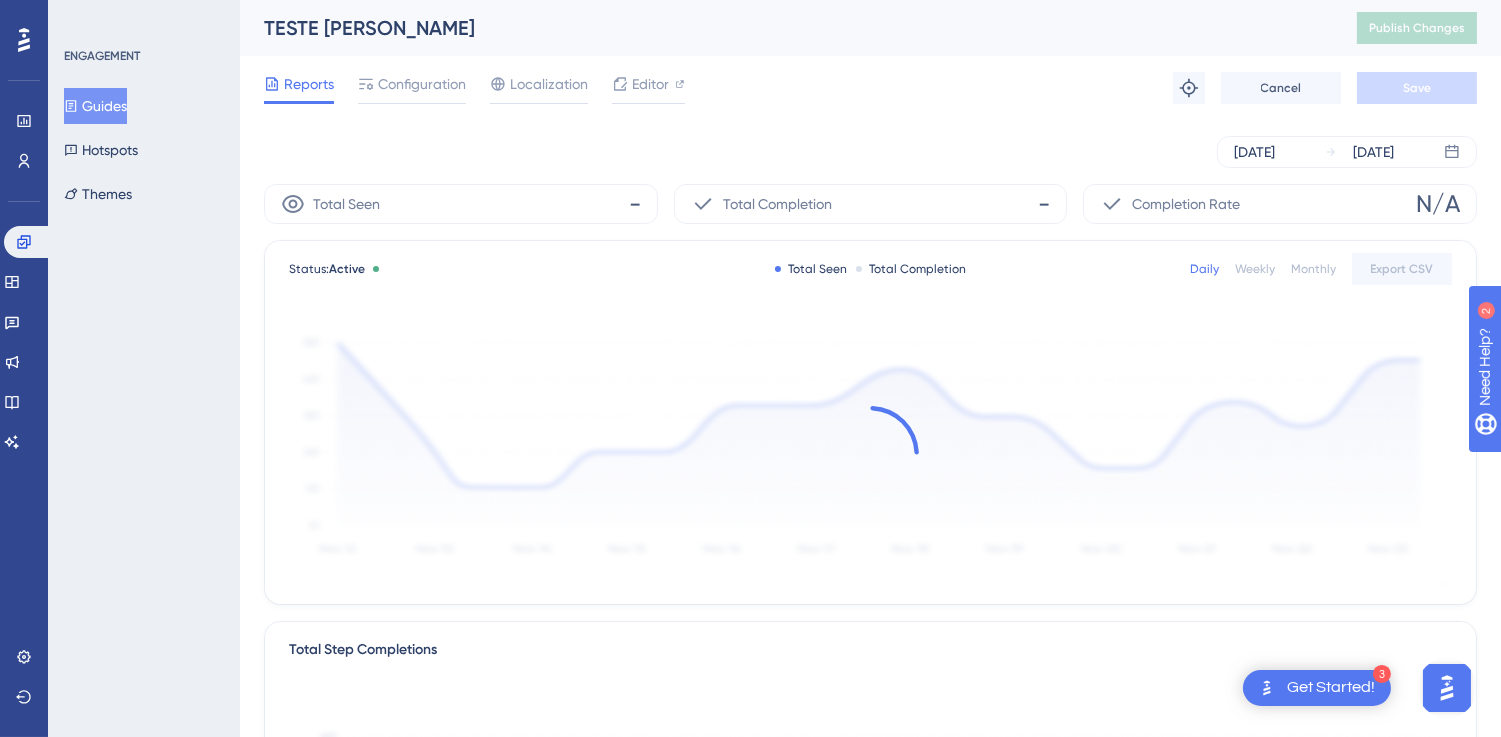 click on "Total Step Completions" at bounding box center [870, 765] 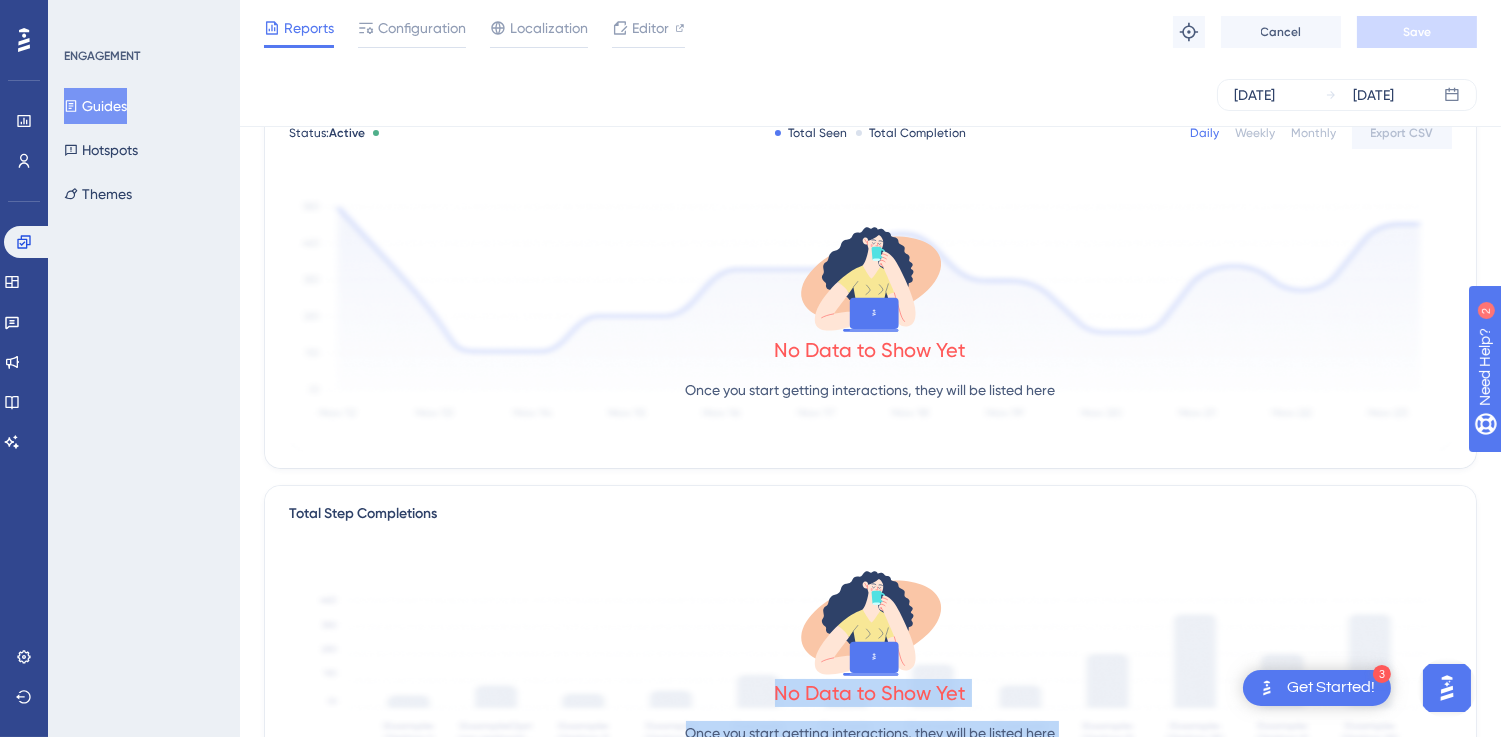 scroll, scrollTop: 123, scrollLeft: 0, axis: vertical 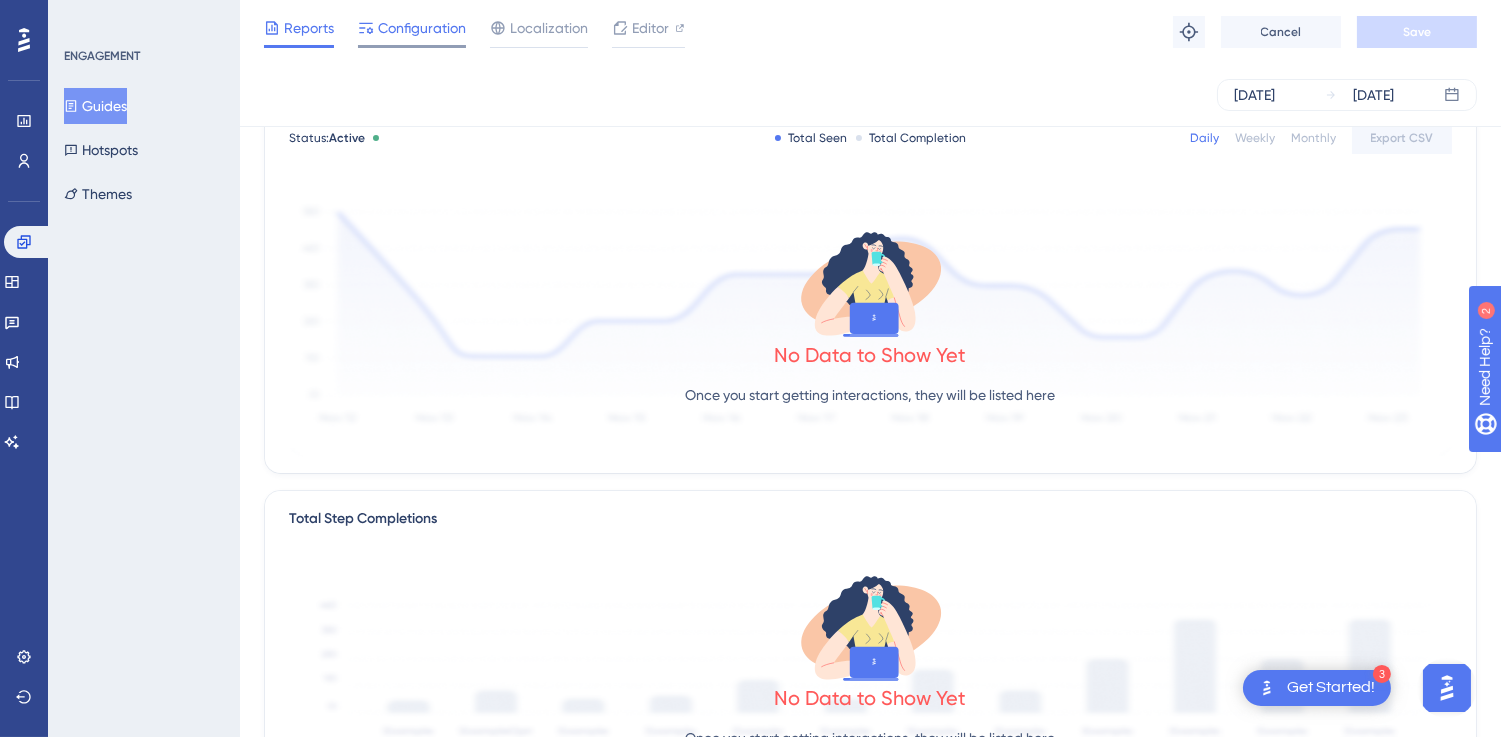 click on "Configuration" at bounding box center [422, 28] 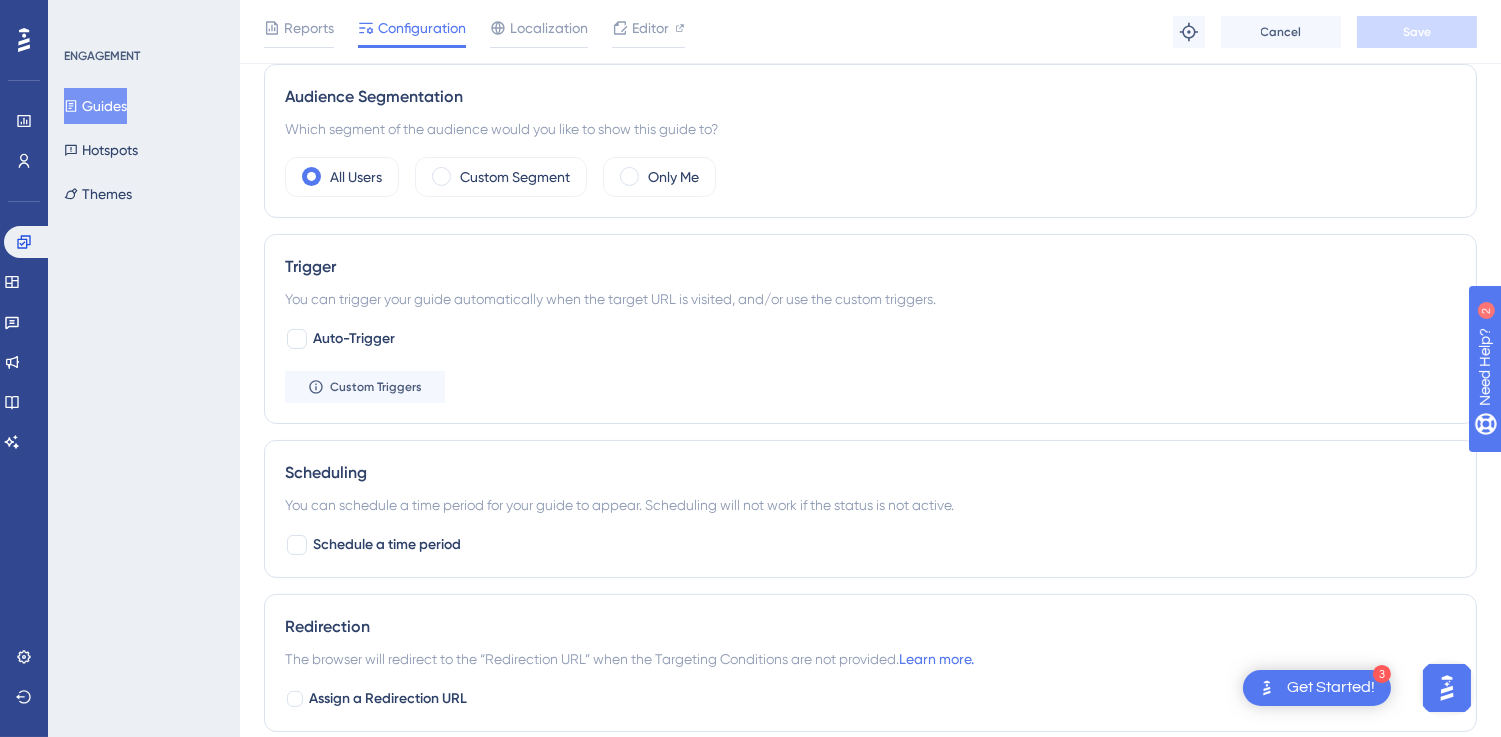 scroll, scrollTop: 1082, scrollLeft: 0, axis: vertical 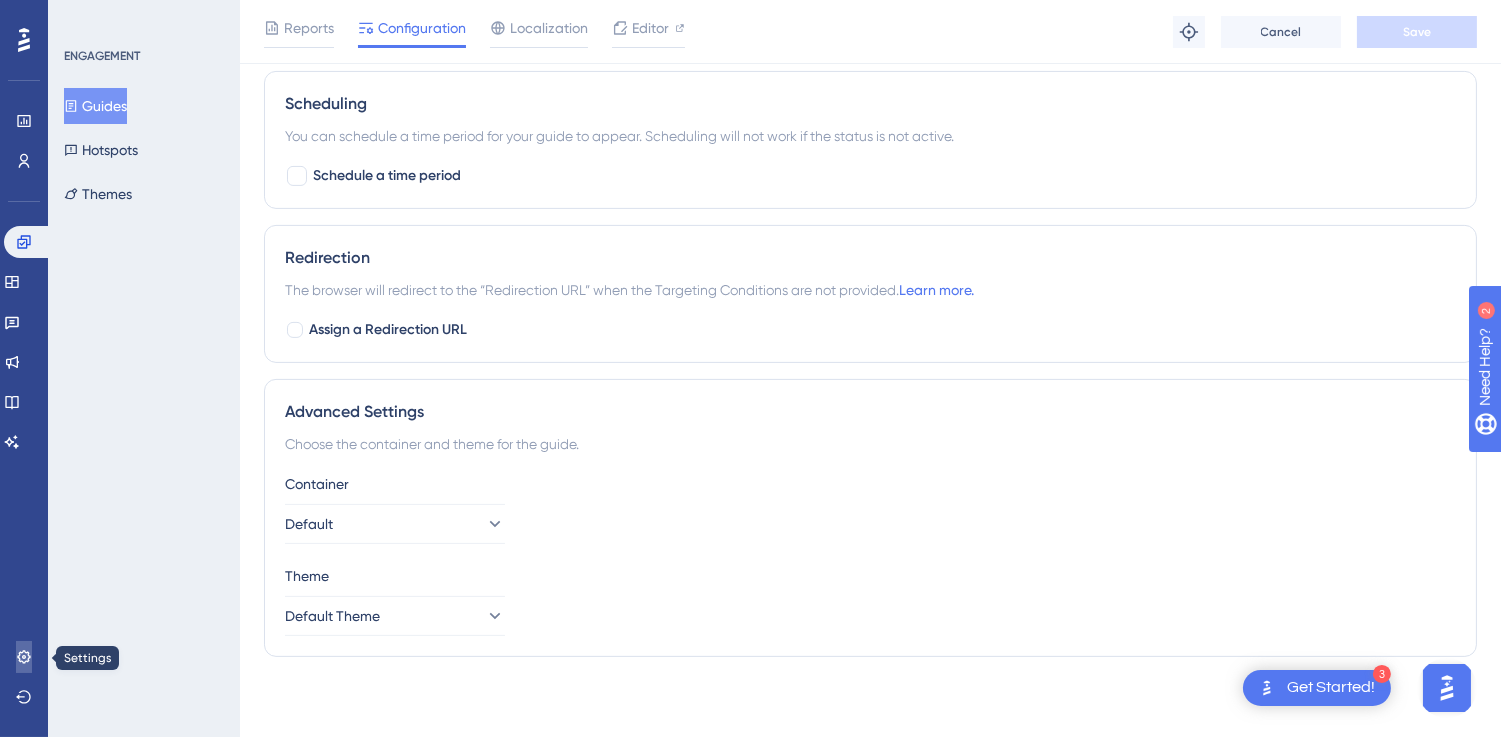 click 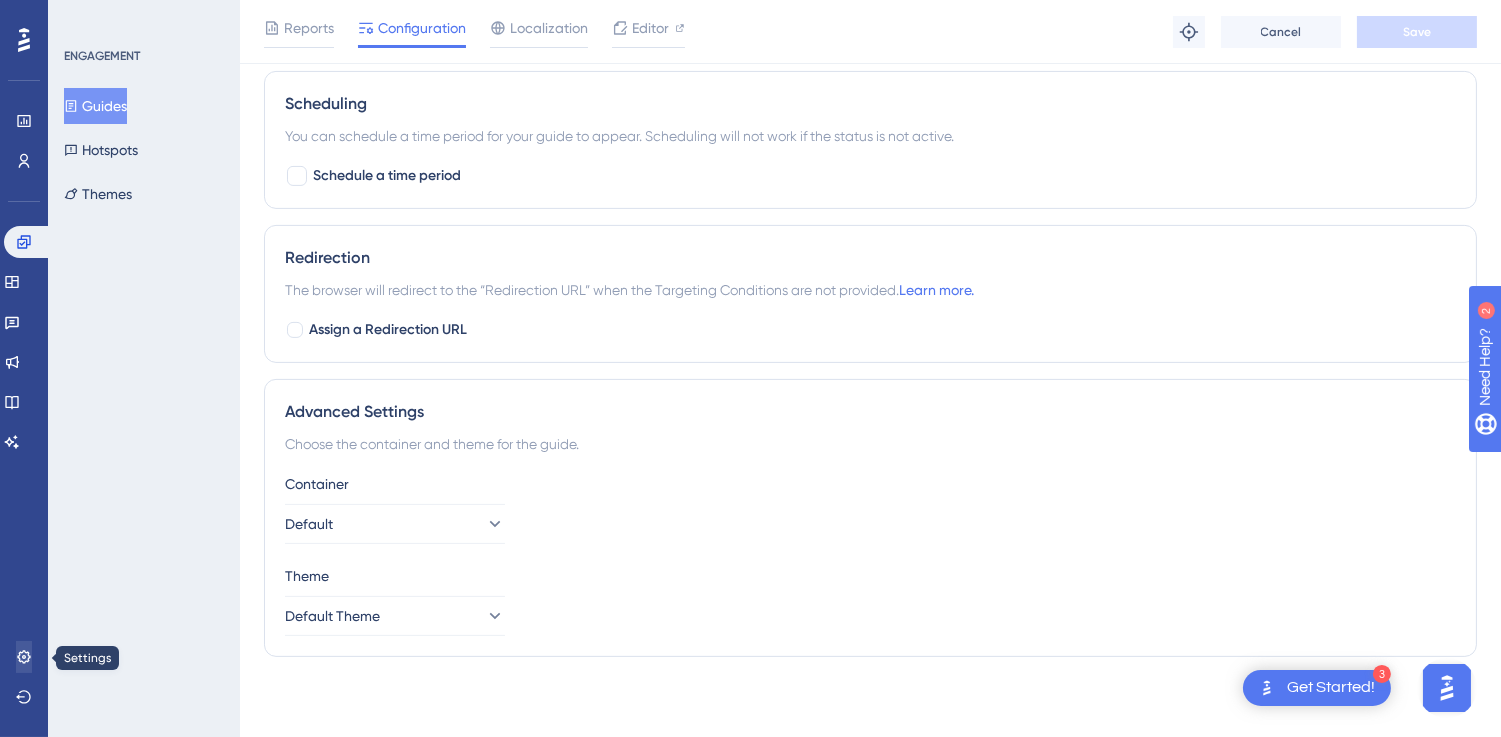 scroll, scrollTop: 0, scrollLeft: 0, axis: both 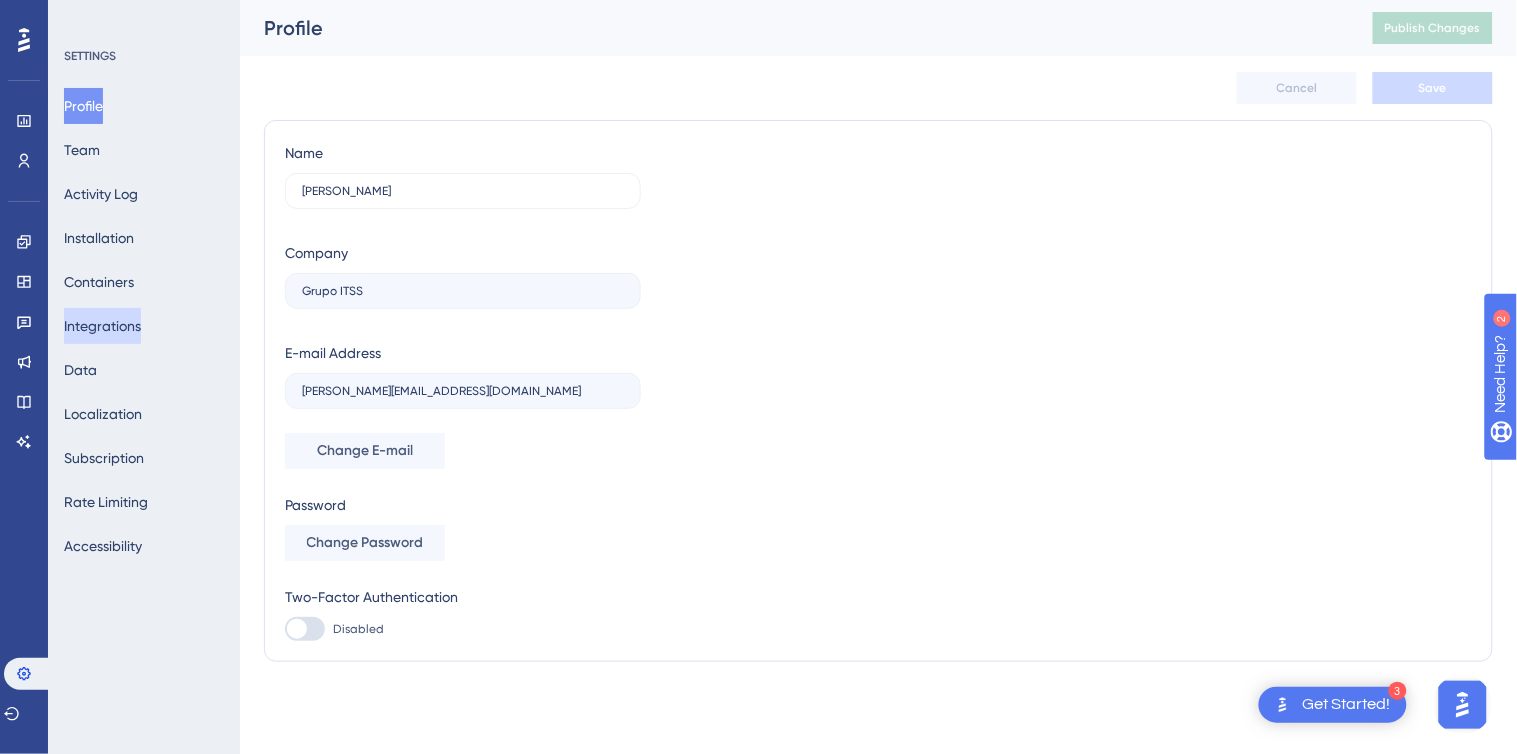 click on "Integrations" at bounding box center [102, 326] 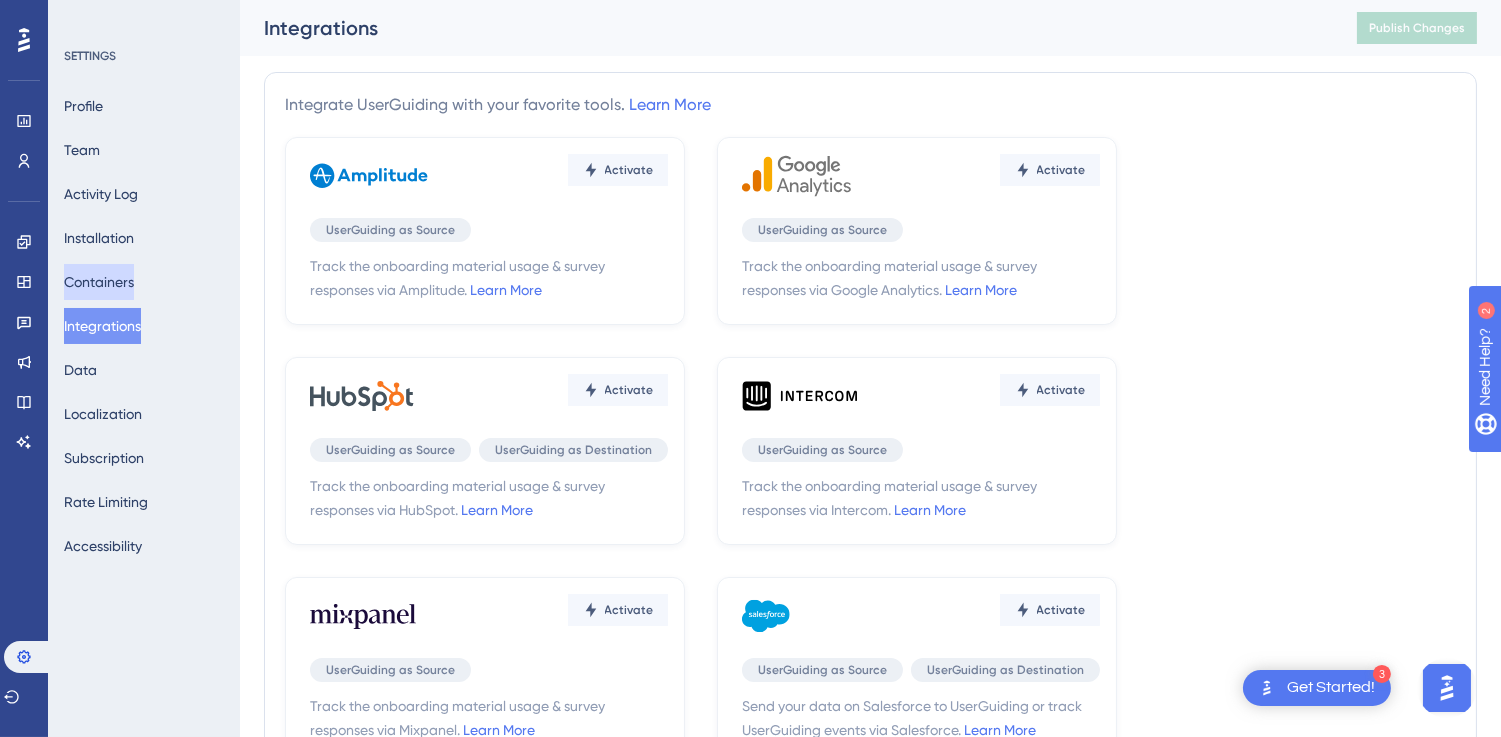click on "Containers" at bounding box center (99, 282) 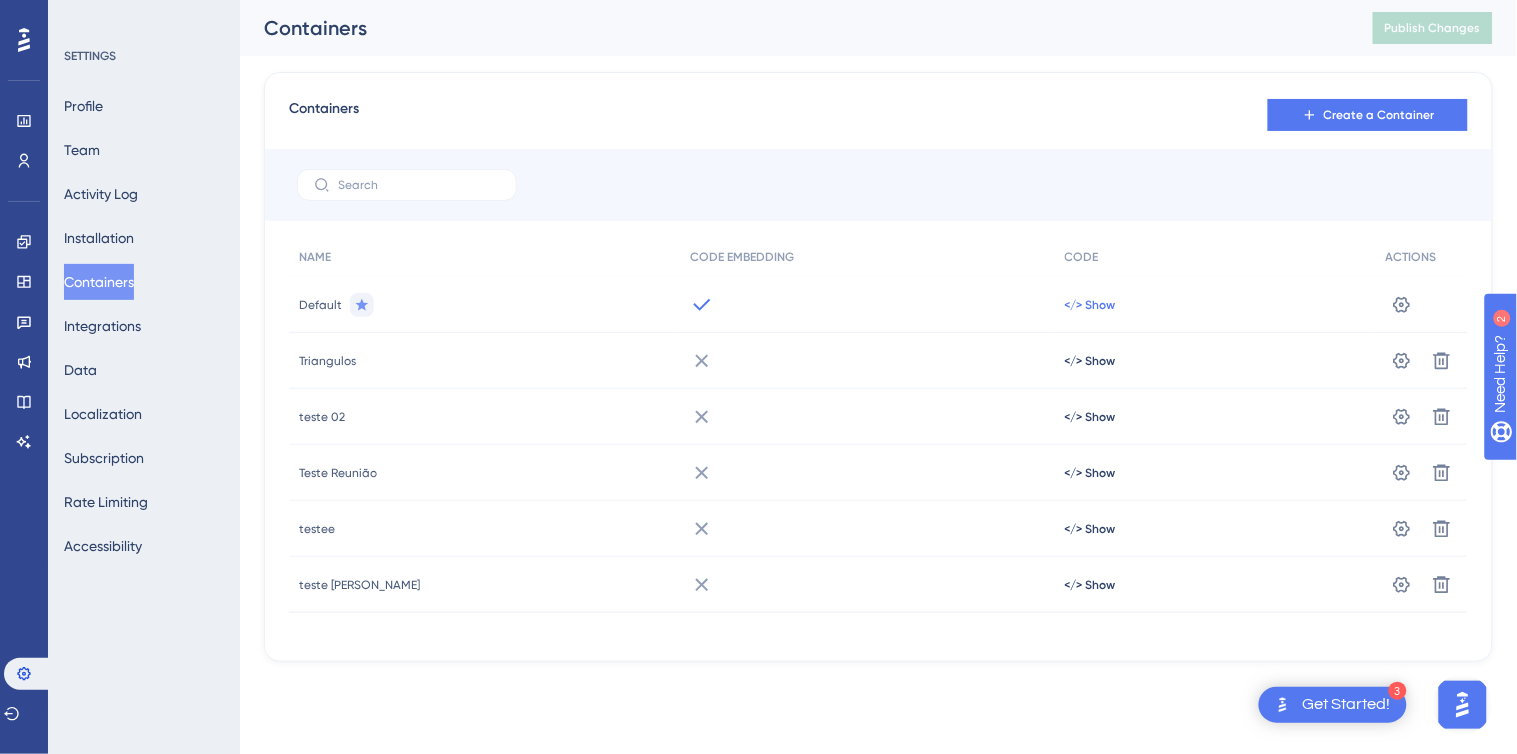 click on "</> Show" at bounding box center (1090, 305) 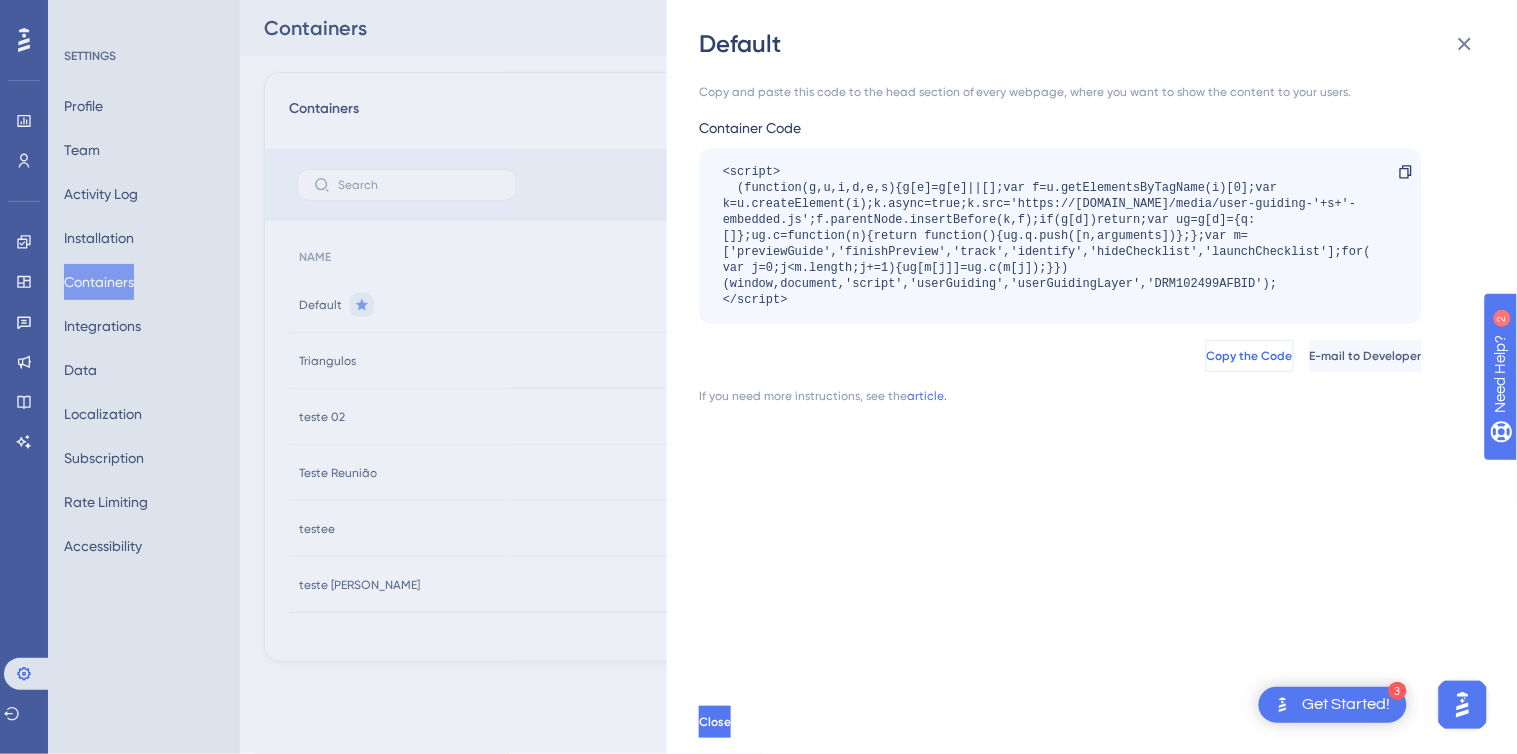 click on "Copy the Code" at bounding box center (1250, 356) 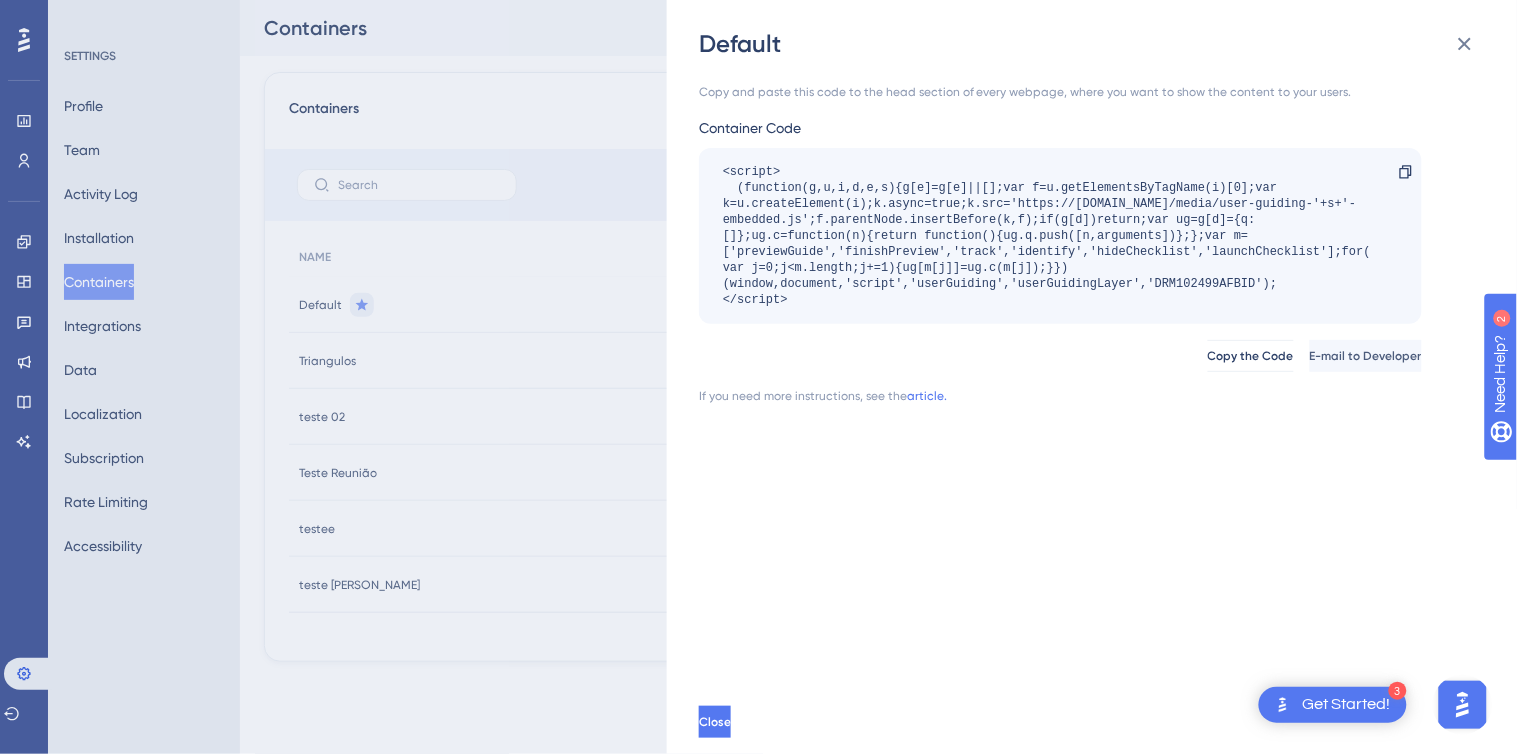 click on "Default Copy and paste this code to the head section of every webpage, where you want to show the content to your users. Container Code <script>
(function(g,u,i,d,e,s){g[e]=g[e]||[];var f=u.getElementsByTagName(i)[0];var k=u.createElement(i);k.async=true;k.src='https://static.userguiding.com/media/user-guiding-'+s+'-embedded.js';f.parentNode.insertBefore(k,f);if(g[d])return;var ug=g[d]={q:[]};ug.c=function(n){return function(){ug.q.push([n,arguments])};};var m=['previewGuide','finishPreview','track','identify','hideChecklist','launchChecklist'];for(var j=0;j<m.length;j+=1){ug[m[j]]=ug.c(m[j]);}})(window,document,'script','userGuiding','userGuidingLayer','DRM102499AFBID');
</script>
Copy Copy the Code E-mail to Developer If you need more instructions, see the  article. Close" at bounding box center (758, 377) 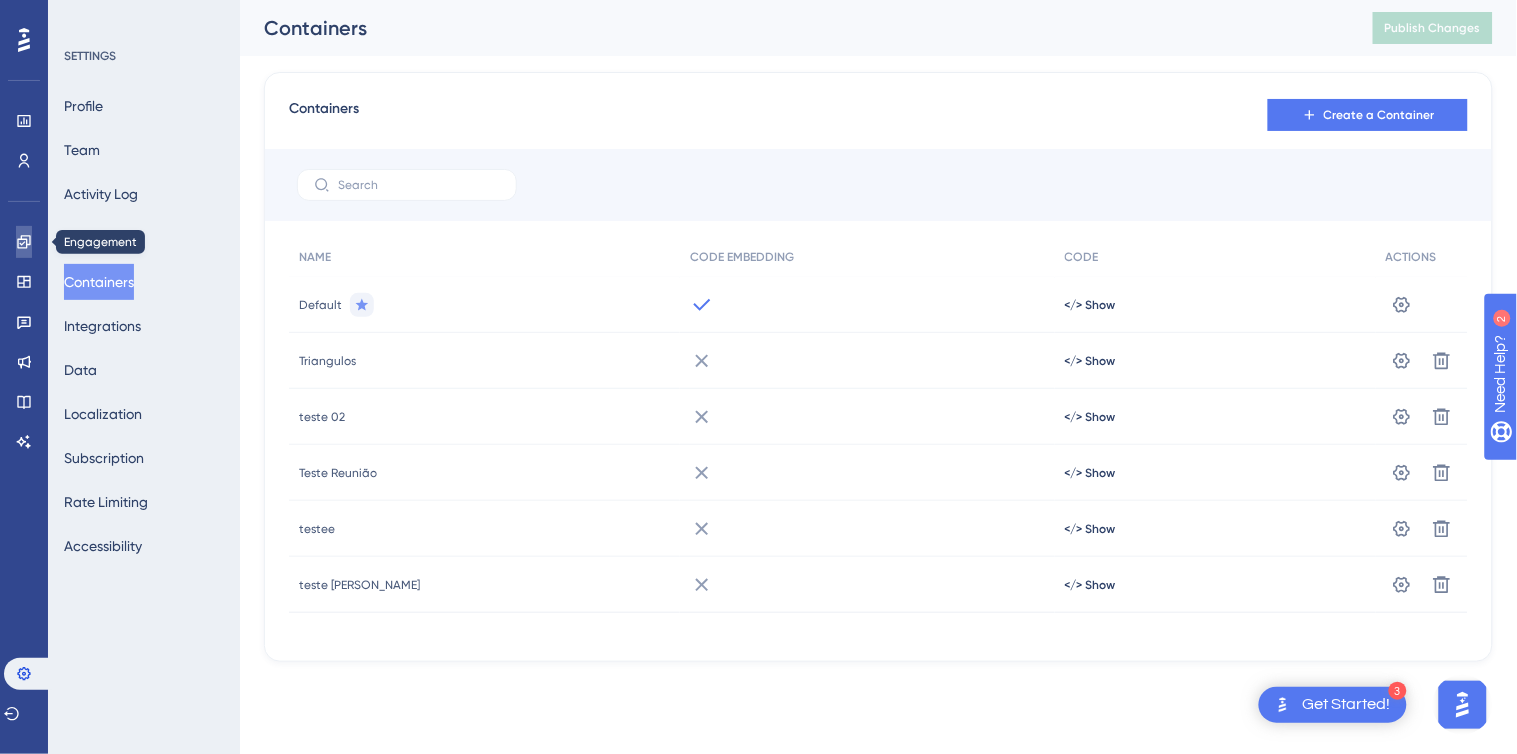 click at bounding box center (24, 242) 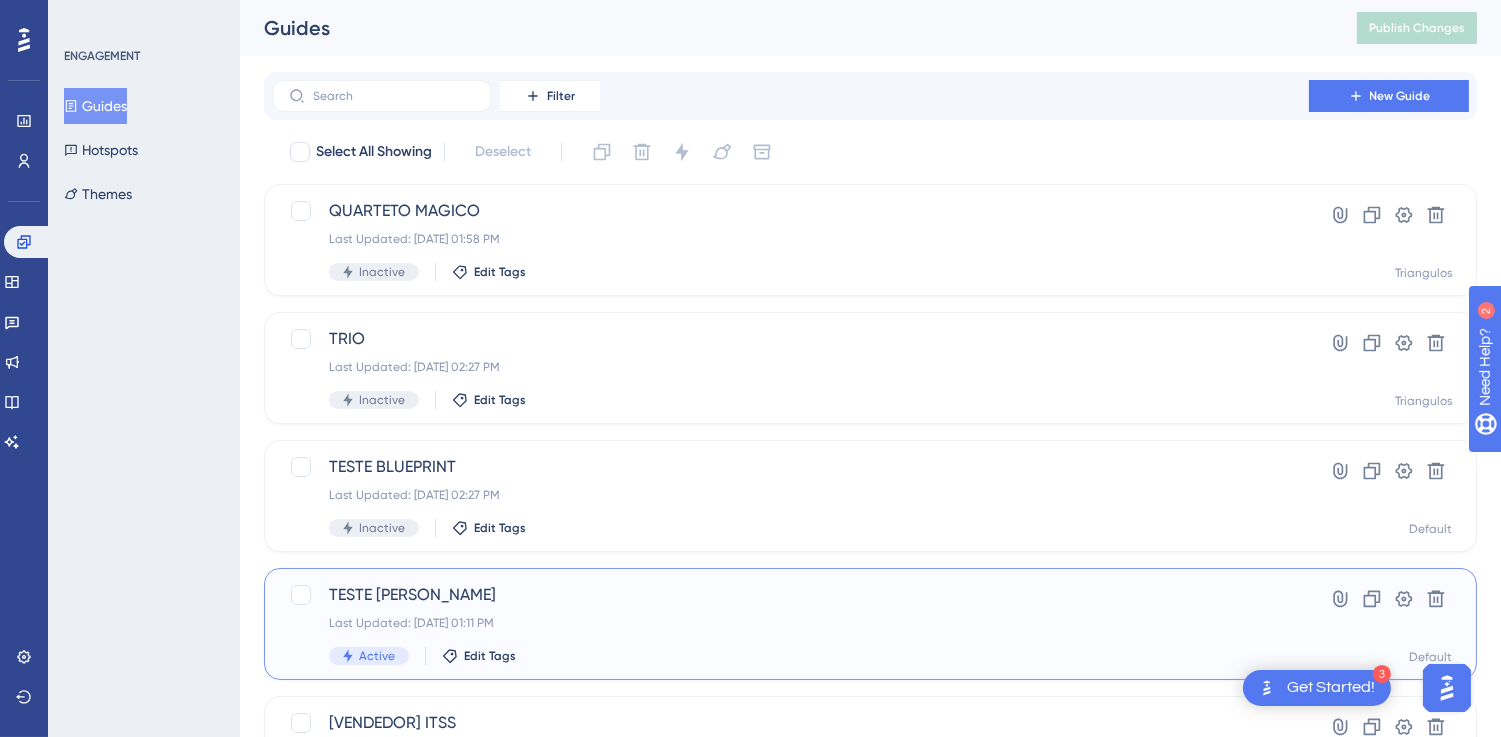 click on "TESTE [PERSON_NAME]" at bounding box center [790, 595] 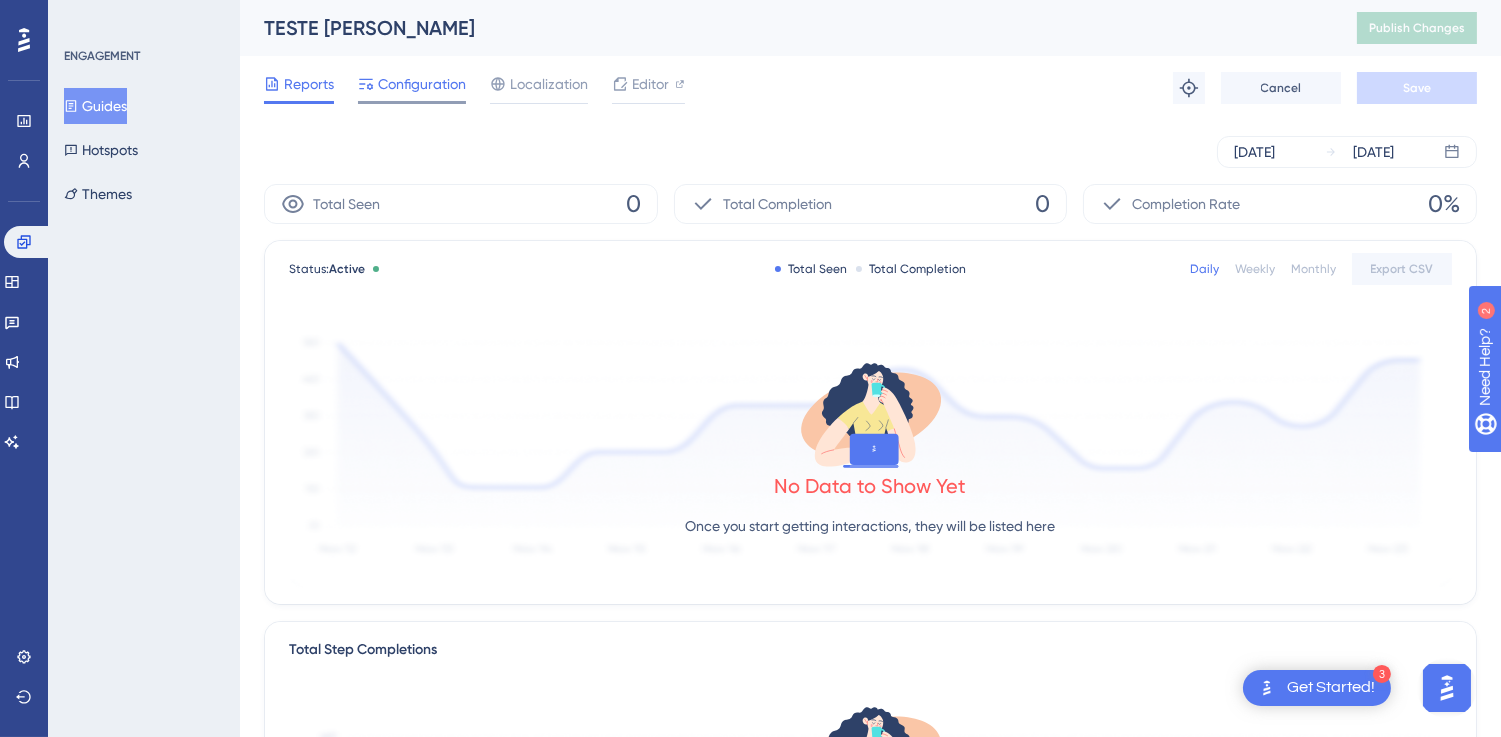 click on "Configuration" at bounding box center [422, 84] 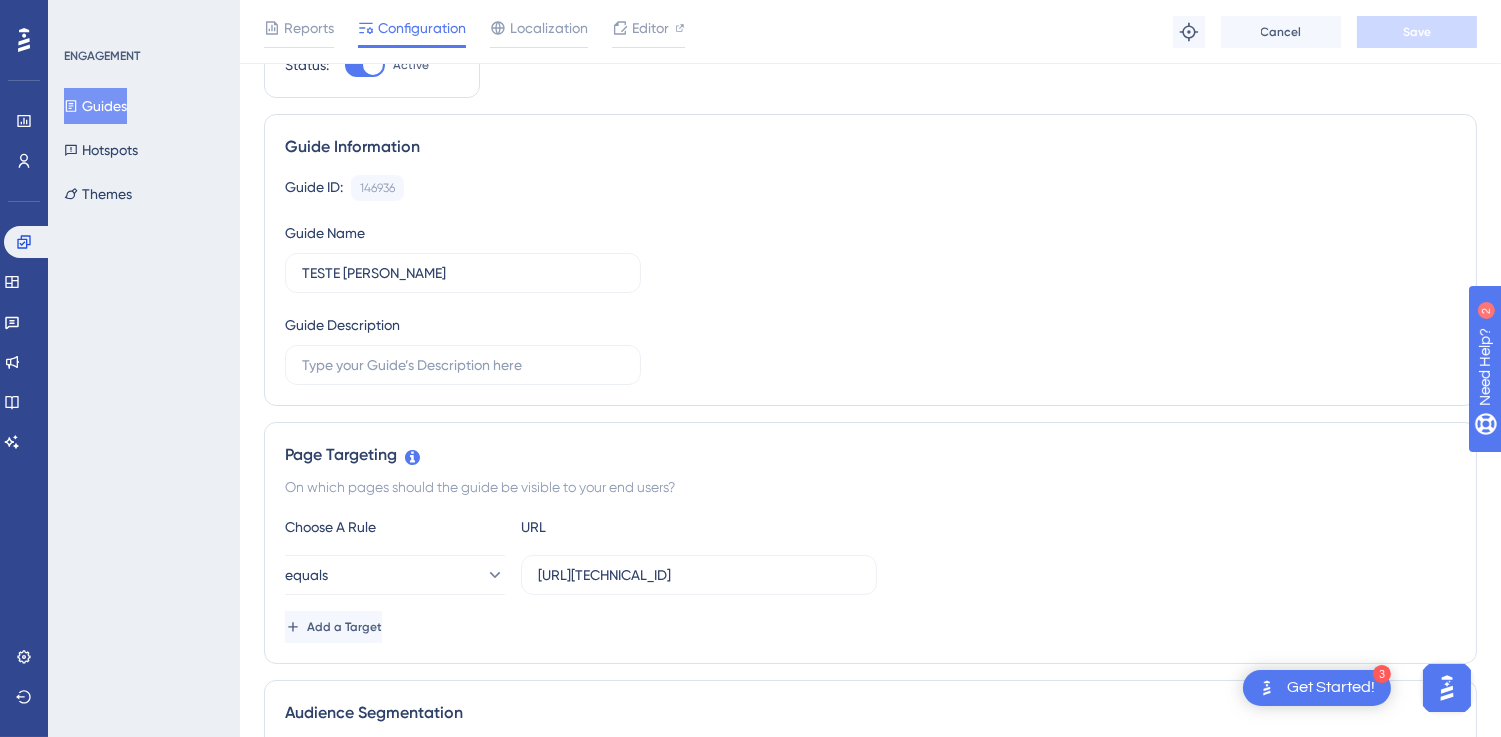 scroll, scrollTop: 0, scrollLeft: 0, axis: both 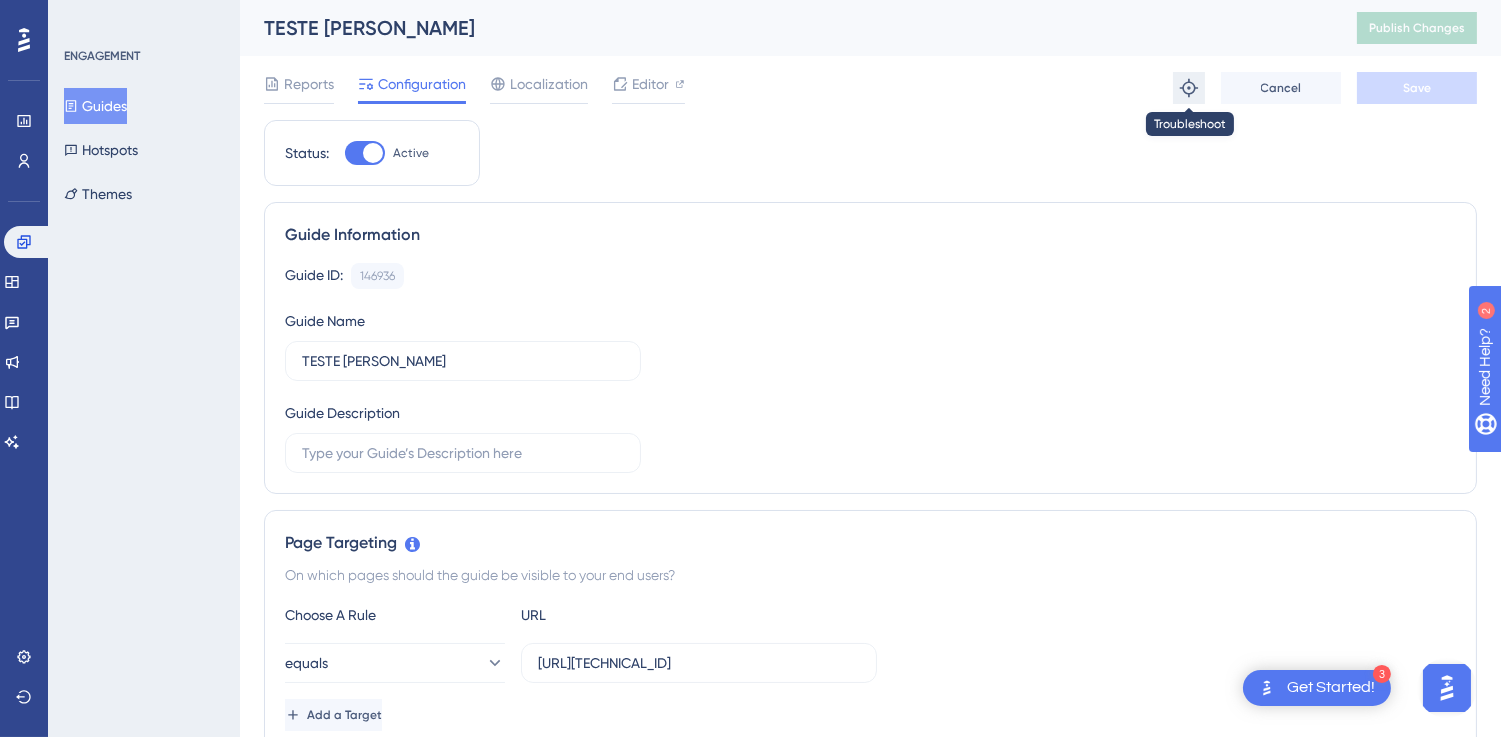 click 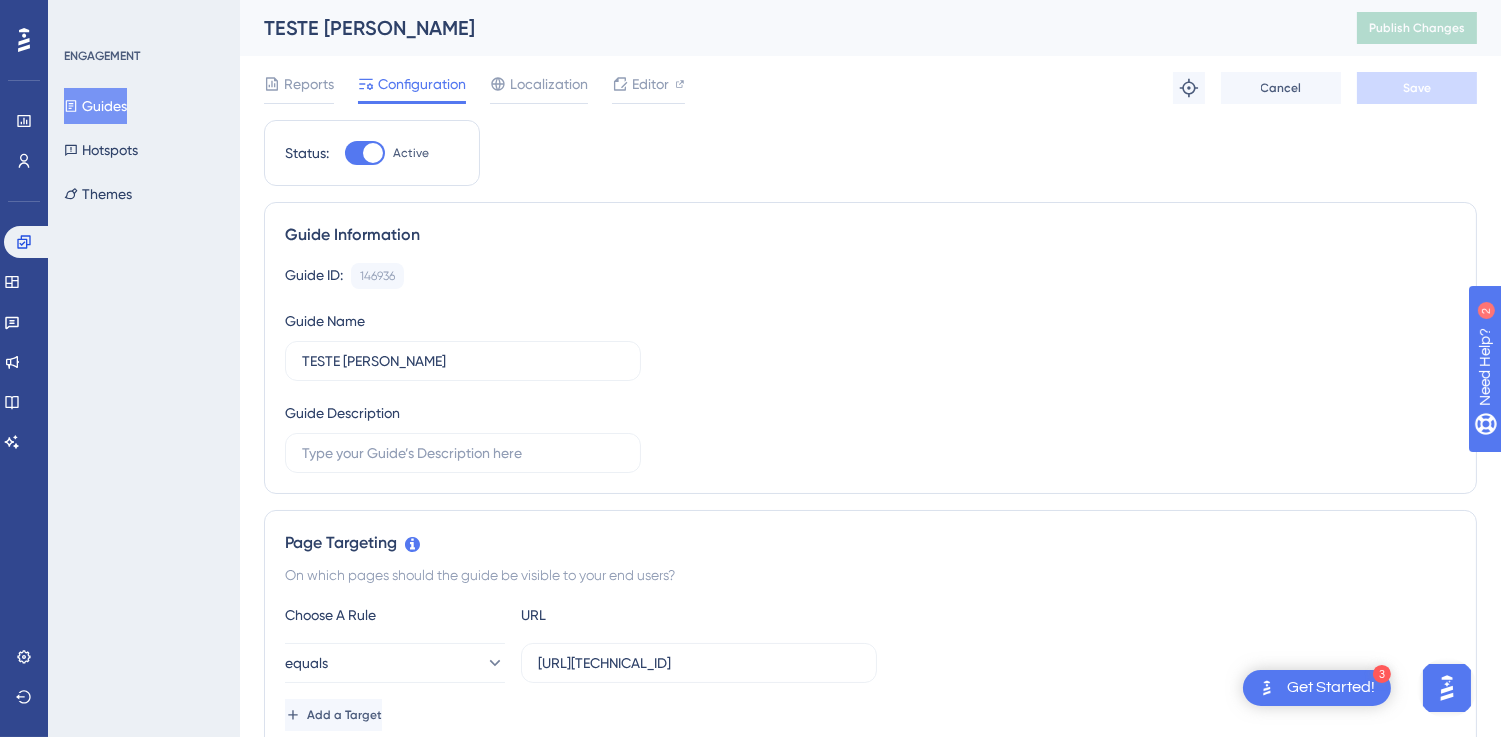 click on "Guide ID: 146936 Copy" at bounding box center [870, 276] 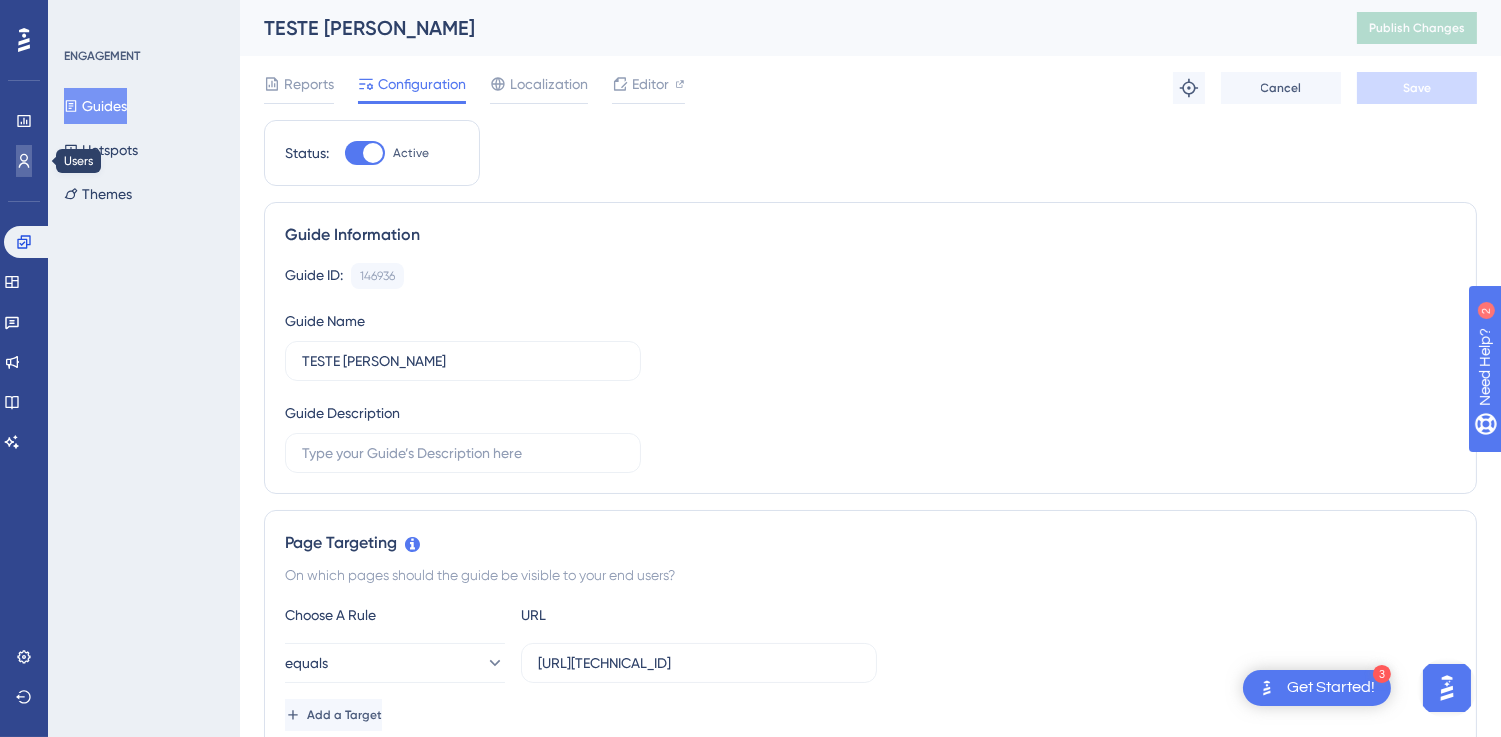 click at bounding box center (24, 161) 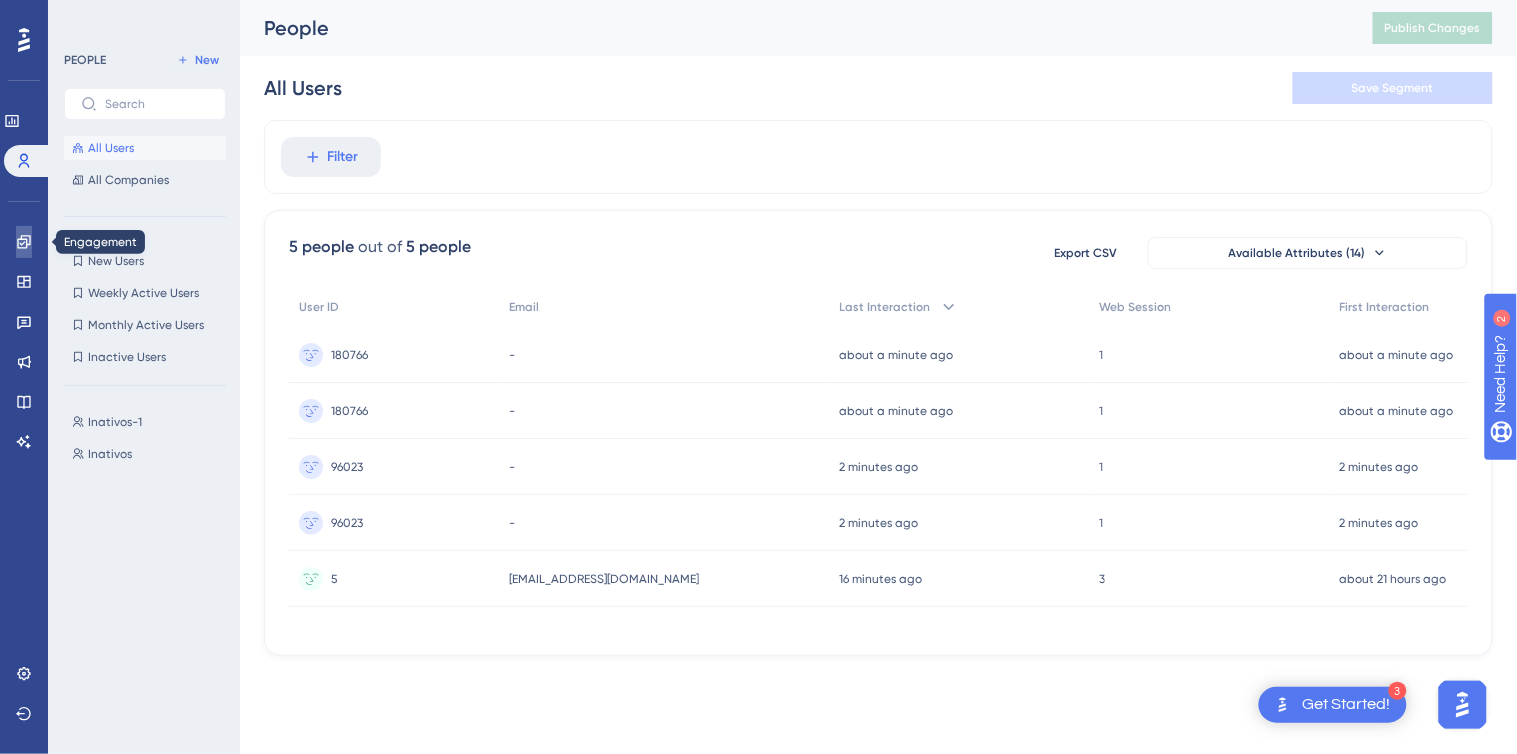 click 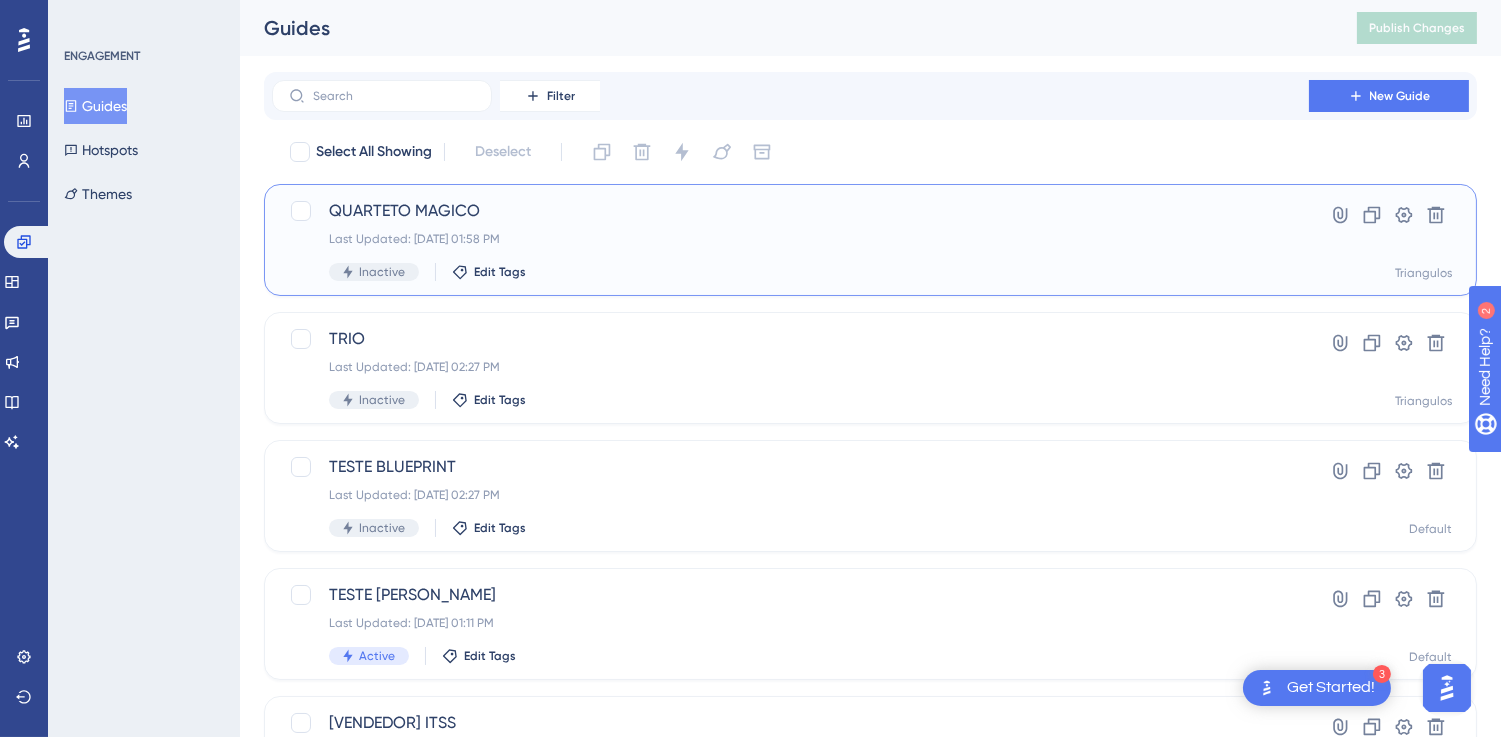 click on "QUARTETO MAGICO Last Updated: 16 de jul. de 2025 01:58 PM Inactive Edit Tags" at bounding box center [790, 240] 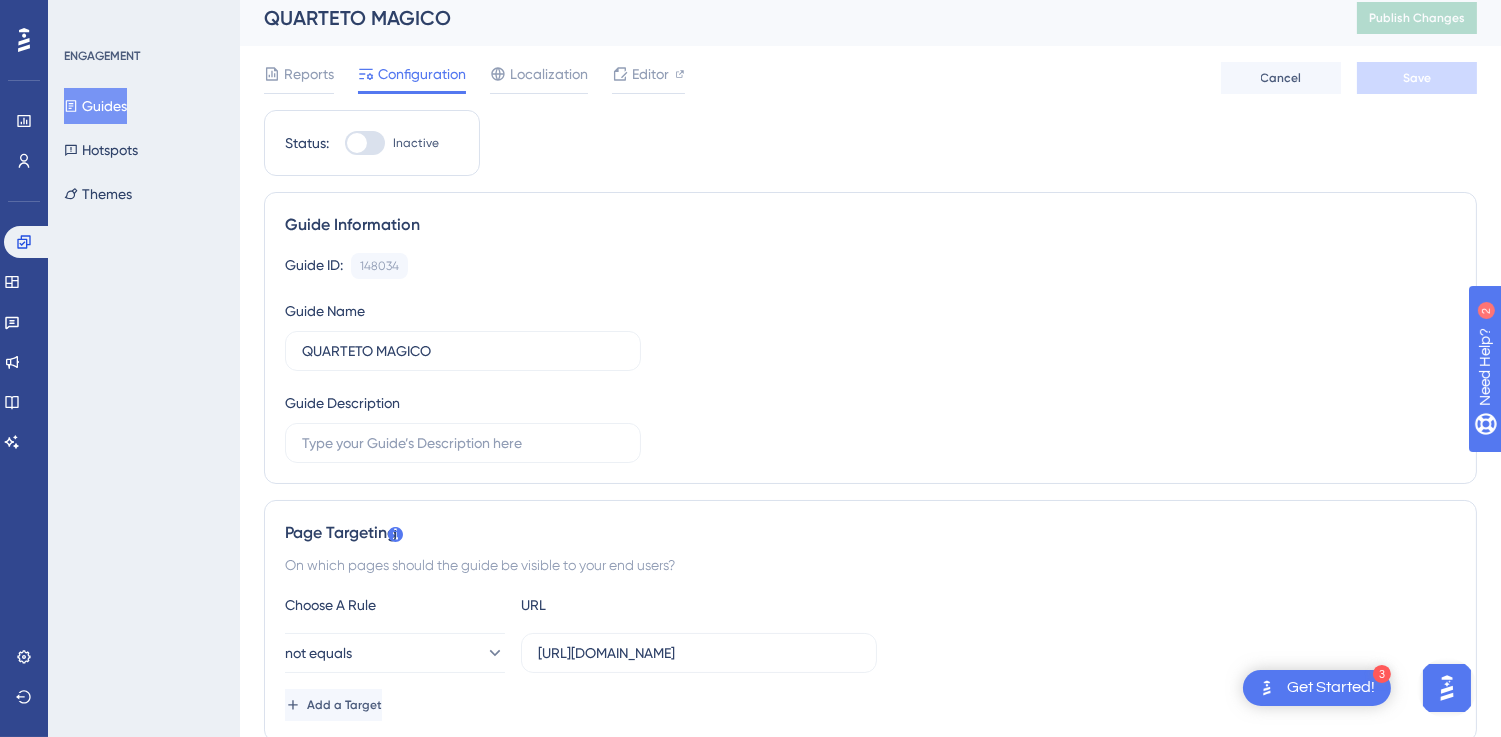 scroll, scrollTop: 0, scrollLeft: 16, axis: horizontal 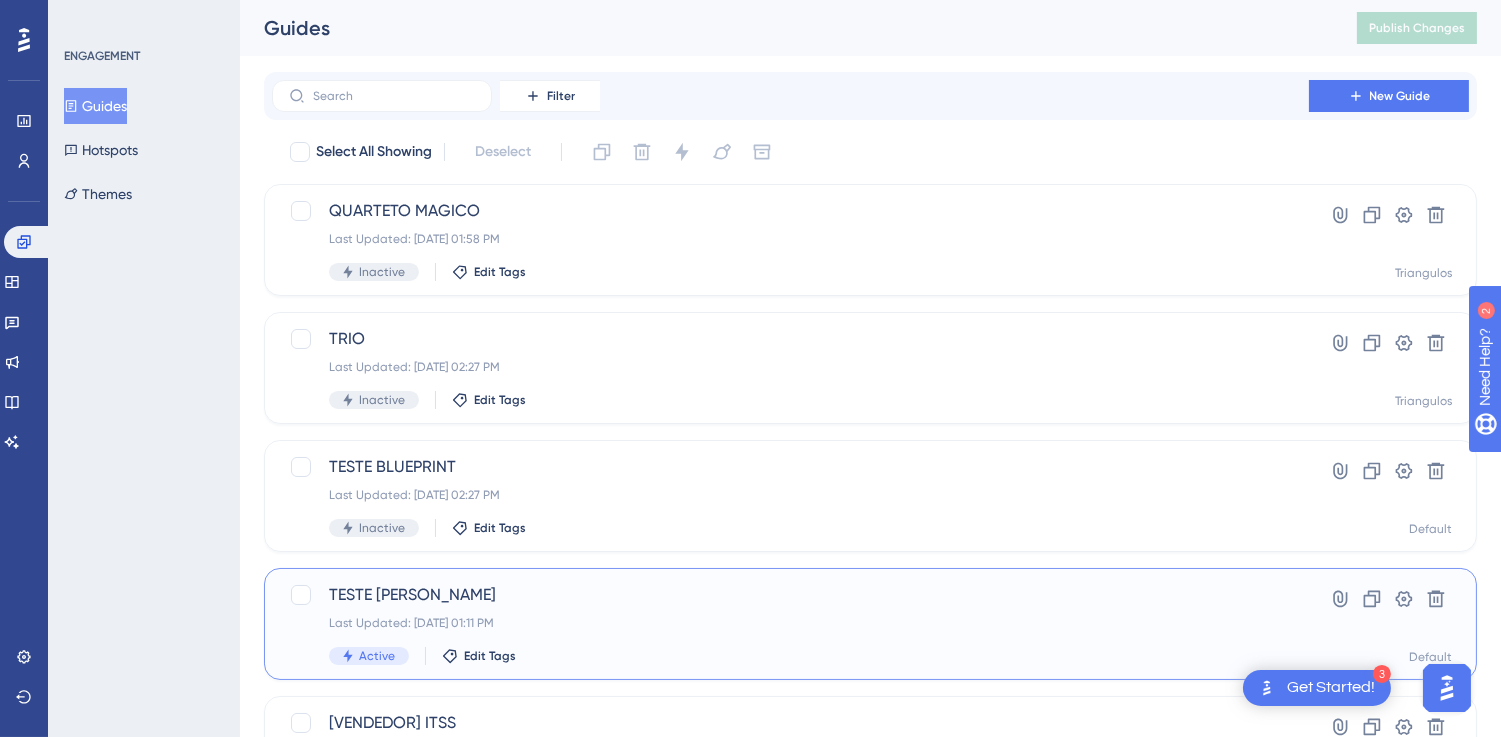 click on "TESTE [PERSON_NAME]" at bounding box center (790, 595) 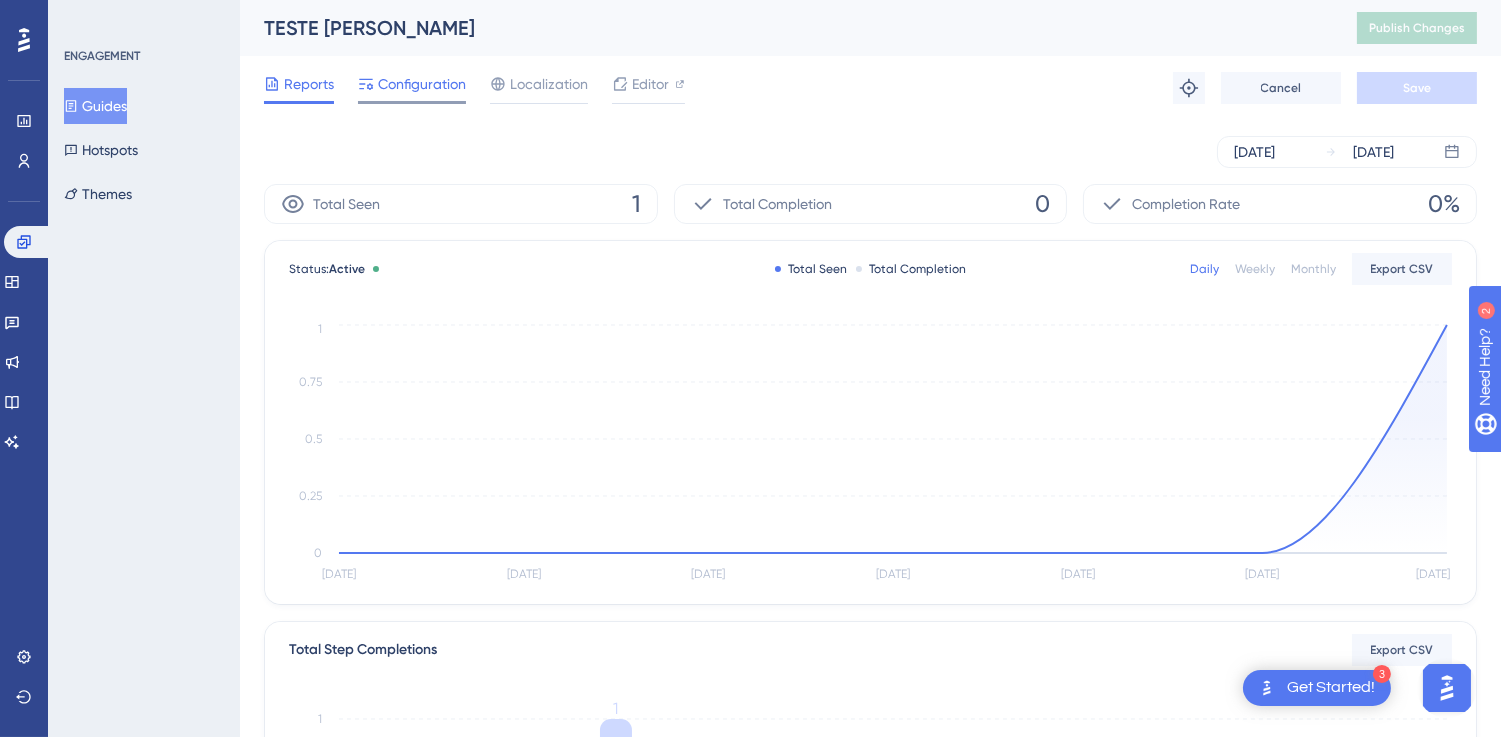 click on "Configuration" at bounding box center [422, 84] 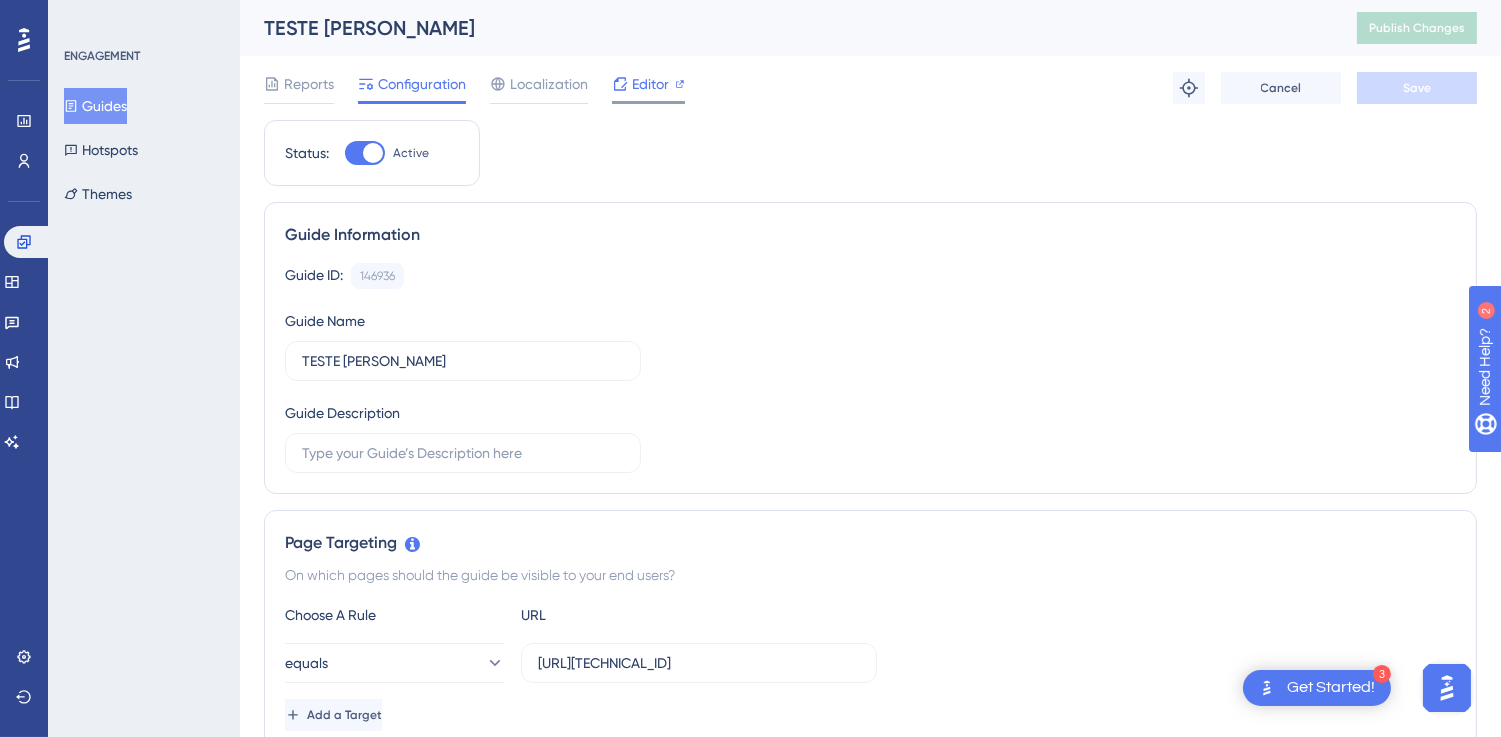 click 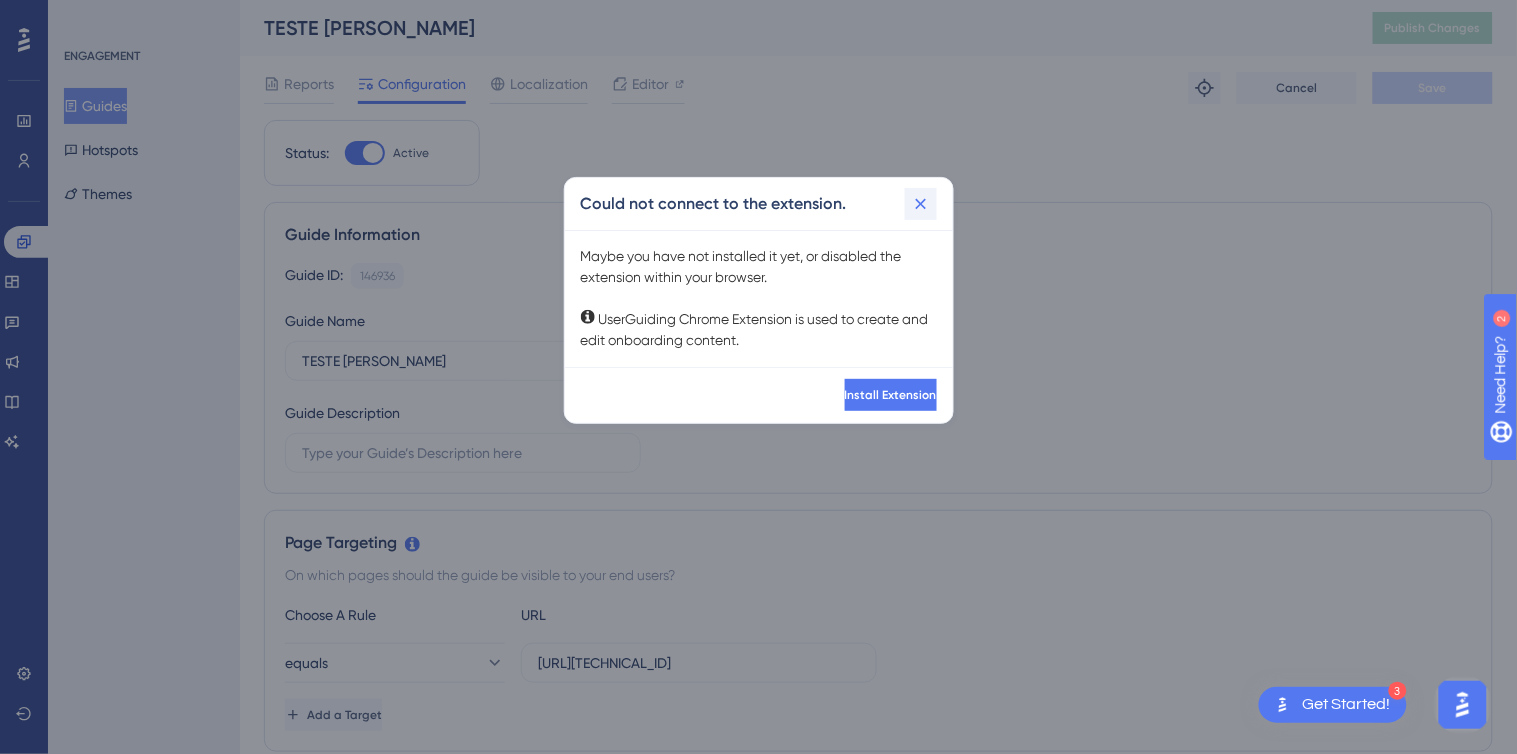 click at bounding box center (921, 204) 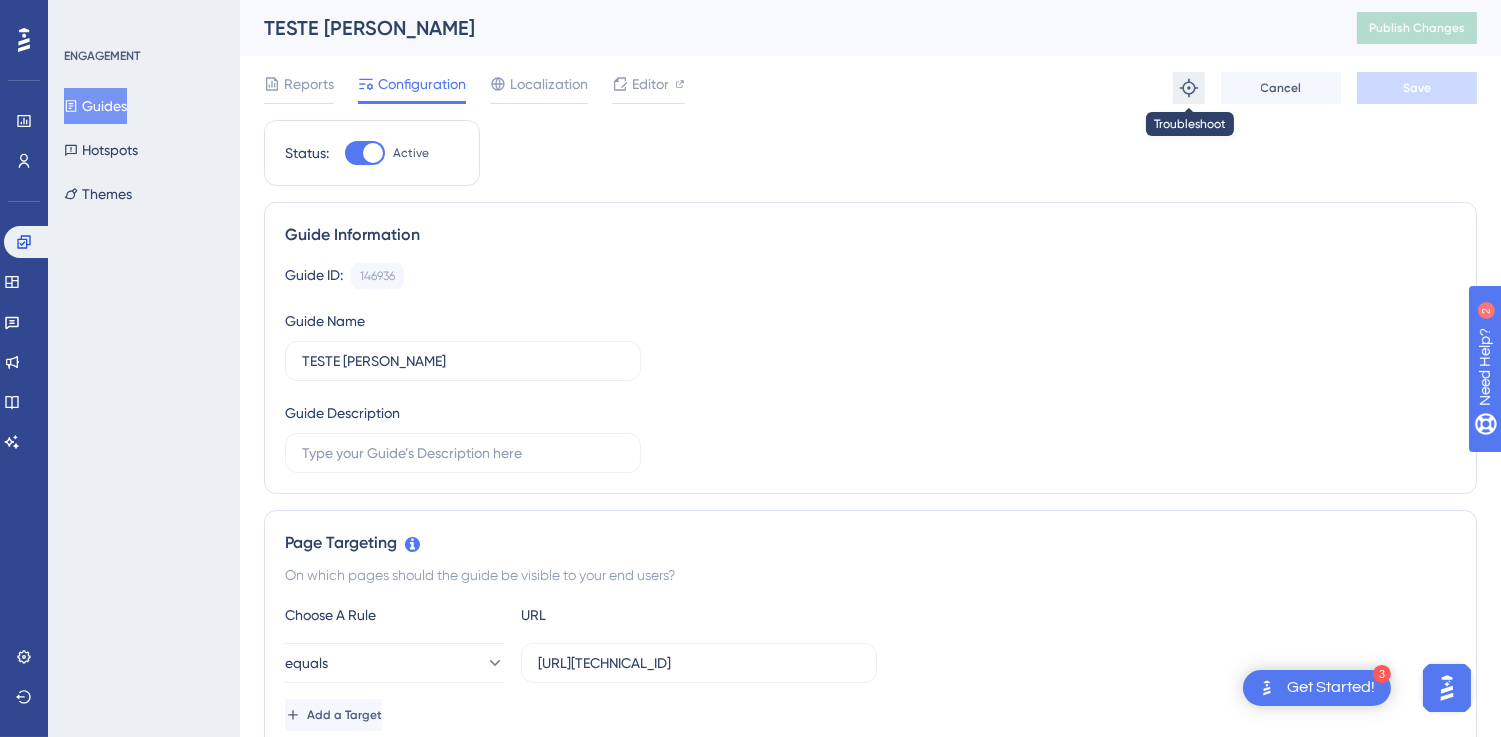 click at bounding box center [1189, 88] 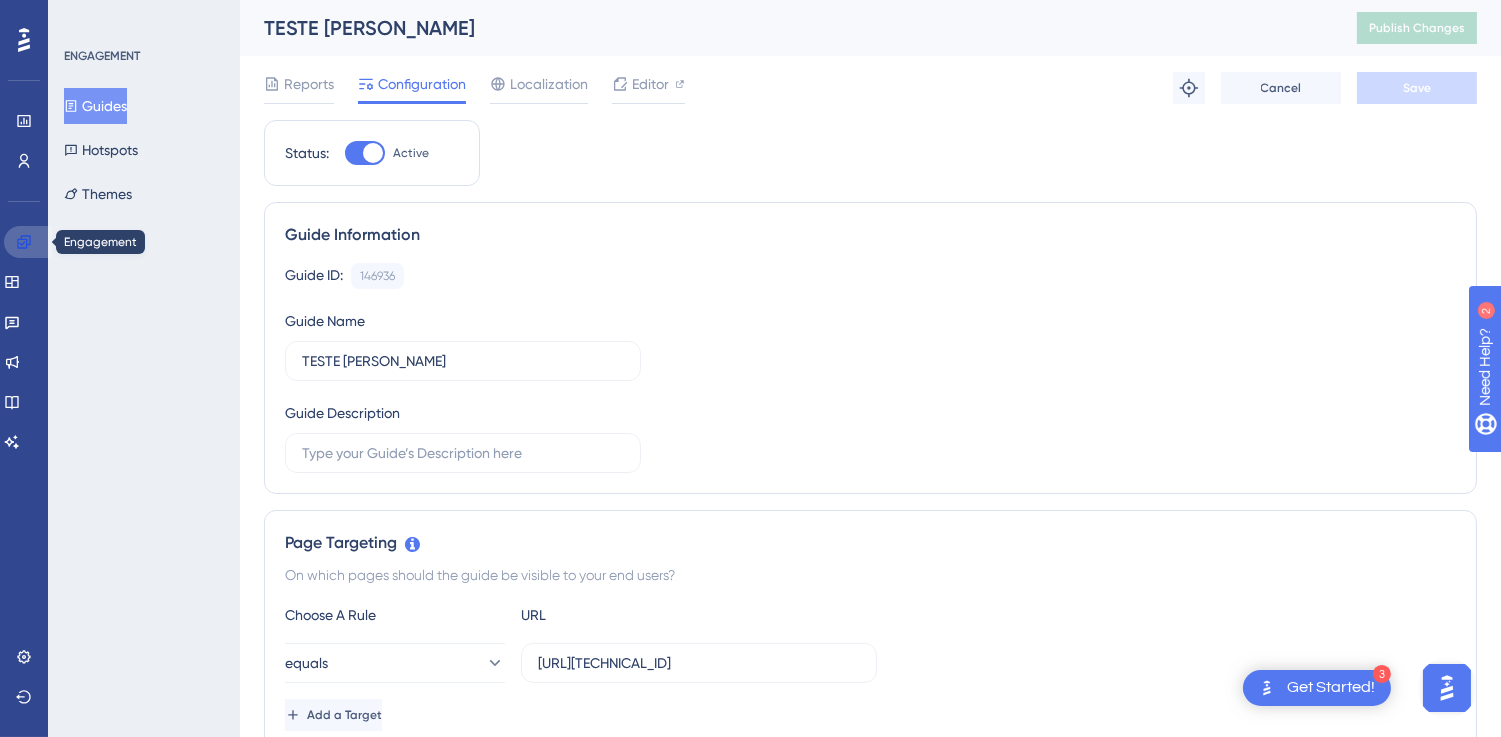 click at bounding box center [28, 242] 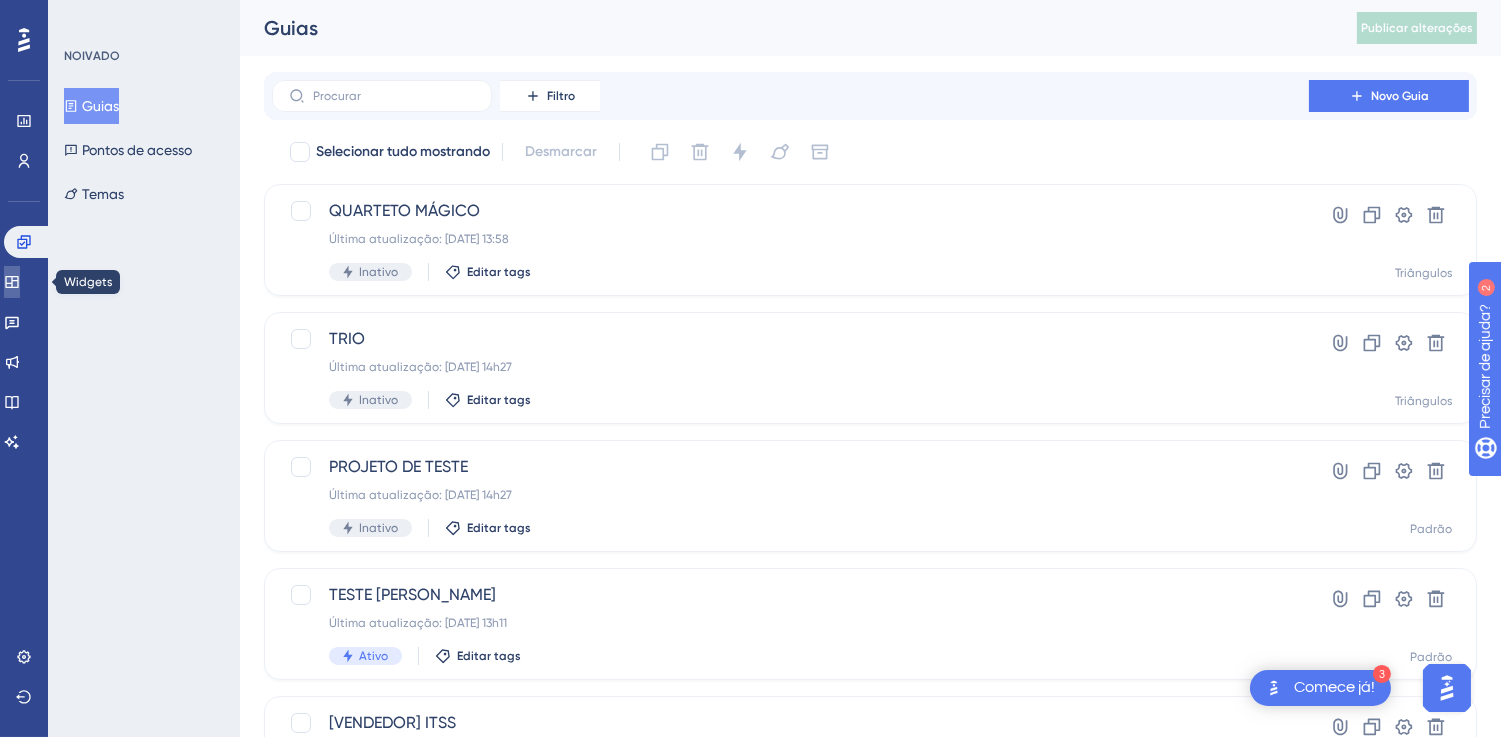 drag, startPoint x: 15, startPoint y: 265, endPoint x: 35, endPoint y: 291, distance: 32.80244 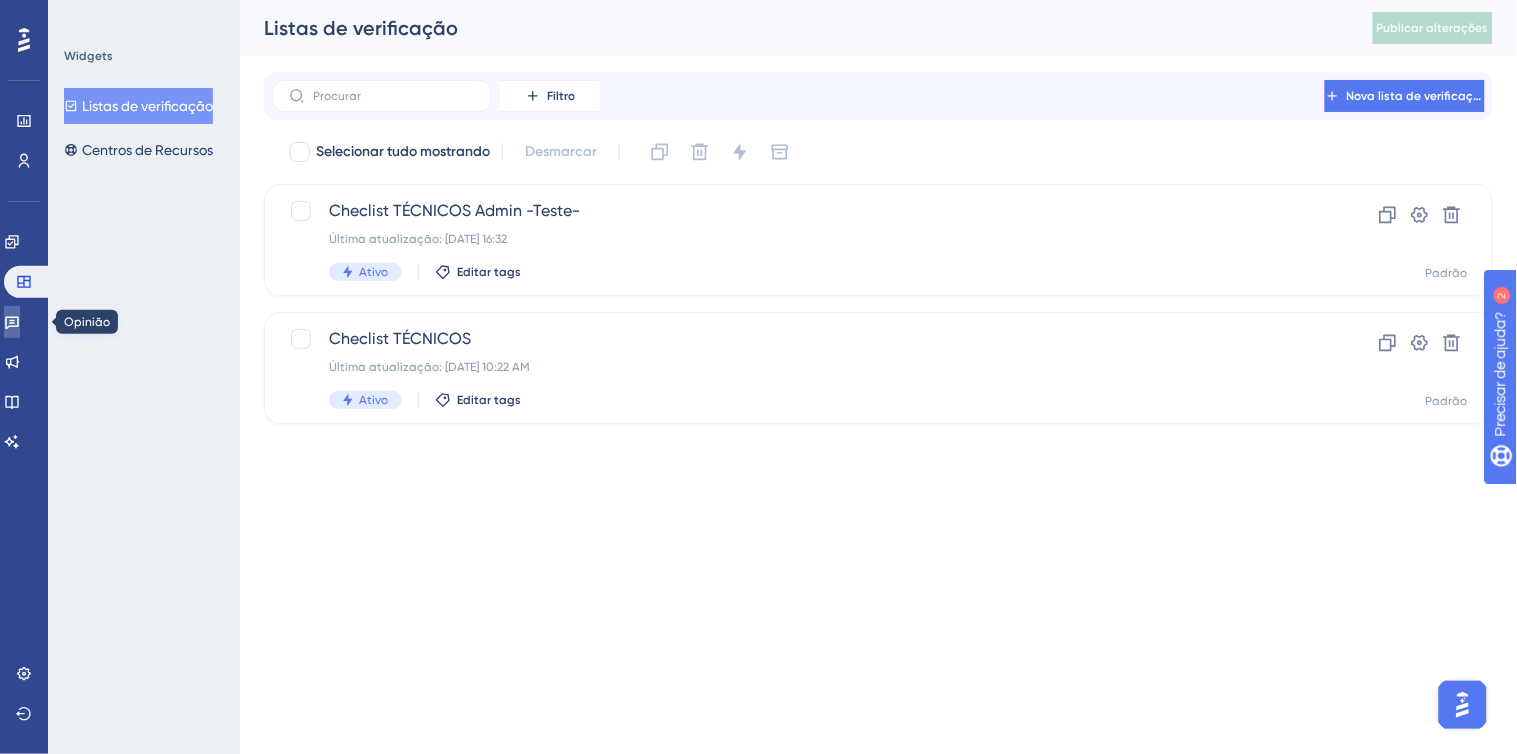 click at bounding box center [12, 322] 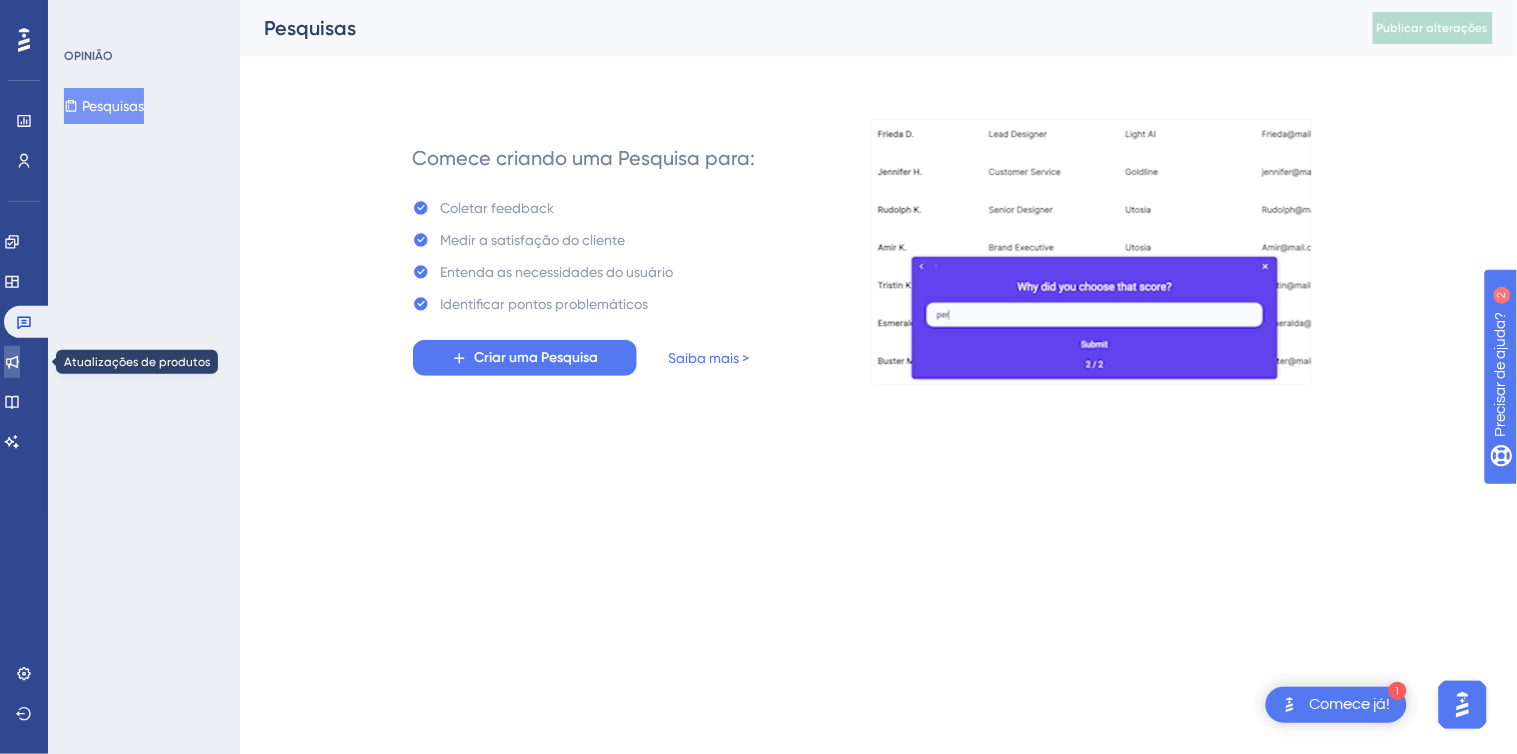 click 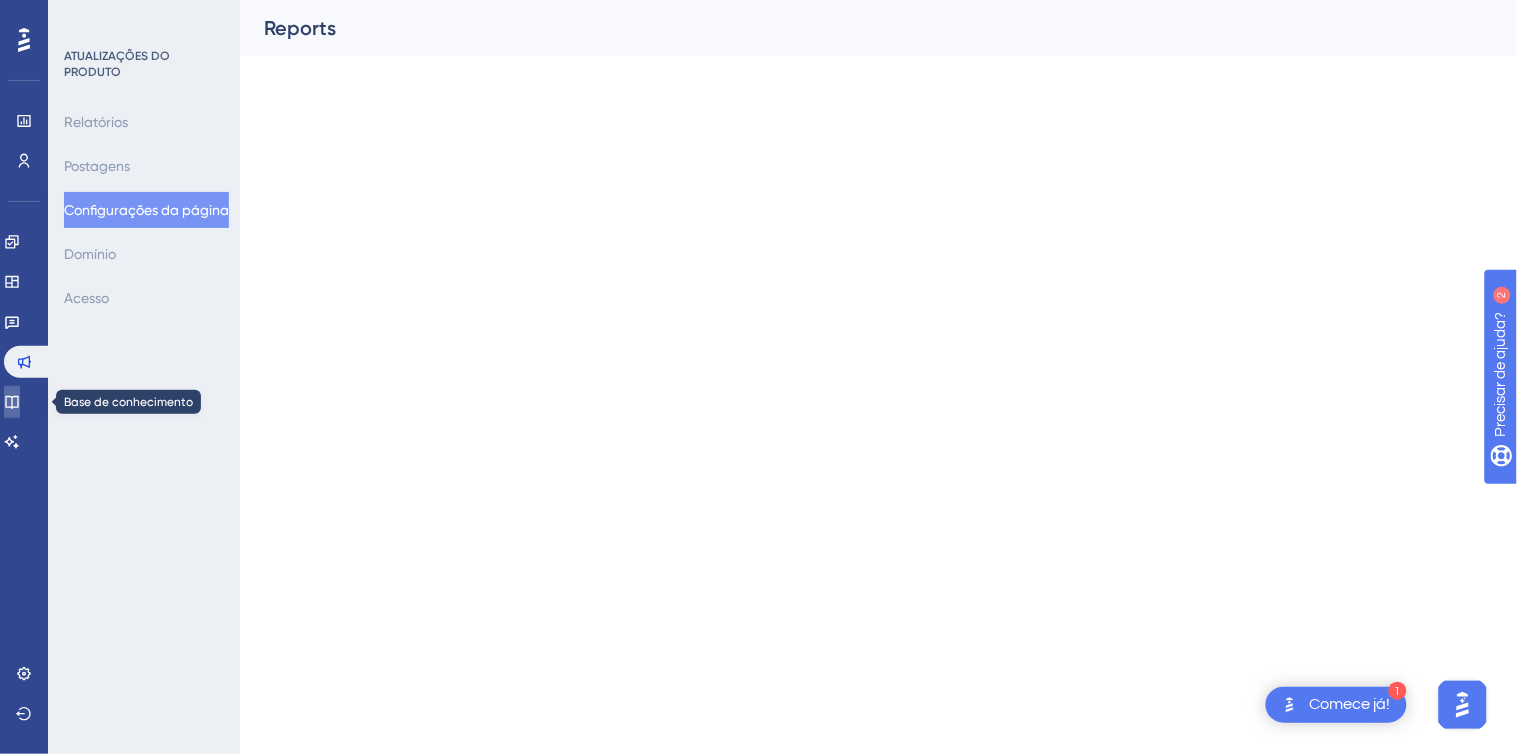 click 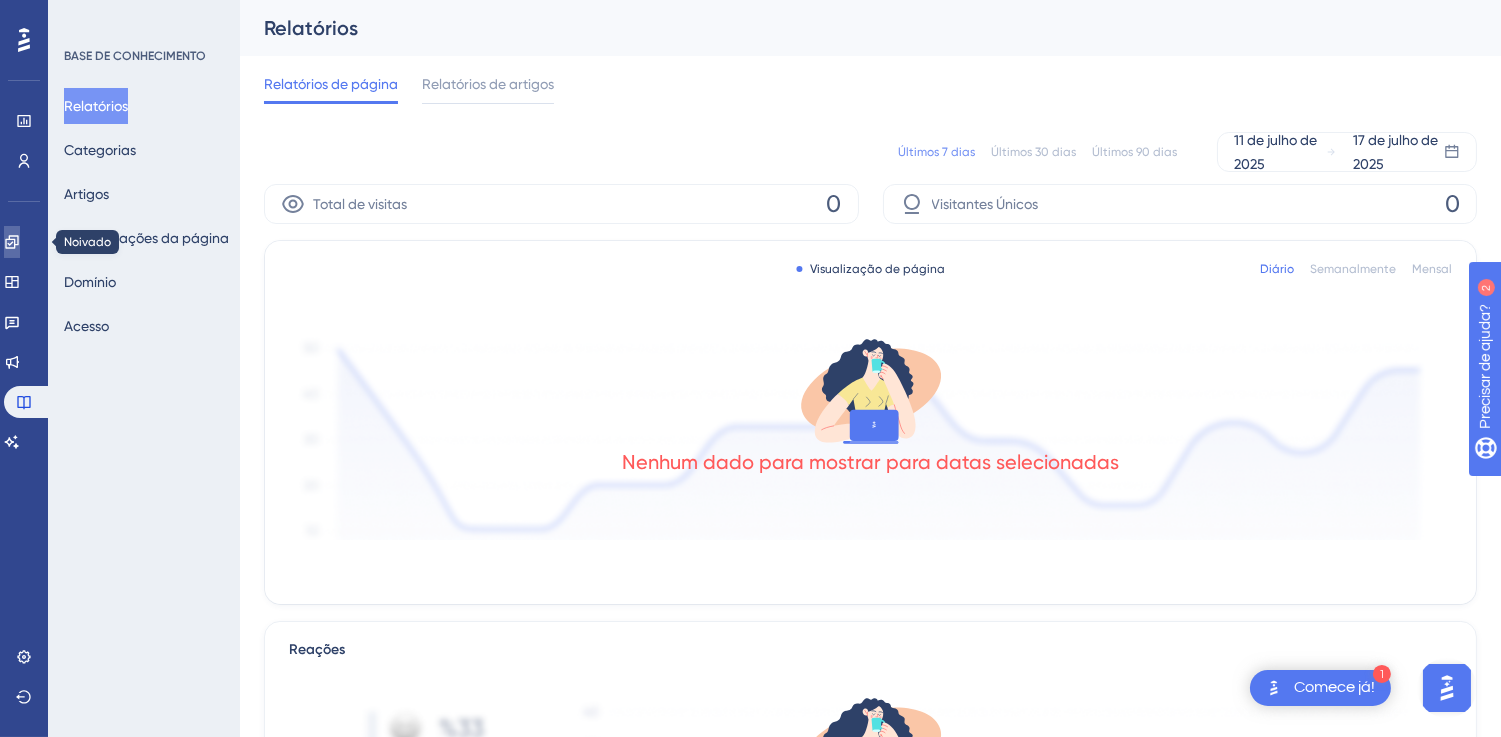 click 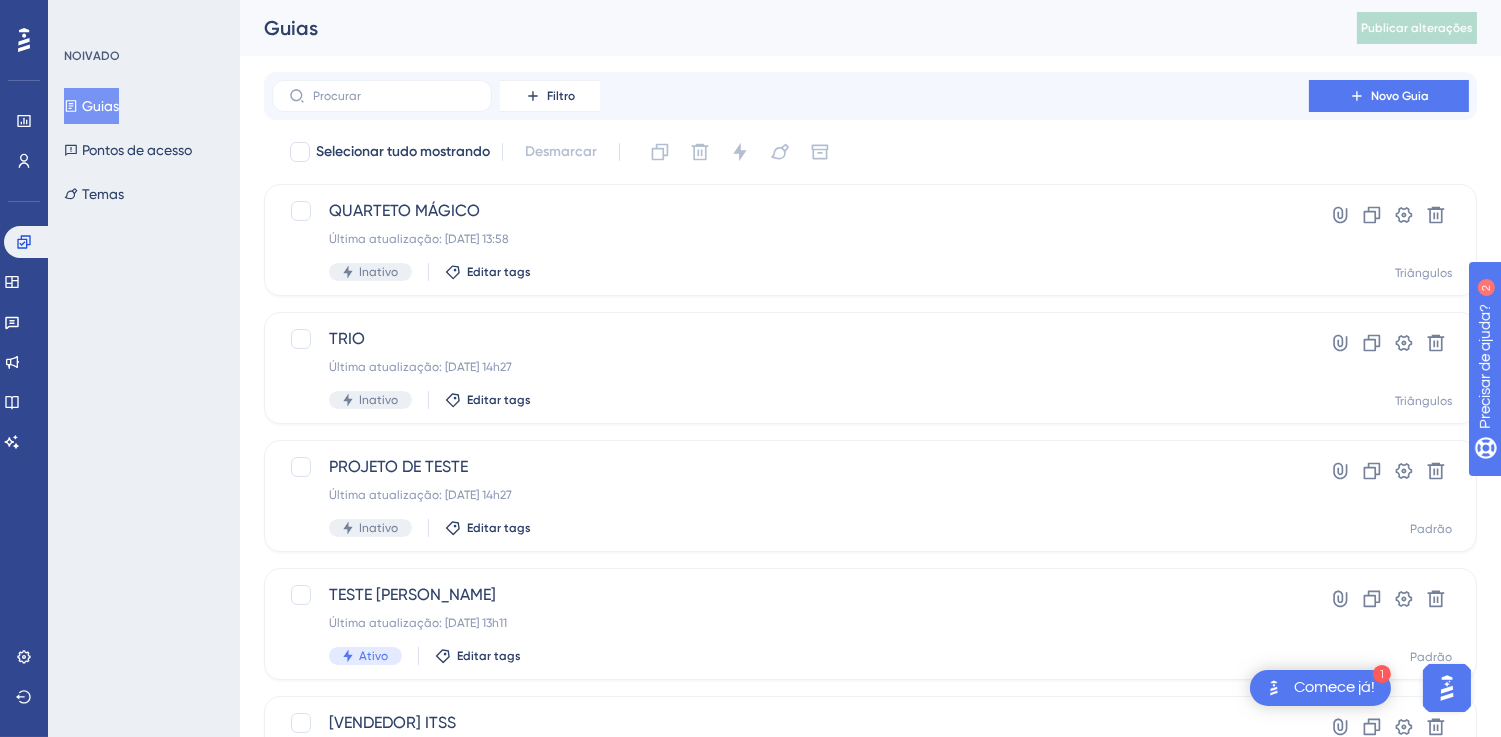 click on "NOIVADO Guias Pontos de acesso Temas" at bounding box center [144, 368] 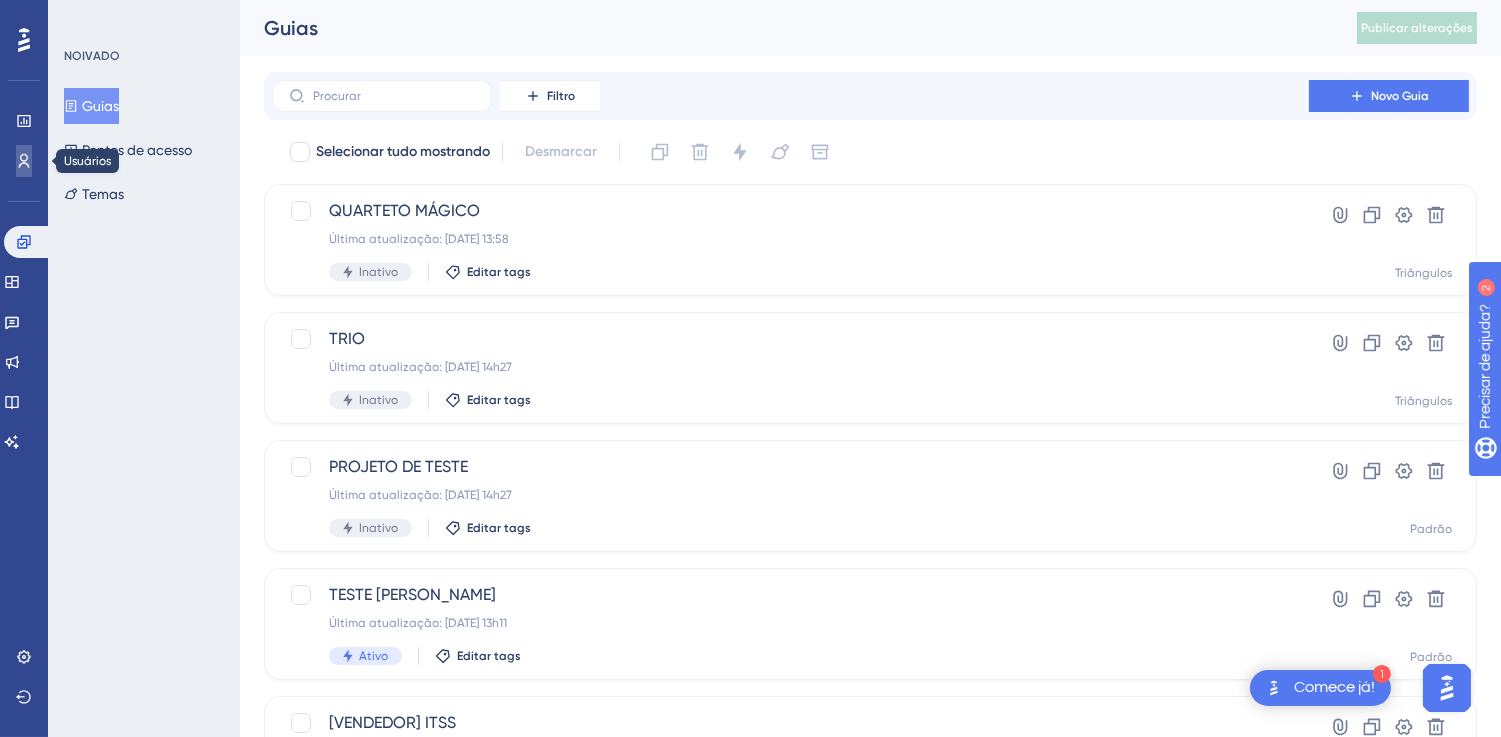 click 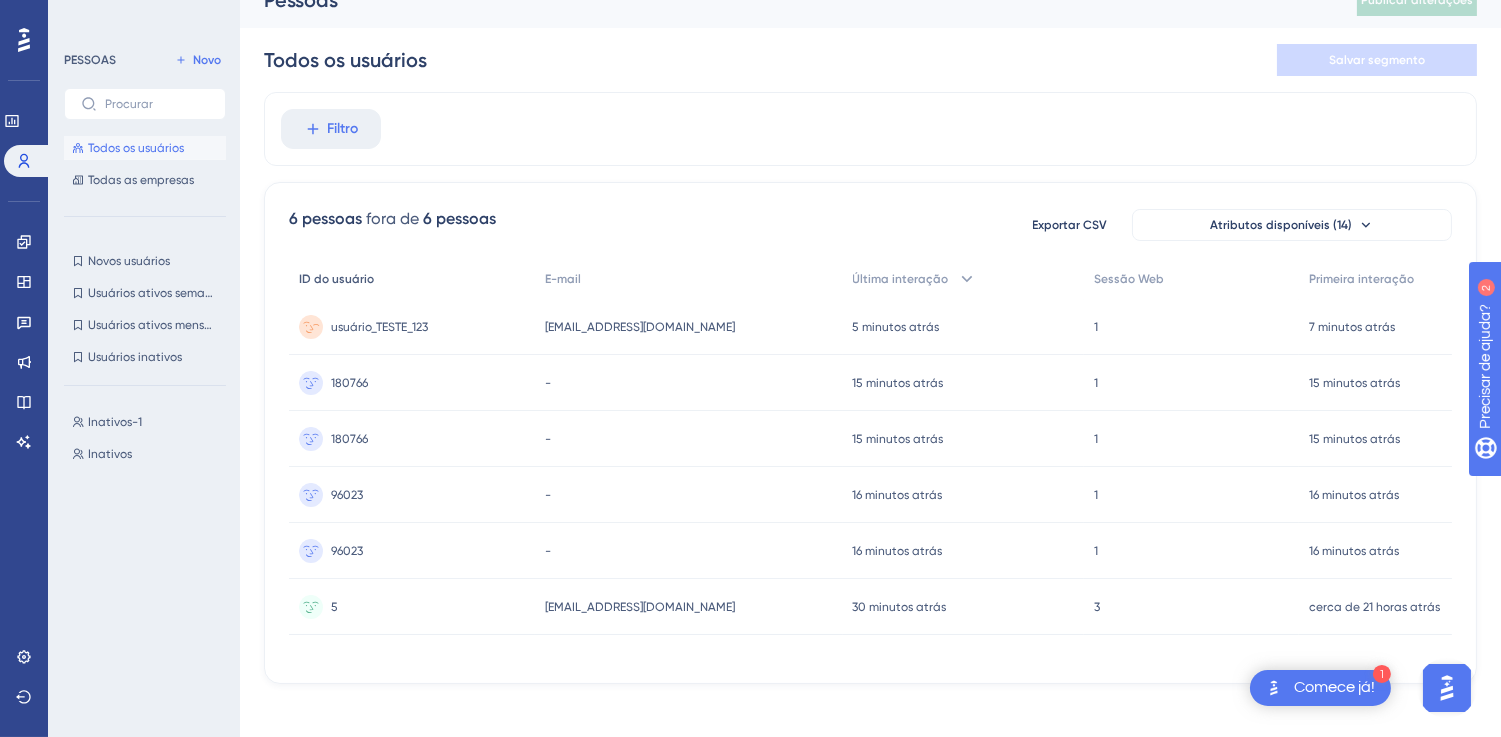 scroll, scrollTop: 38, scrollLeft: 0, axis: vertical 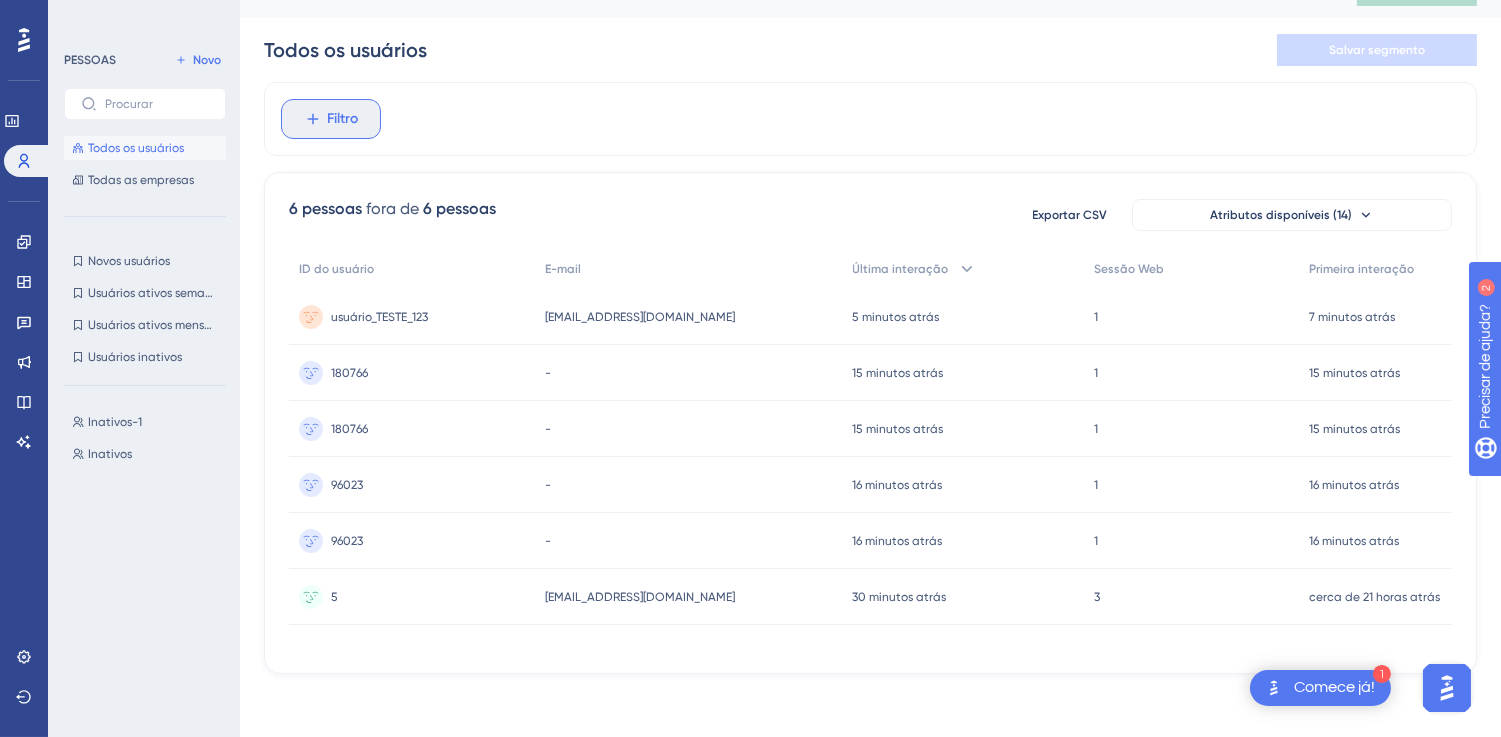 click on "Filtro" at bounding box center [331, 119] 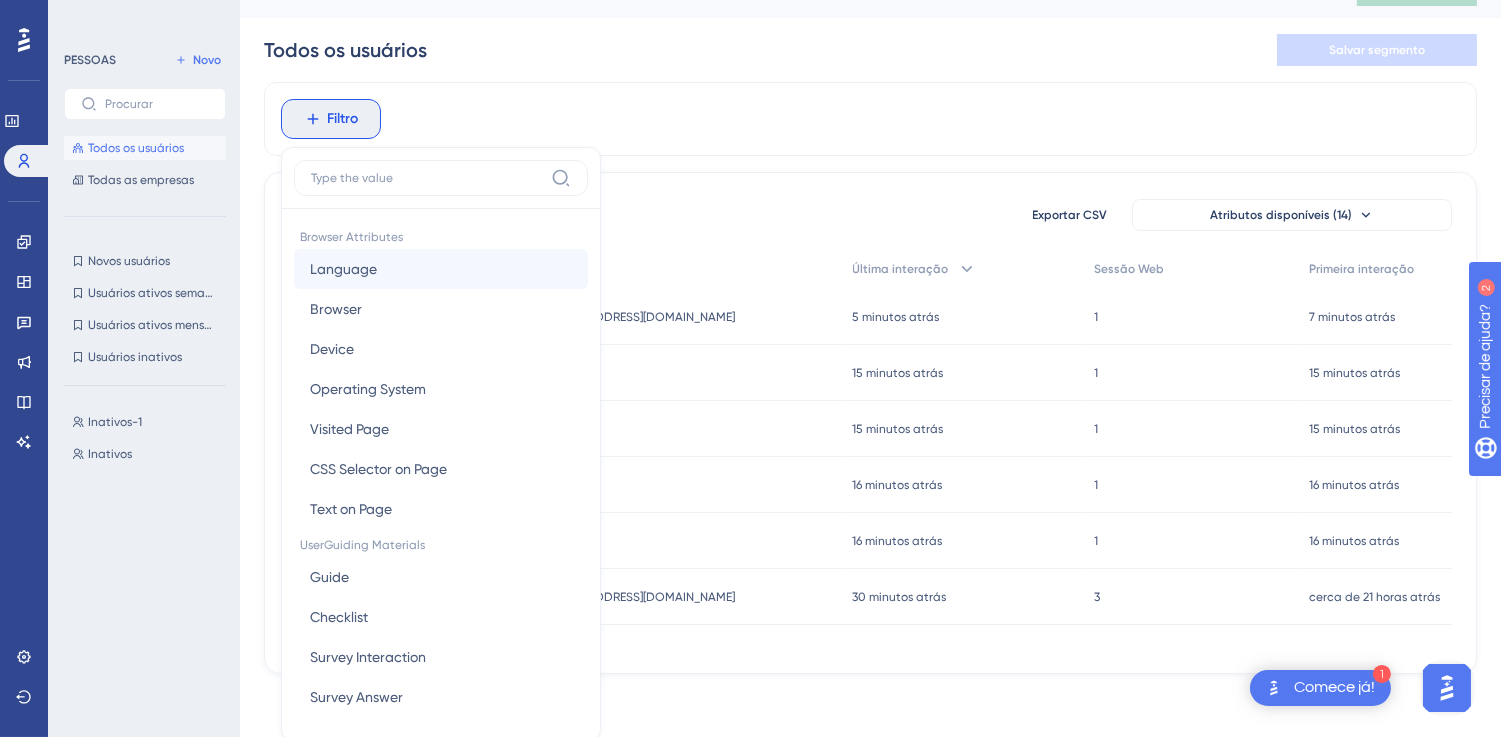 scroll, scrollTop: 108, scrollLeft: 0, axis: vertical 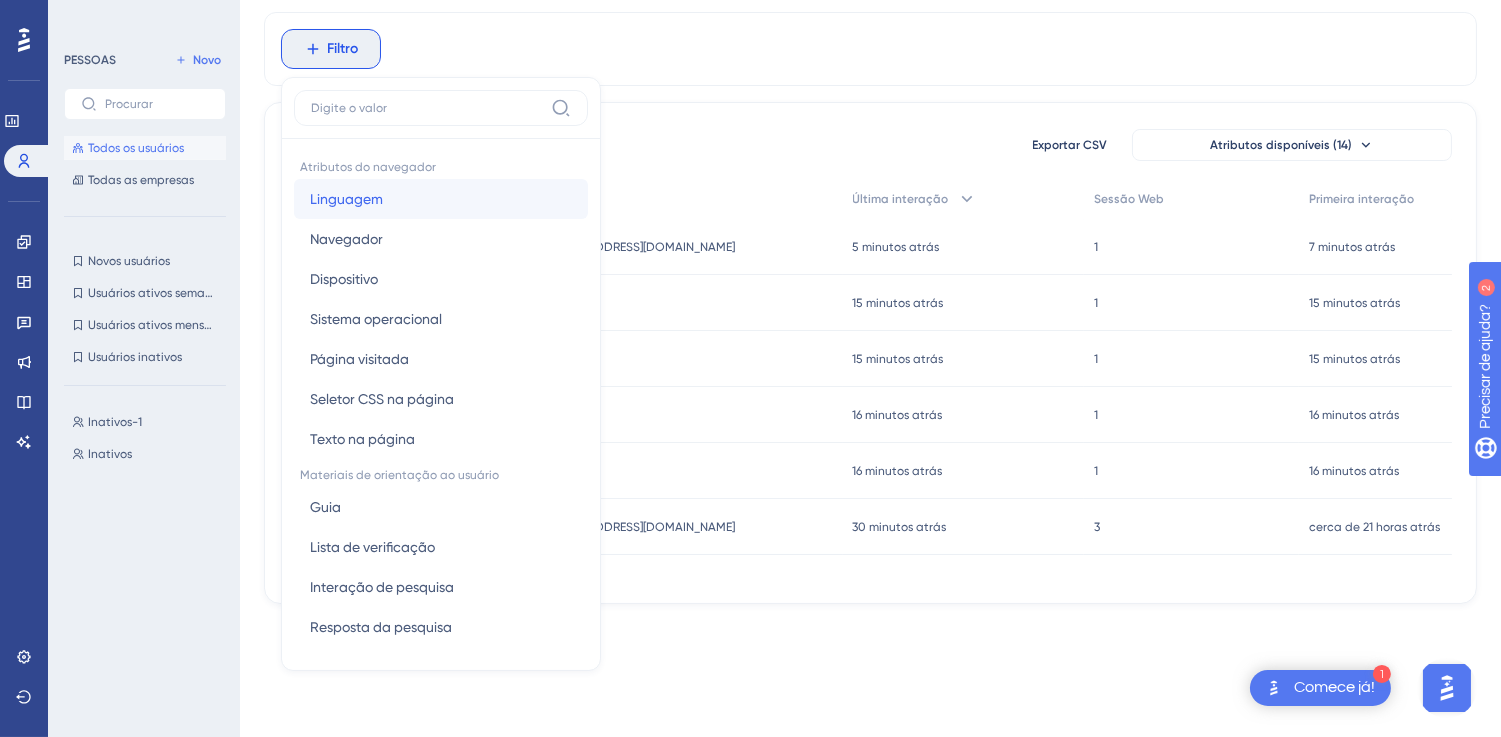 click on "Linguagem" at bounding box center (346, 199) 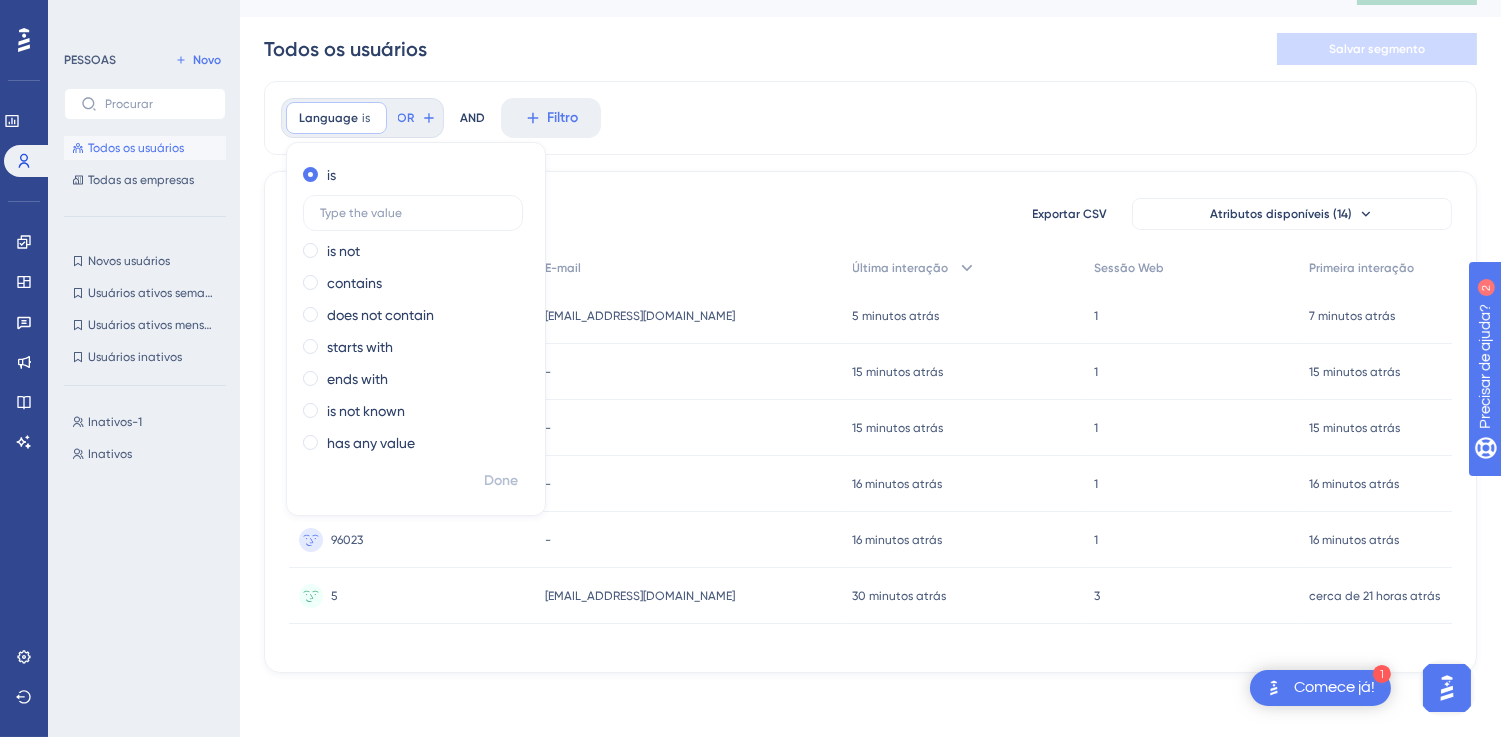 scroll, scrollTop: 38, scrollLeft: 0, axis: vertical 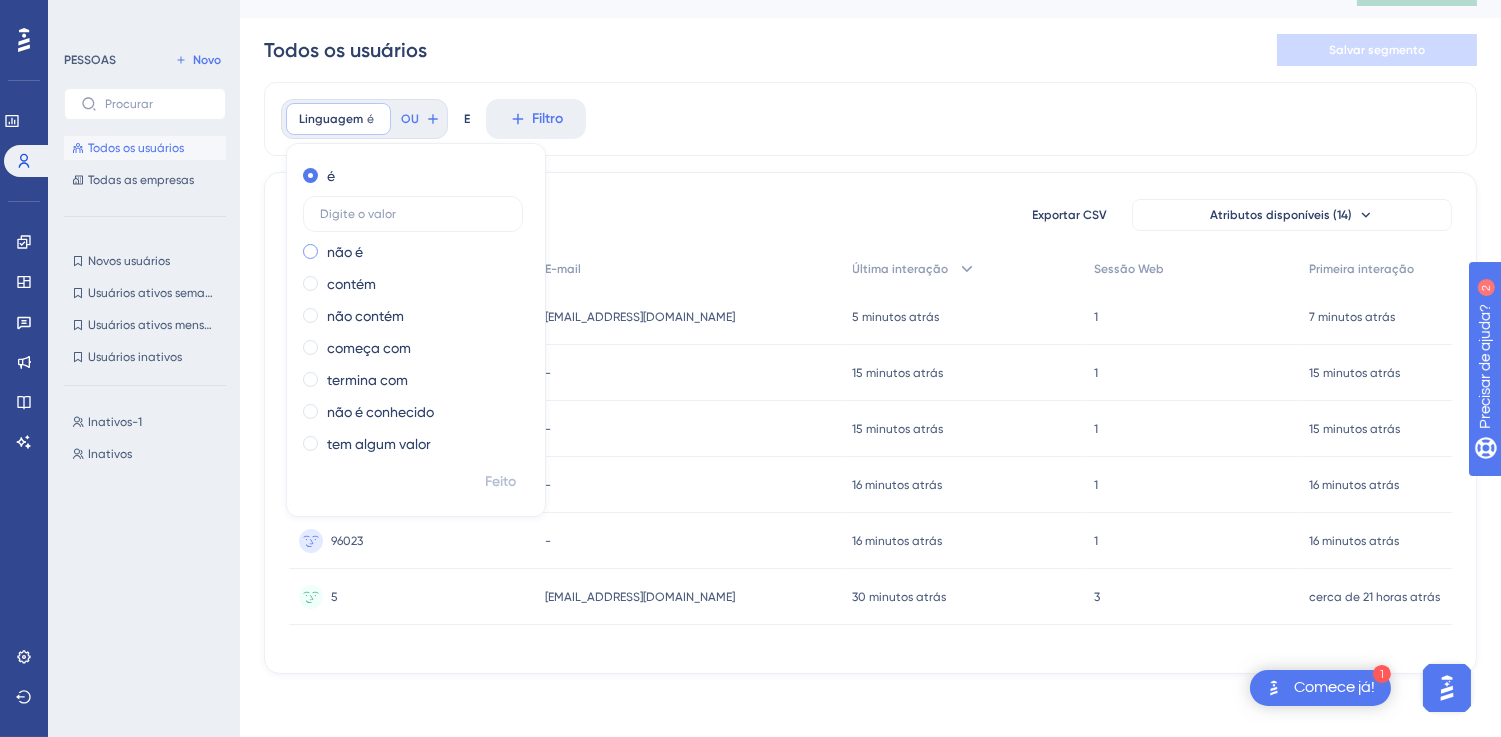 click on "não é" at bounding box center [345, 252] 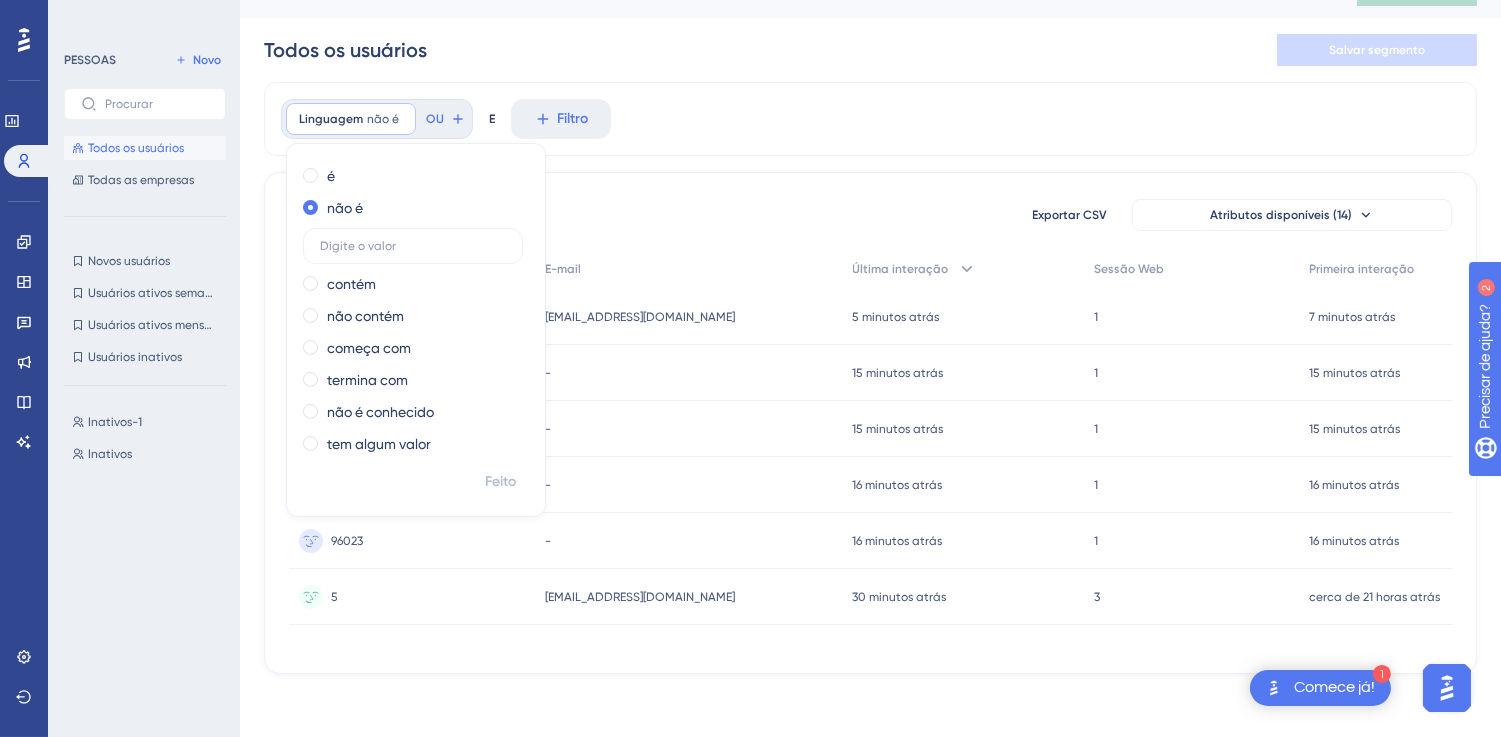 click on "é não é contém não contém começa com termina com não é conhecido tem algum valor" at bounding box center (416, 312) 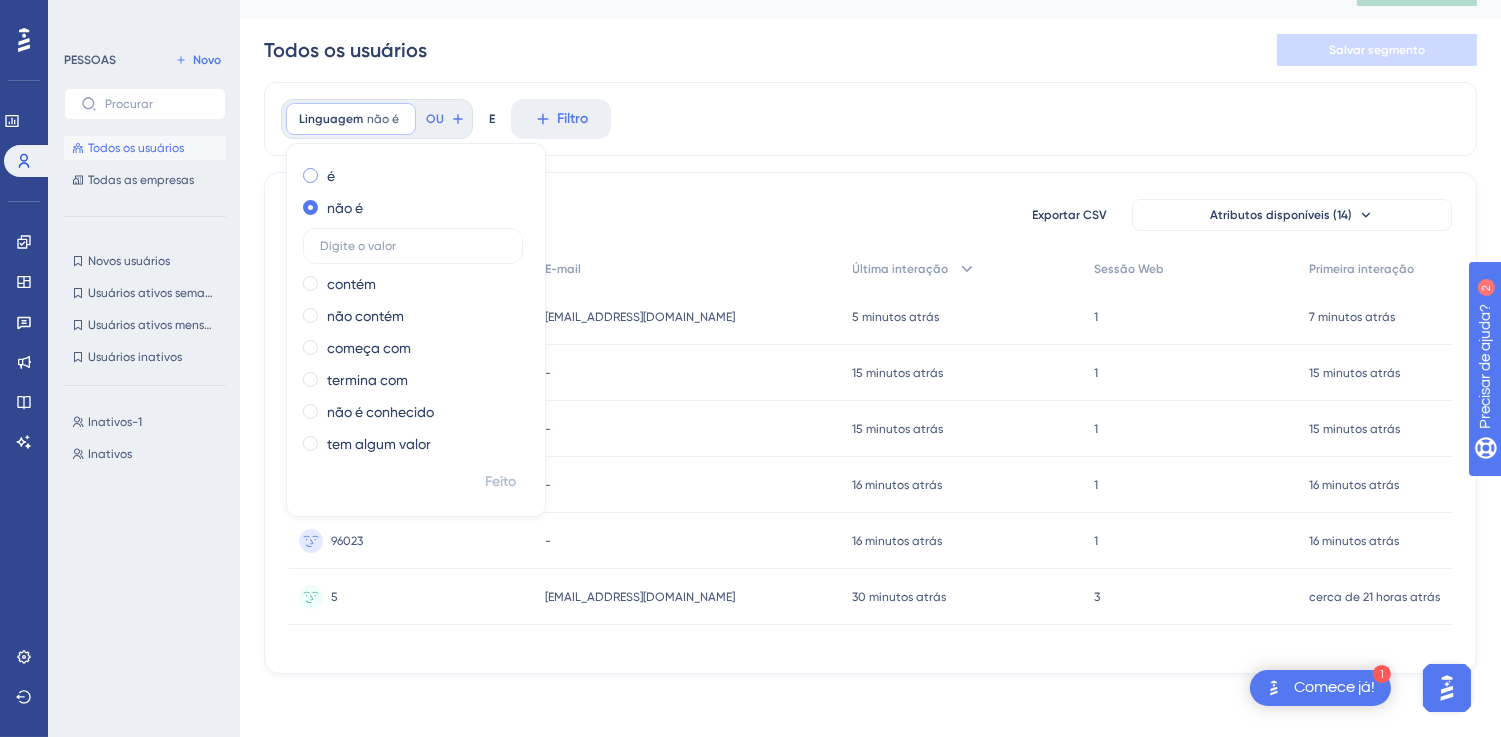 click at bounding box center [310, 175] 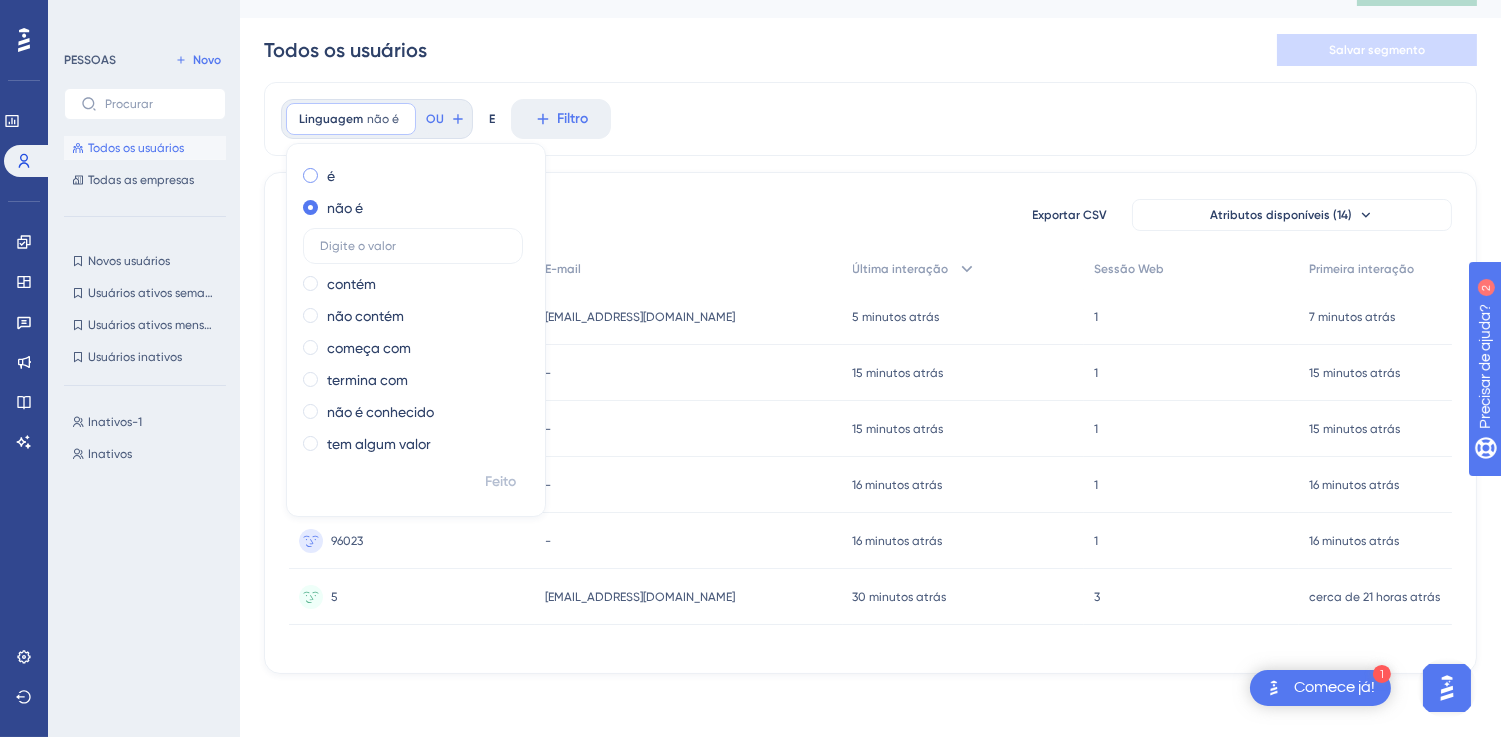 click at bounding box center [324, 171] 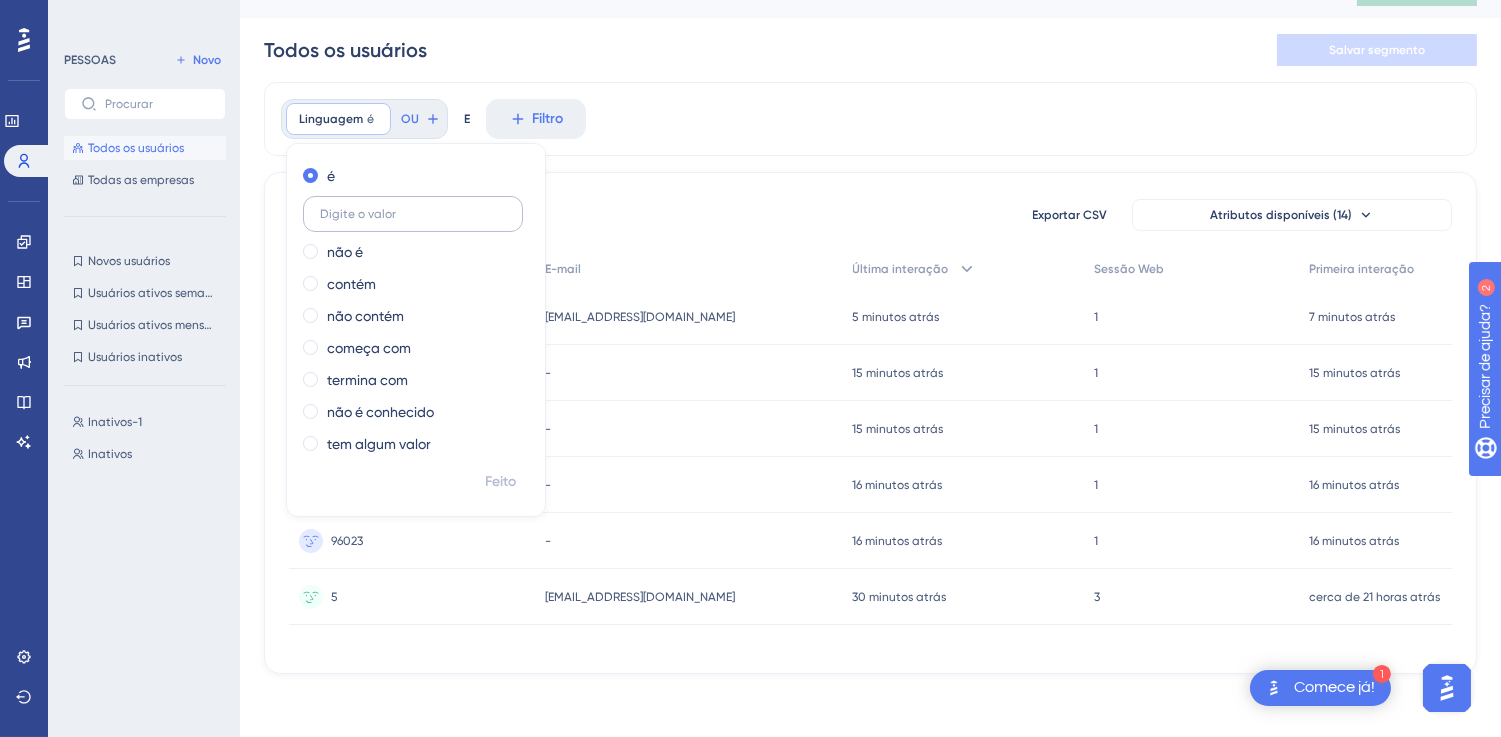 click at bounding box center [413, 214] 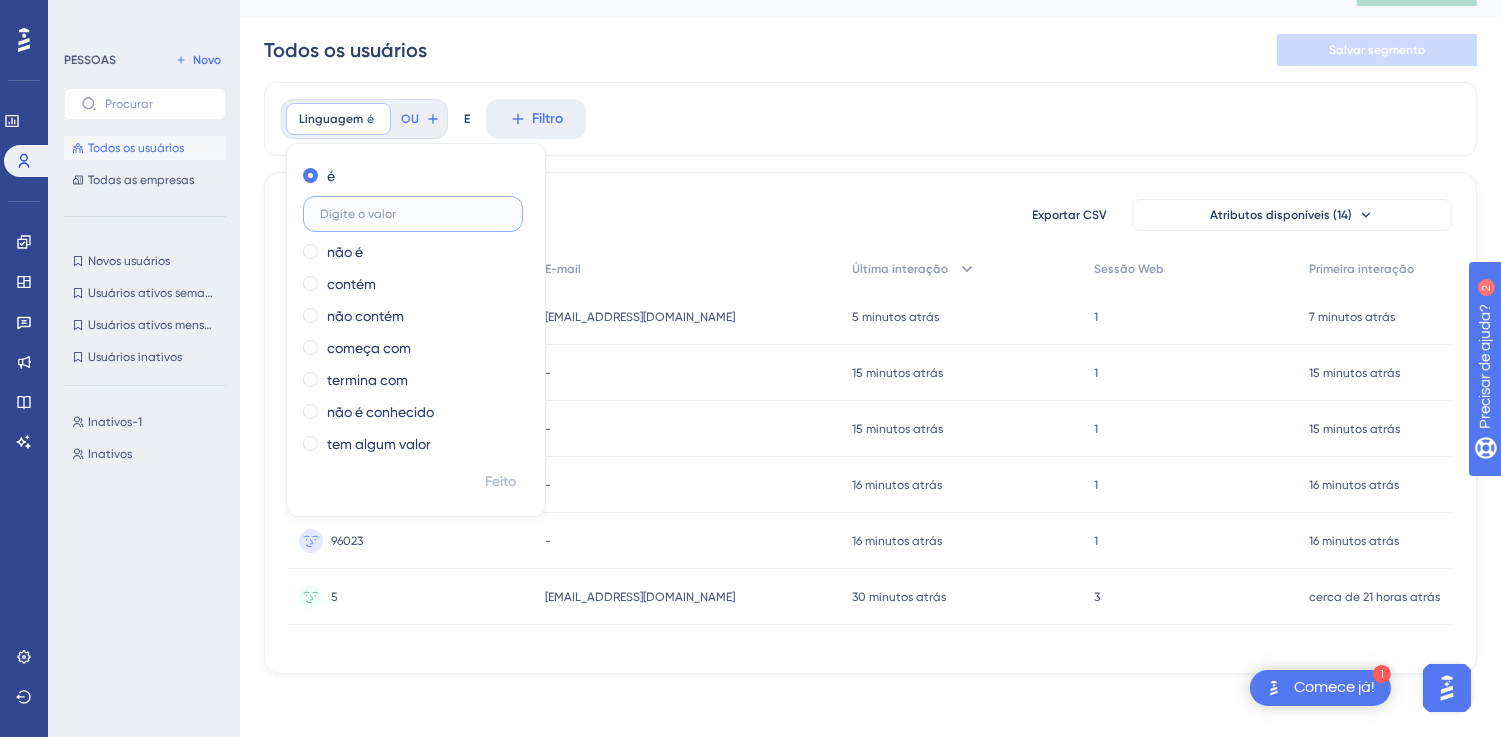 click at bounding box center (413, 214) 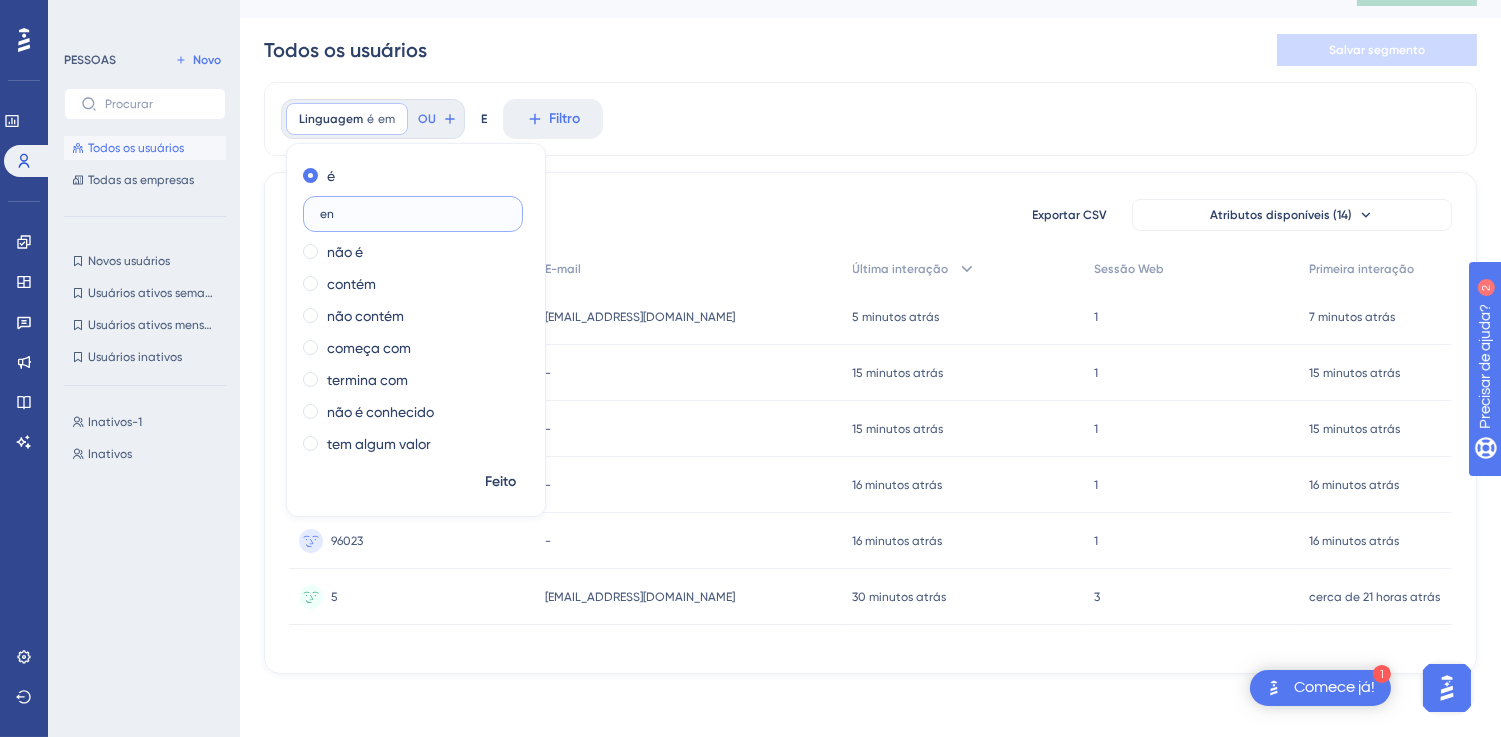 type on "en" 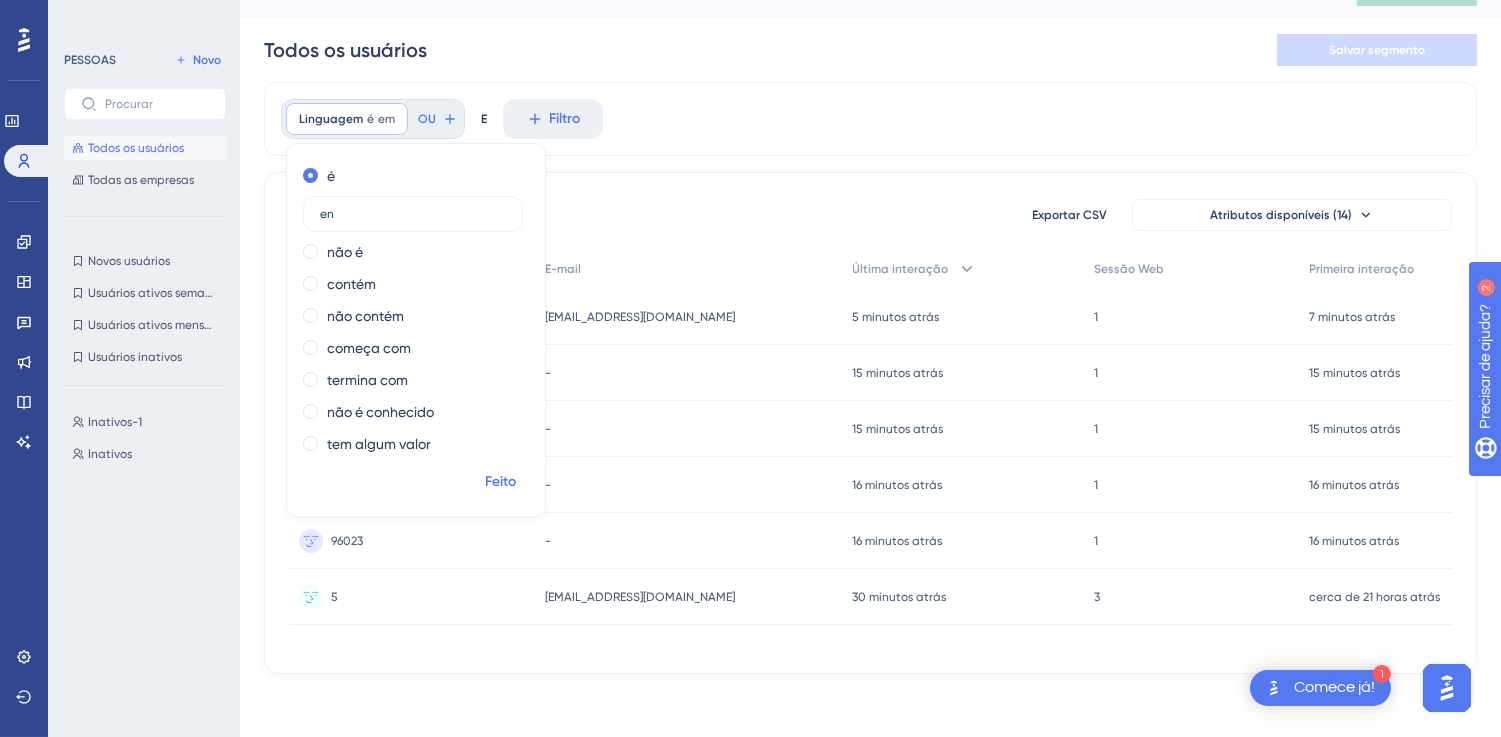 click on "Feito" at bounding box center [501, 481] 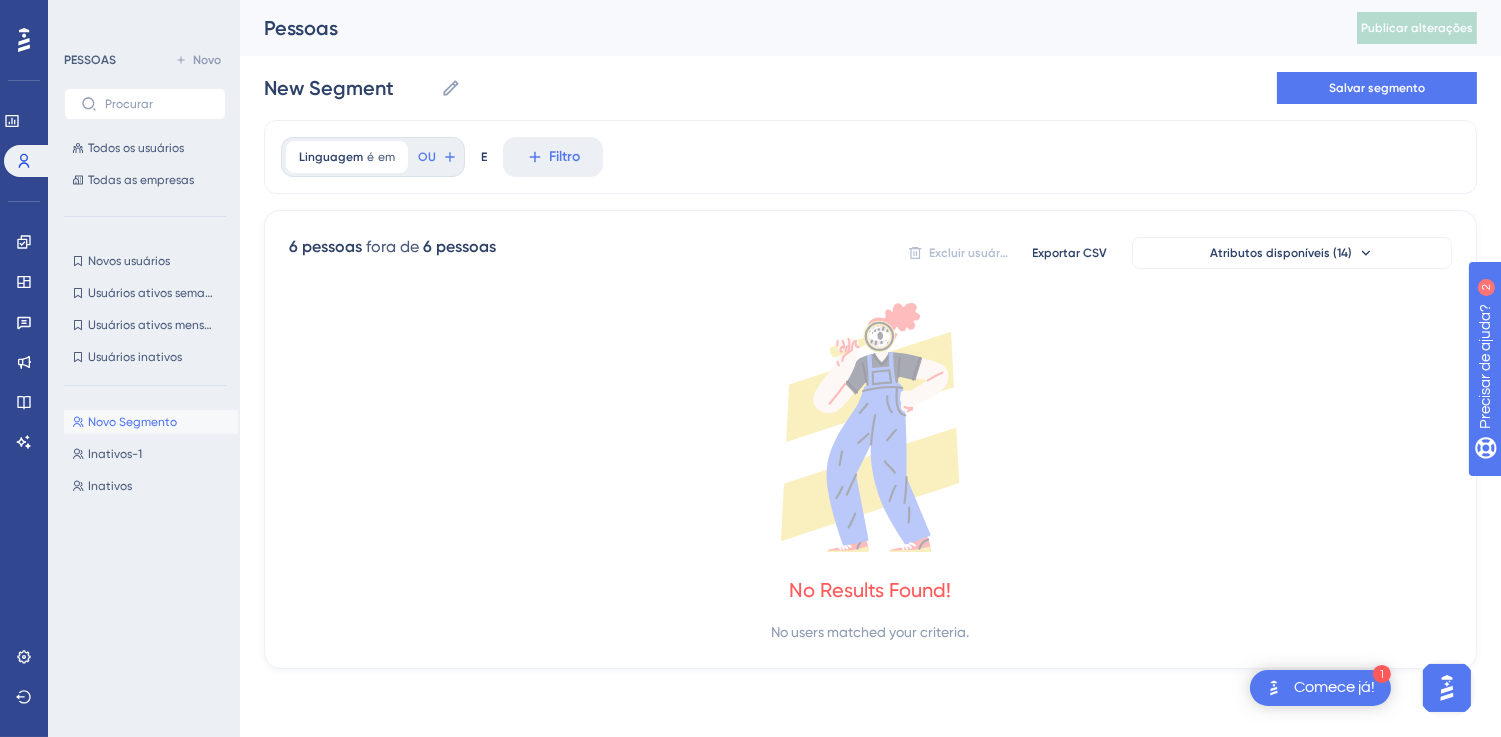 scroll, scrollTop: 0, scrollLeft: 0, axis: both 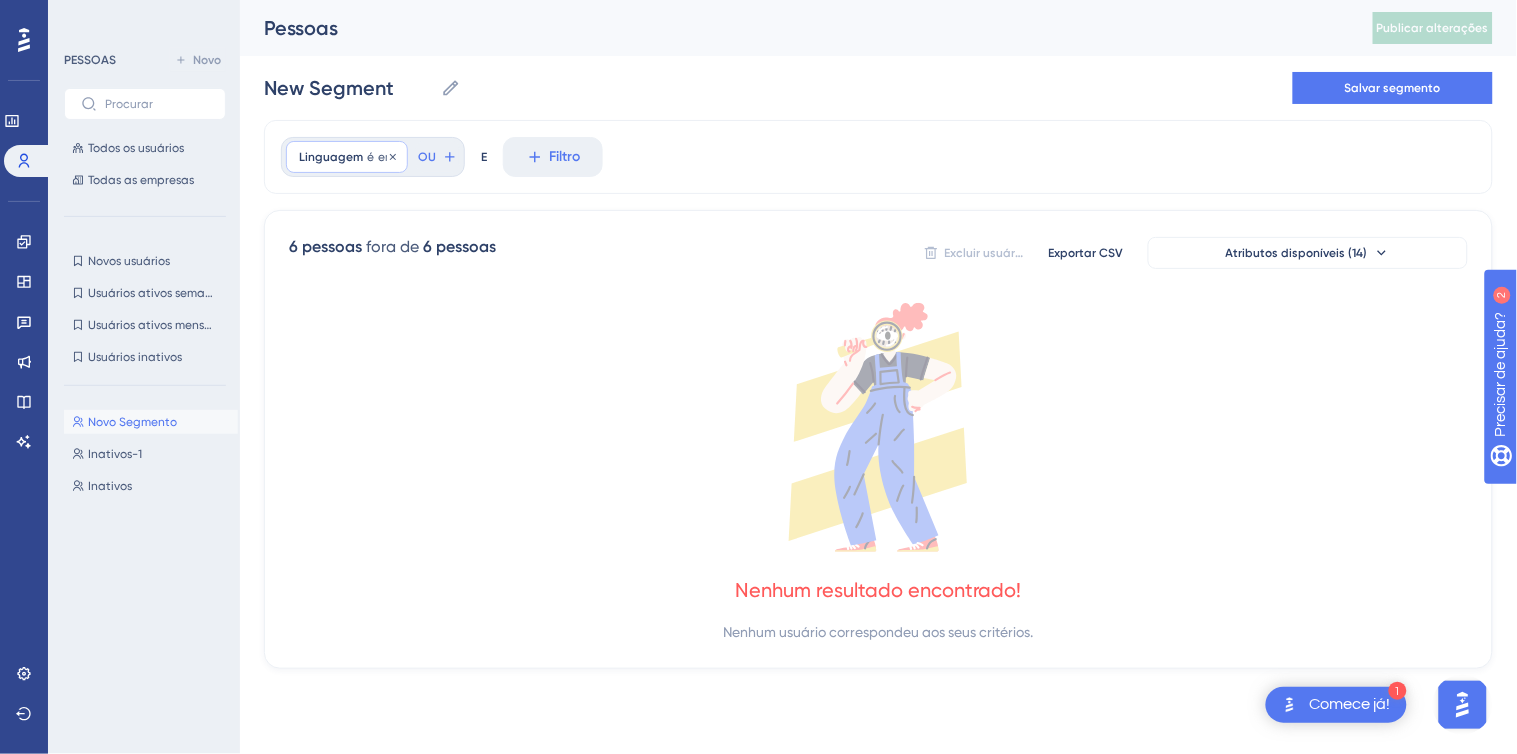 click on "Linguagem" at bounding box center (331, 157) 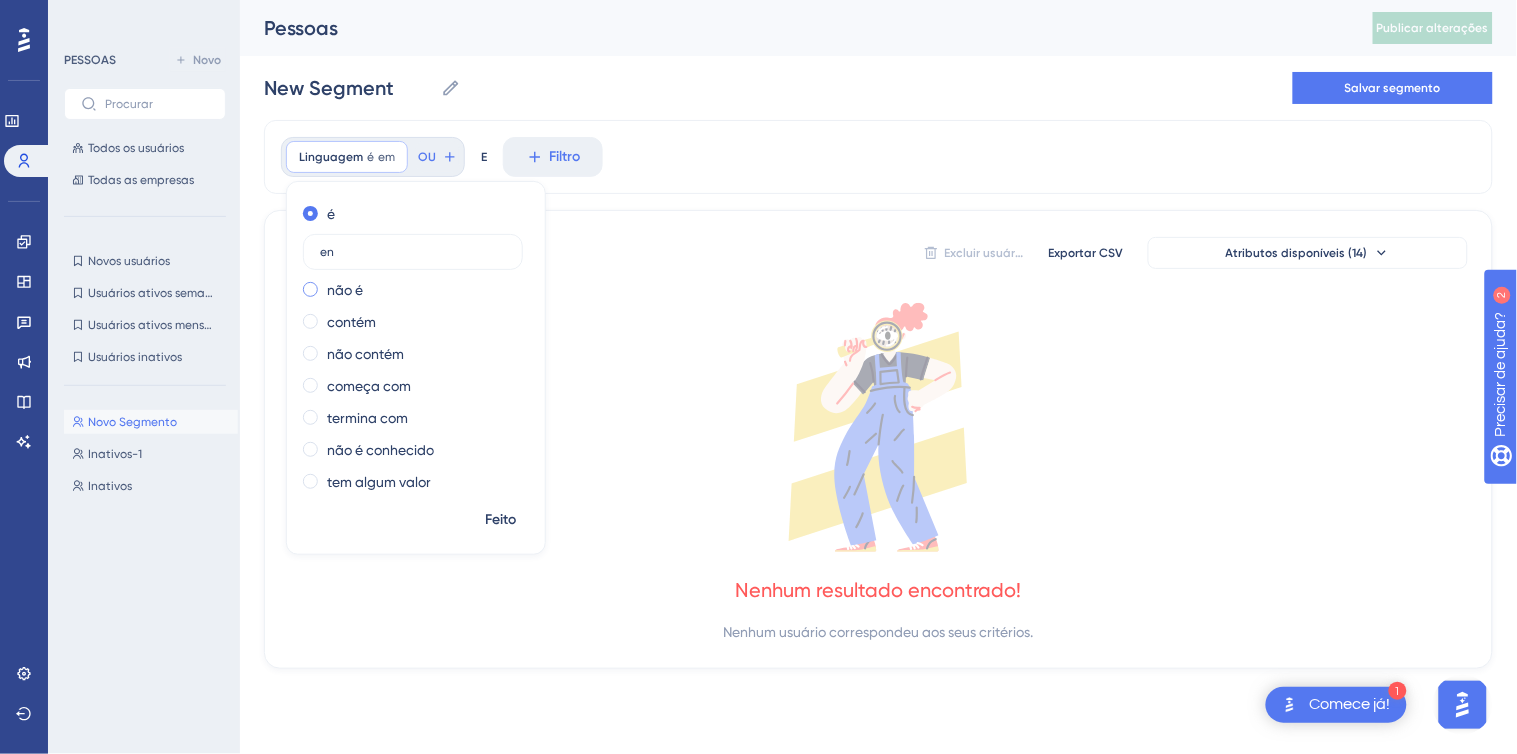 click on "não é" at bounding box center (345, 290) 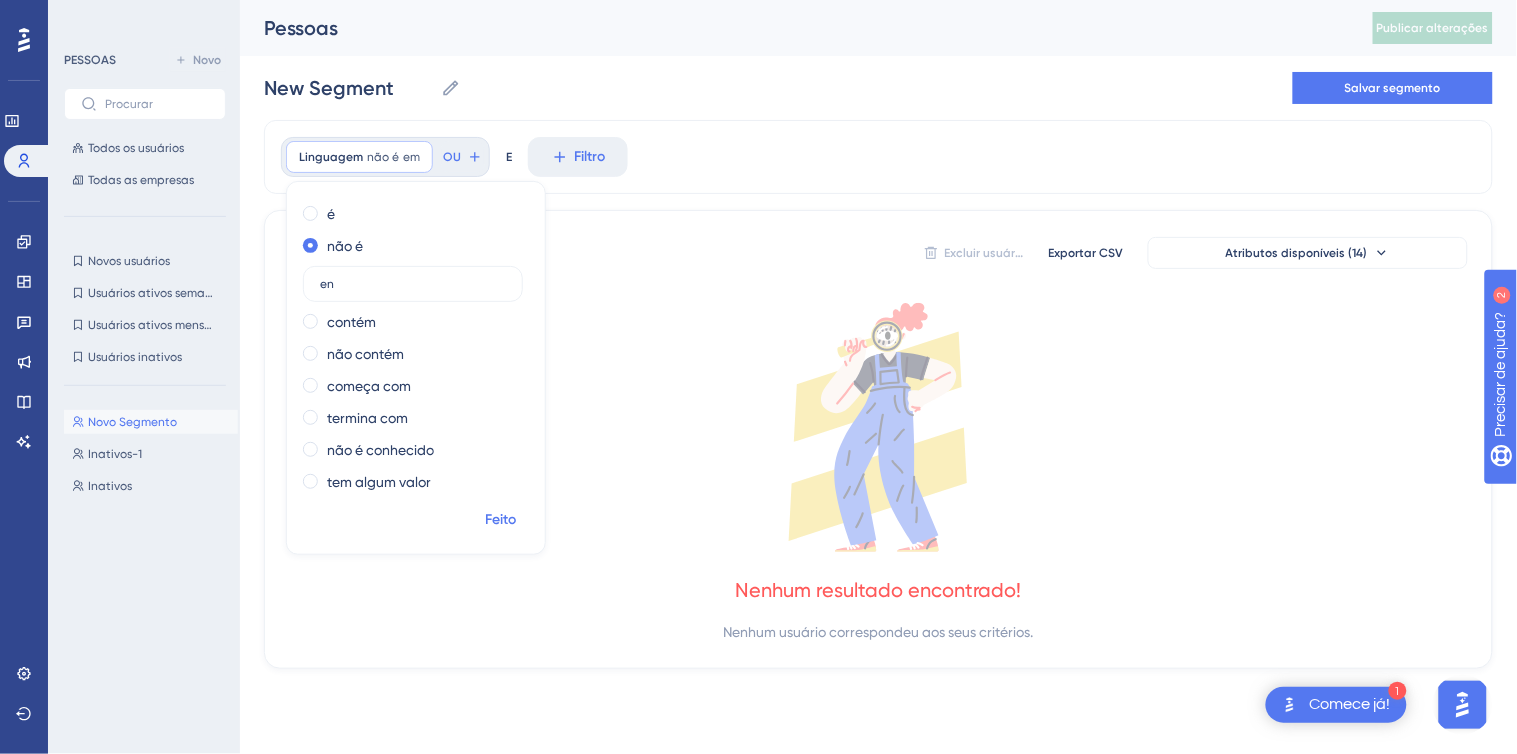 click on "Feito" at bounding box center [501, 520] 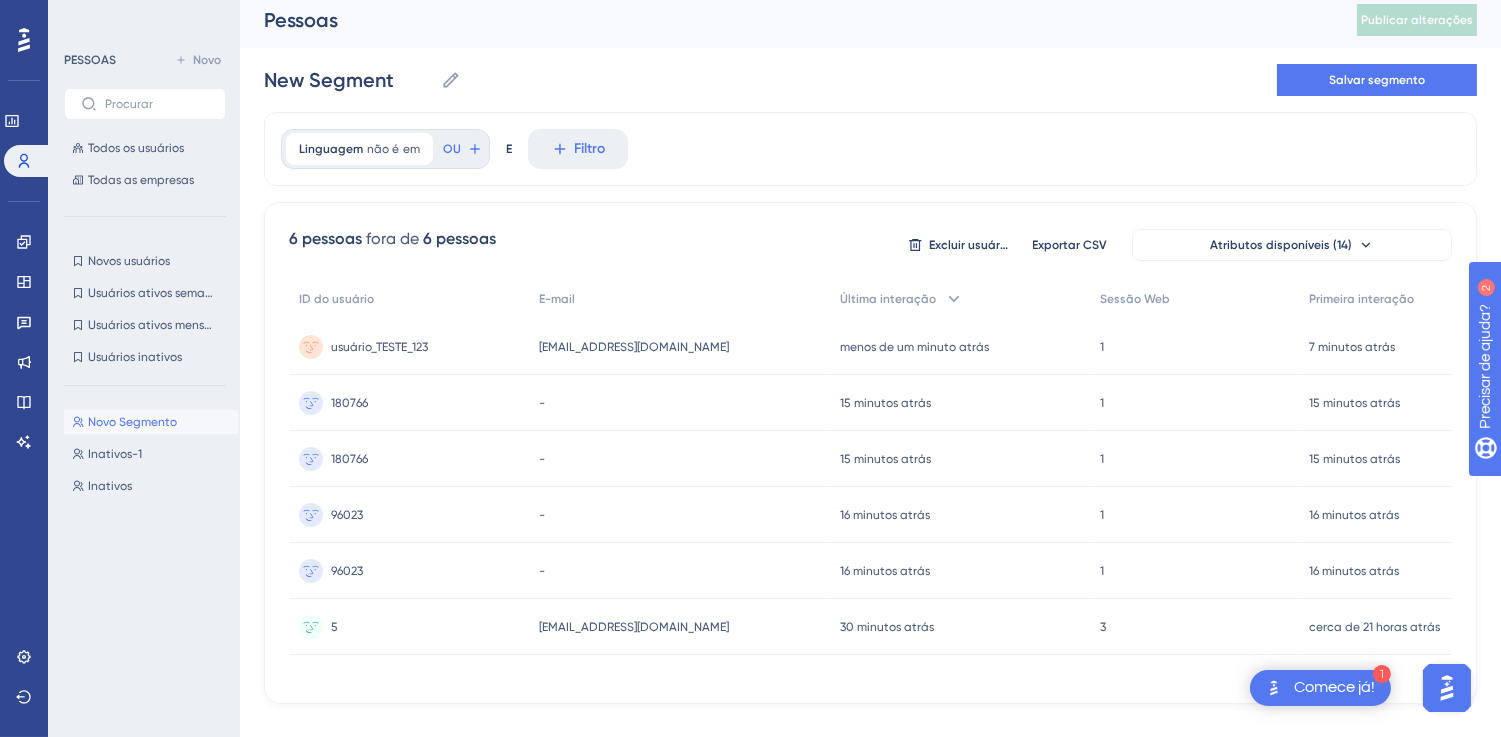 scroll, scrollTop: 0, scrollLeft: 0, axis: both 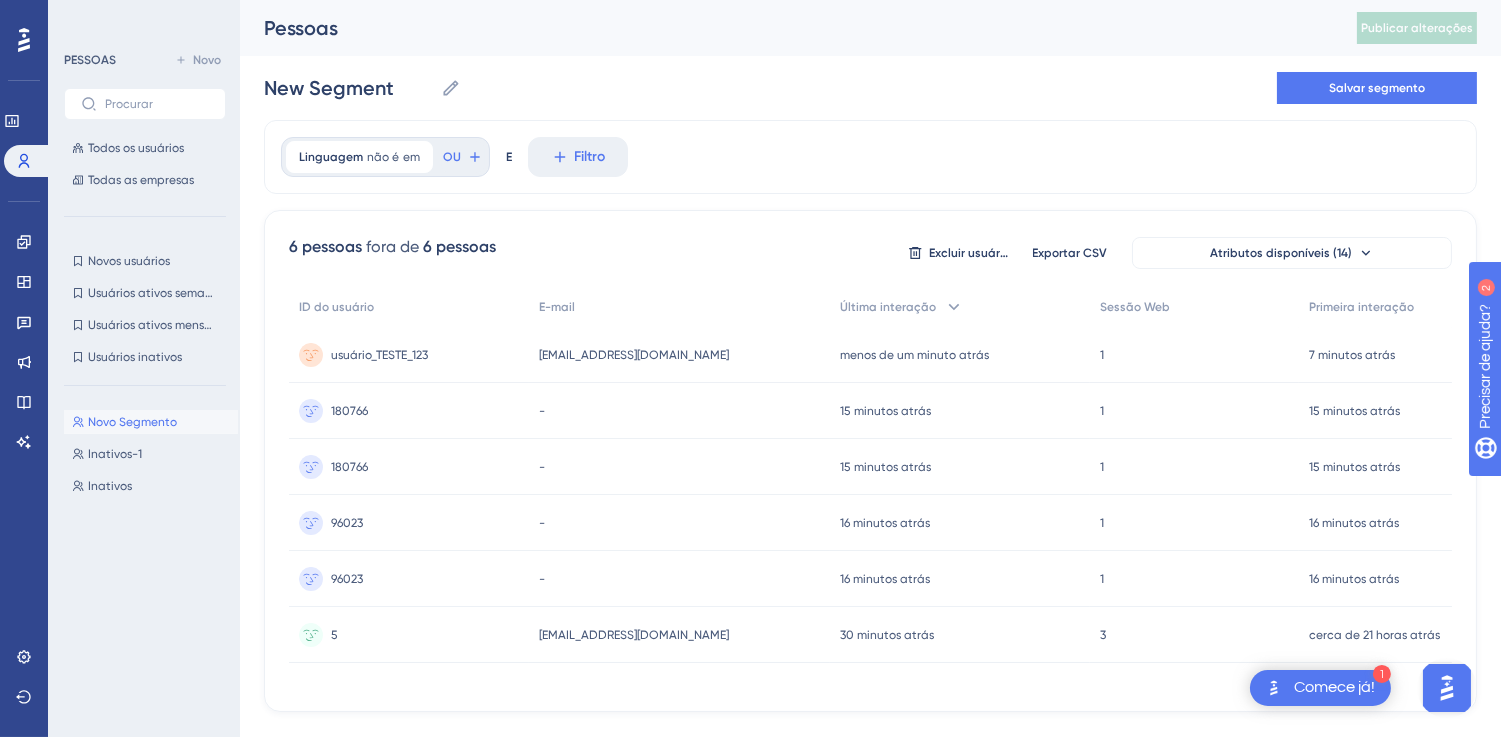 click on "Linguagem não é em em Remover OU E Filtro" at bounding box center [870, 157] 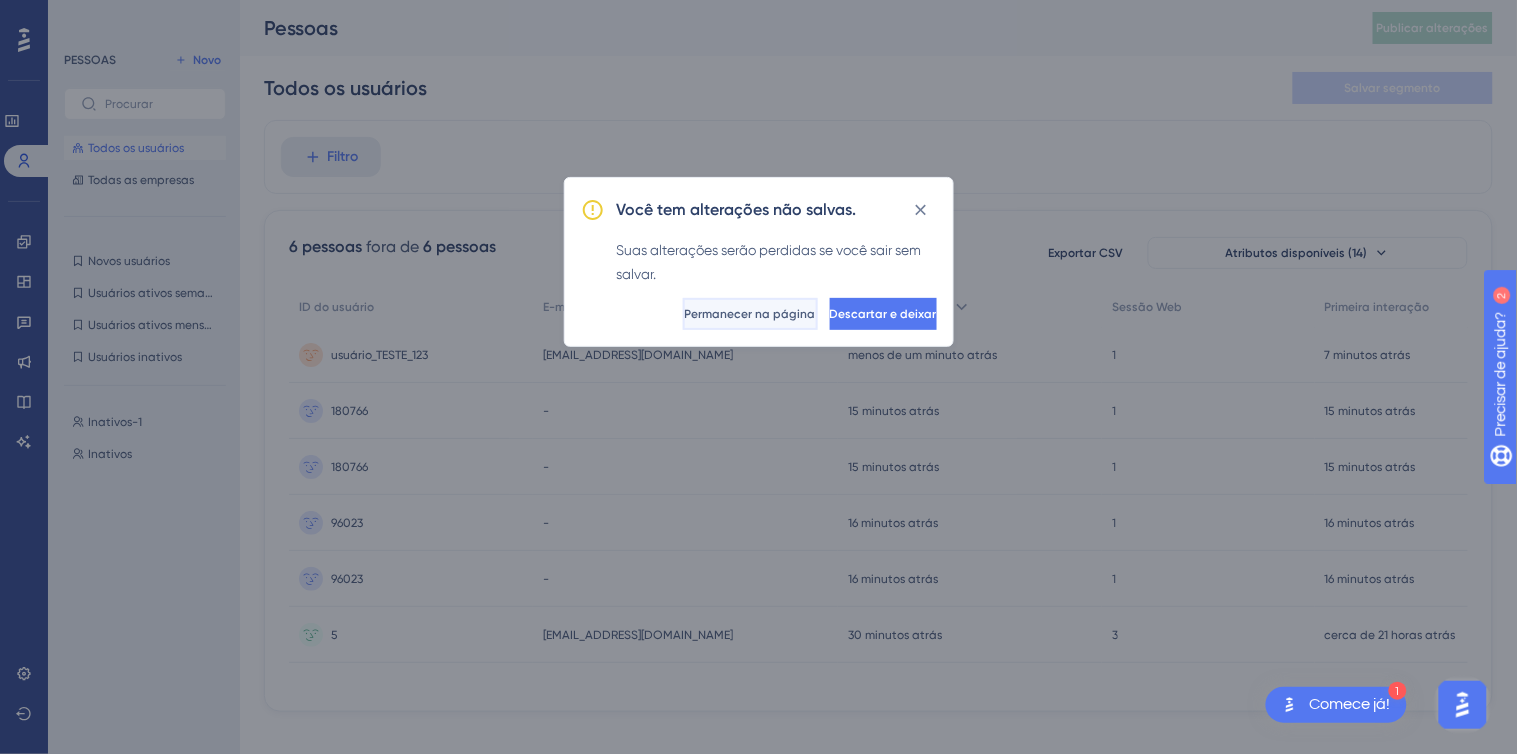 click on "Permanecer na página" at bounding box center (750, 314) 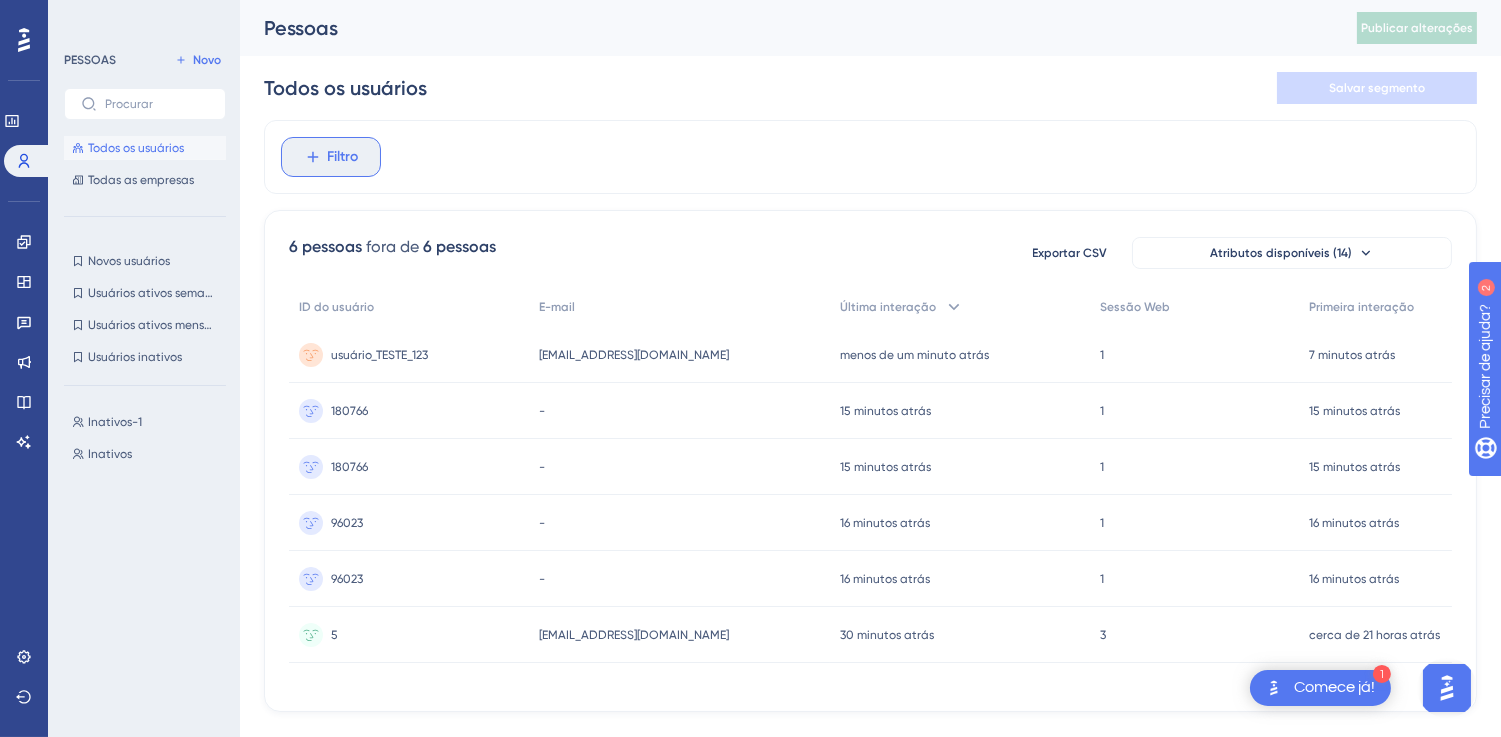 click on "Filtro" at bounding box center (343, 156) 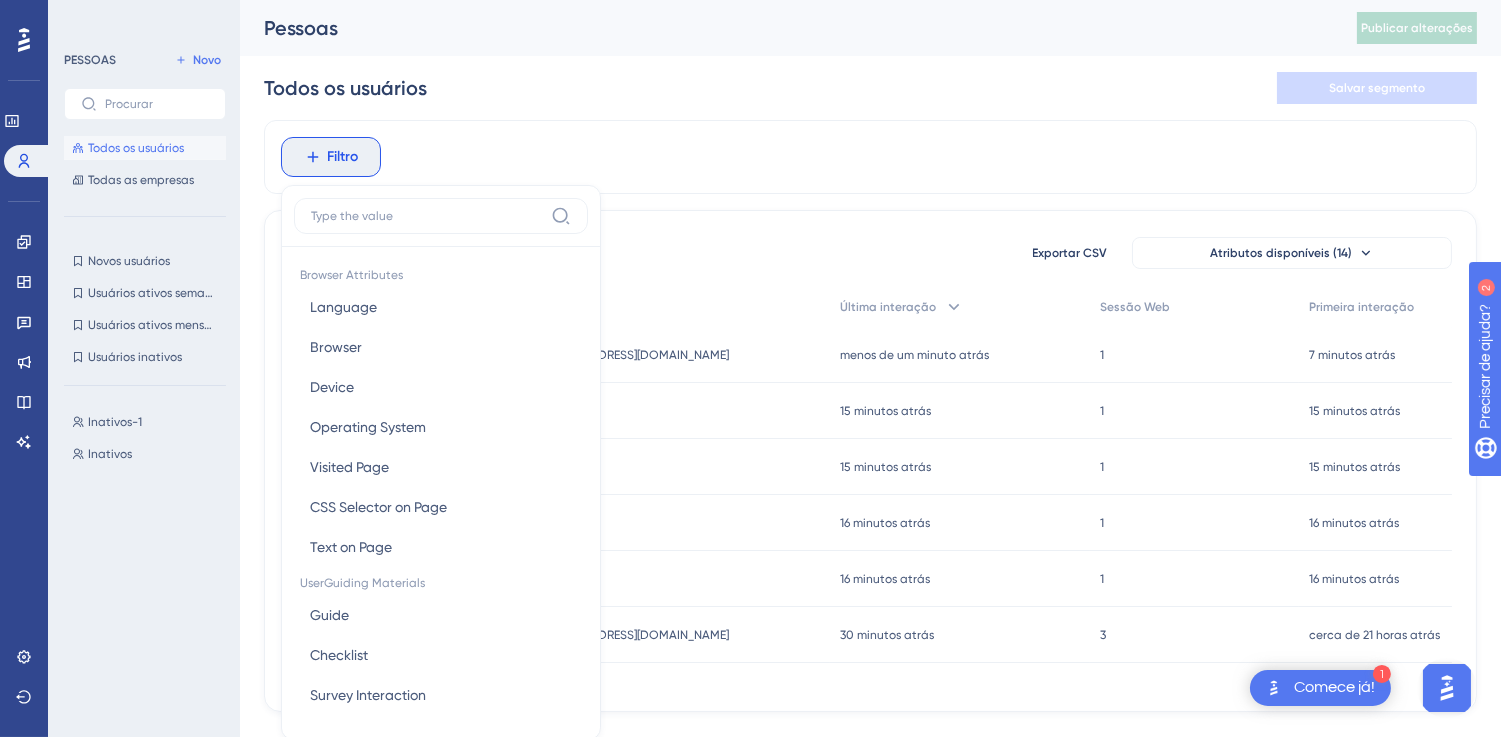 scroll, scrollTop: 88, scrollLeft: 0, axis: vertical 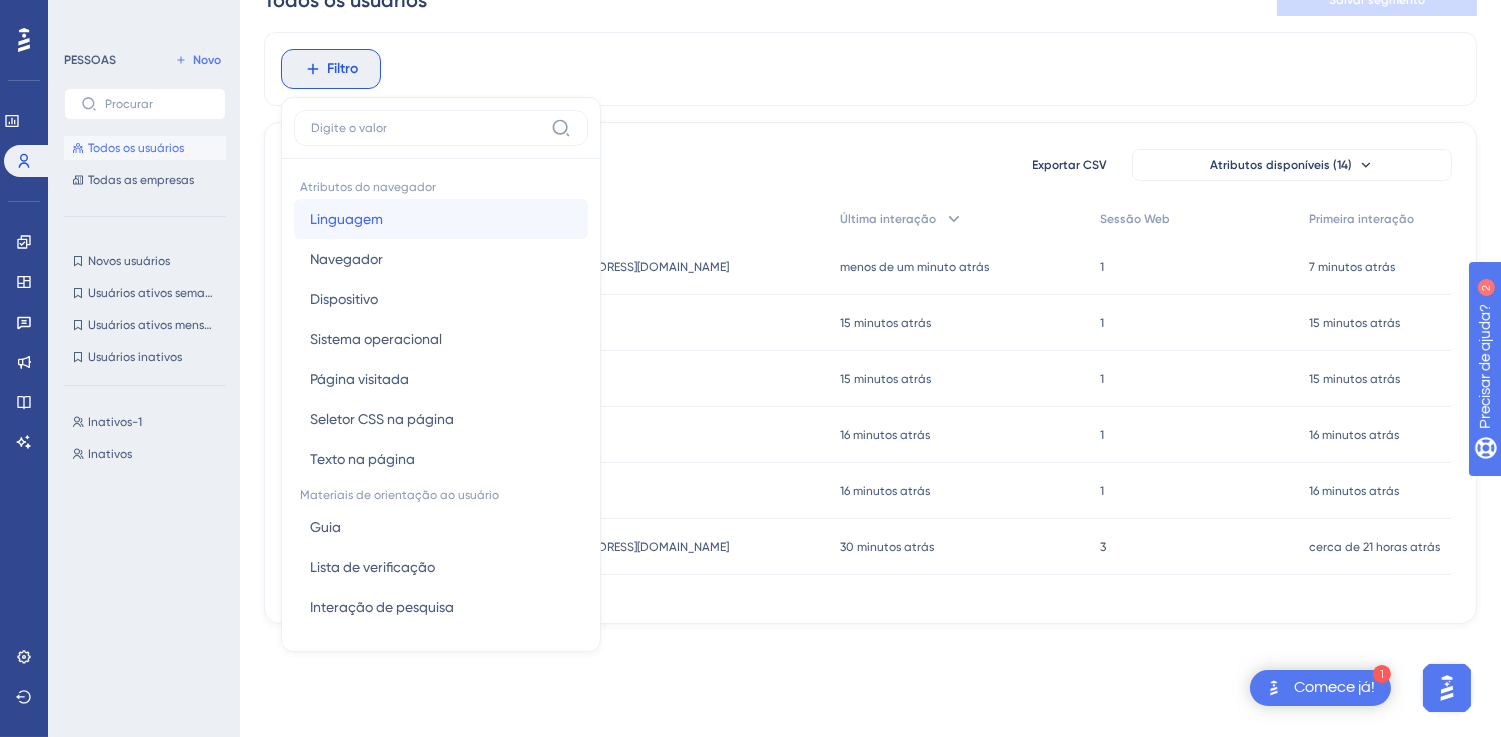 click on "Linguagem" at bounding box center [346, 219] 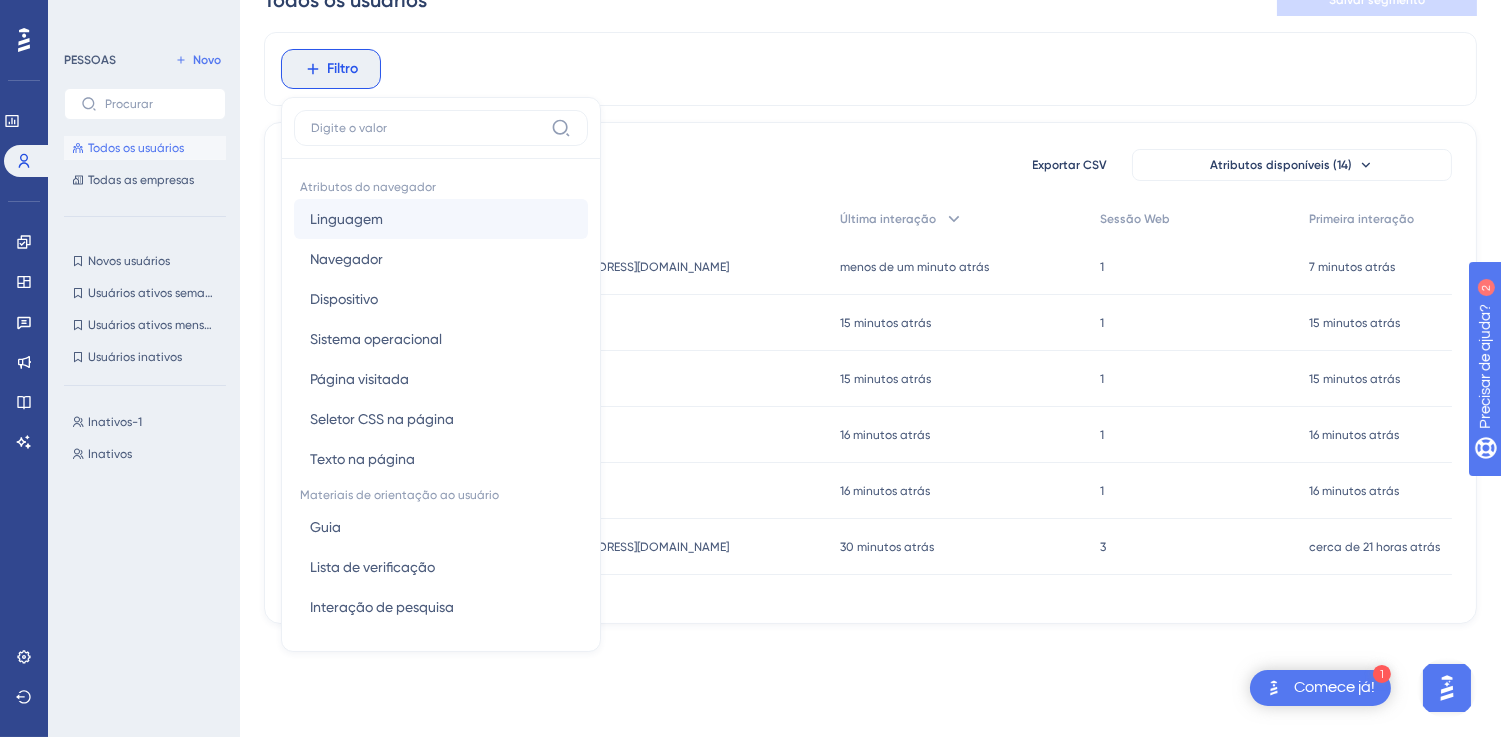 scroll, scrollTop: 45, scrollLeft: 0, axis: vertical 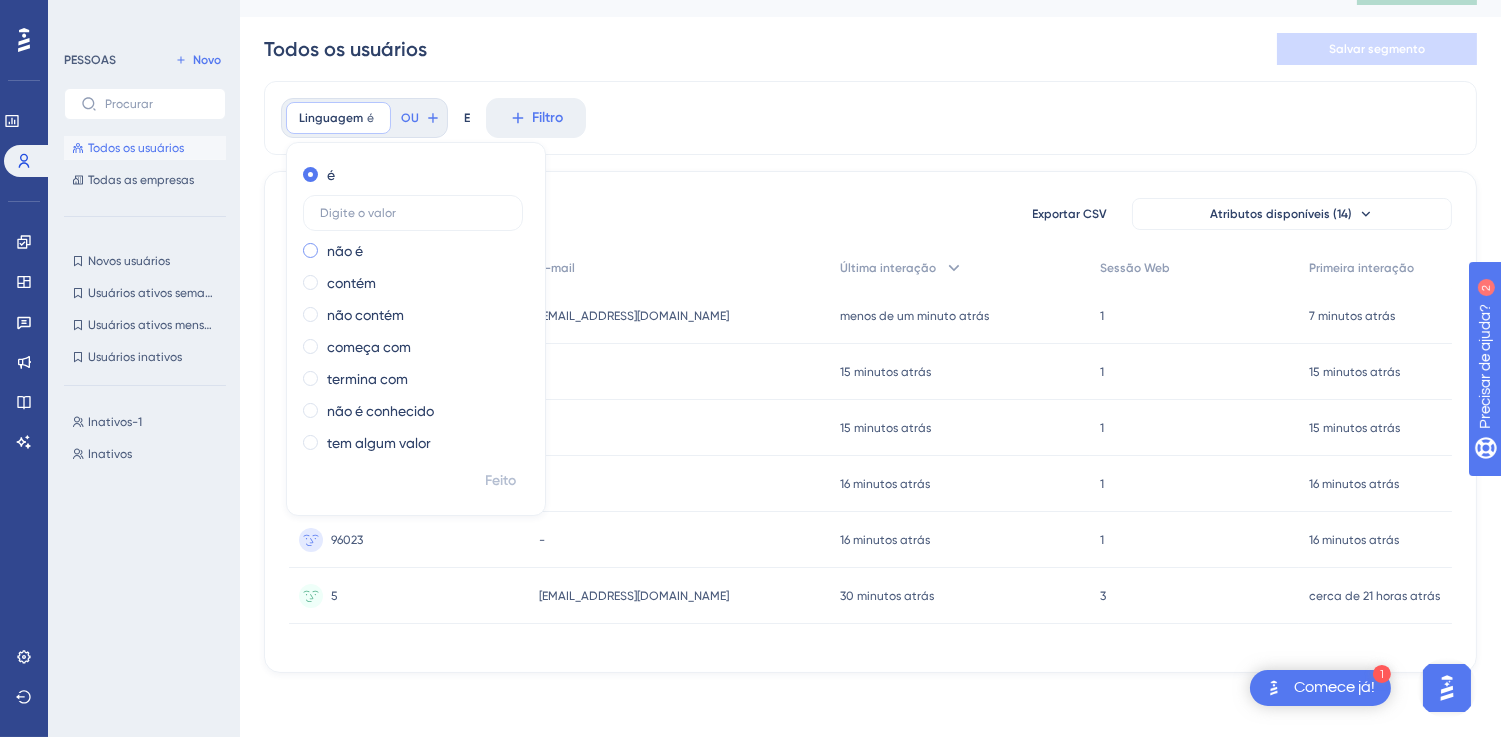 click at bounding box center (310, 250) 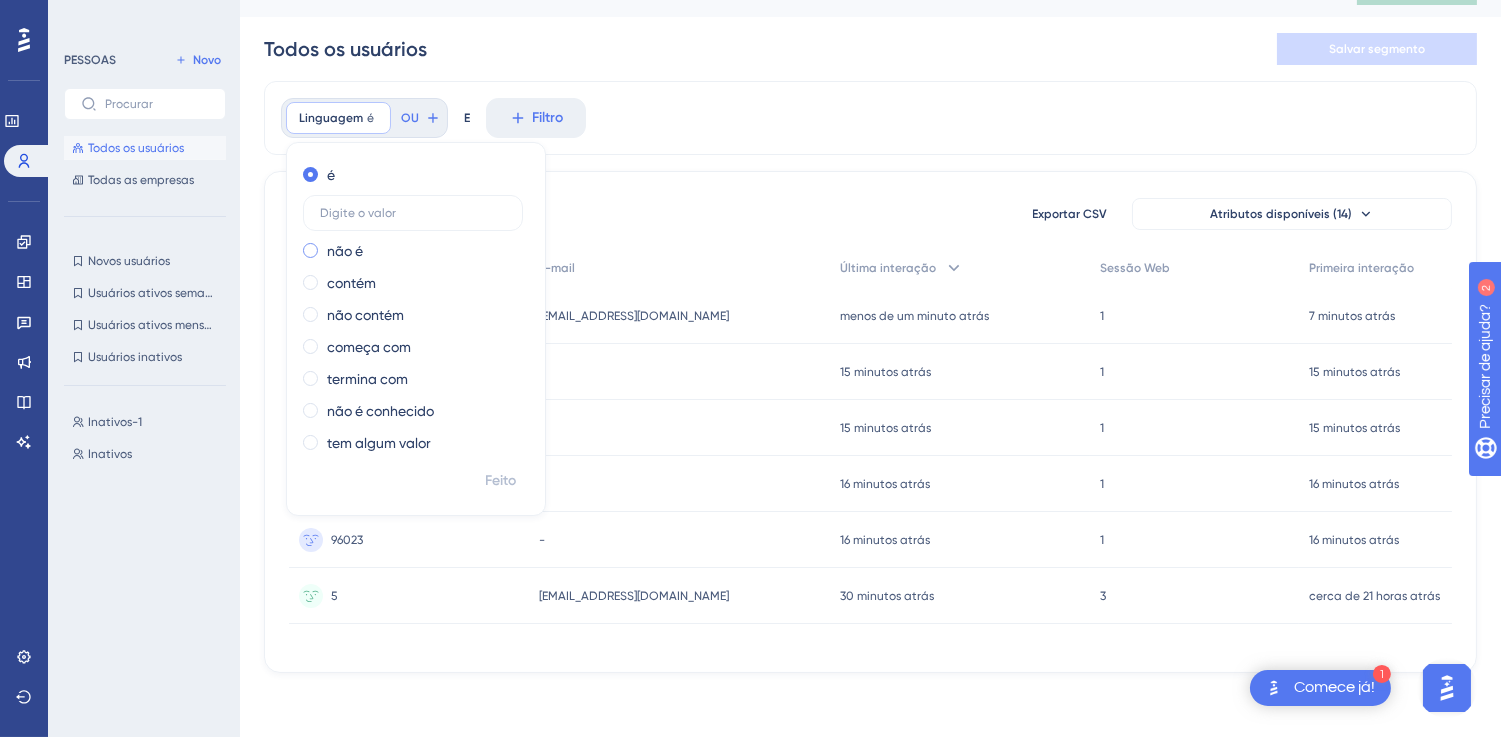 click at bounding box center [324, 246] 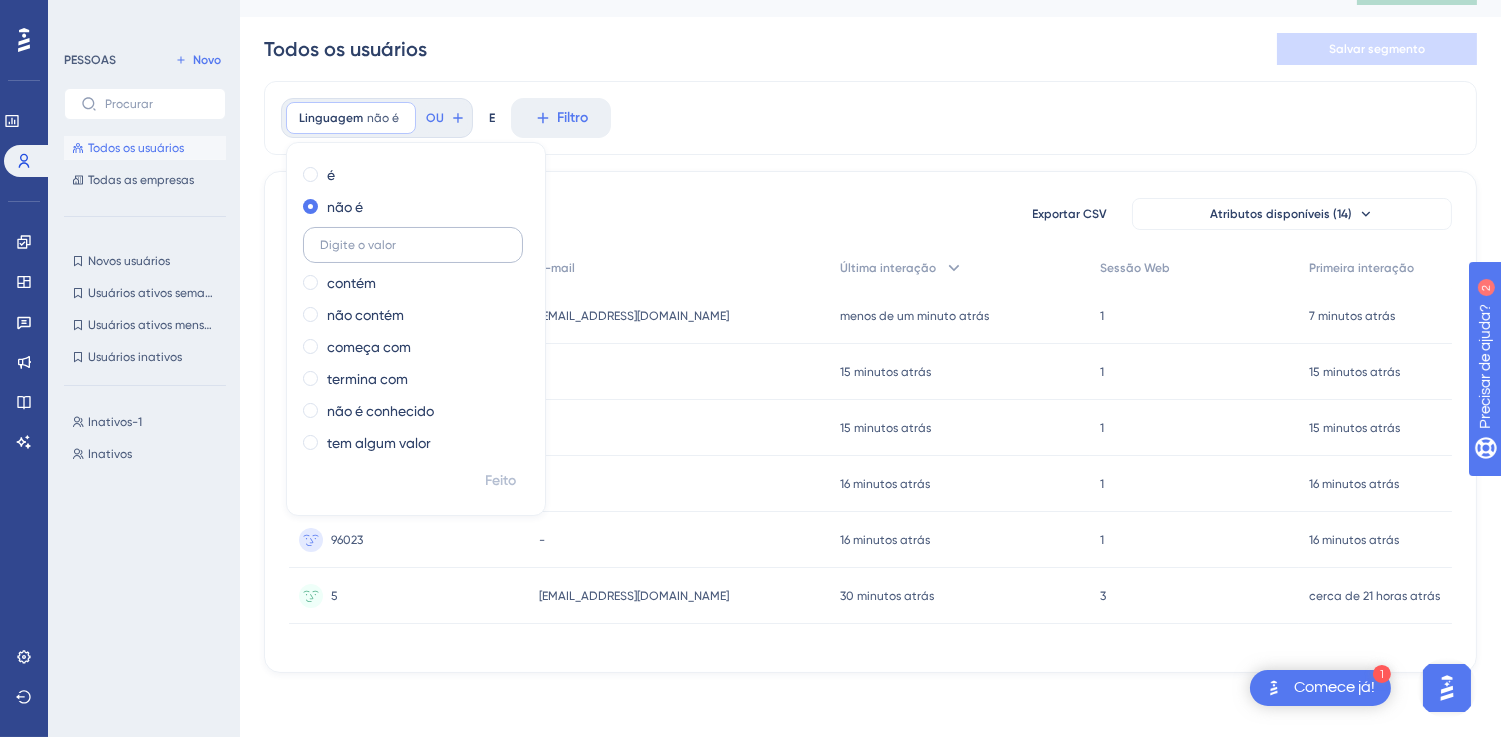 type on "w" 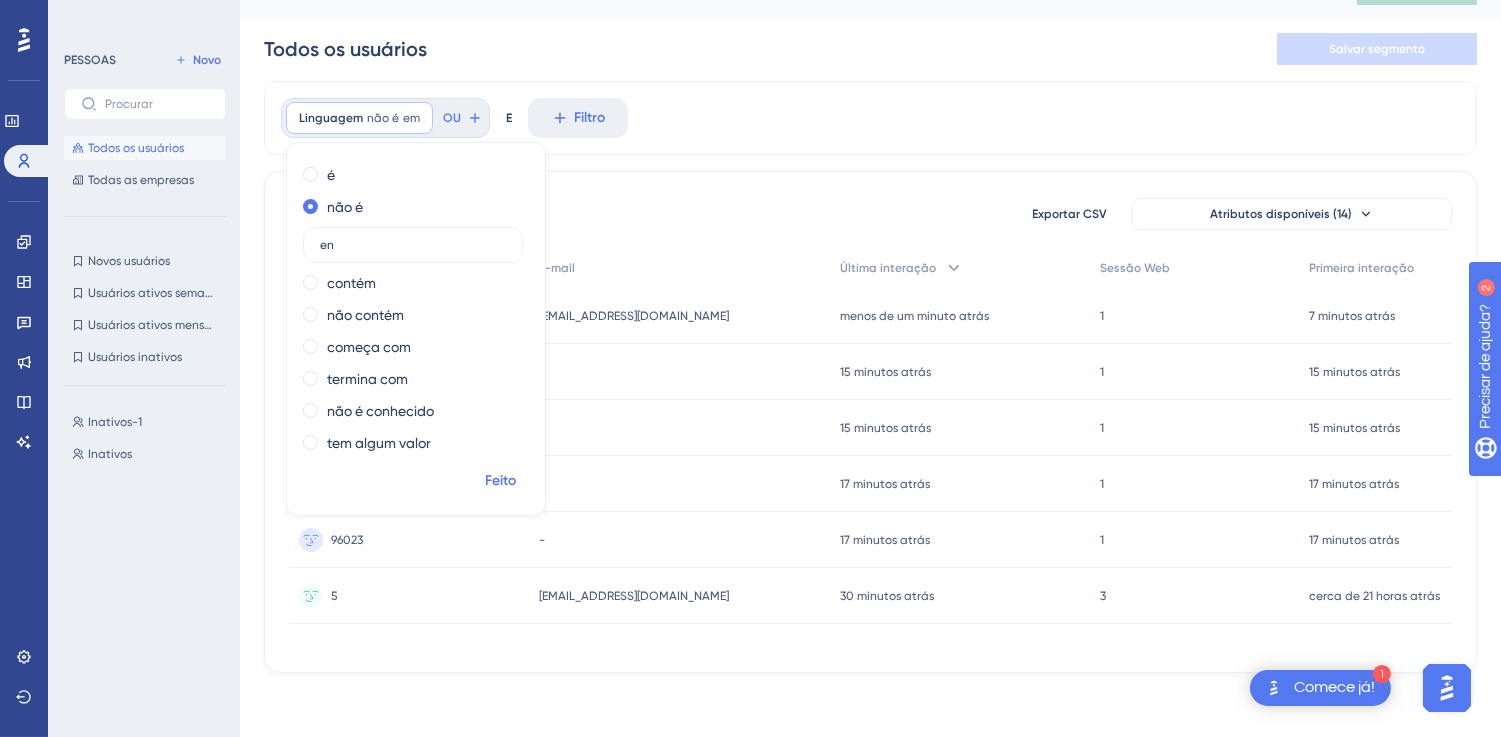 type on "en" 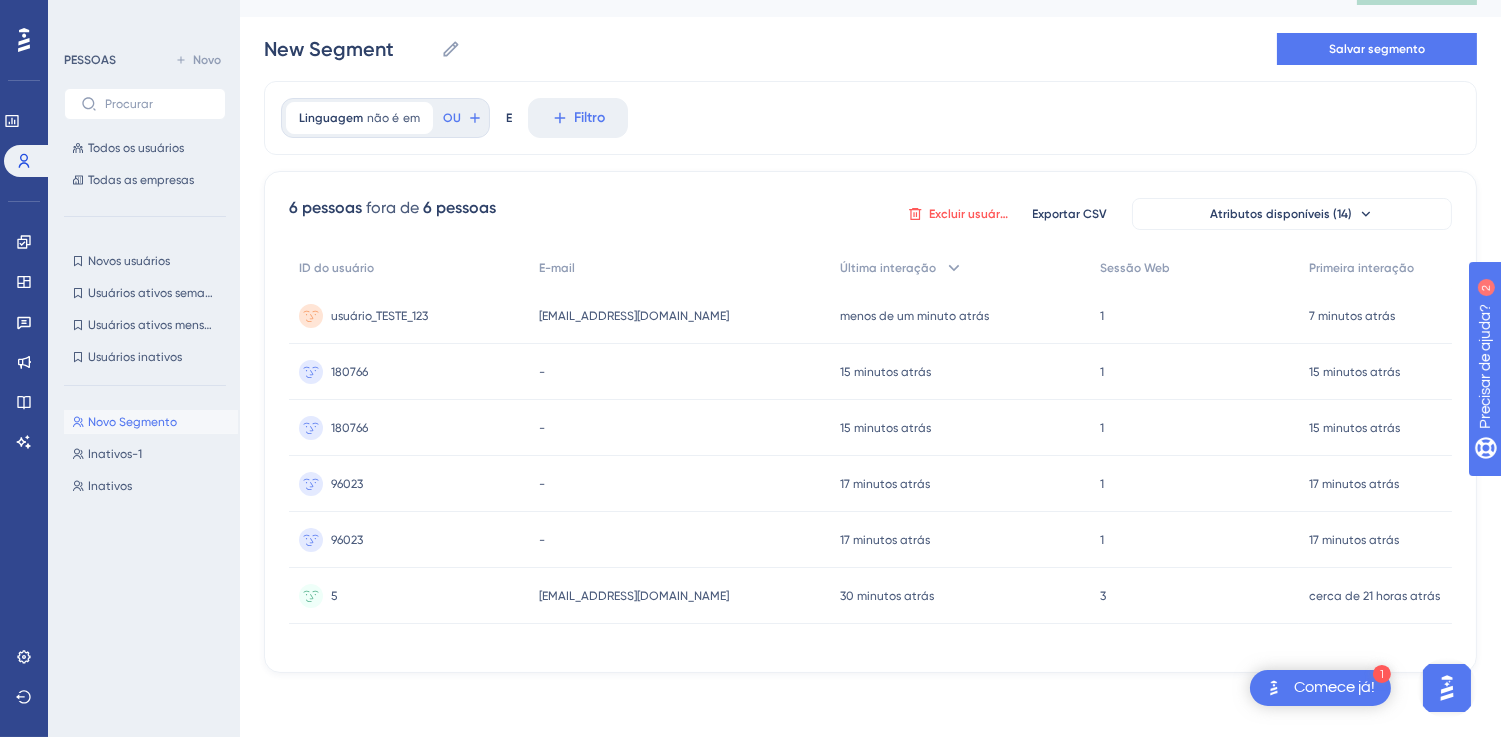 click on "Excluir usuários" at bounding box center [972, 214] 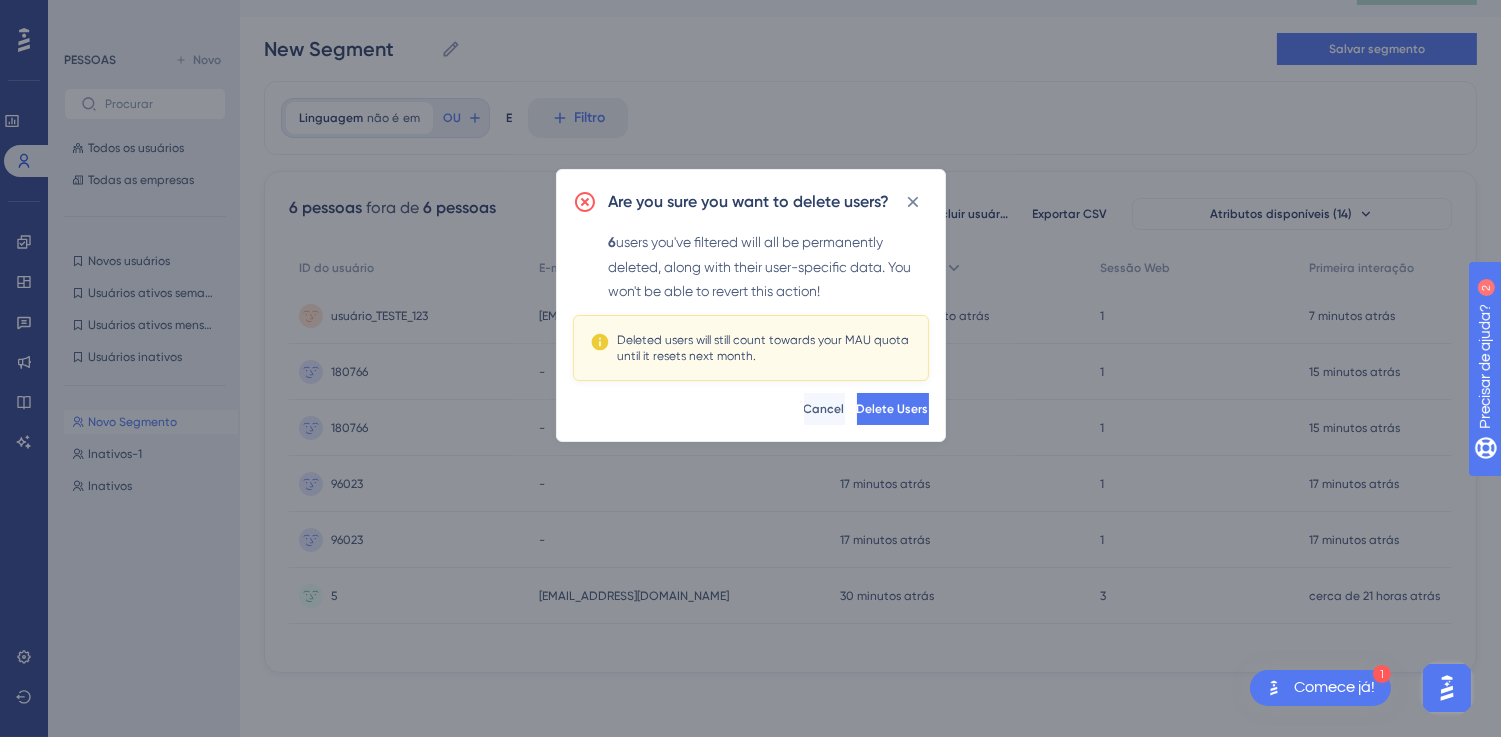 scroll, scrollTop: 22, scrollLeft: 0, axis: vertical 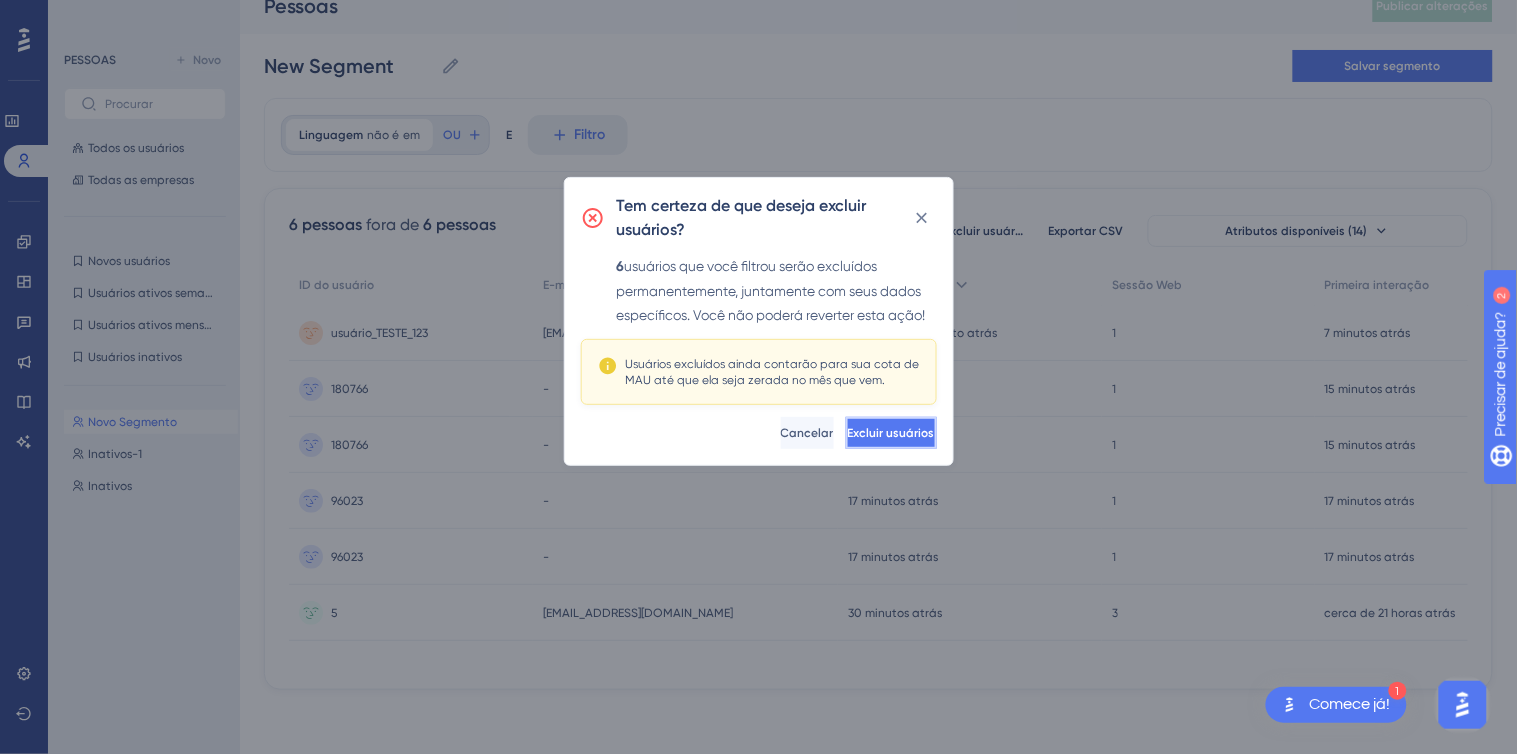 click on "Excluir usuários" at bounding box center (891, 433) 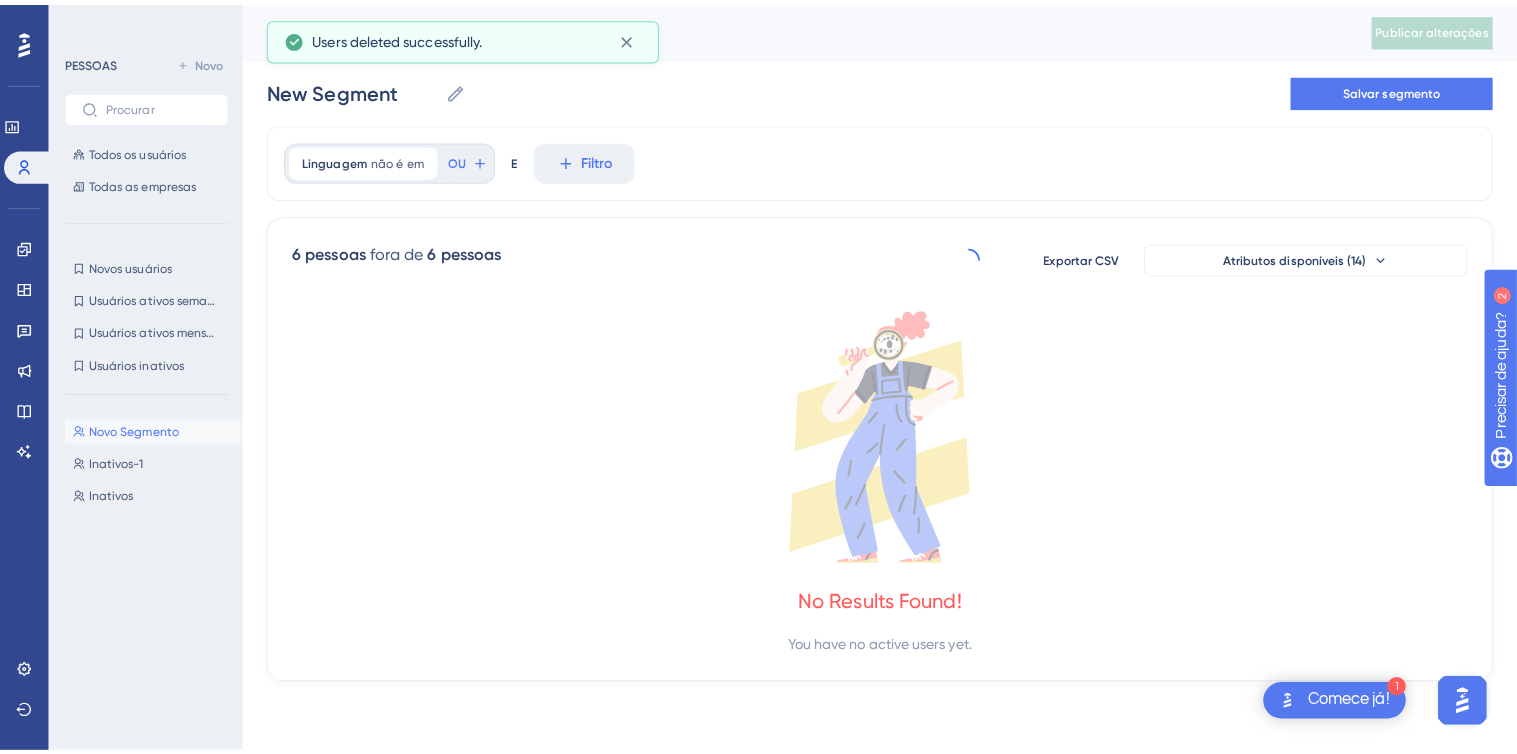 scroll, scrollTop: 0, scrollLeft: 0, axis: both 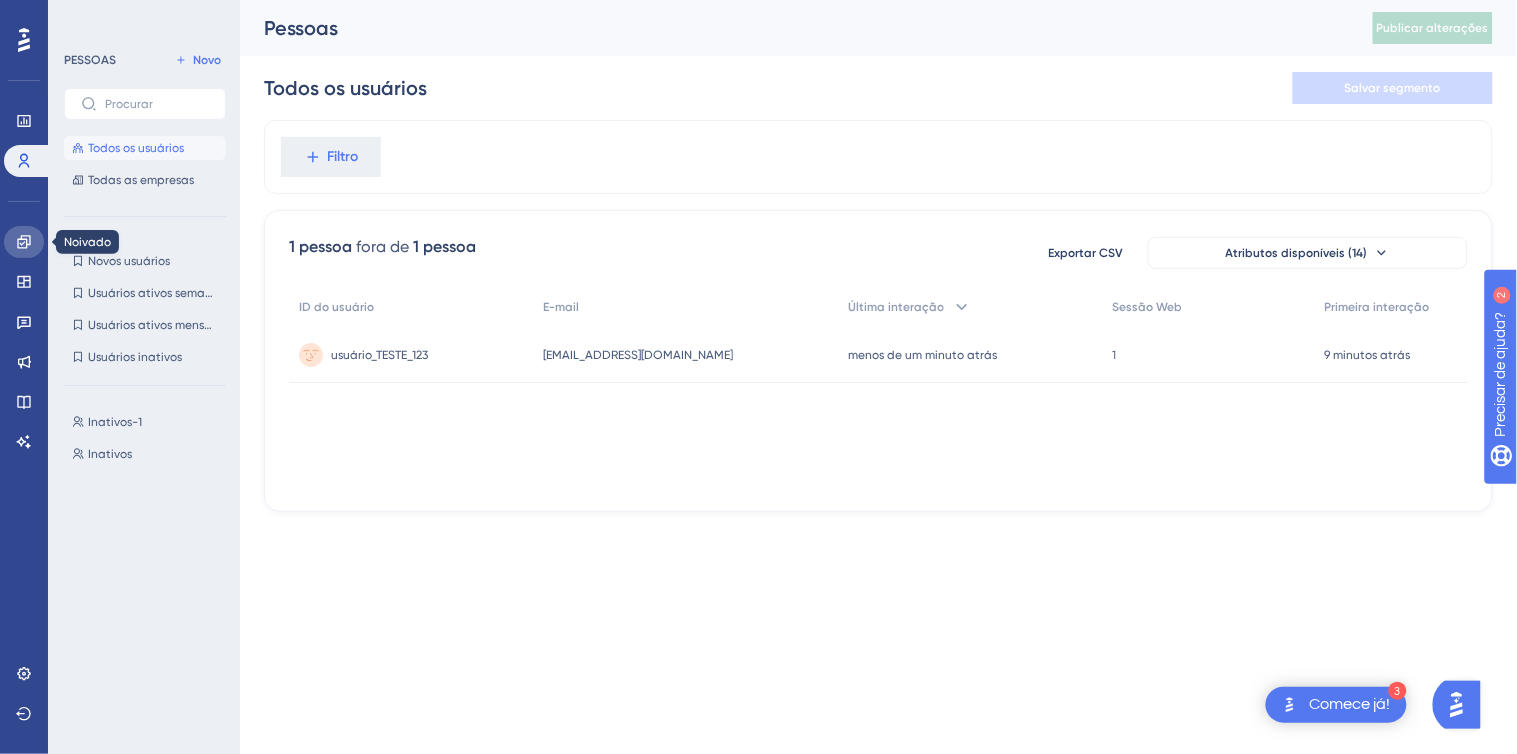click 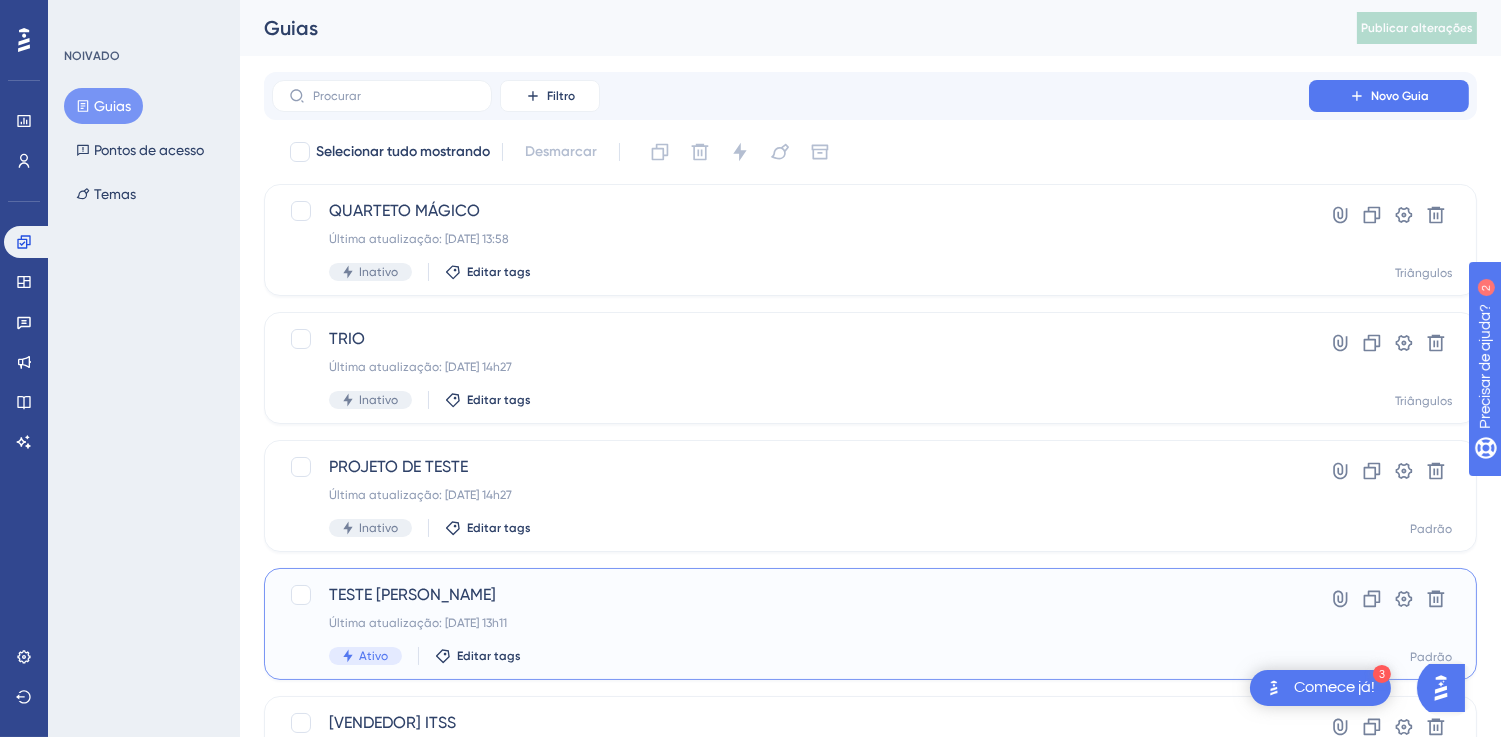 click on "TESTE JORGE vercel" at bounding box center (790, 595) 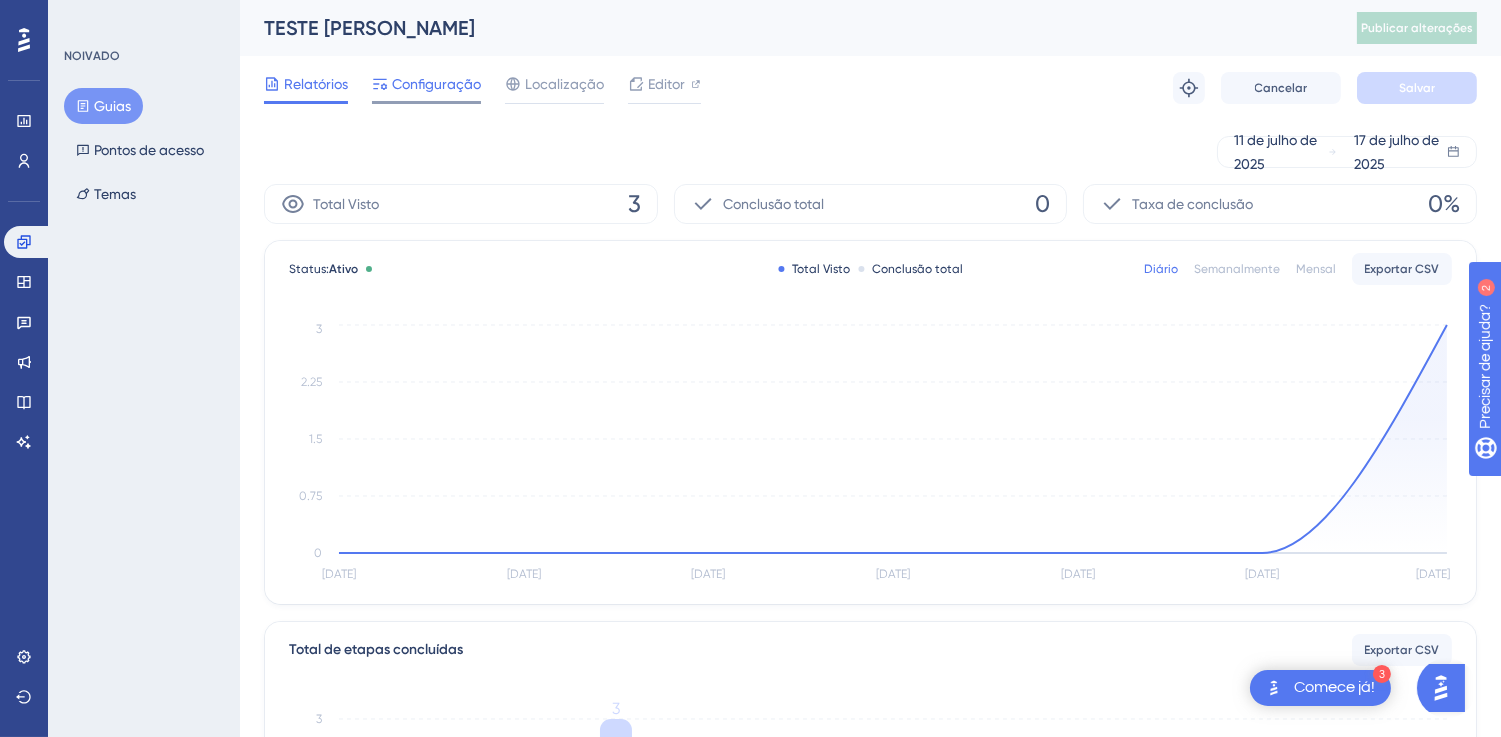 click on "Configuração" at bounding box center (436, 84) 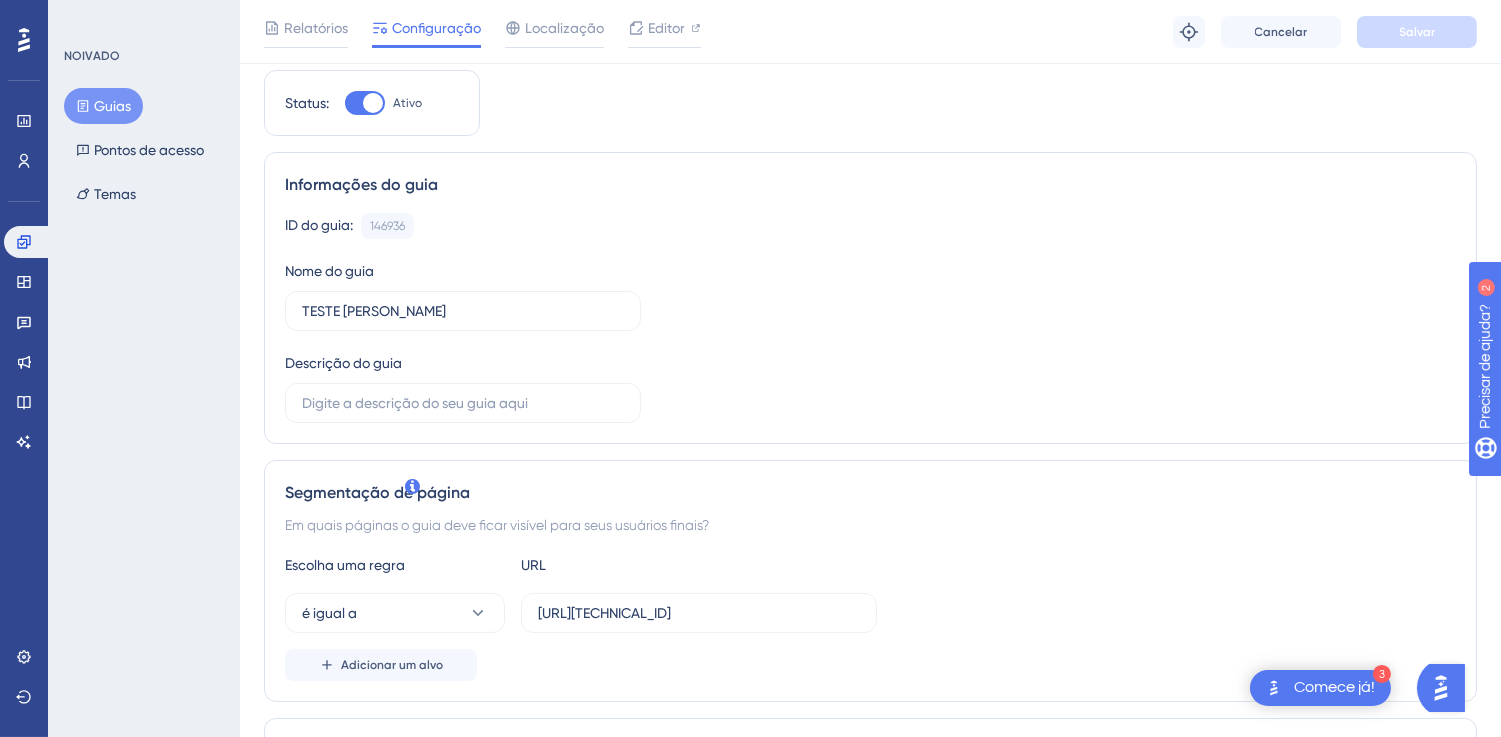 scroll, scrollTop: 111, scrollLeft: 0, axis: vertical 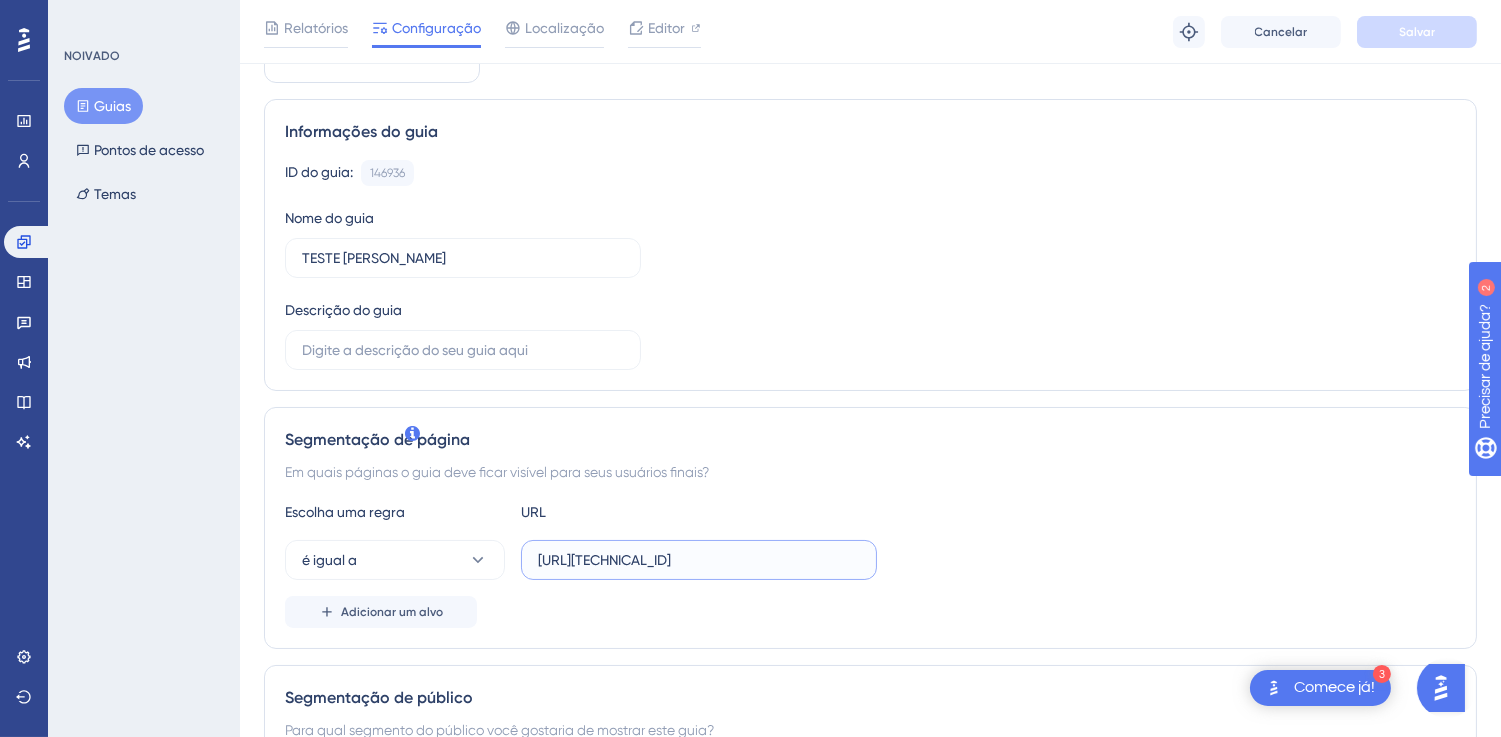 click on "[URL][TECHNICAL_ID]" at bounding box center (699, 560) 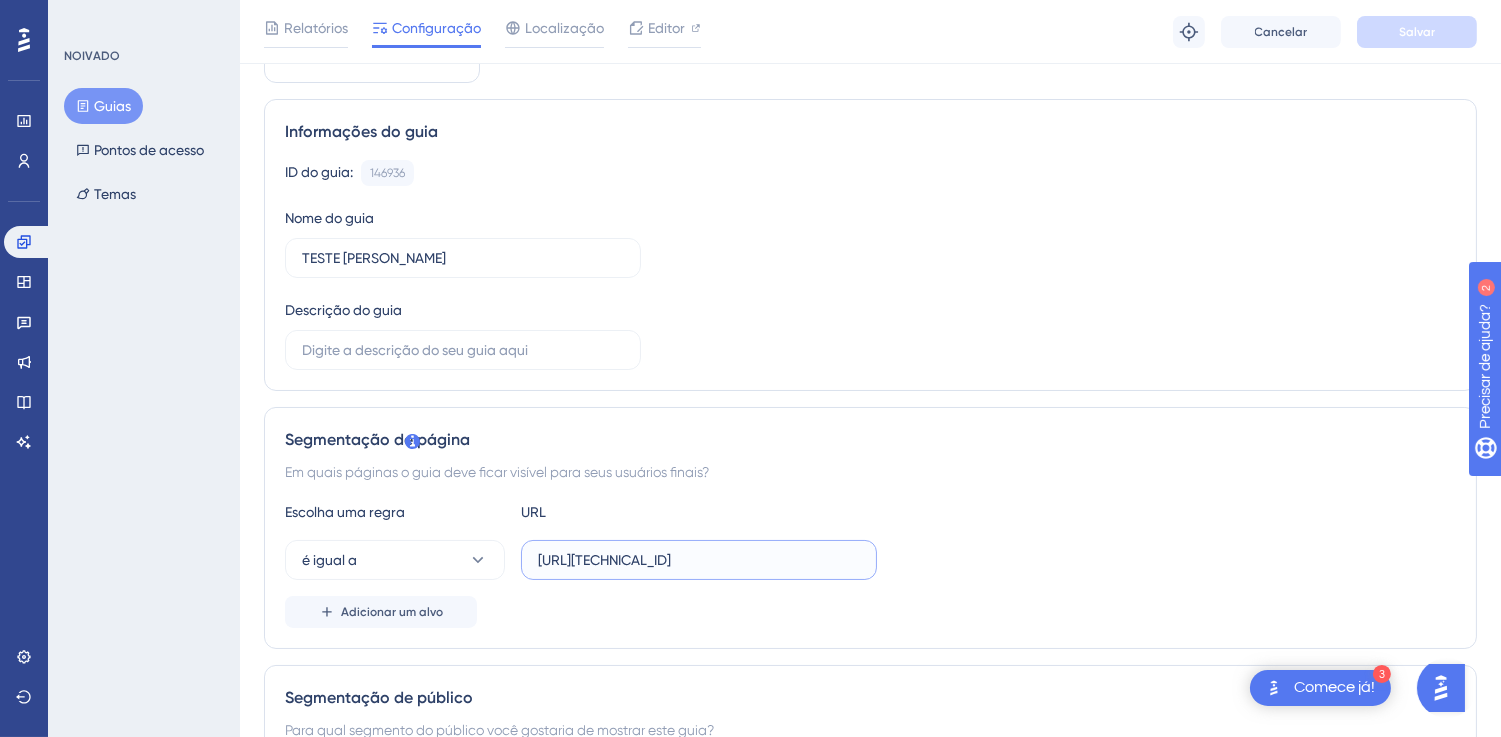 paste on "s://jorgelucaspinheiro98.github.io/UserGetTest1/" 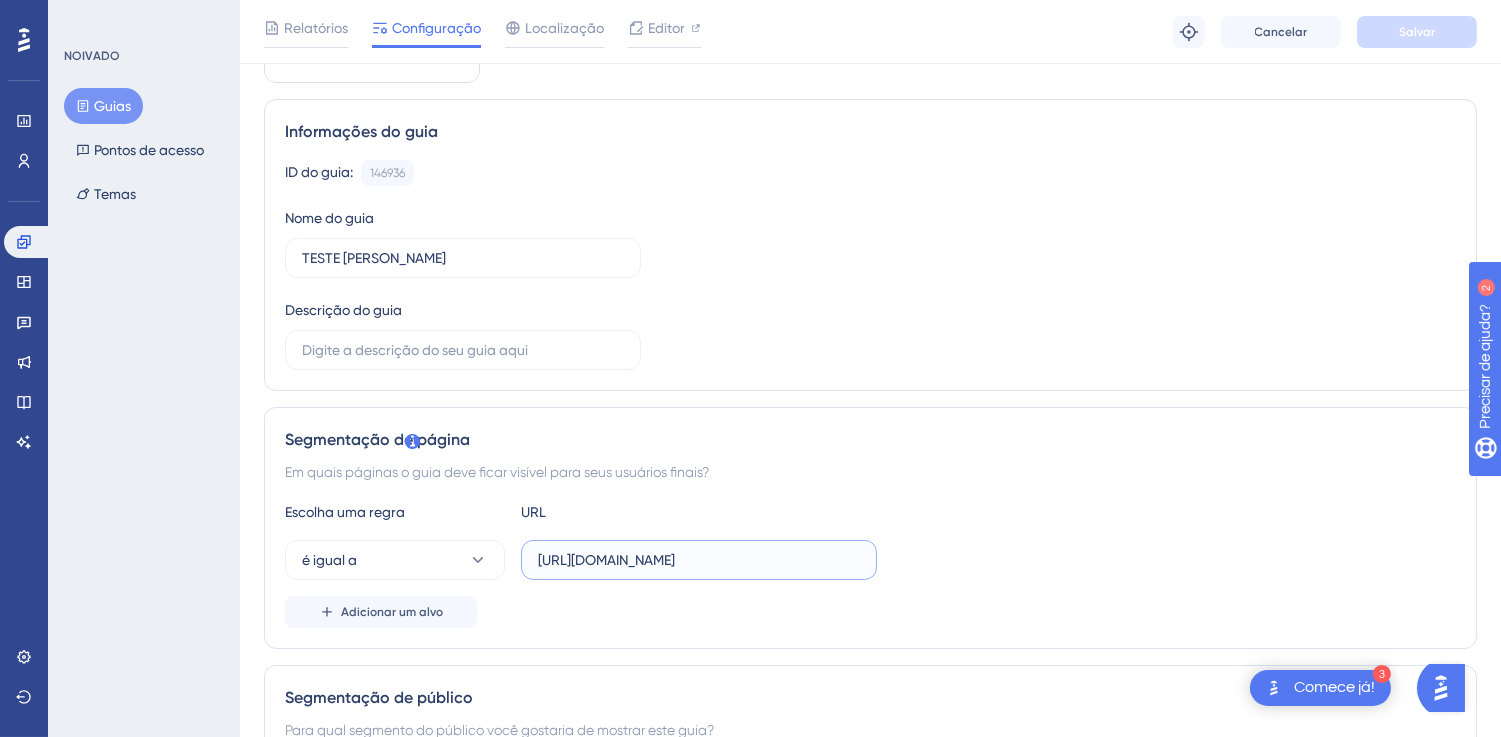 scroll, scrollTop: 0, scrollLeft: 18, axis: horizontal 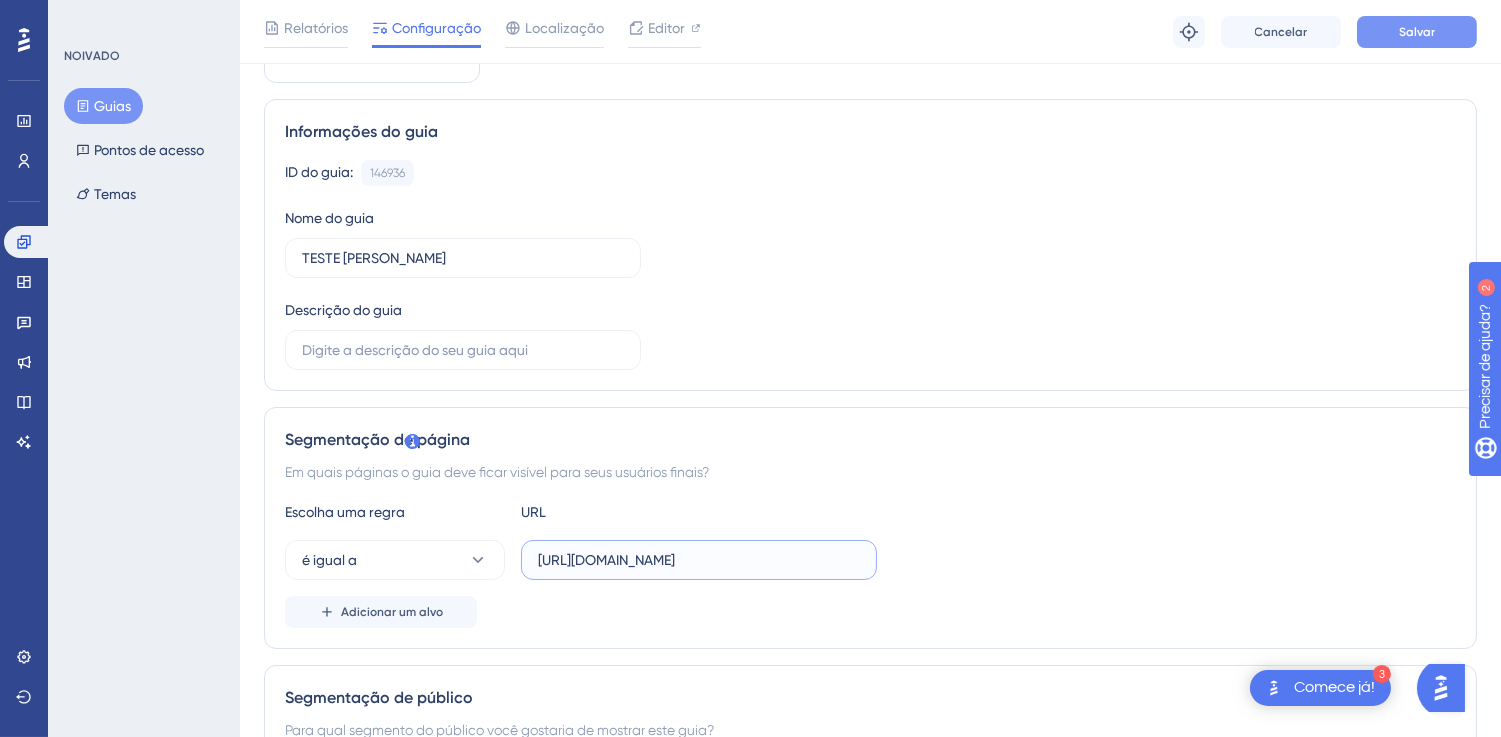 type on "[URL][DOMAIN_NAME]" 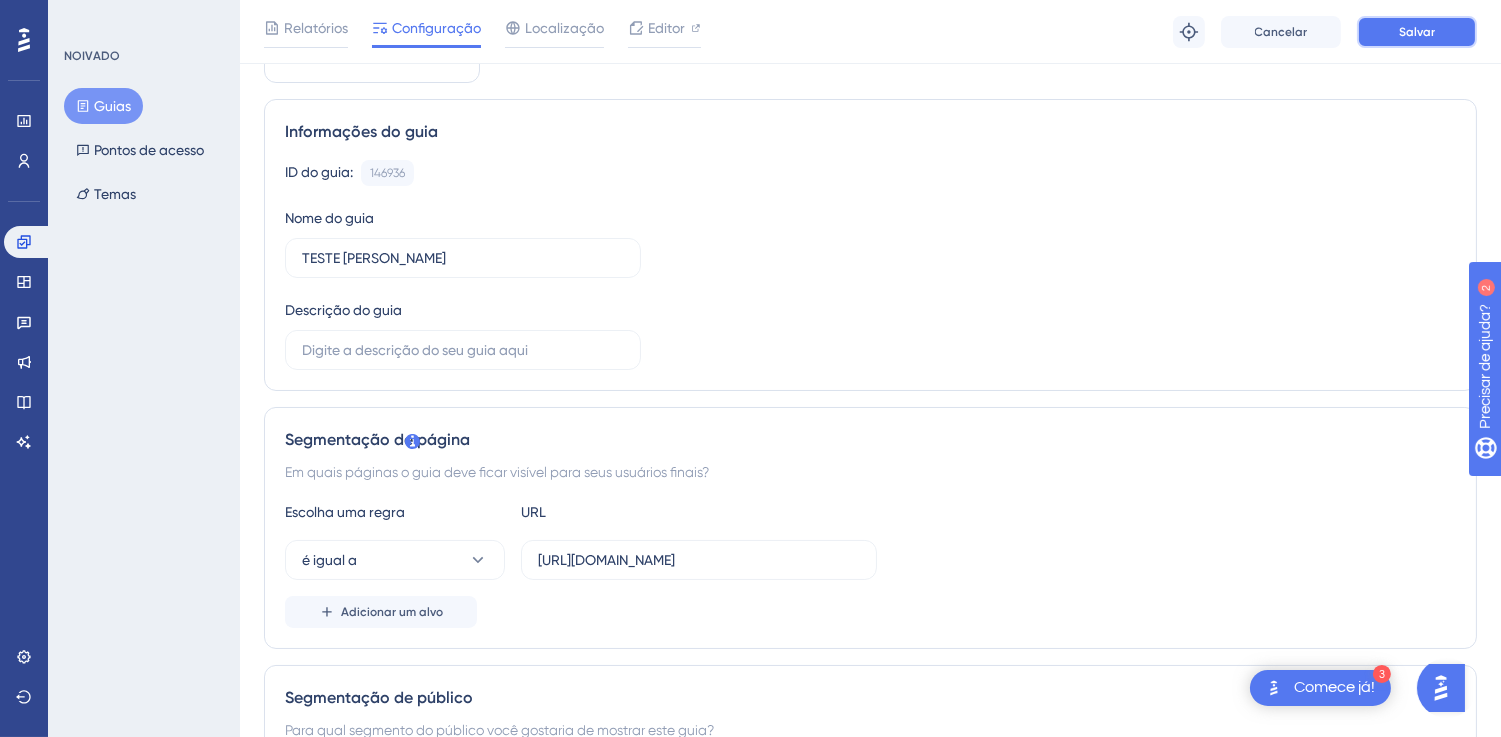 click on "Salvar" at bounding box center [1417, 32] 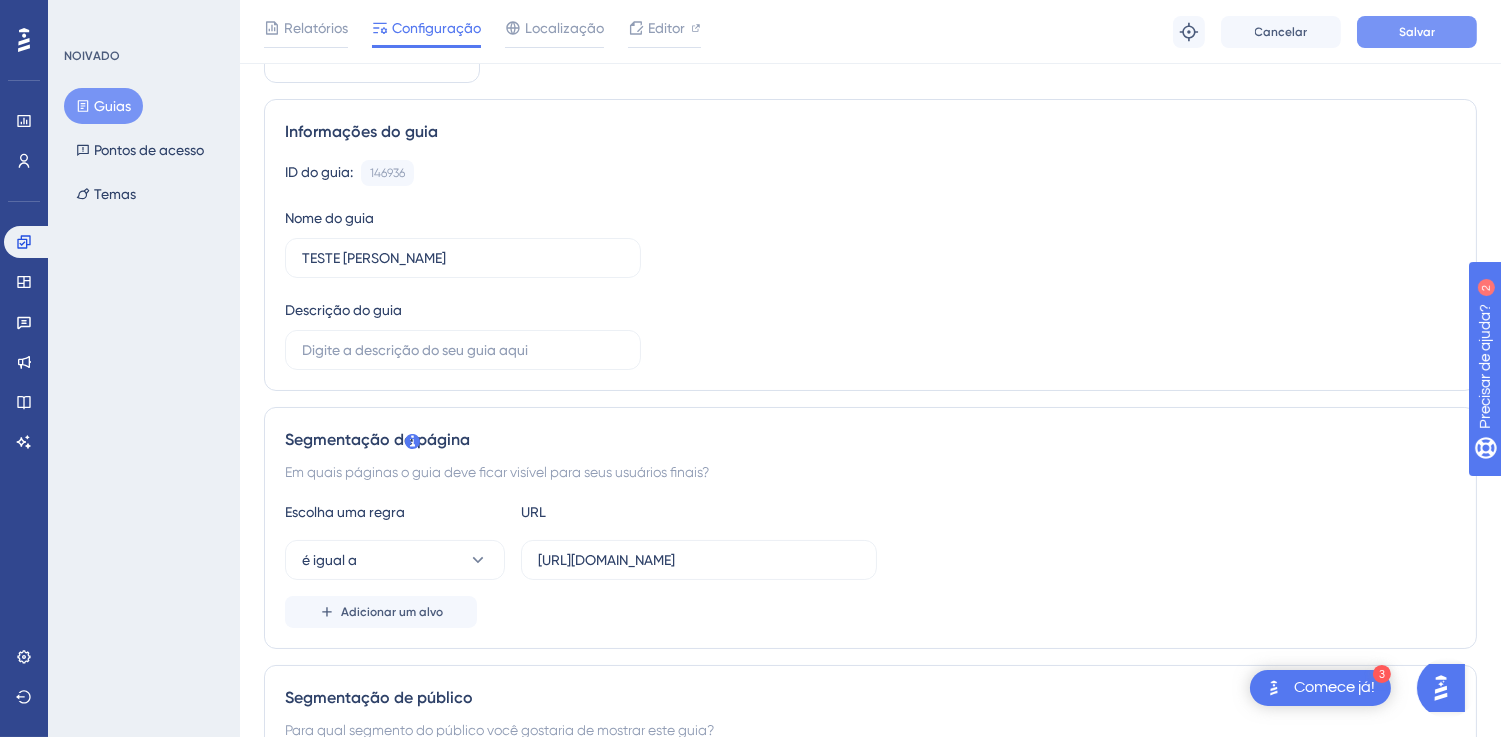 scroll, scrollTop: 0, scrollLeft: 0, axis: both 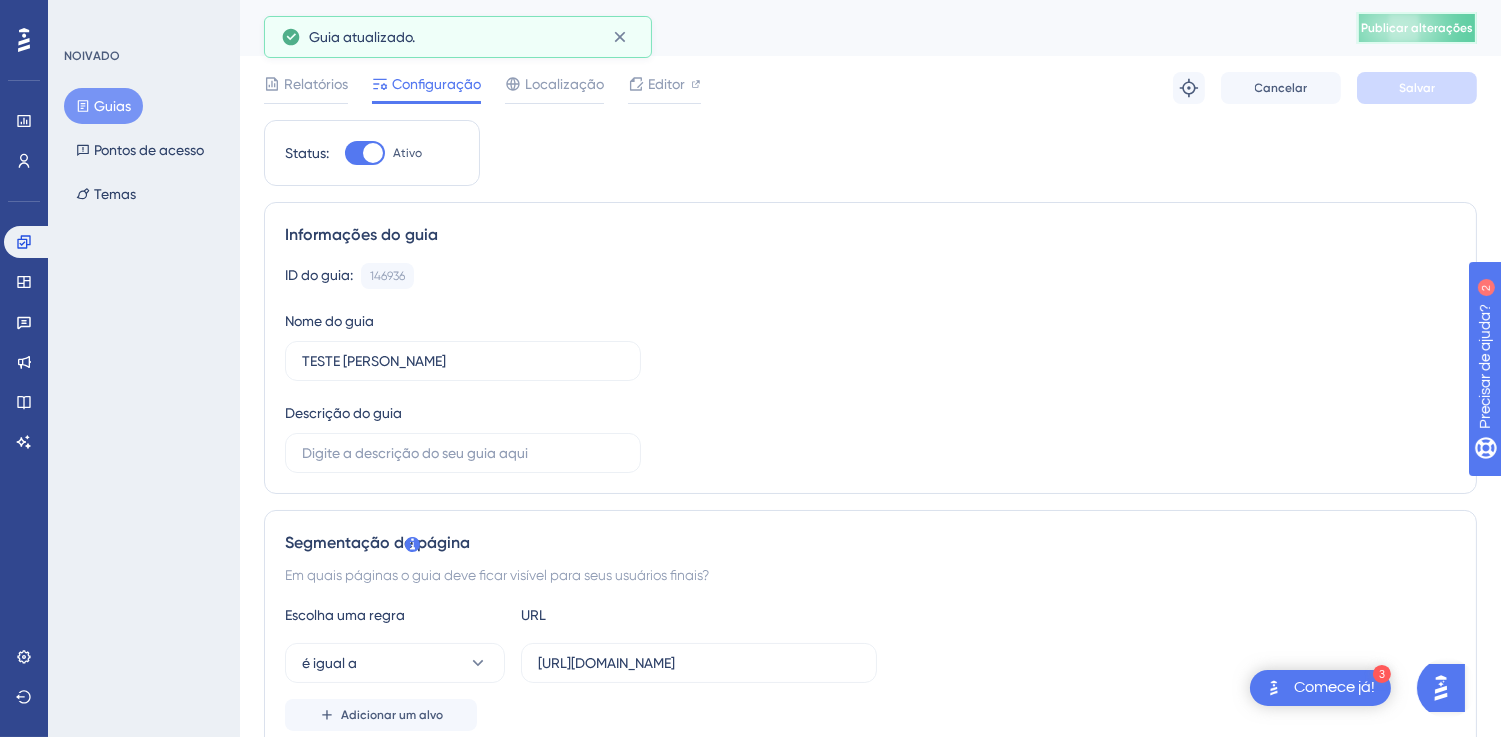 click on "Publicar alterações" at bounding box center (1417, 28) 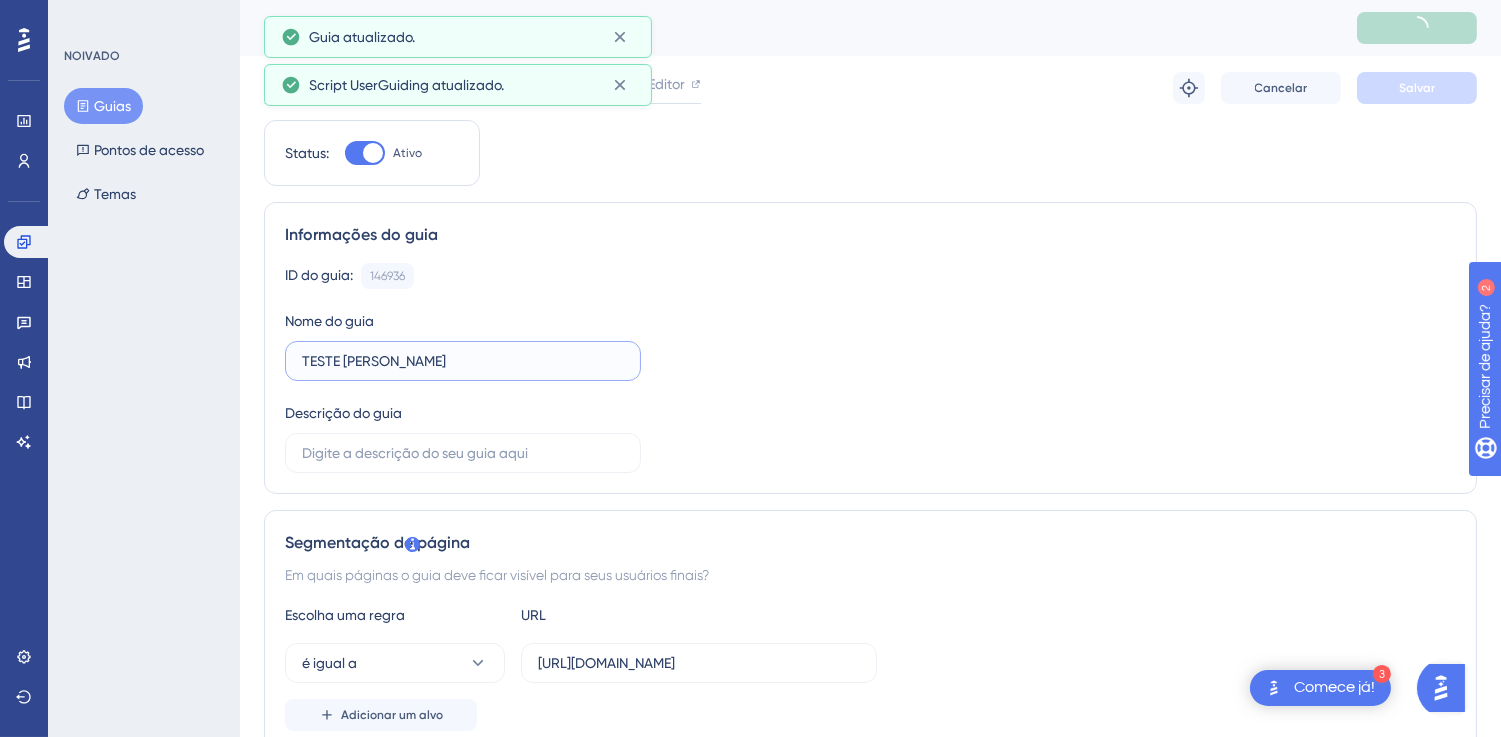 click on "TESTE [PERSON_NAME]" at bounding box center (463, 361) 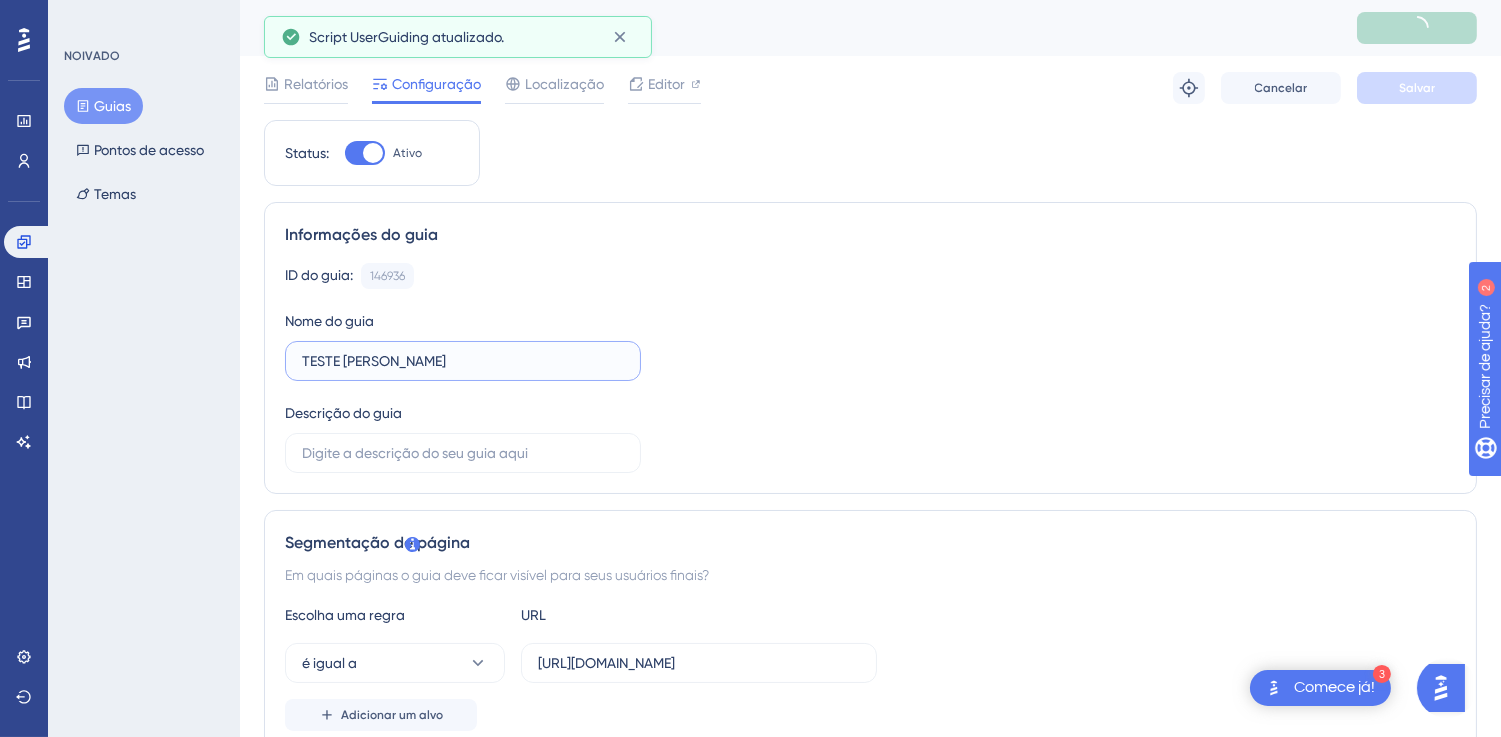 click on "TESTE [PERSON_NAME]" at bounding box center [463, 361] 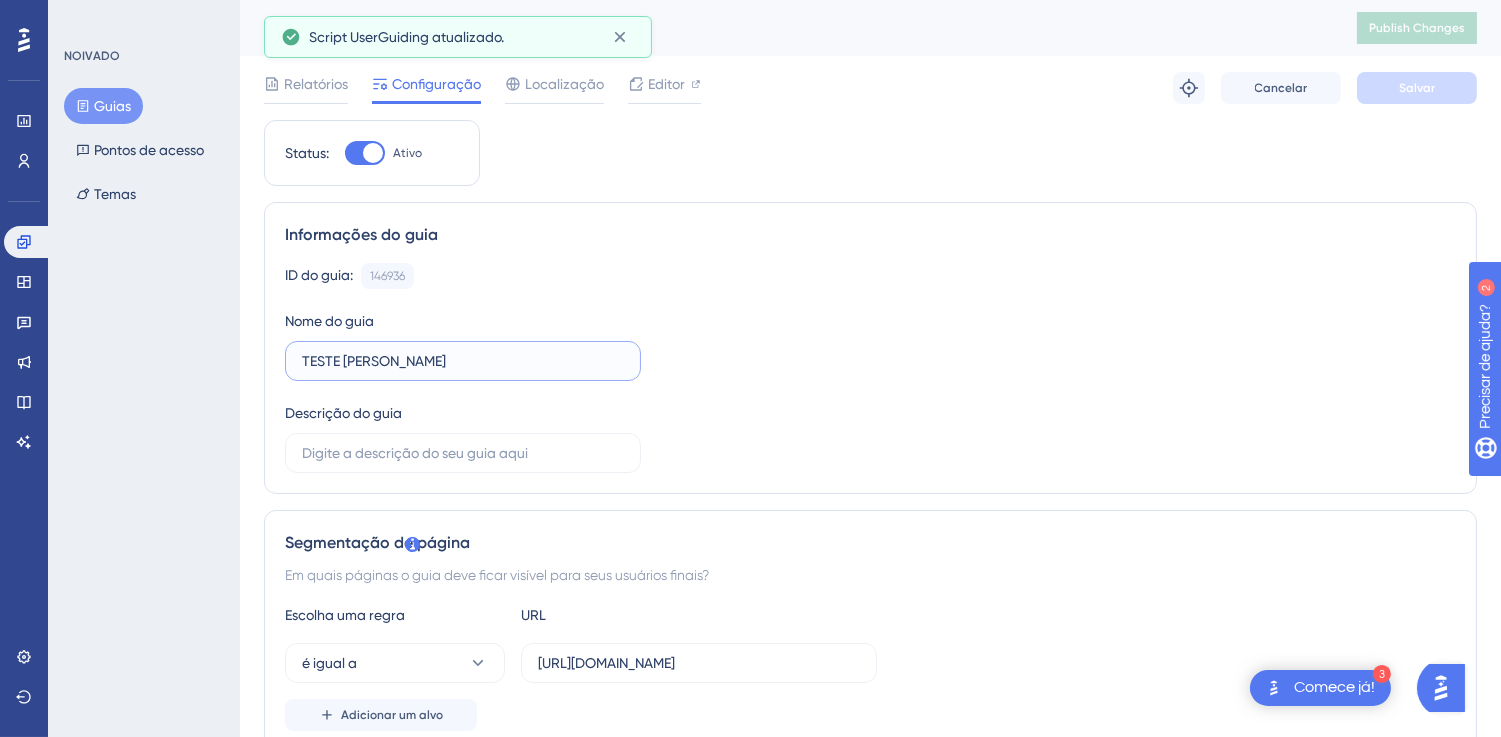 click on "TESTE [PERSON_NAME]" at bounding box center (463, 361) 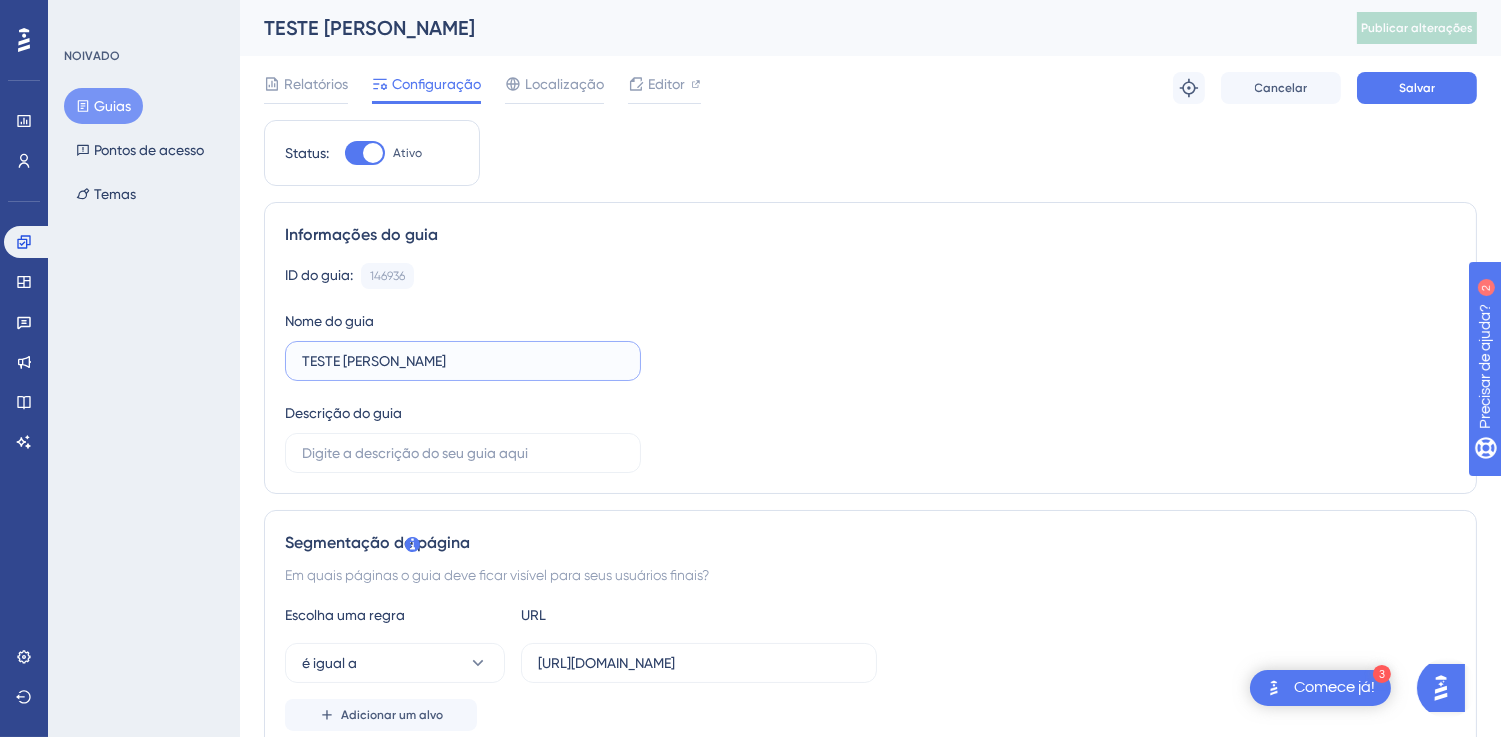 click on "TESTE JORGE" at bounding box center [463, 361] 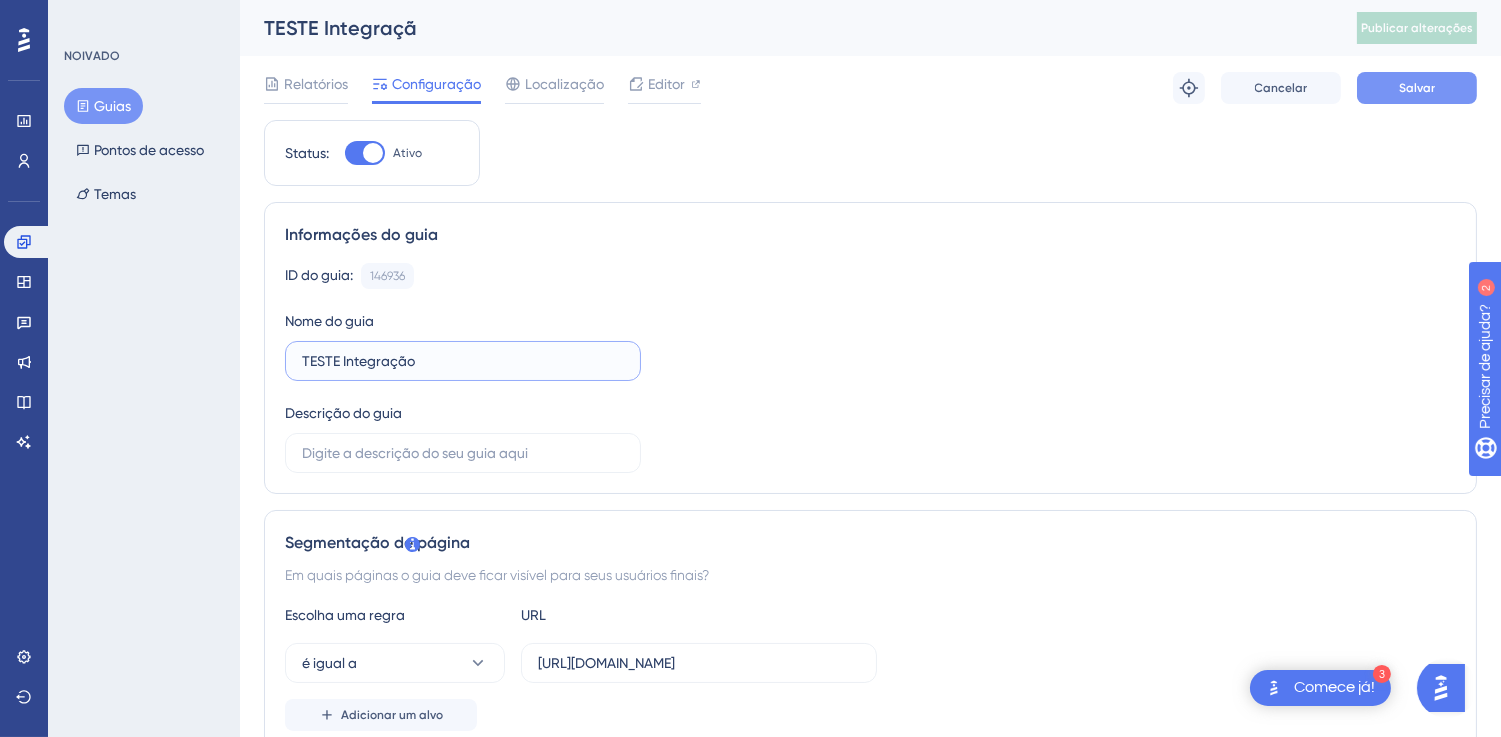 type on "TESTE Integração" 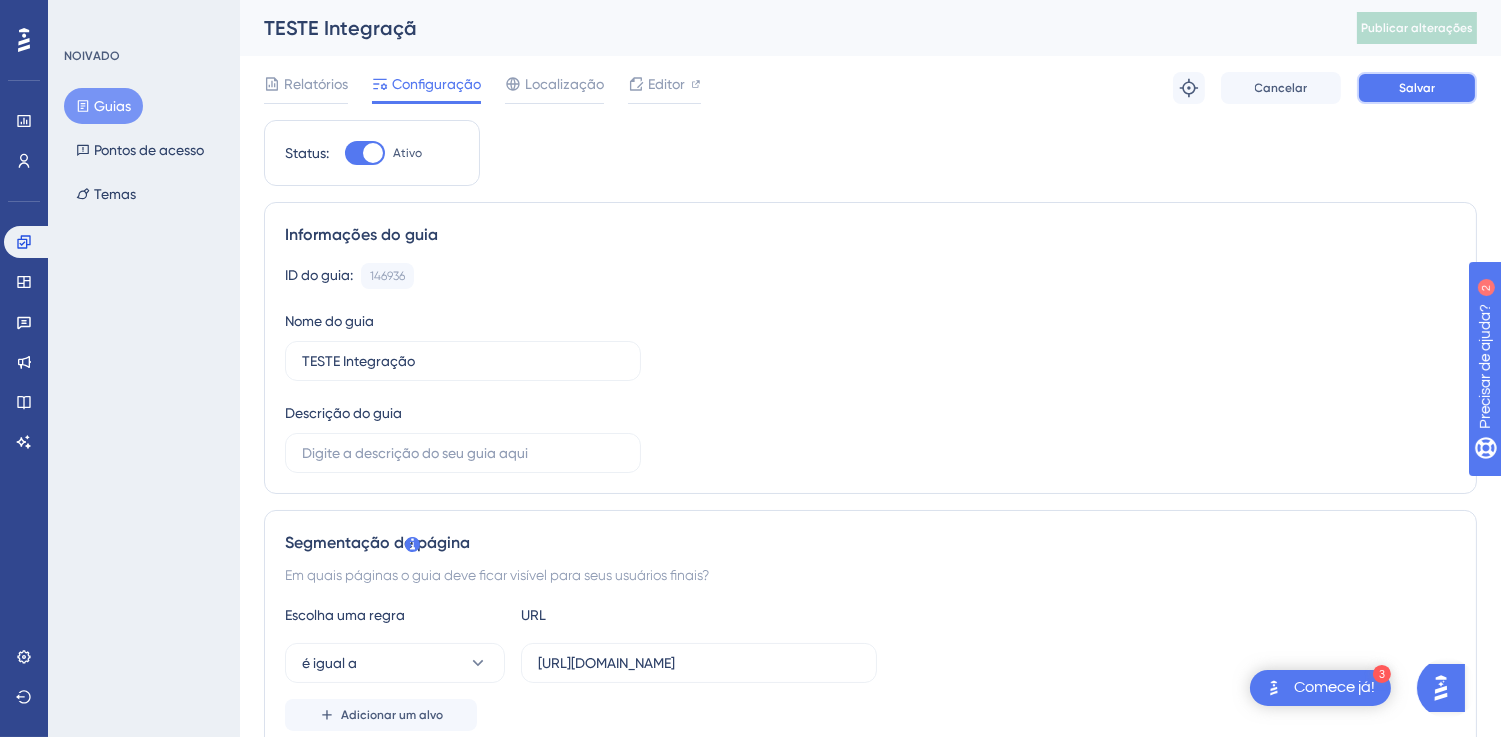 click on "Salvar" at bounding box center [1417, 88] 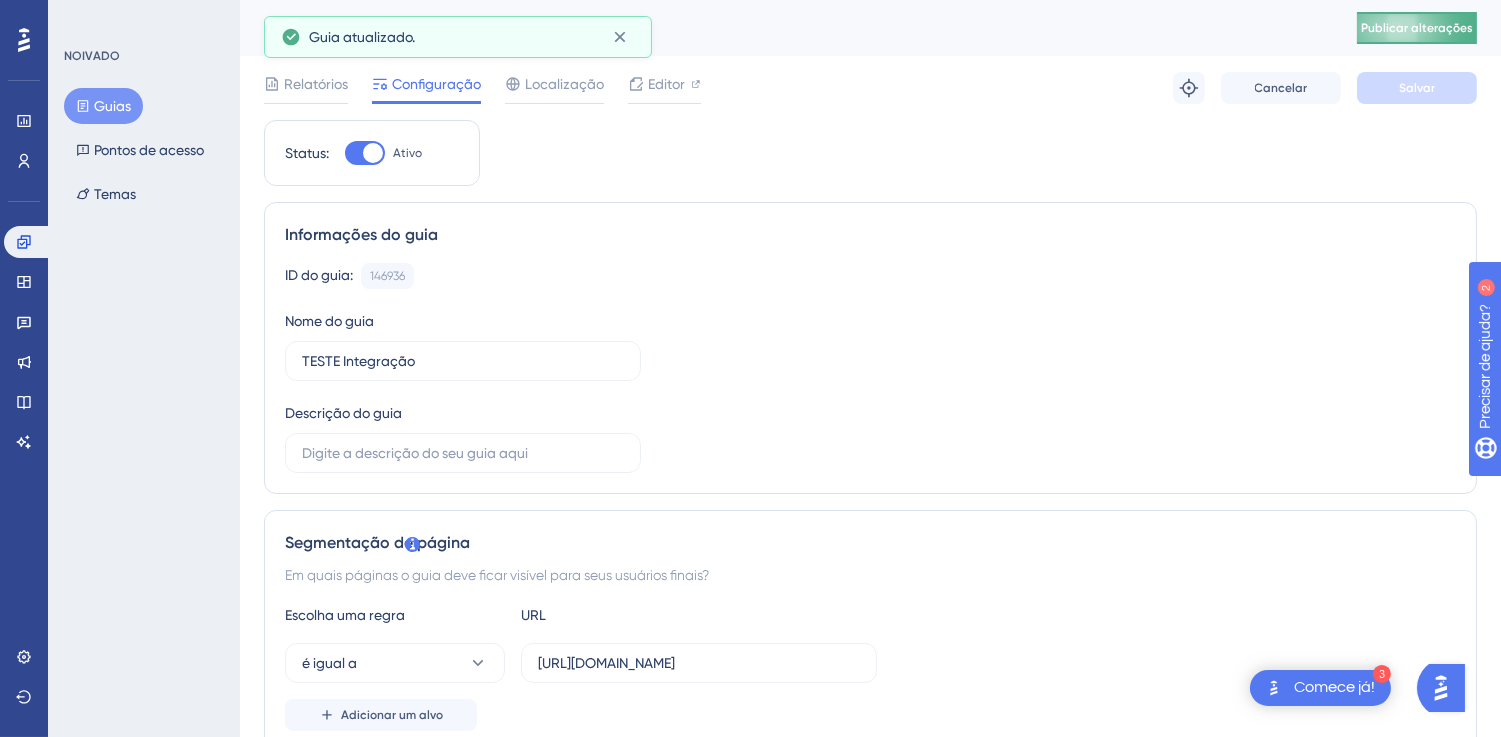 click on "Publicar alterações" at bounding box center [1417, 28] 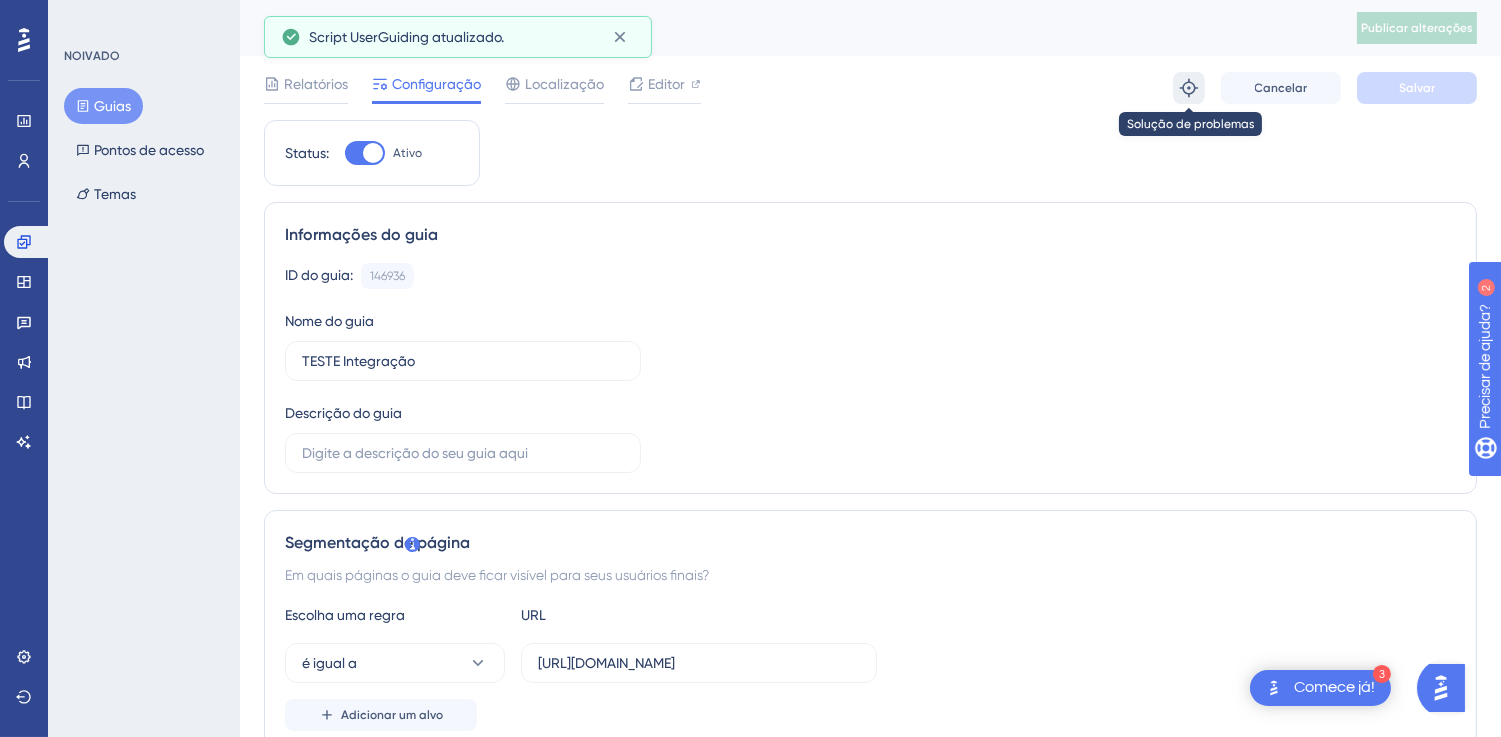 click 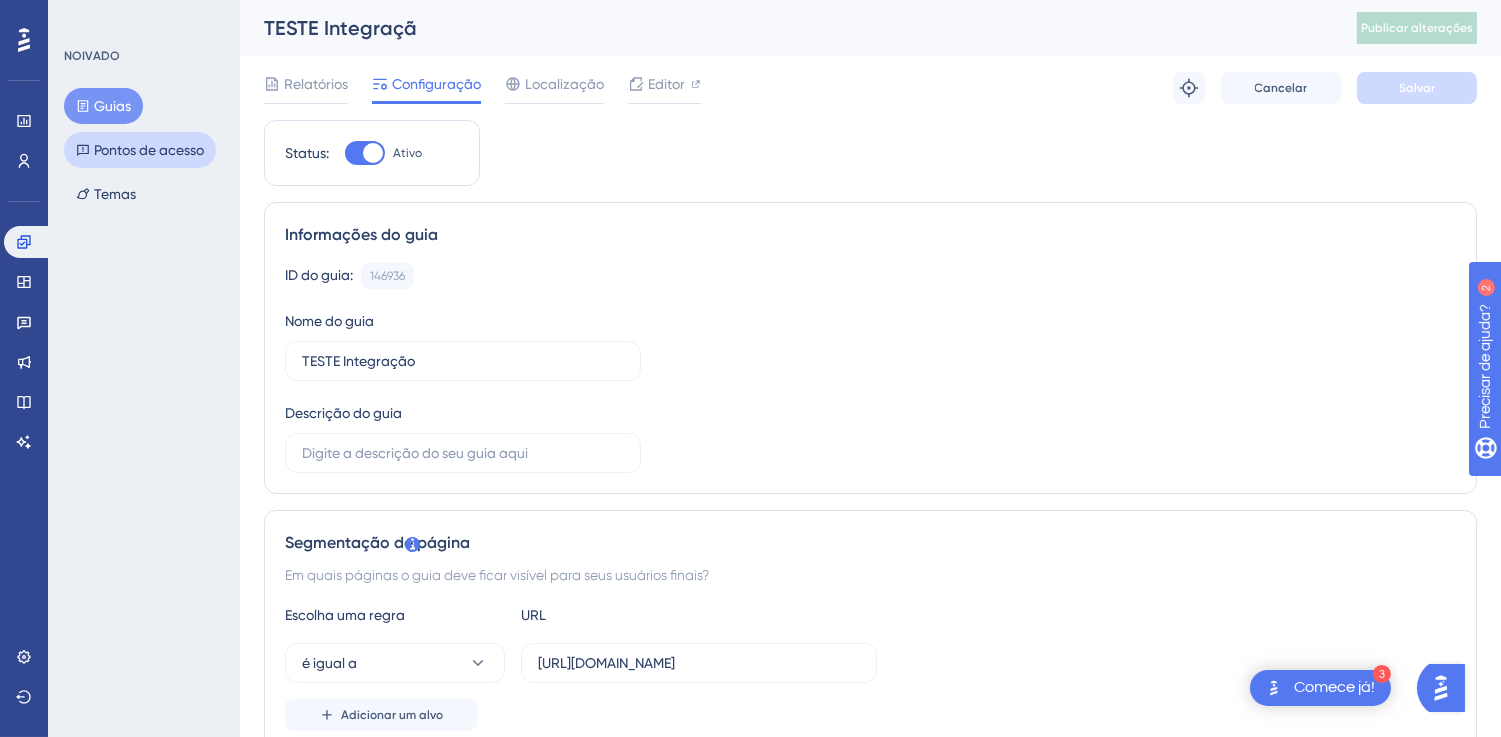 click on "Pontos de acesso" at bounding box center [149, 150] 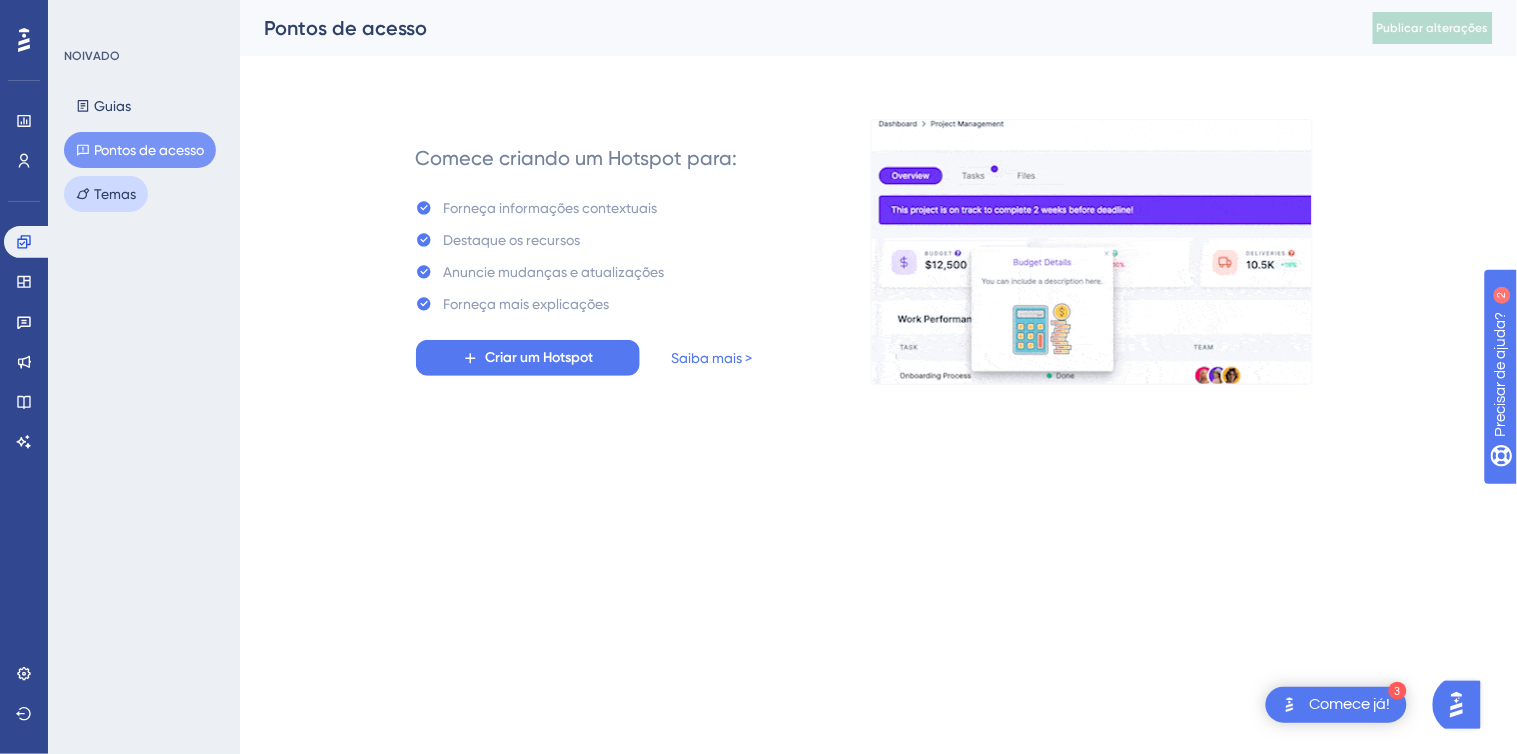 click on "Temas" at bounding box center (115, 194) 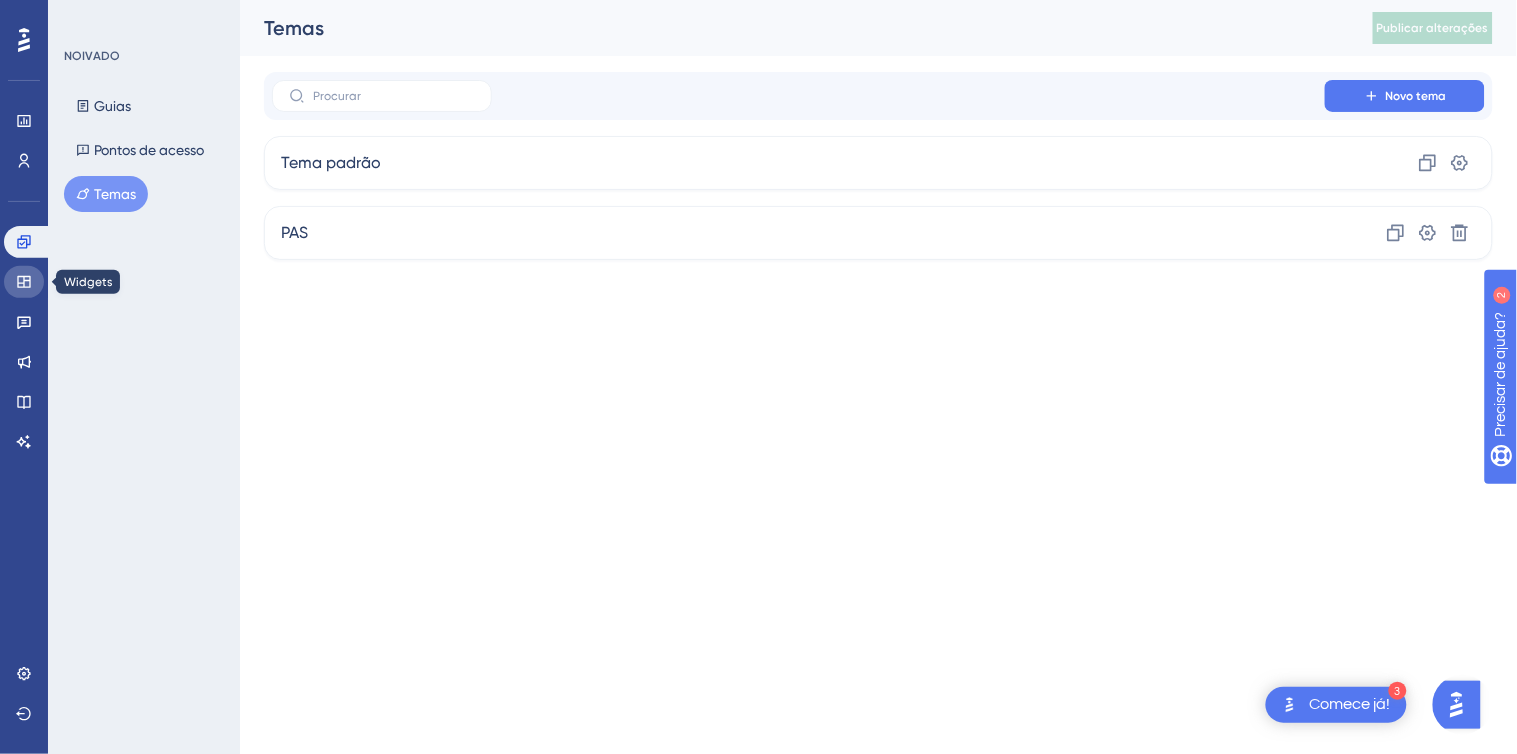 click at bounding box center [24, 282] 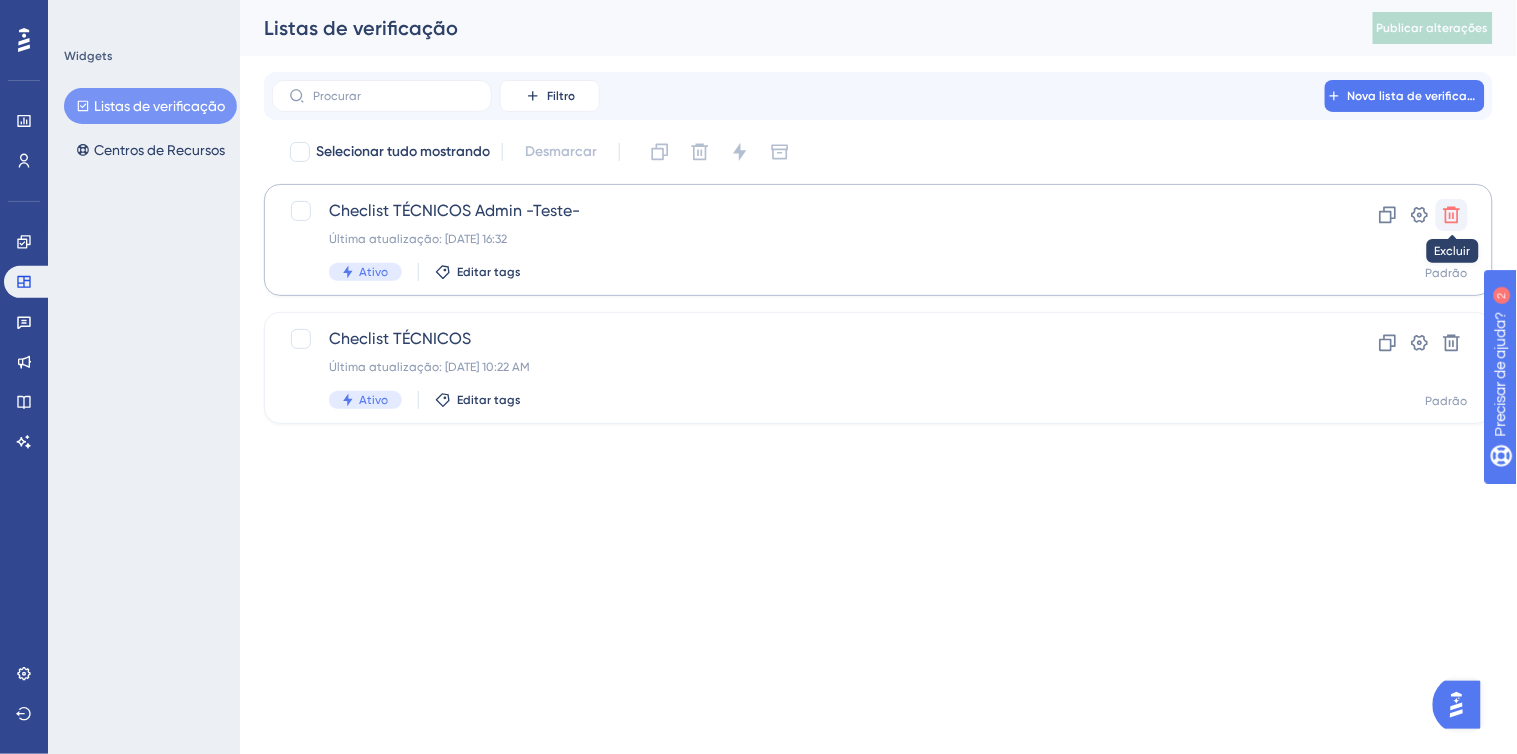 click 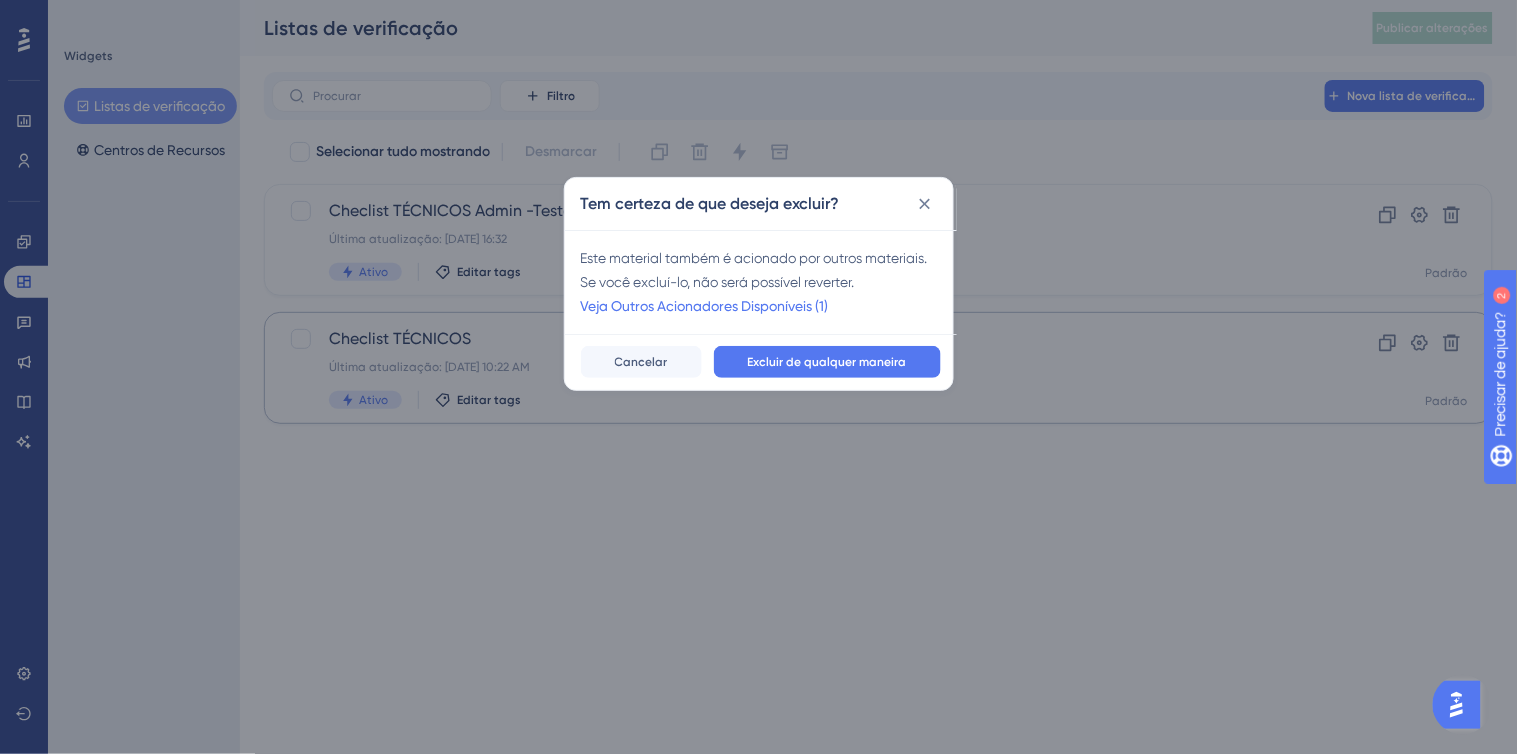 click on "Excluir de qualquer maneira" at bounding box center (827, 362) 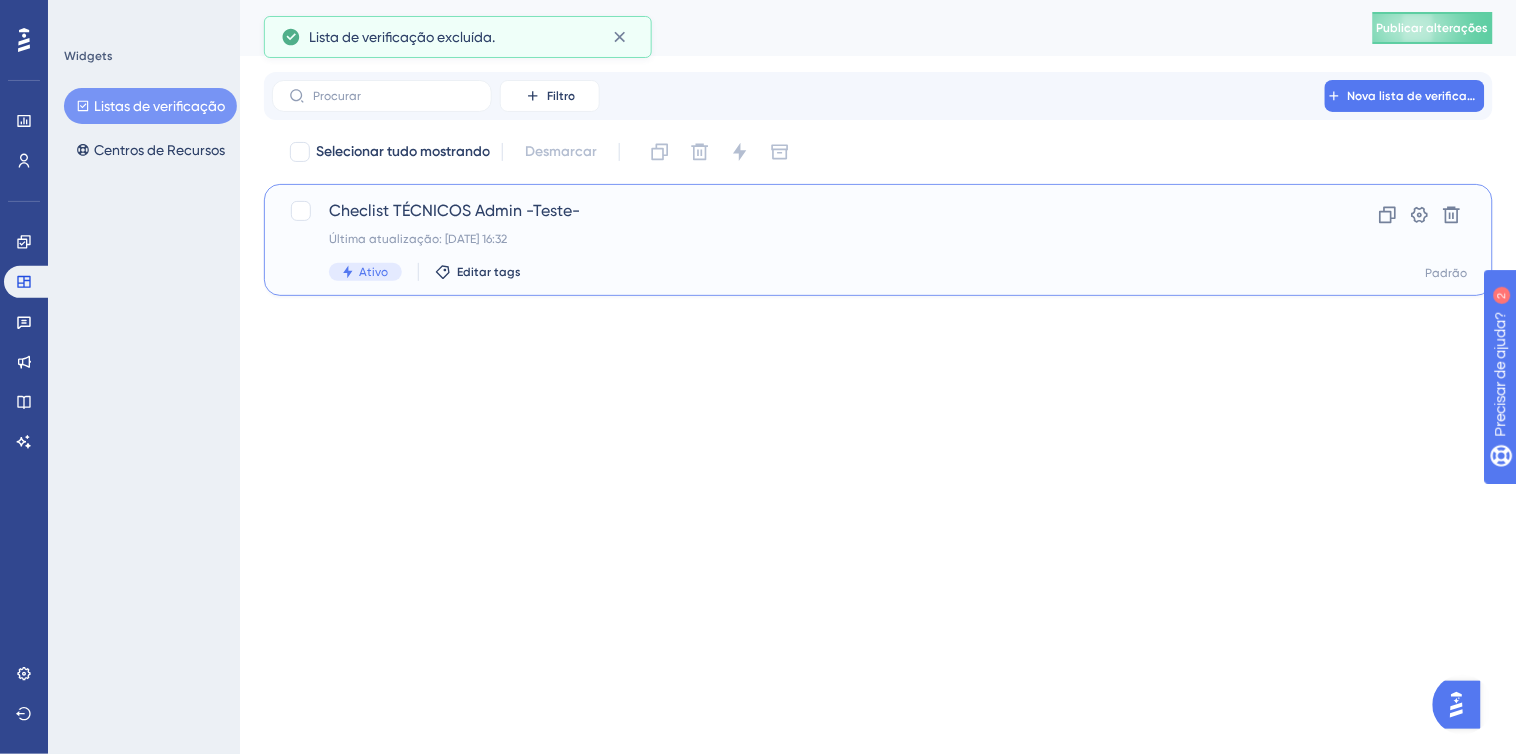 click on "Última atualização: 15 de jul. de 2025 16:32" at bounding box center [418, 239] 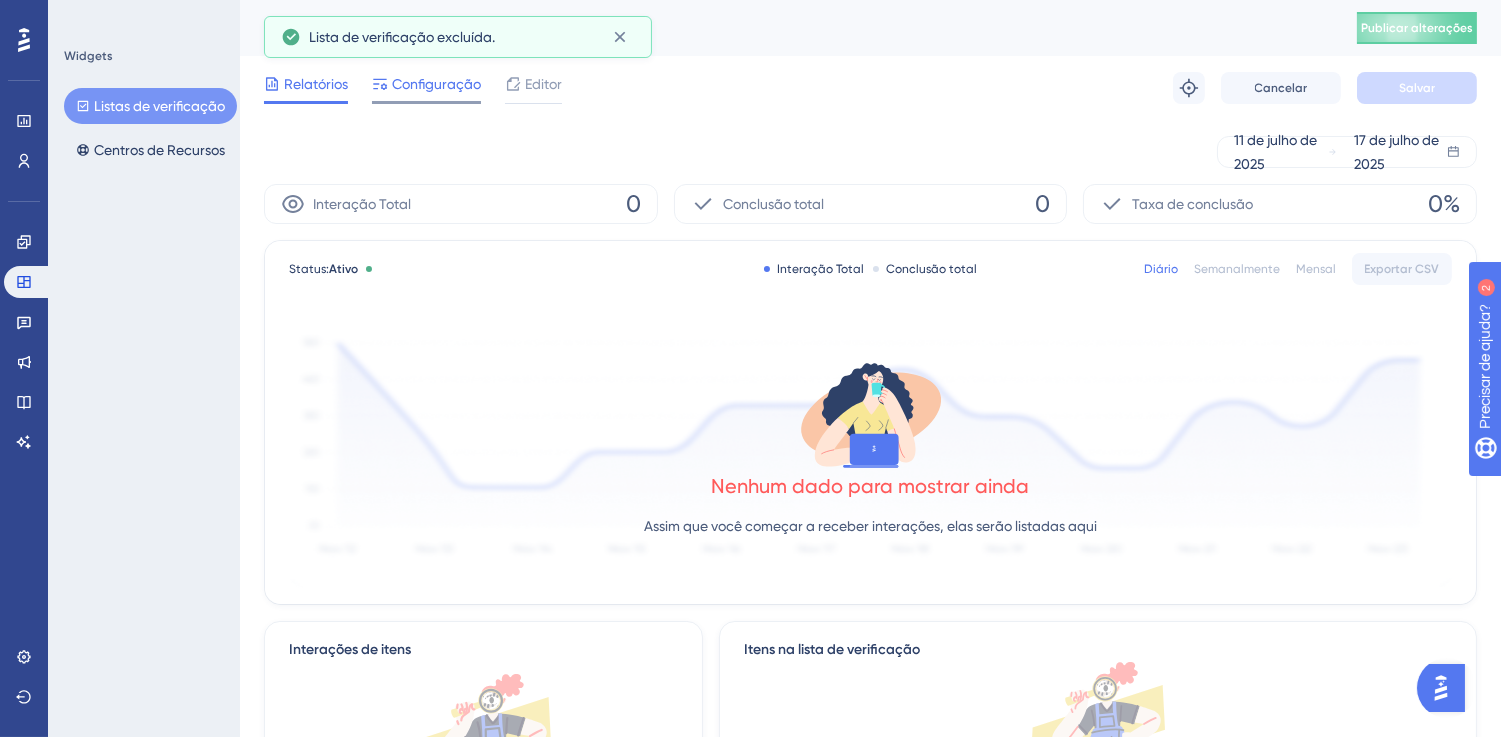 click on "Configuração" at bounding box center (436, 84) 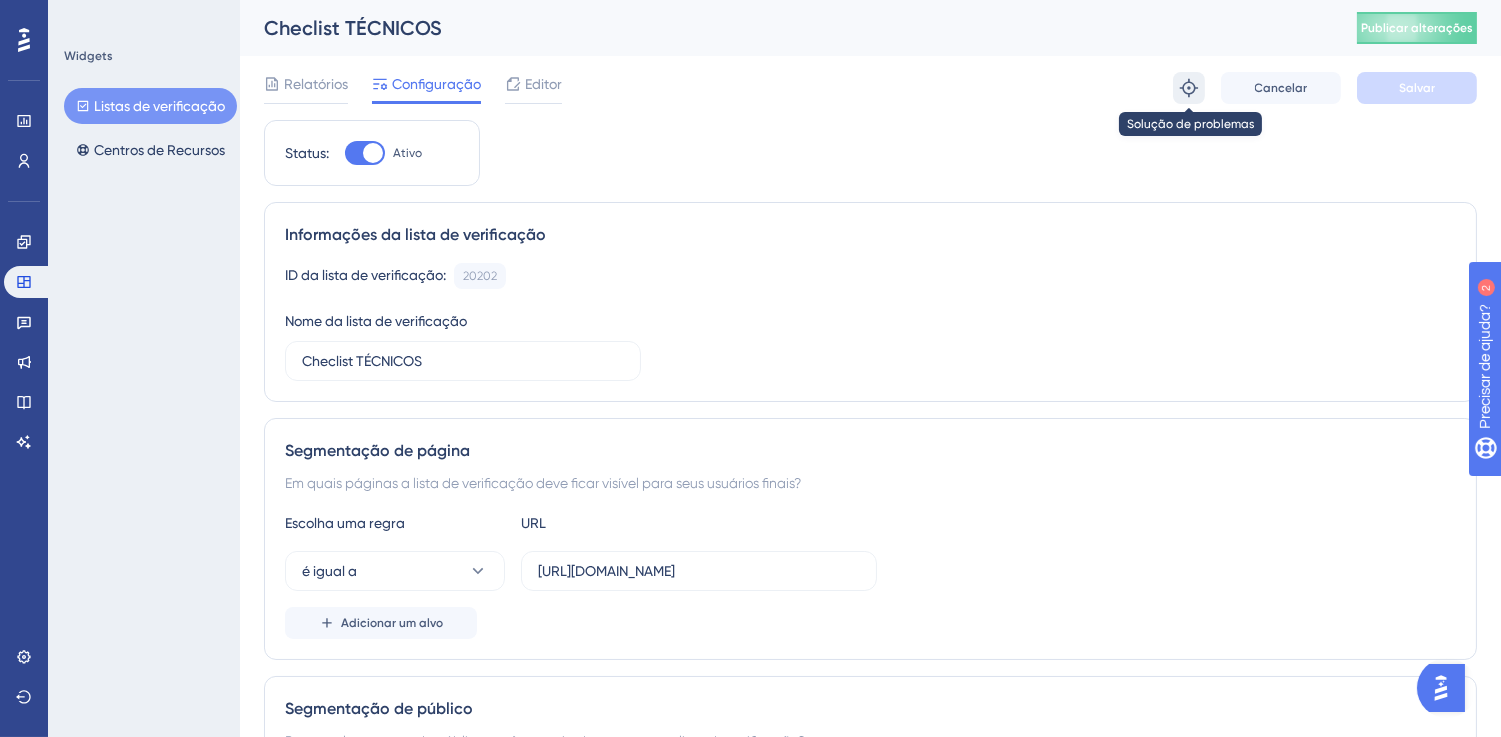 click at bounding box center (1189, 88) 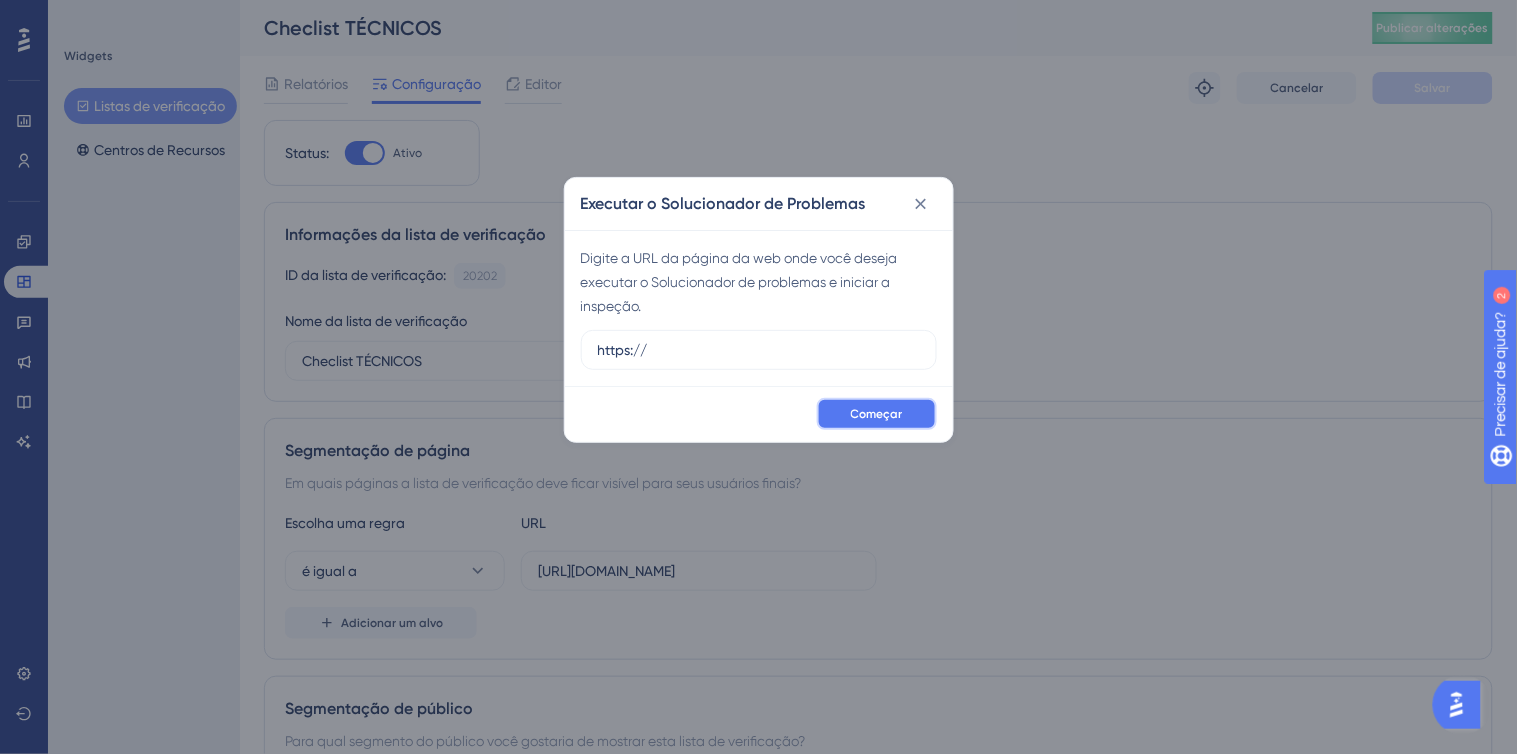 click on "Começar" at bounding box center [877, 414] 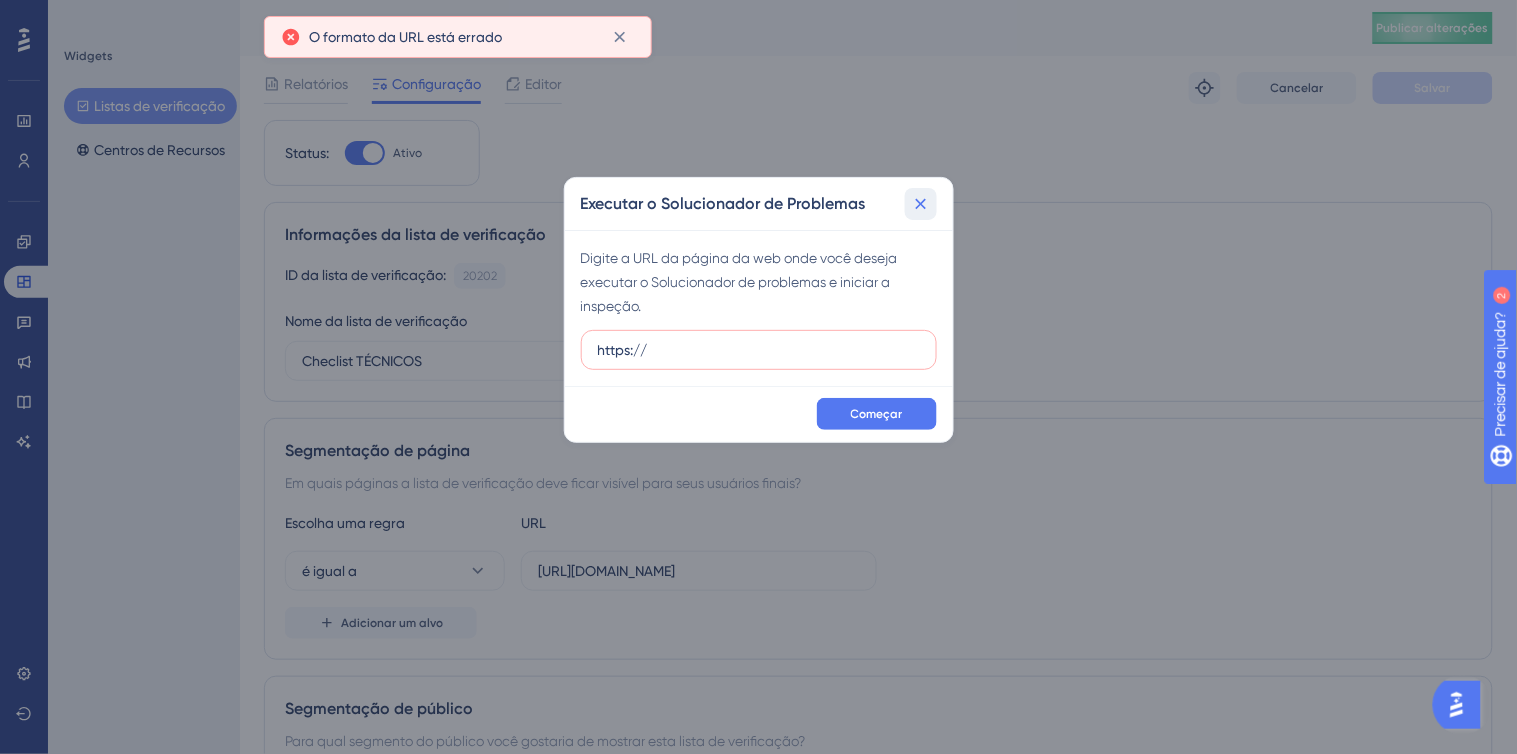 click 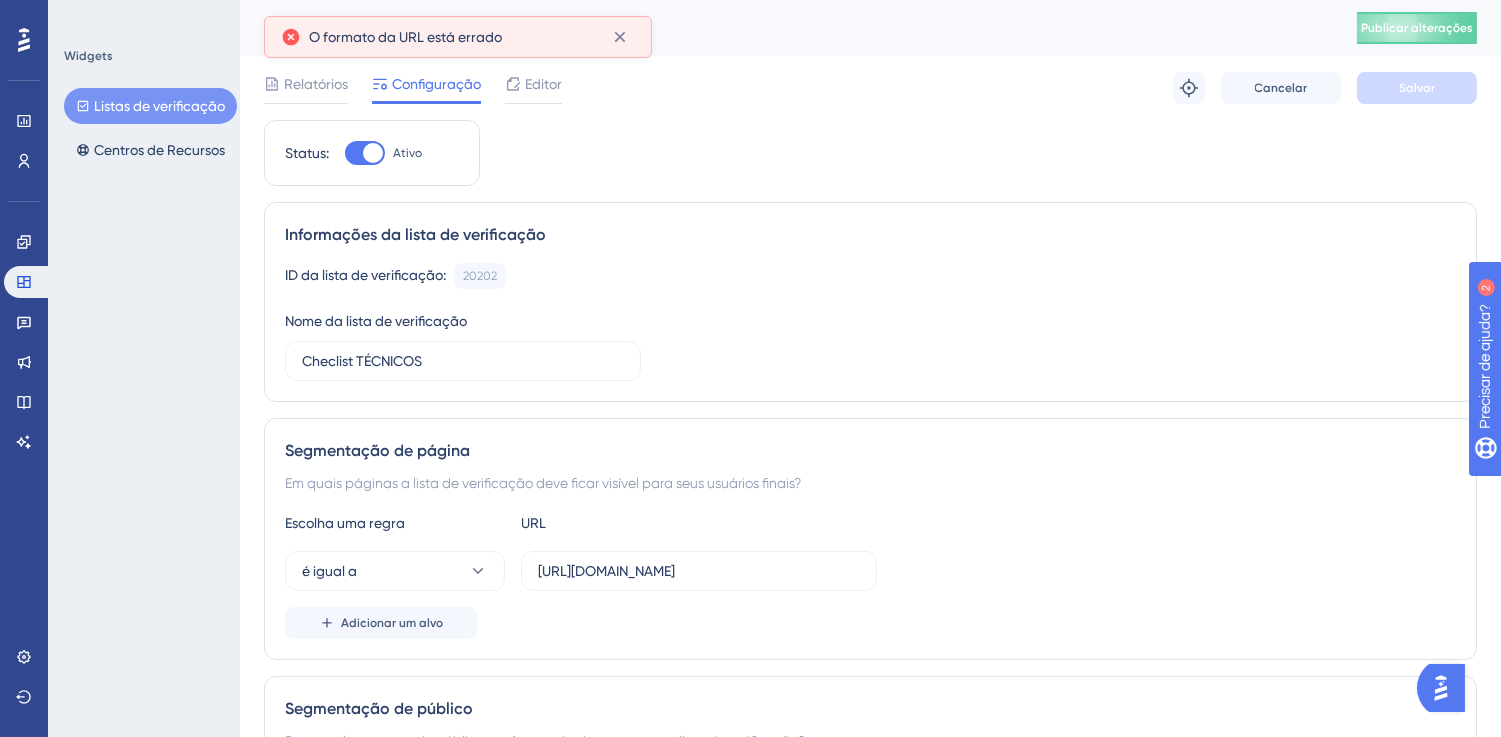 click on "Informações da lista de verificação ID da lista de verificação: 20202 Cópia Nome da lista de verificação Checlist TÉCNICOS" at bounding box center (870, 302) 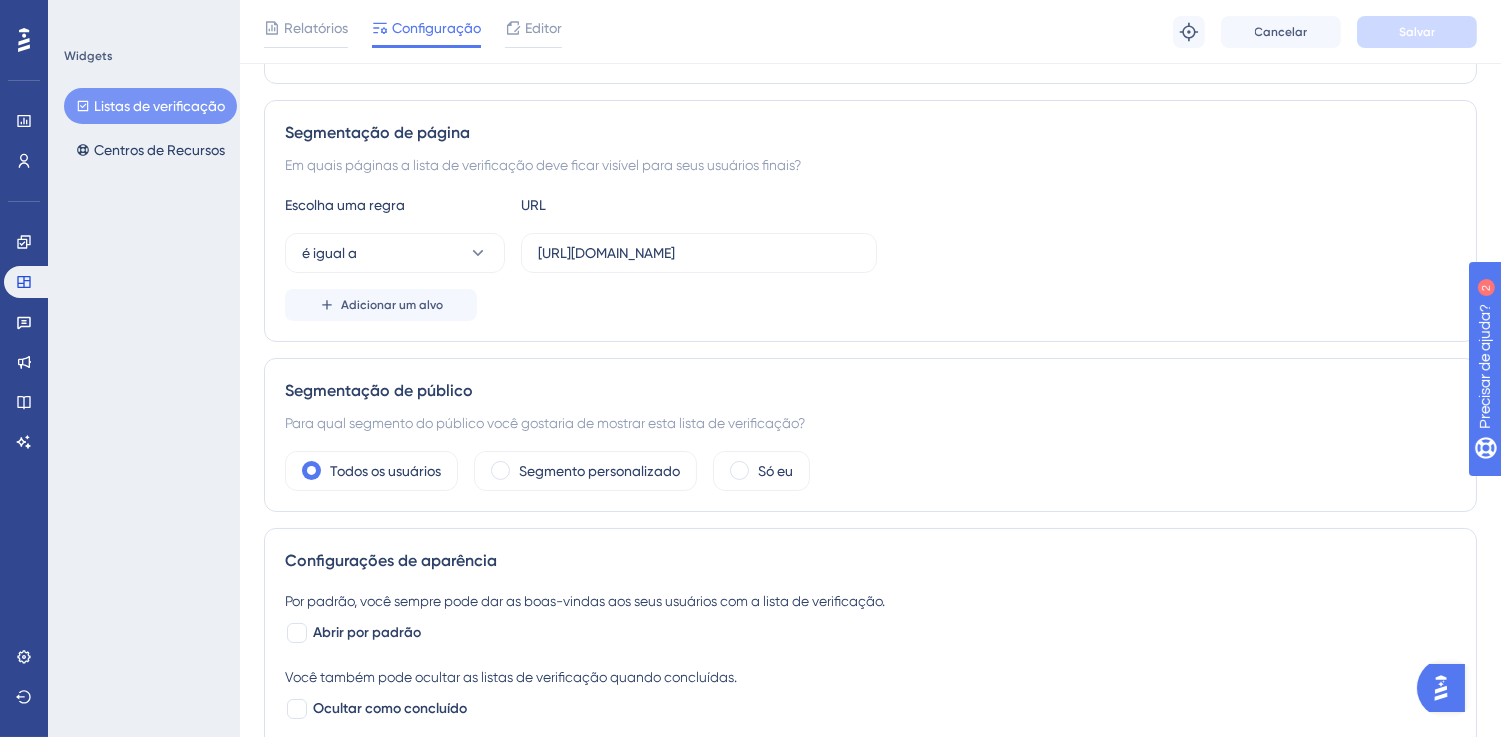 scroll, scrollTop: 444, scrollLeft: 0, axis: vertical 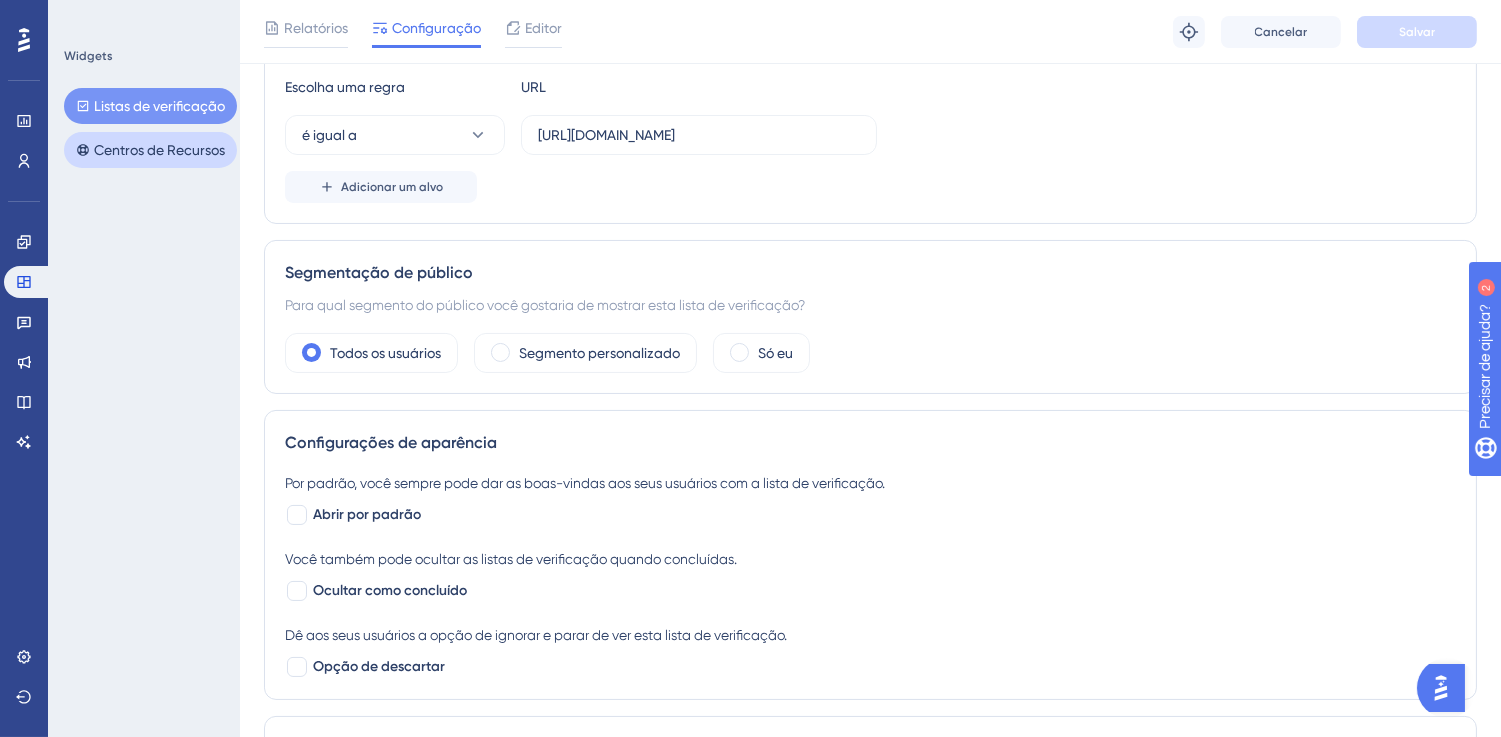 click on "Centros de Recursos" at bounding box center (159, 150) 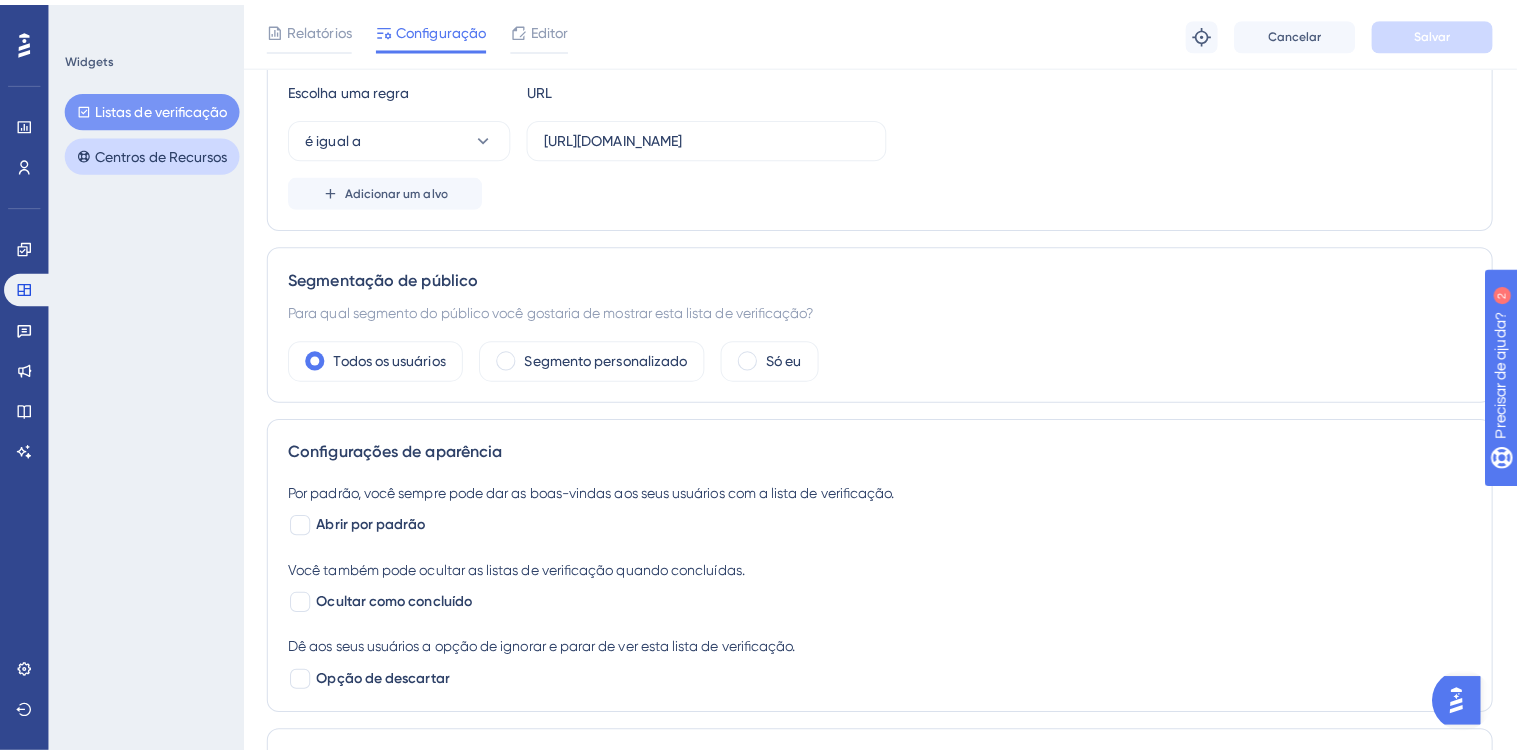 scroll, scrollTop: 0, scrollLeft: 0, axis: both 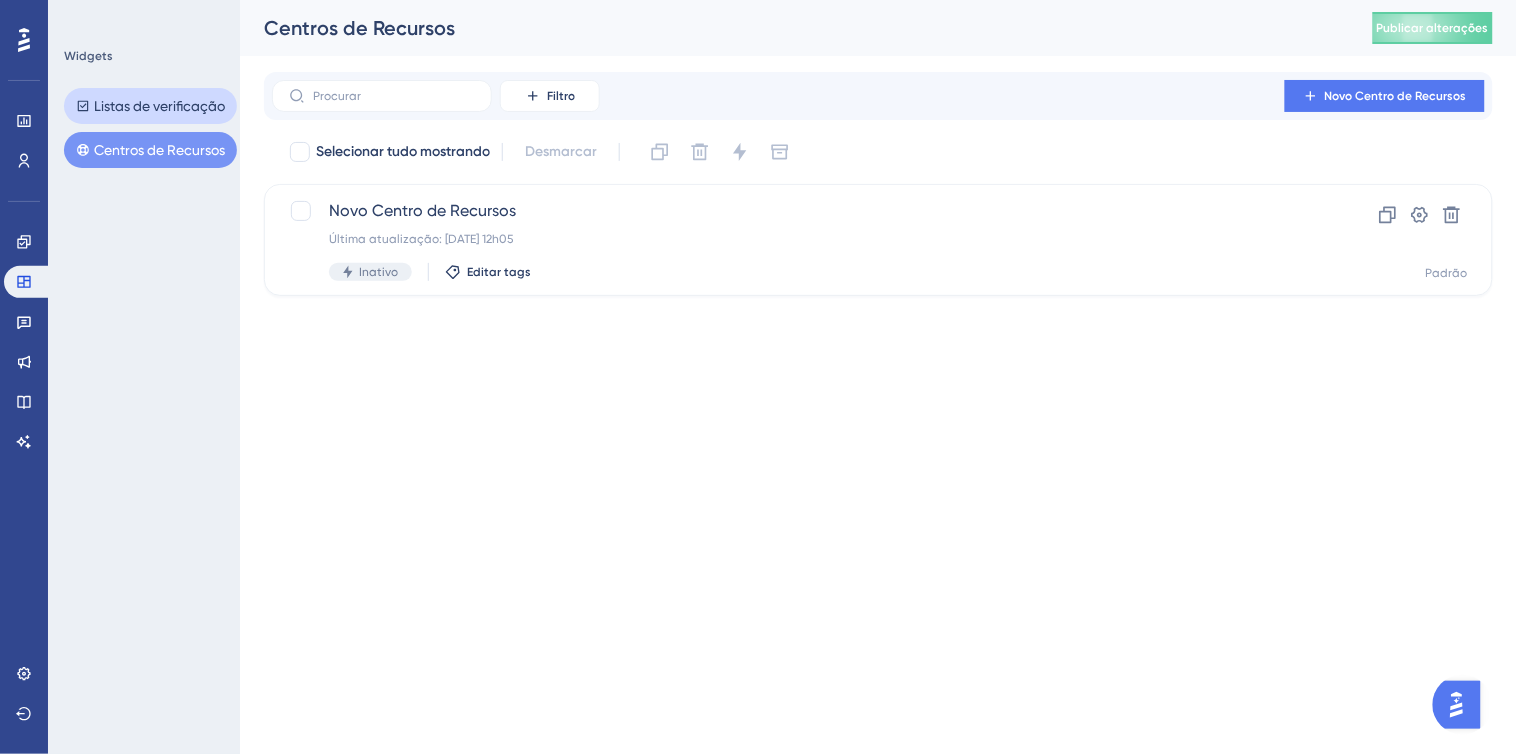 click on "Listas de verificação" at bounding box center (150, 106) 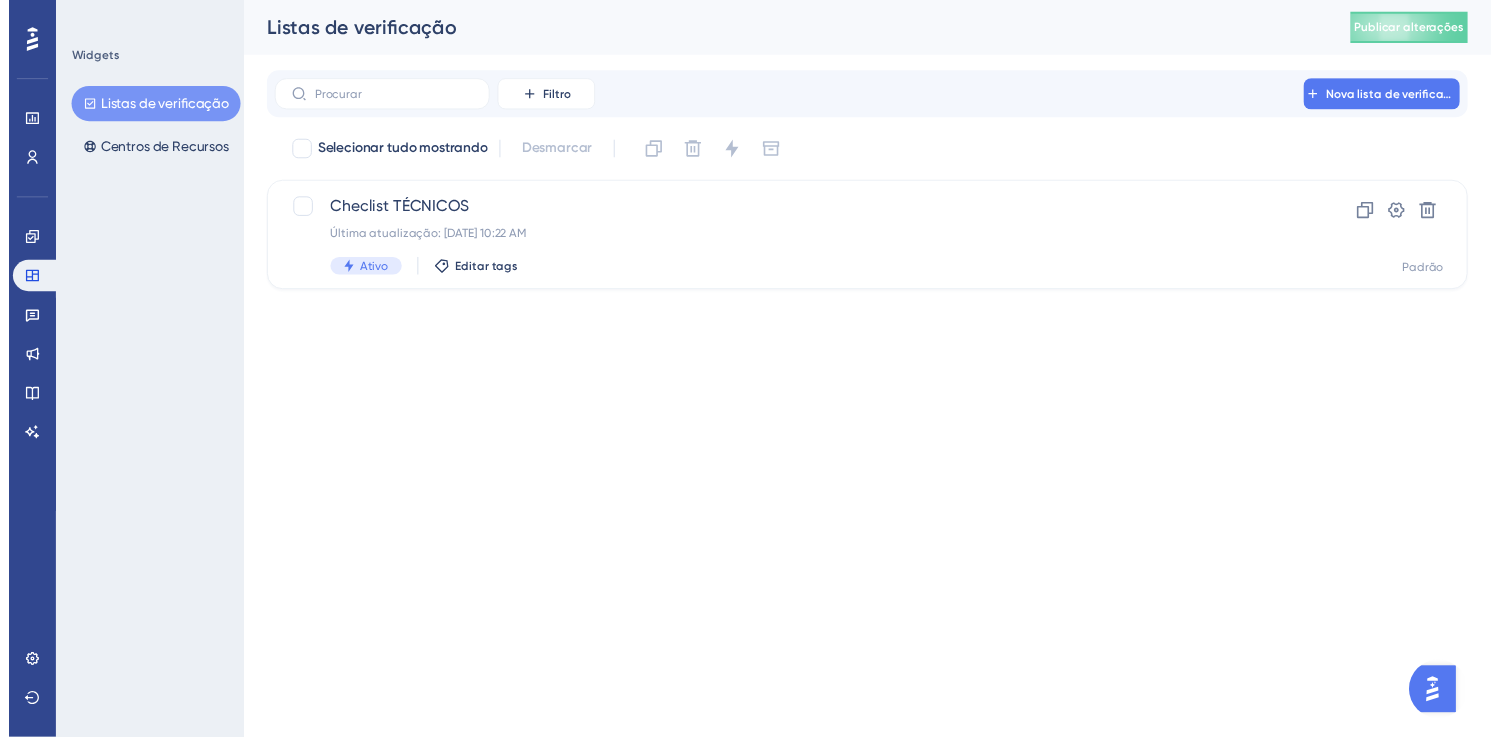 scroll, scrollTop: 0, scrollLeft: 0, axis: both 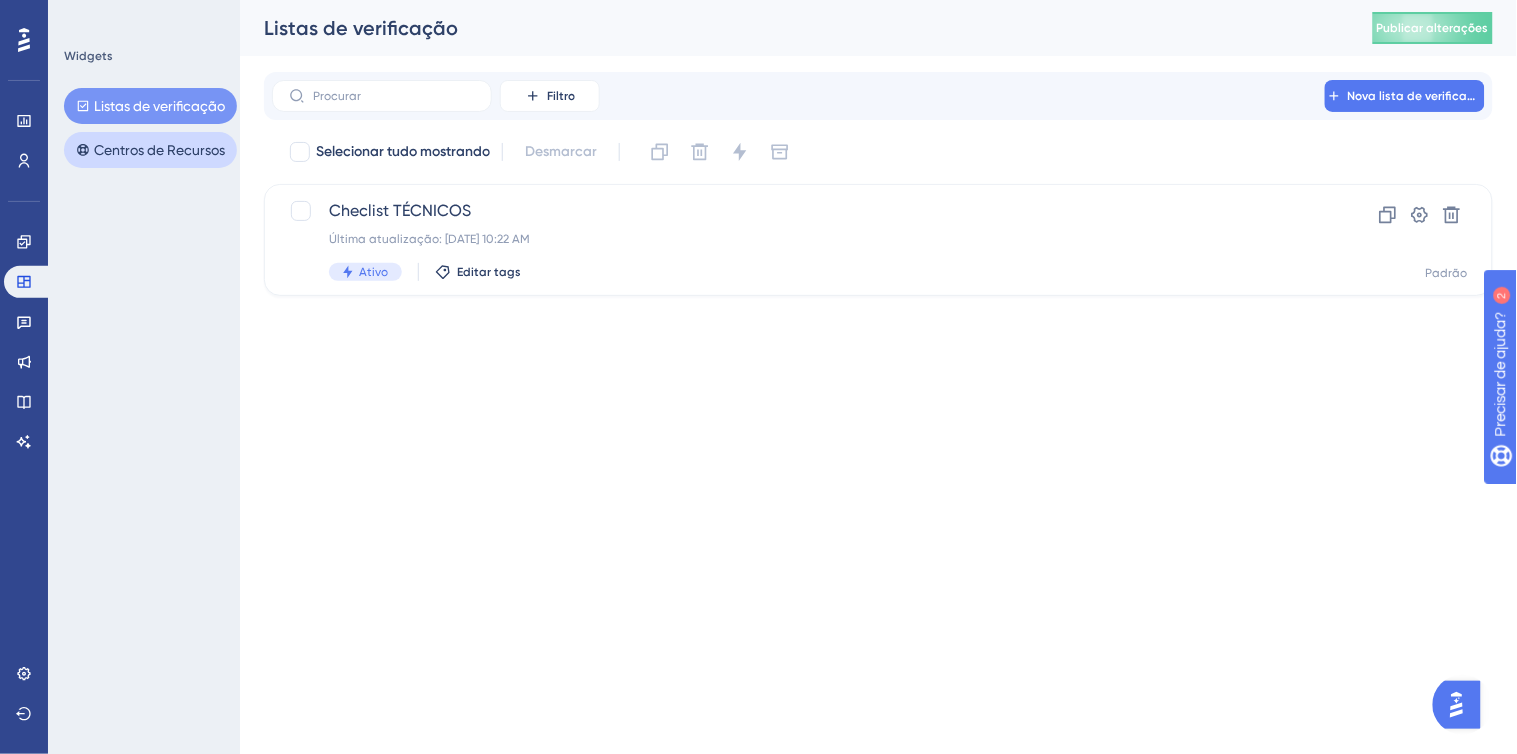 drag, startPoint x: 185, startPoint y: 168, endPoint x: 170, endPoint y: 155, distance: 19.849434 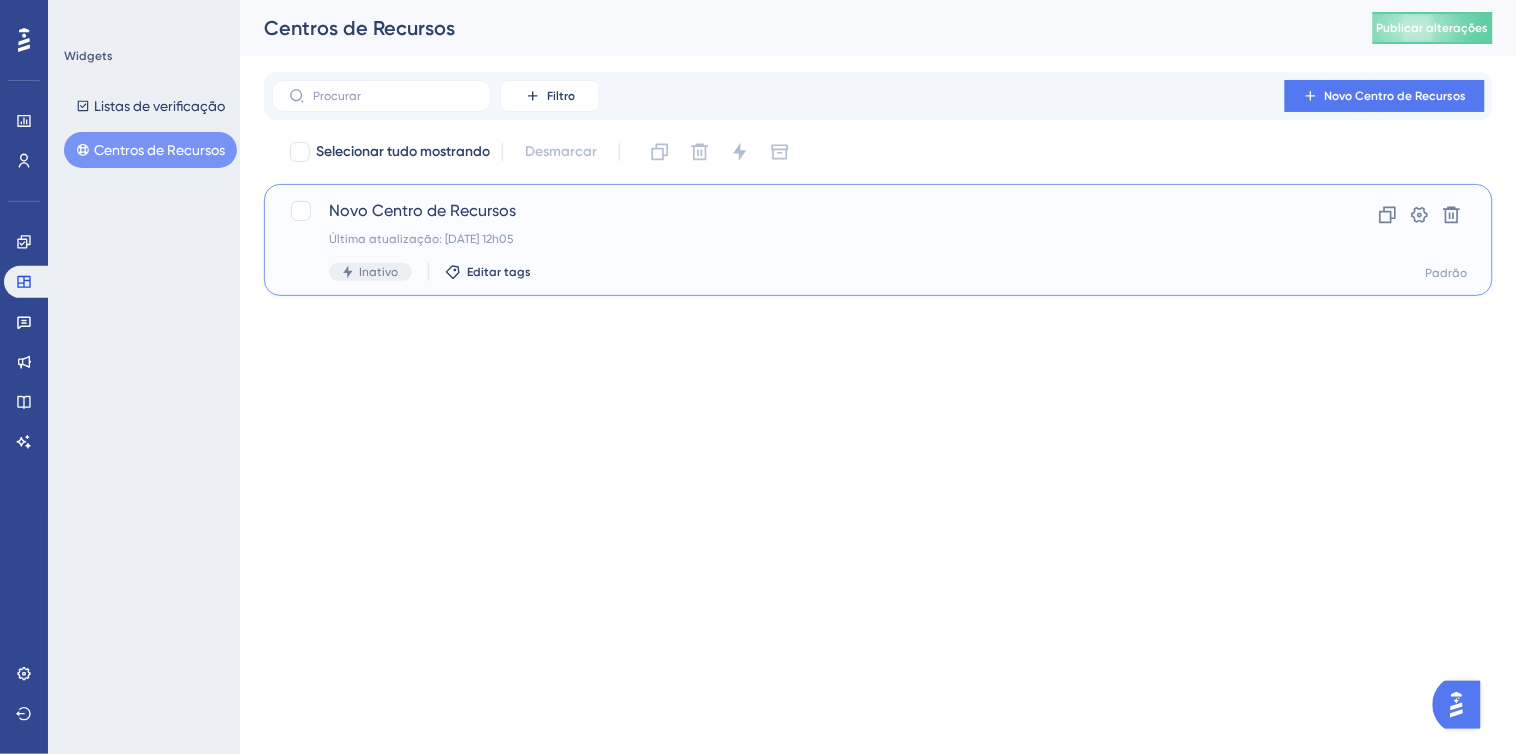 click on "Novo Centro de Recursos Última atualização: 16 de jul. de 2025 12h05 Inativo Editar tags" at bounding box center (798, 240) 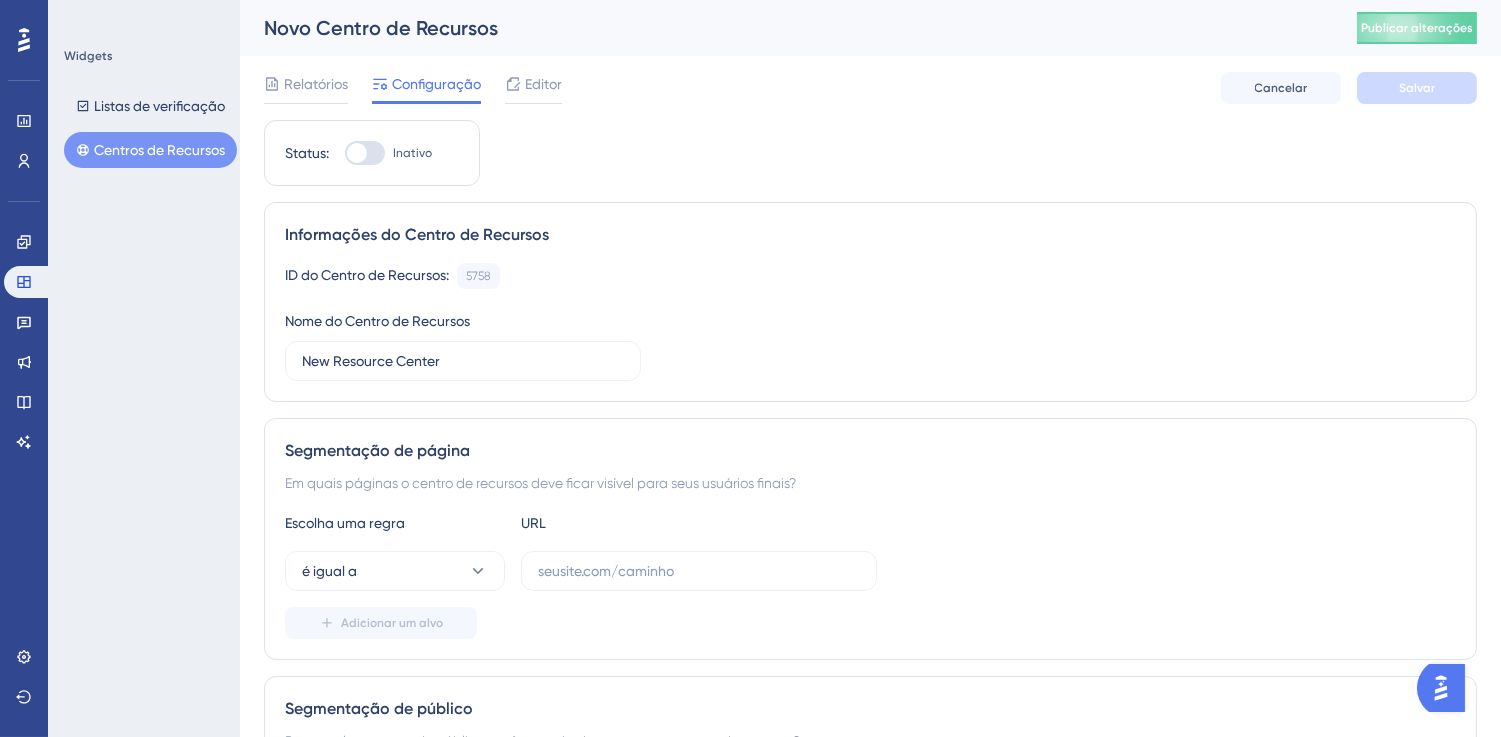 click at bounding box center [365, 153] 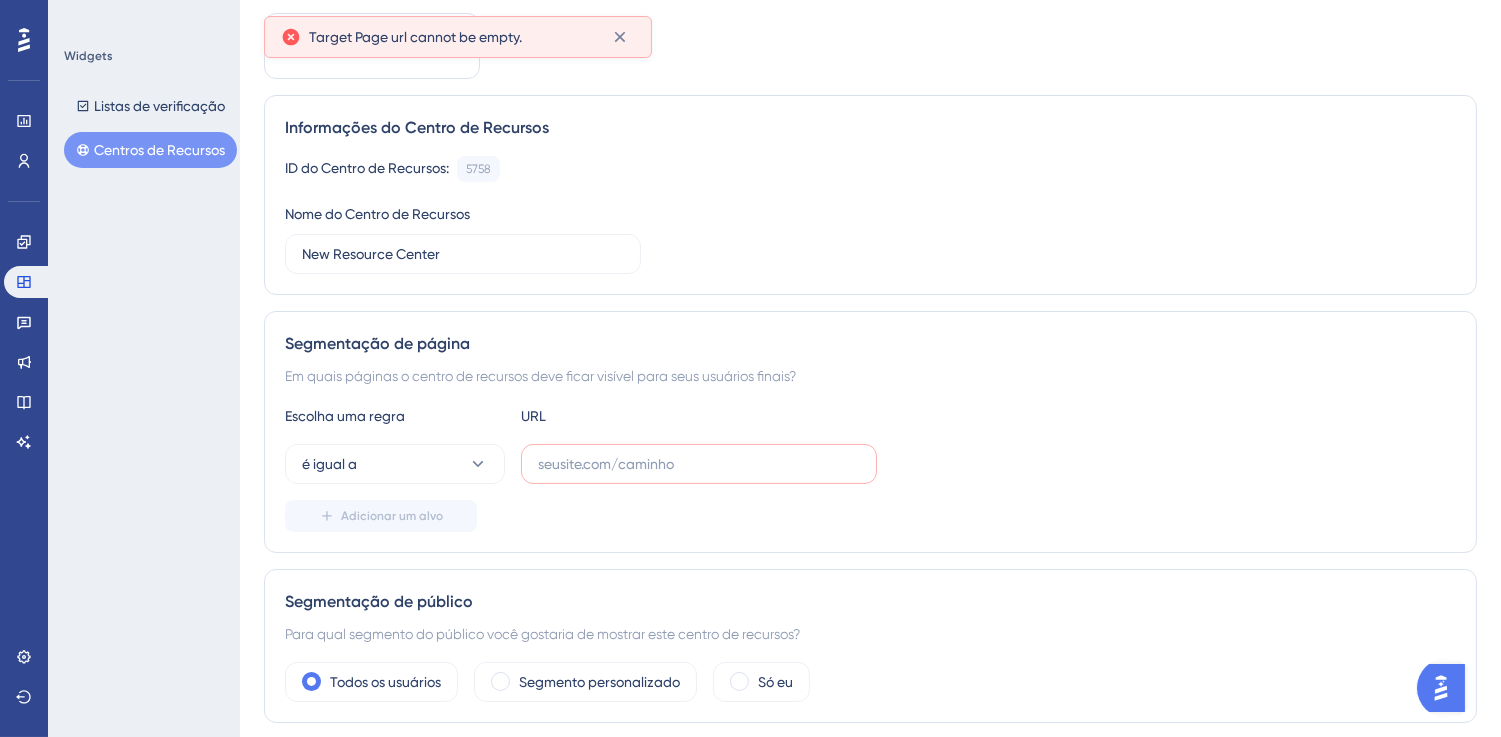 scroll, scrollTop: 202, scrollLeft: 0, axis: vertical 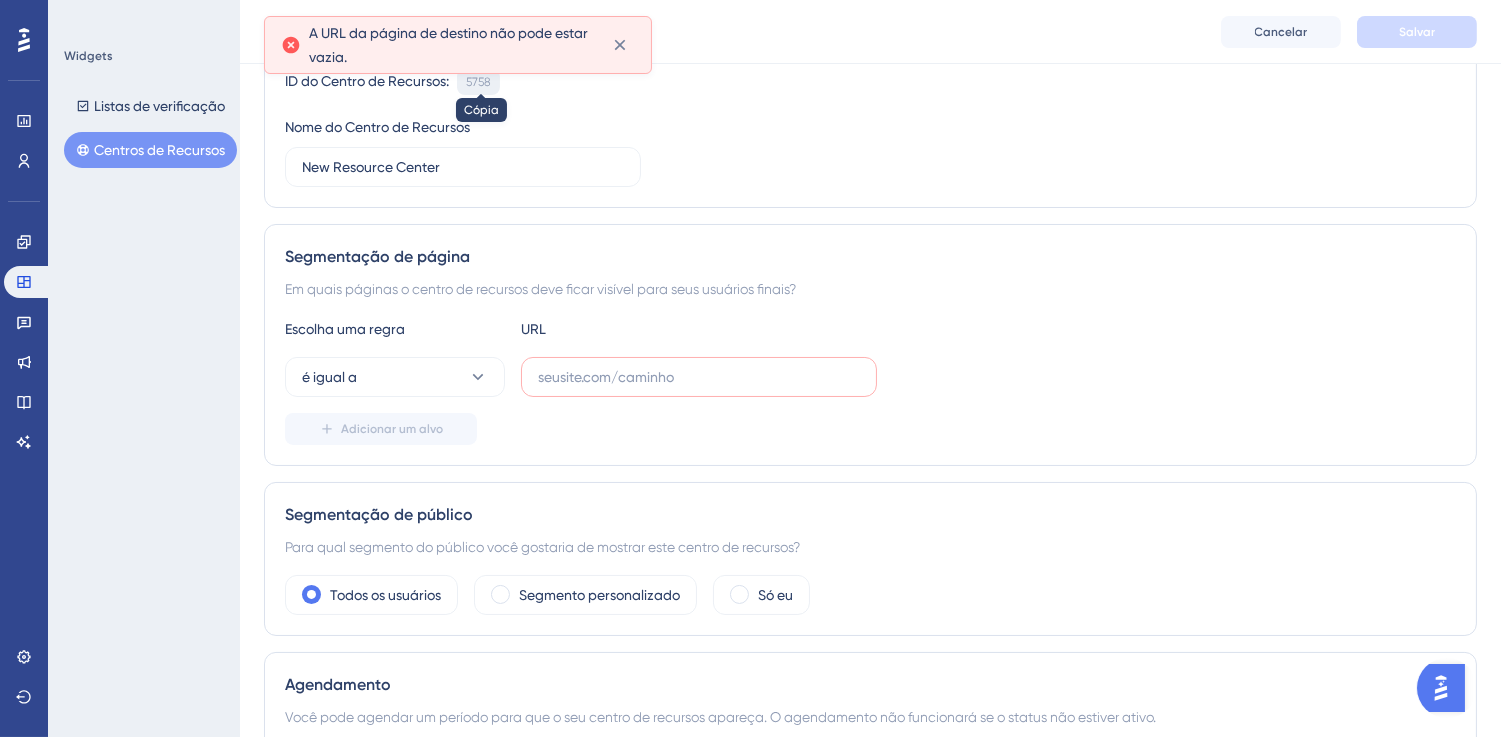 click on "5758" at bounding box center [478, 82] 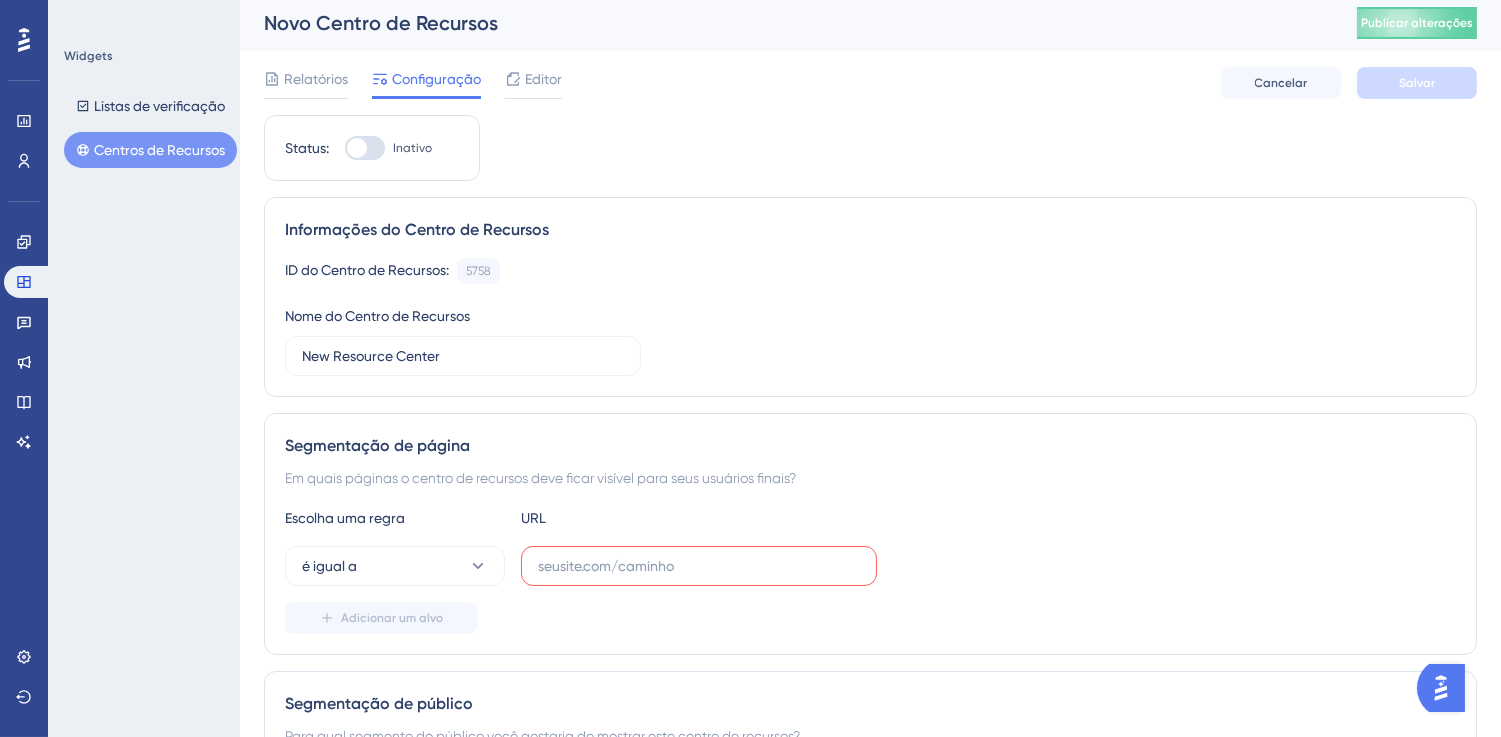 scroll, scrollTop: 0, scrollLeft: 0, axis: both 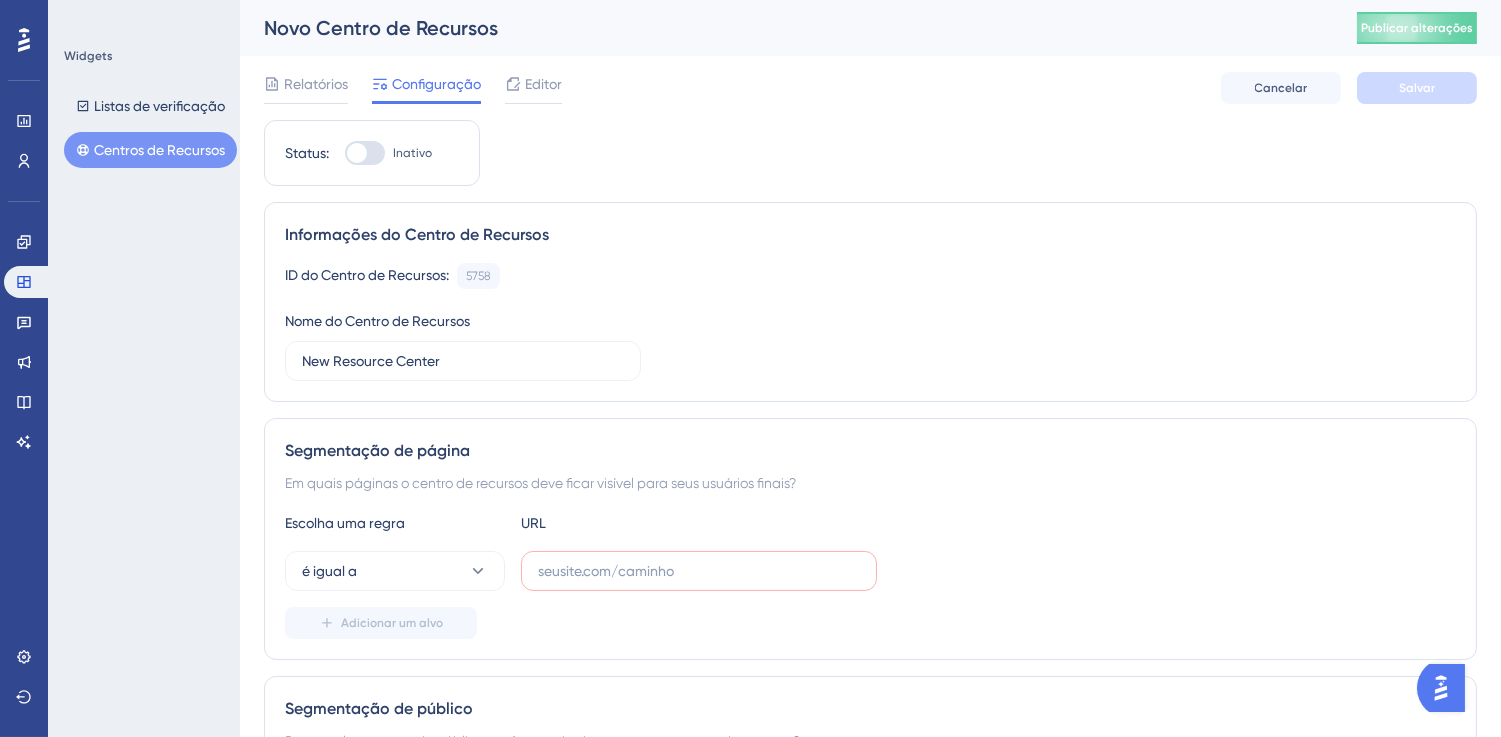 click at bounding box center [357, 153] 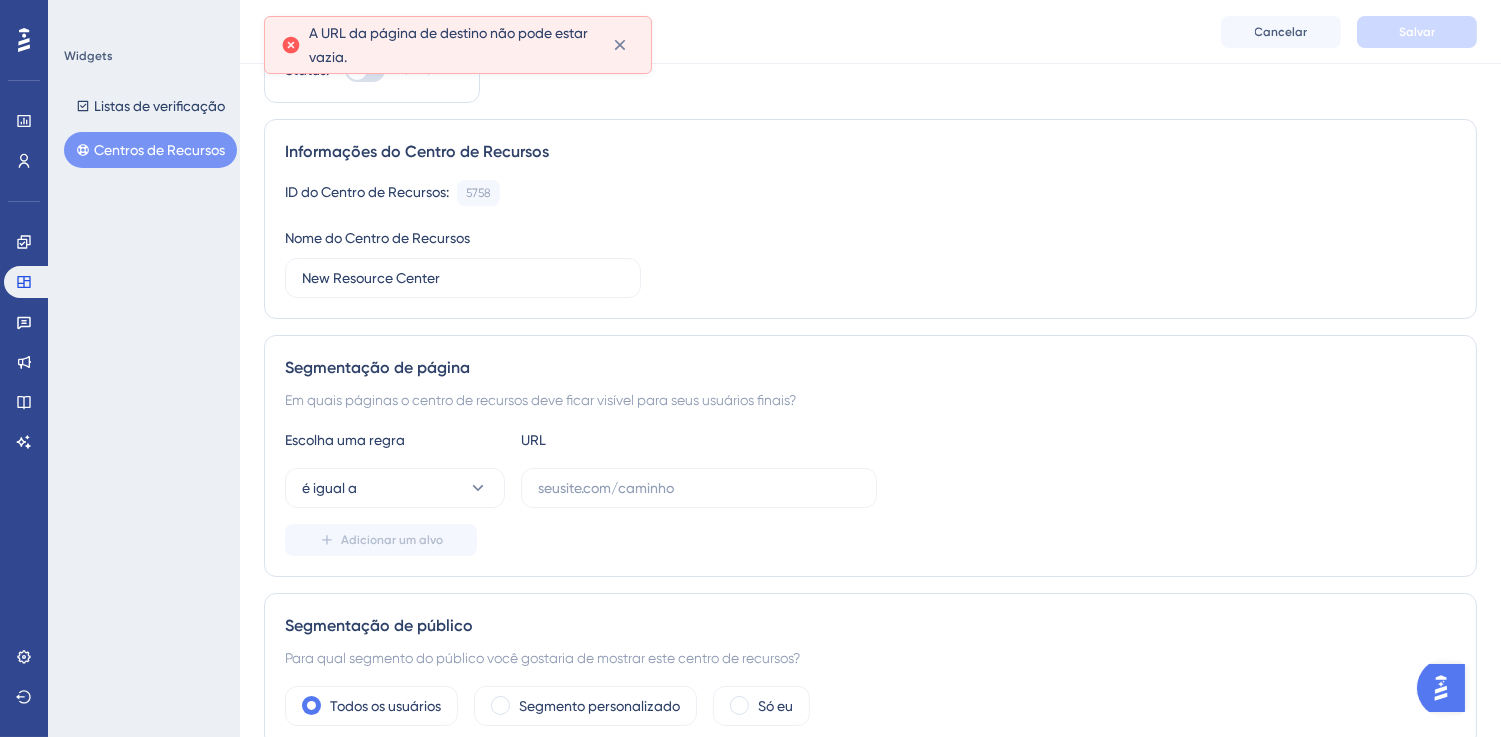scroll, scrollTop: 0, scrollLeft: 0, axis: both 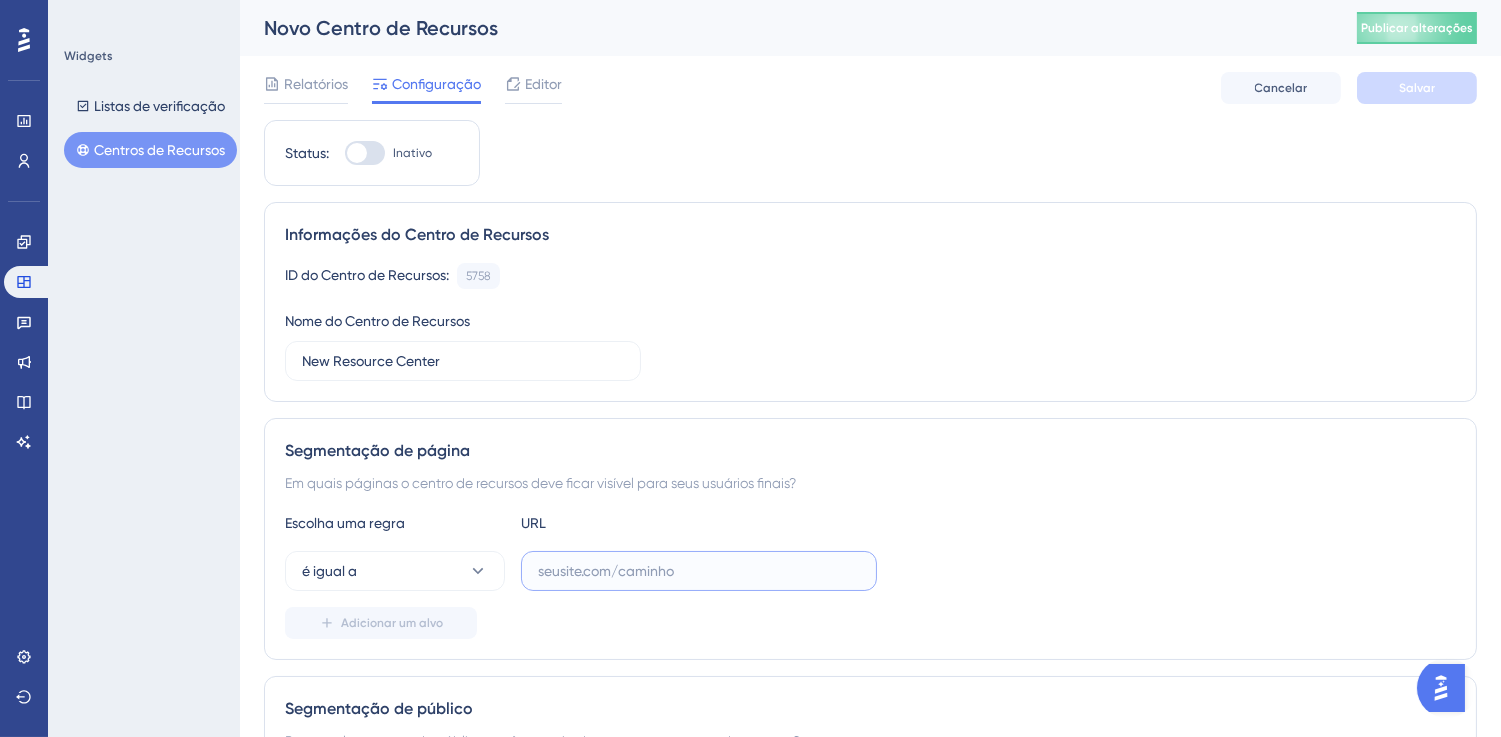 click at bounding box center (699, 571) 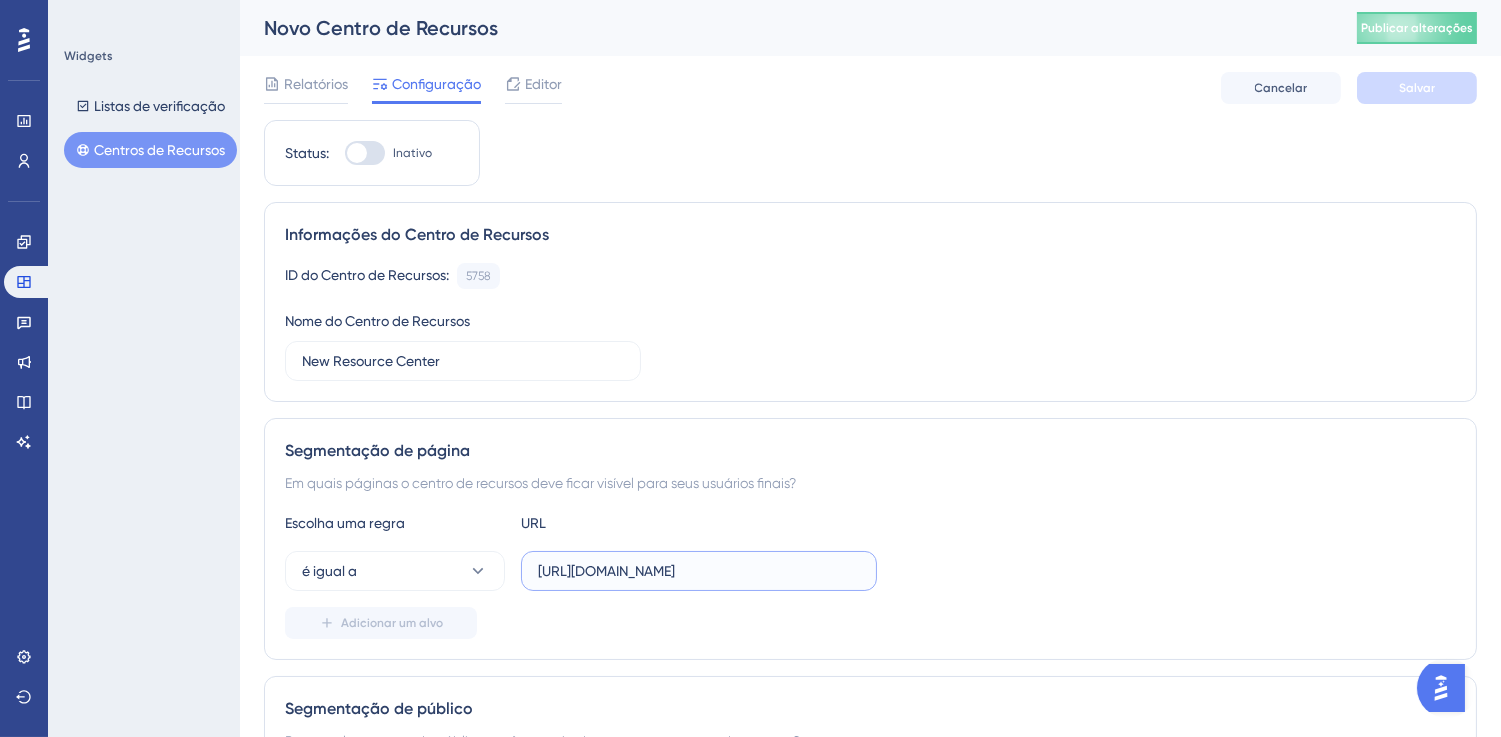 scroll, scrollTop: 0, scrollLeft: 18, axis: horizontal 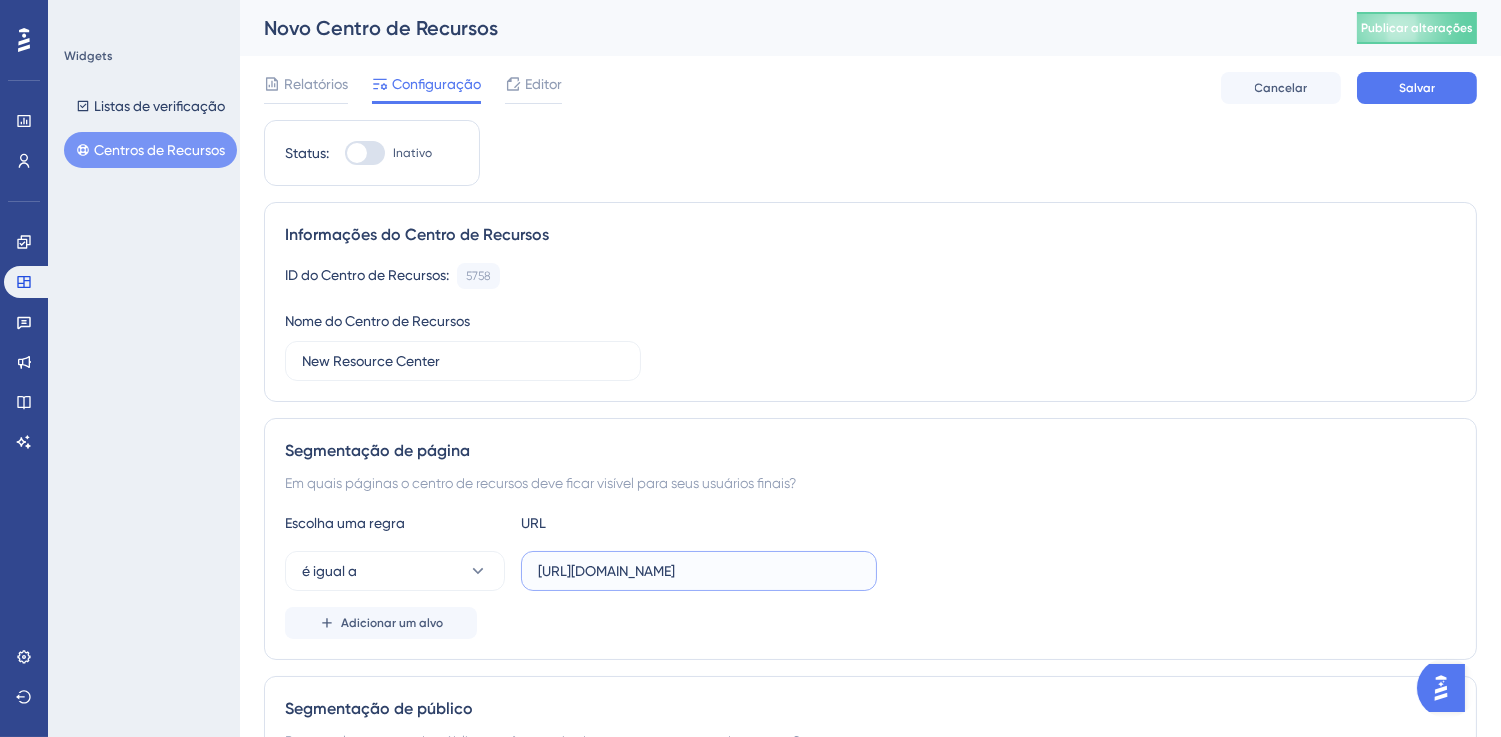 type on "[URL][DOMAIN_NAME]" 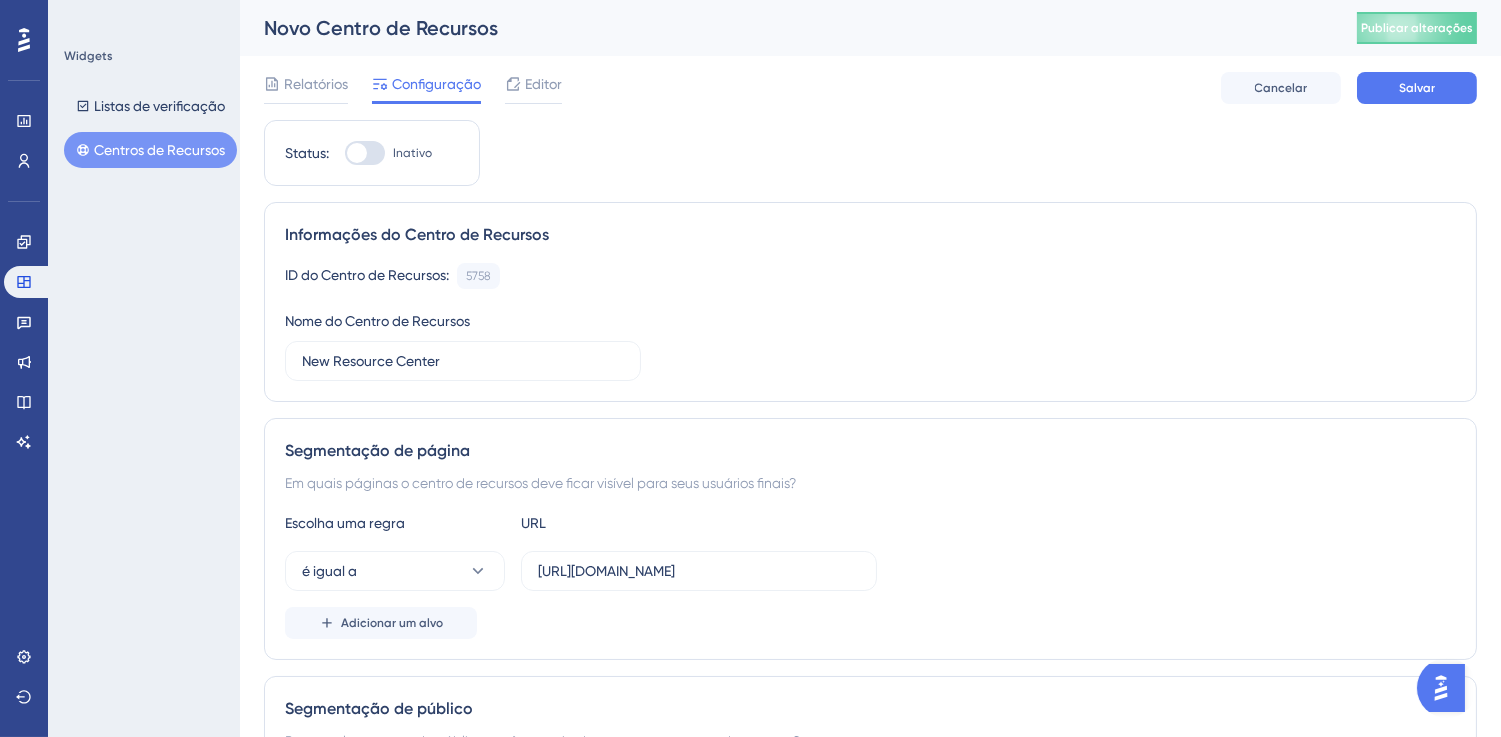 click on "Relatórios Configuração Editor Cancelar Salvar" at bounding box center (870, 88) 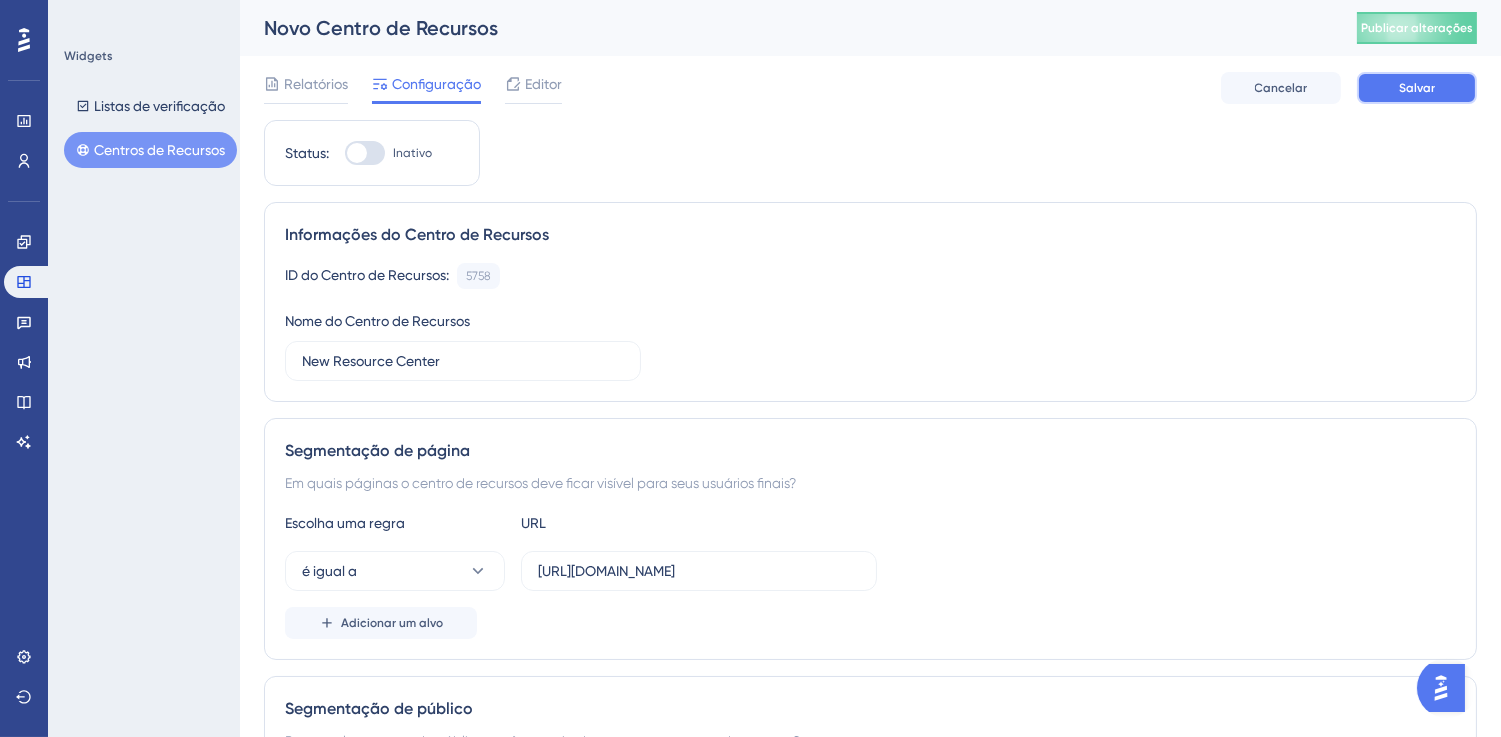 click on "Salvar" at bounding box center [1417, 88] 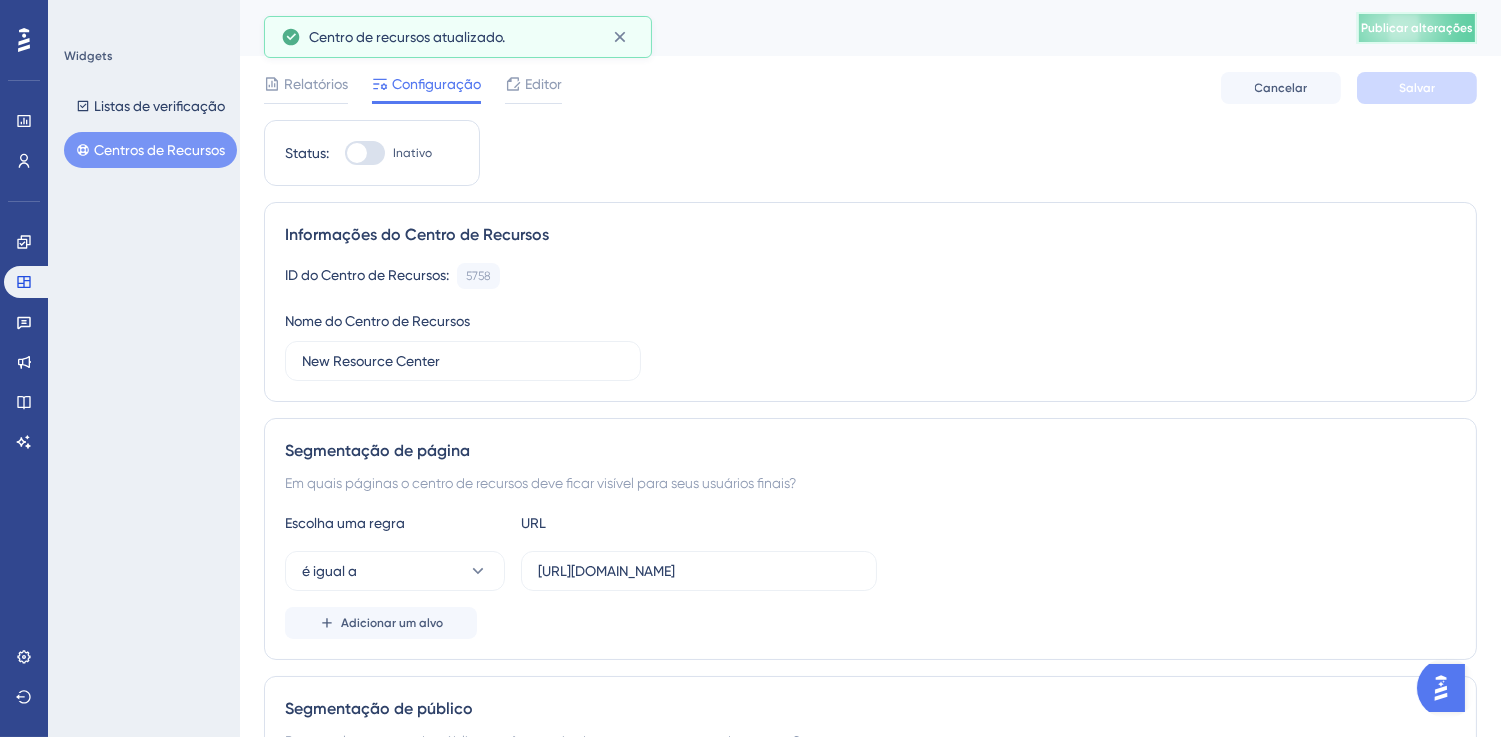 click on "Publicar alterações" at bounding box center [1417, 28] 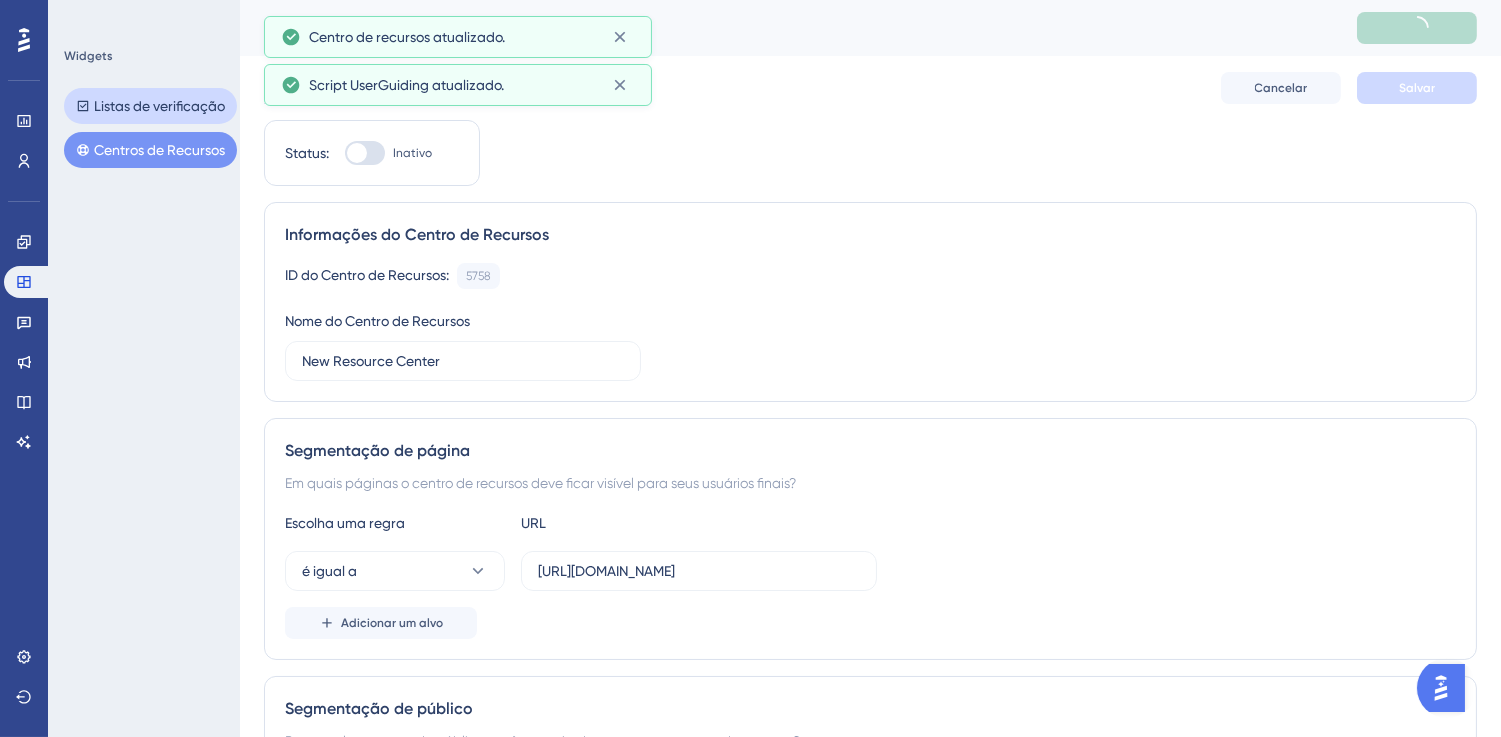 click on "Listas de verificação" at bounding box center (159, 106) 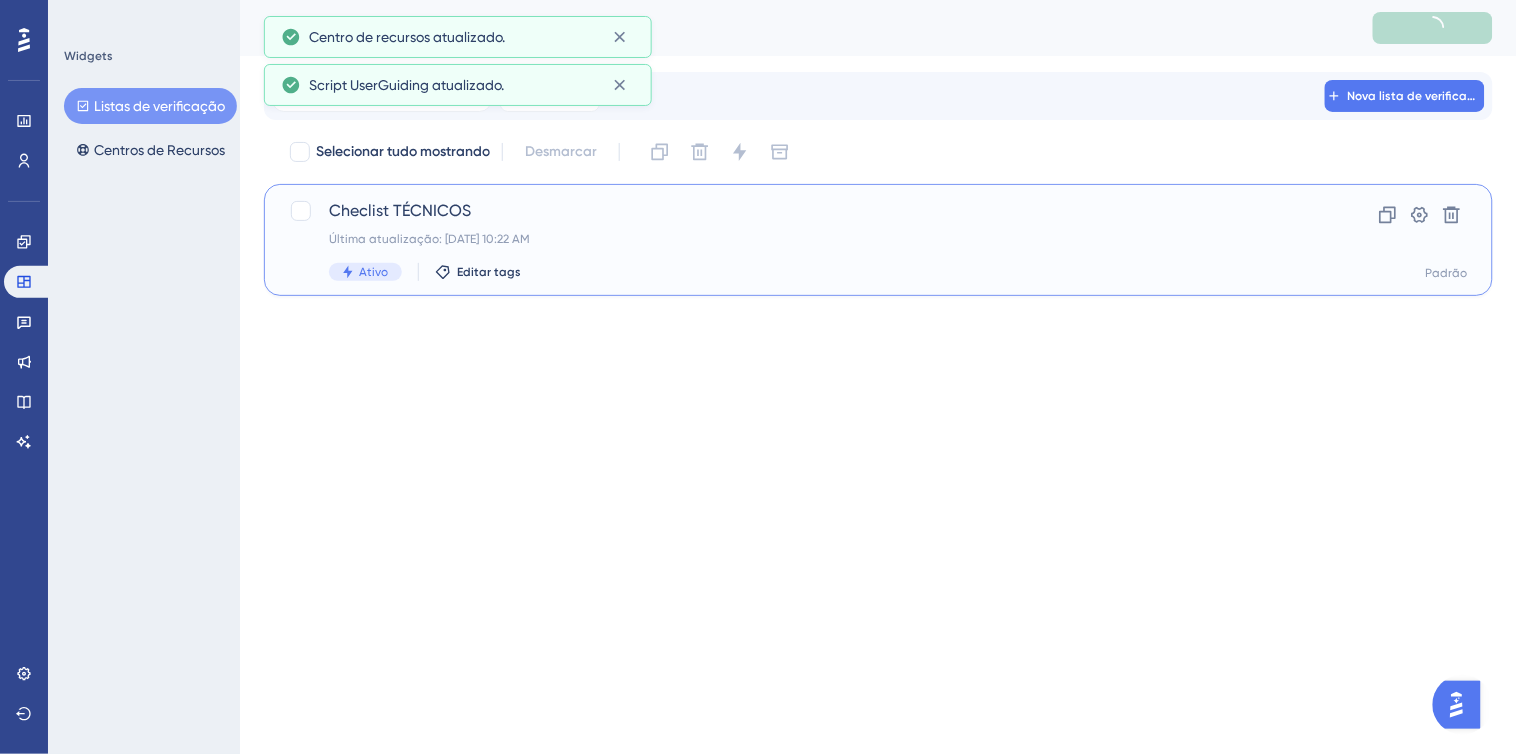 click on "Checlist TÉCNICOS" at bounding box center (400, 210) 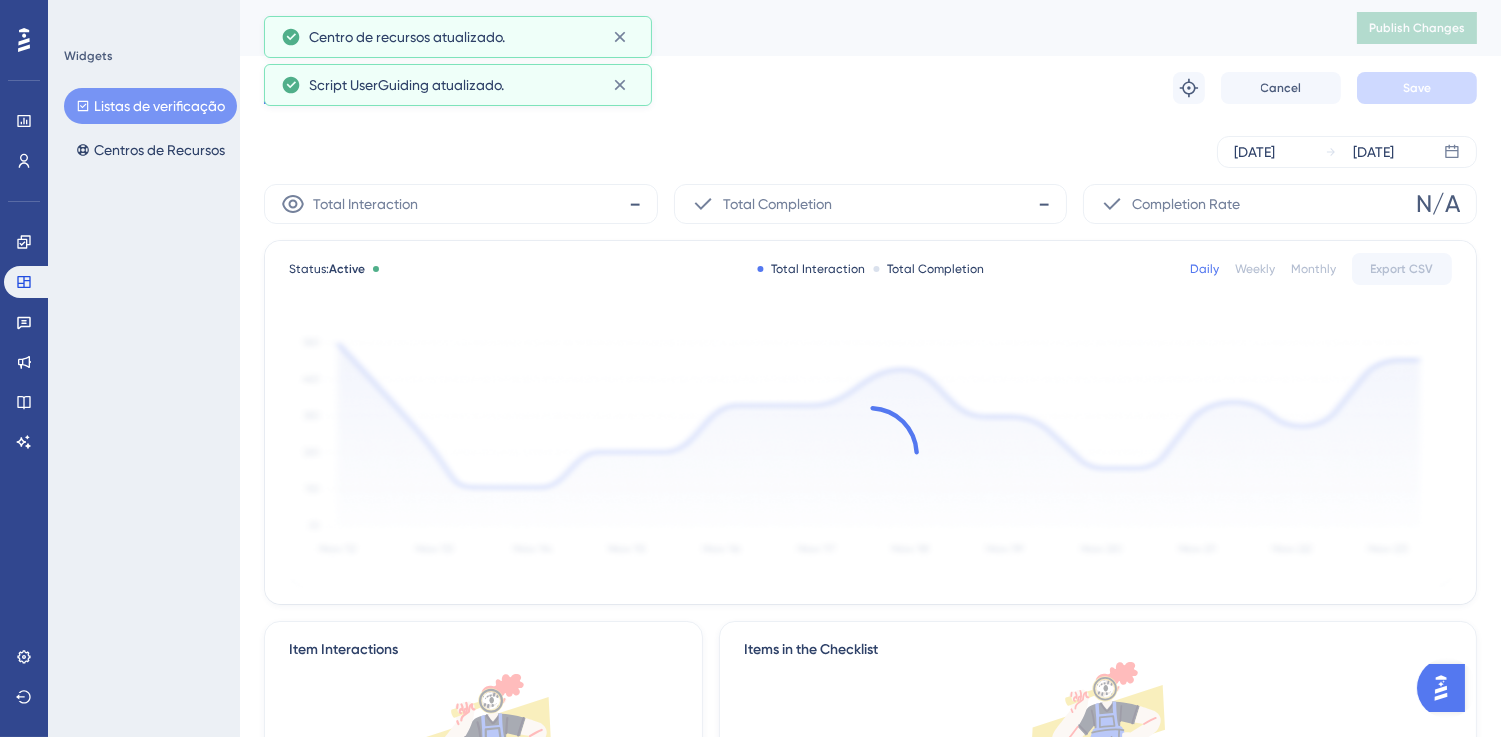 scroll, scrollTop: 0, scrollLeft: 0, axis: both 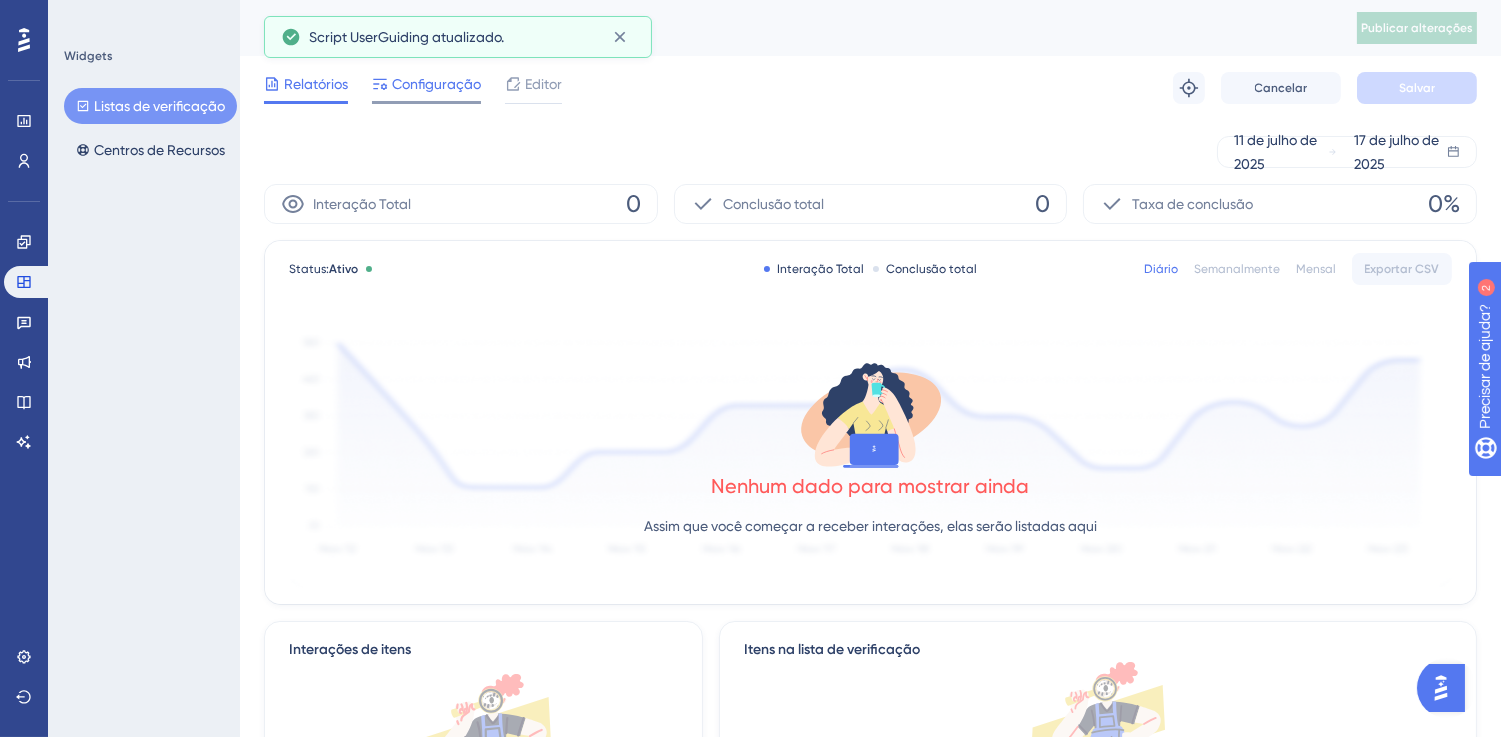 click on "Configuração" at bounding box center (436, 84) 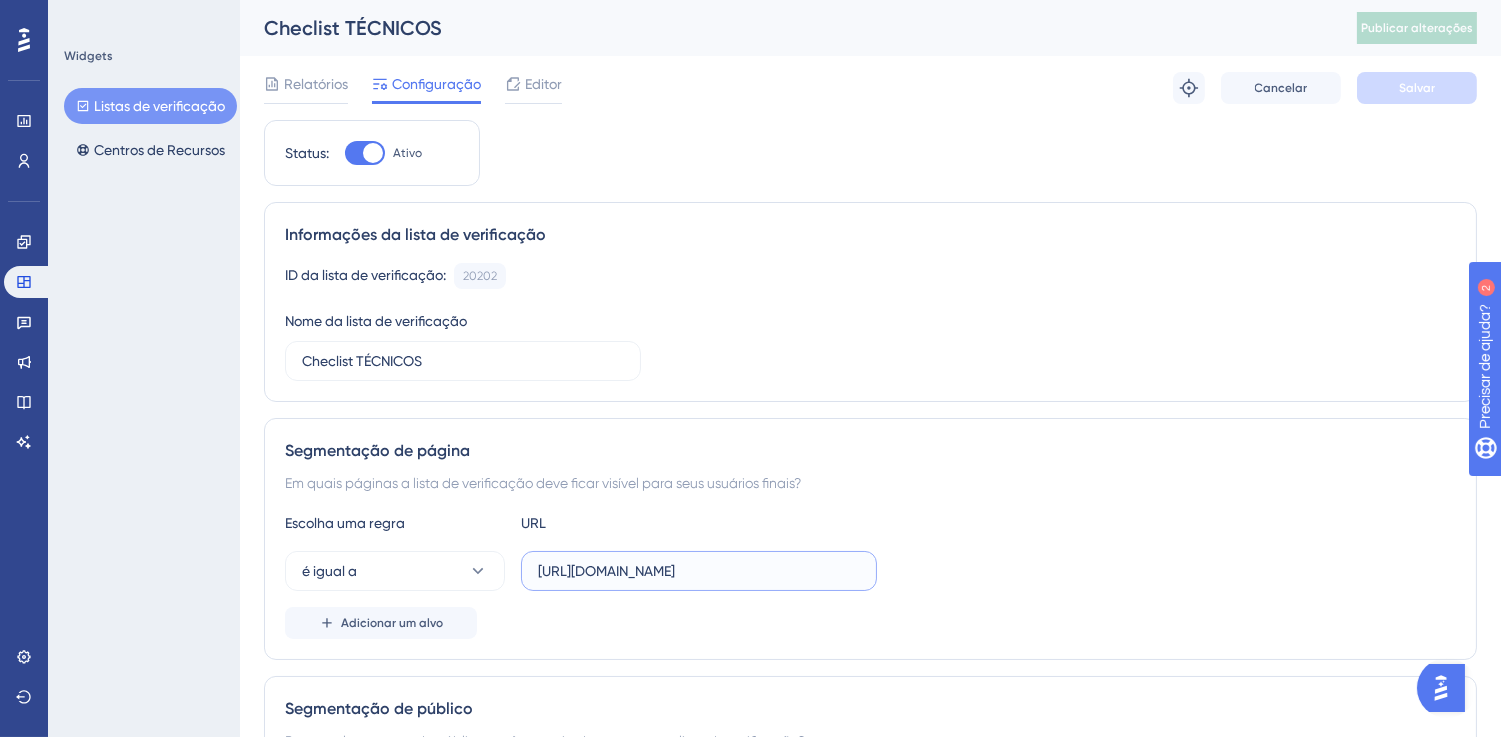 click on "https://pas.hml.pas.app.br/assistant/c580b9e3-1f71-4b0f-9810-1e067fbb6bd4" at bounding box center [699, 571] 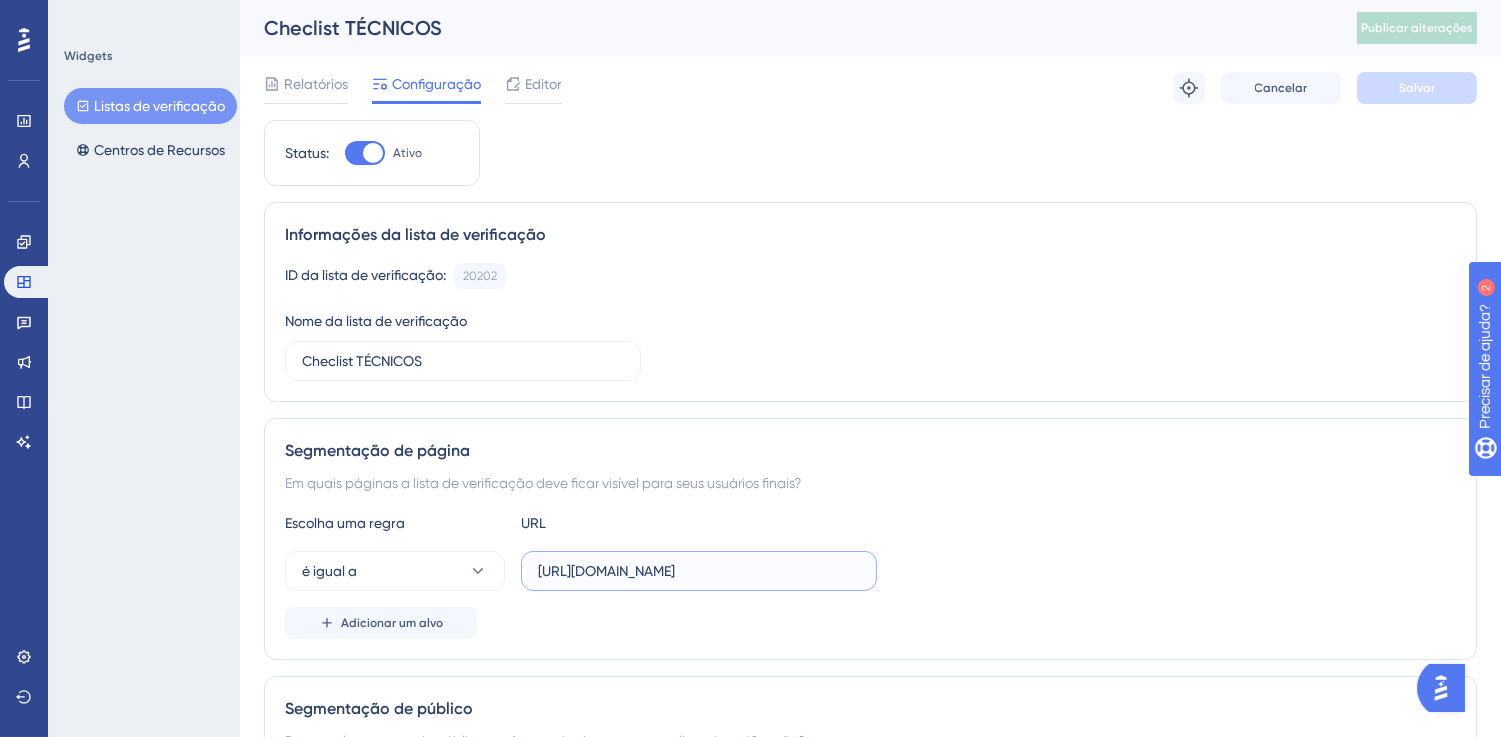 paste on "jorgelucaspinheiro98.github.io/UserGetTest1/" 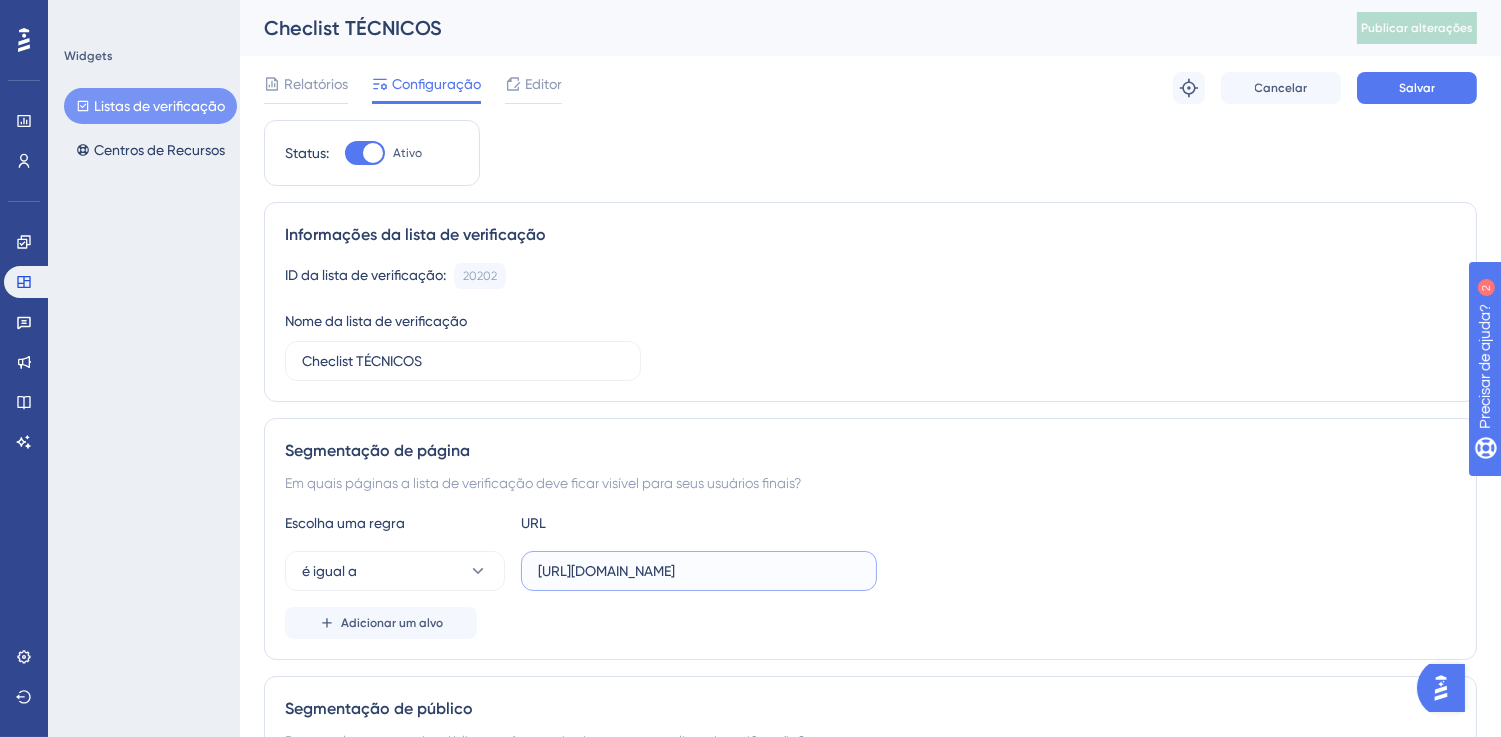 scroll, scrollTop: 0, scrollLeft: 18, axis: horizontal 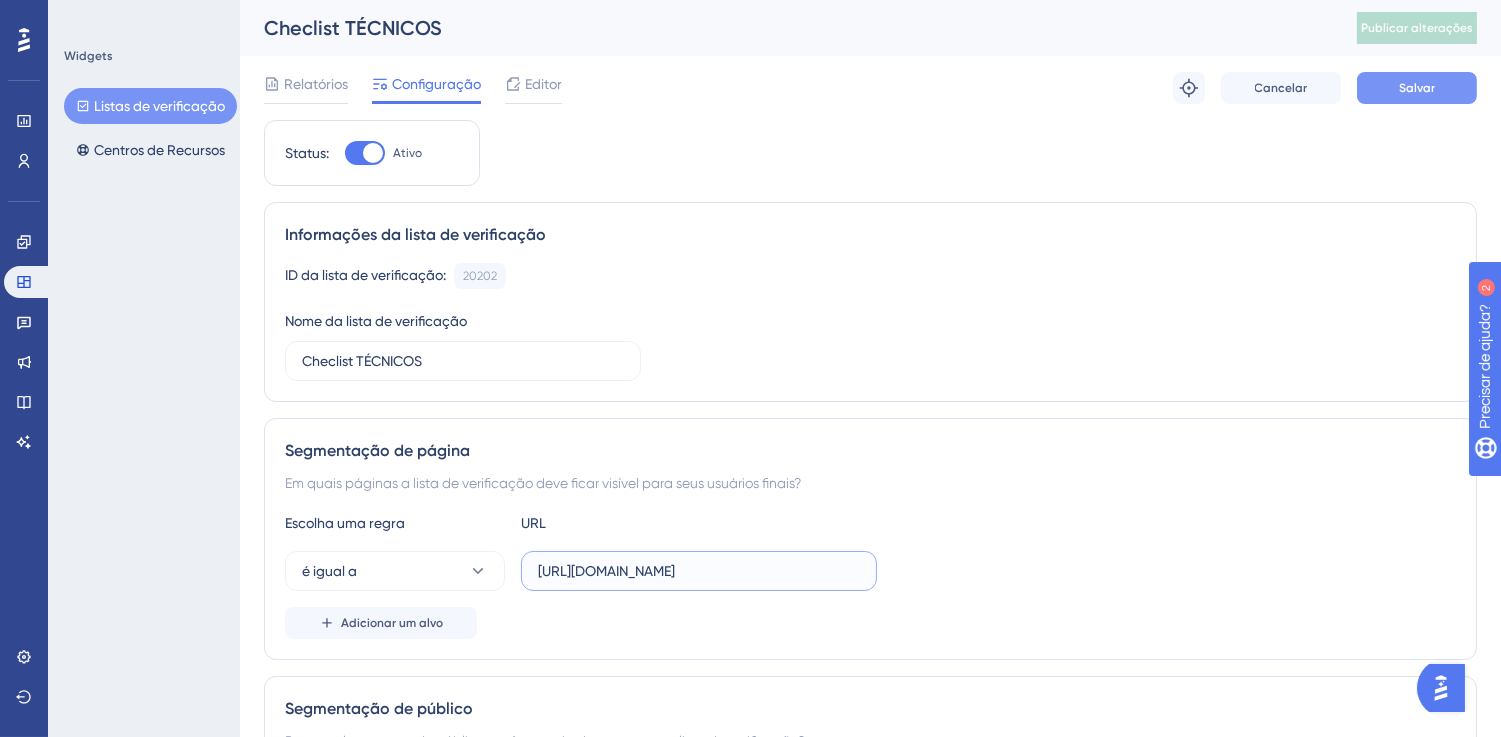 type on "[URL][DOMAIN_NAME]" 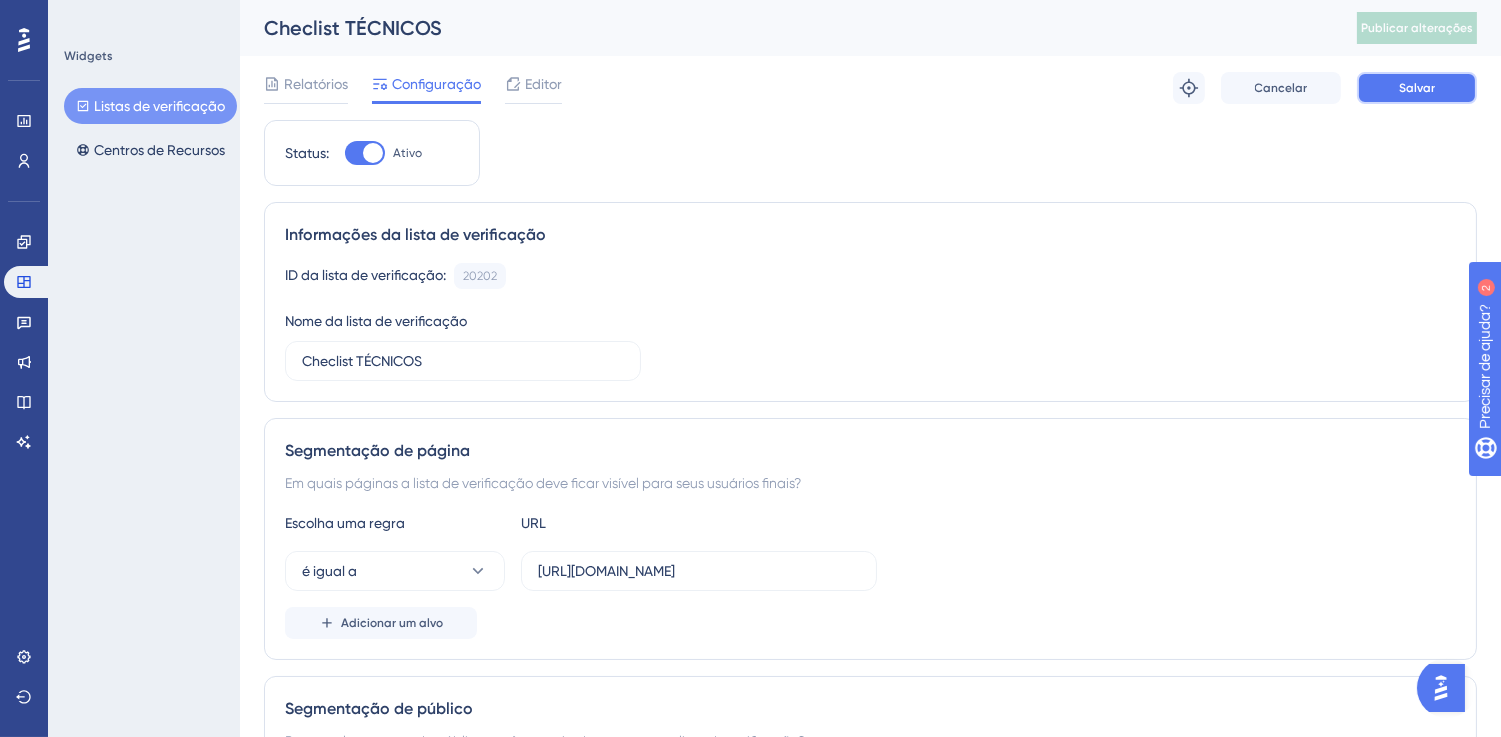 click on "Salvar" at bounding box center [1417, 88] 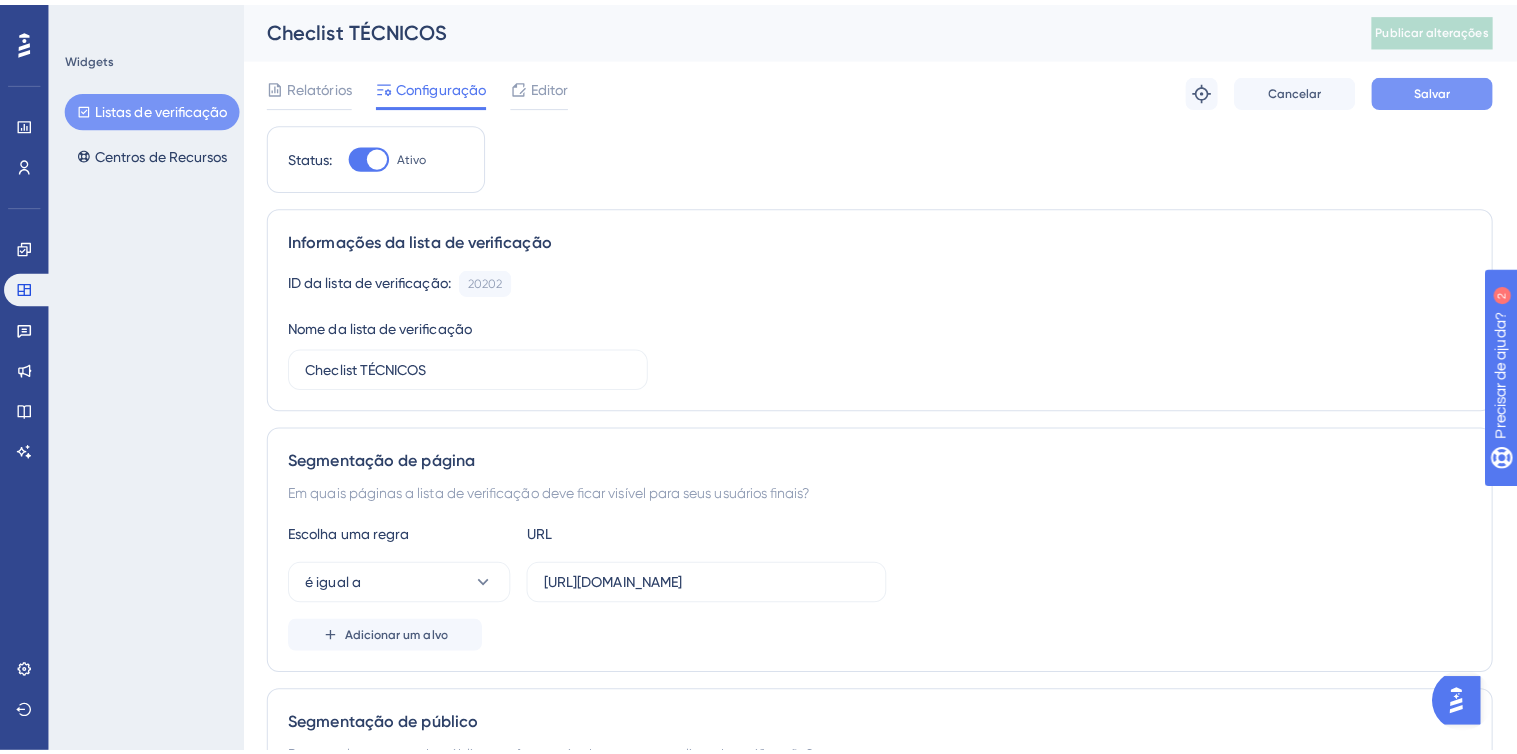 scroll, scrollTop: 0, scrollLeft: 0, axis: both 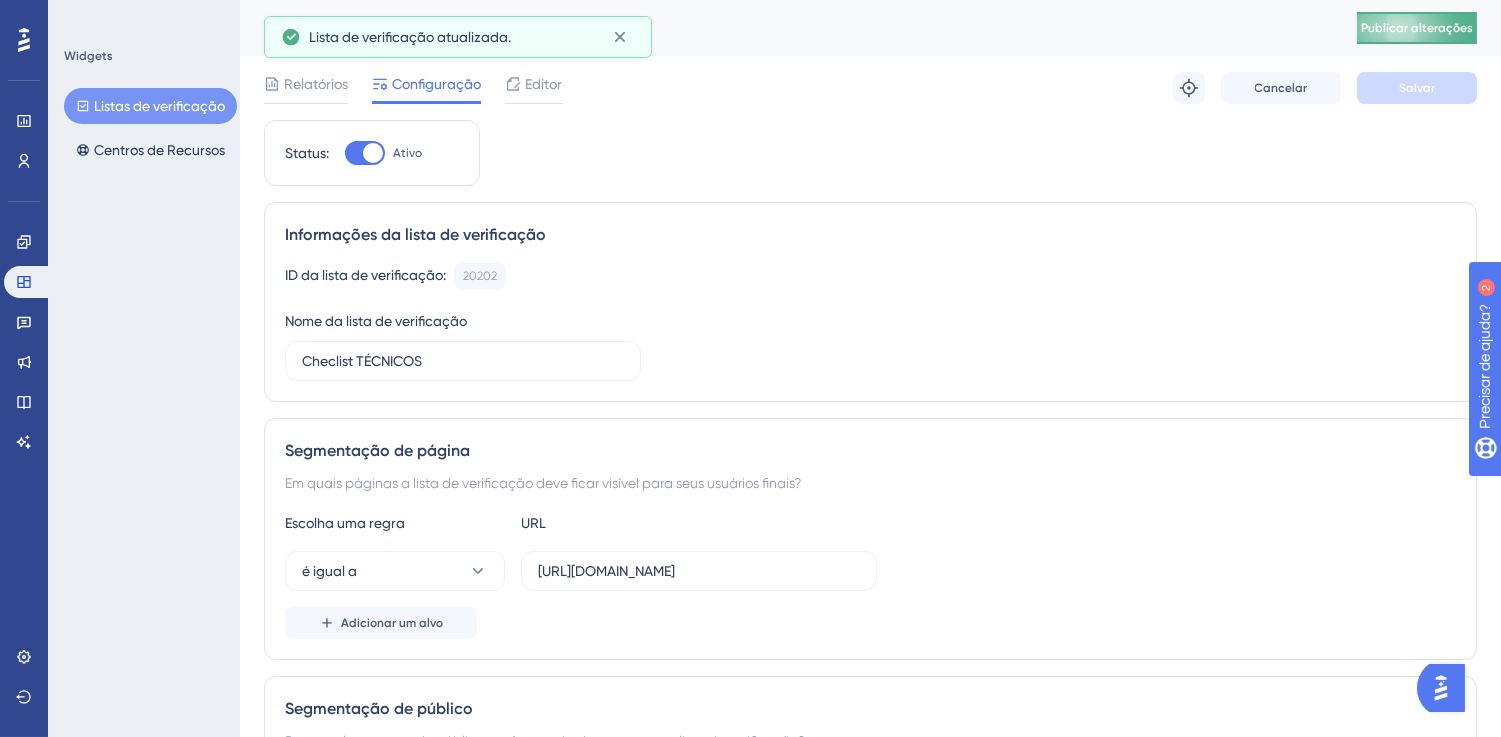 click on "Publicar alterações" at bounding box center [1417, 28] 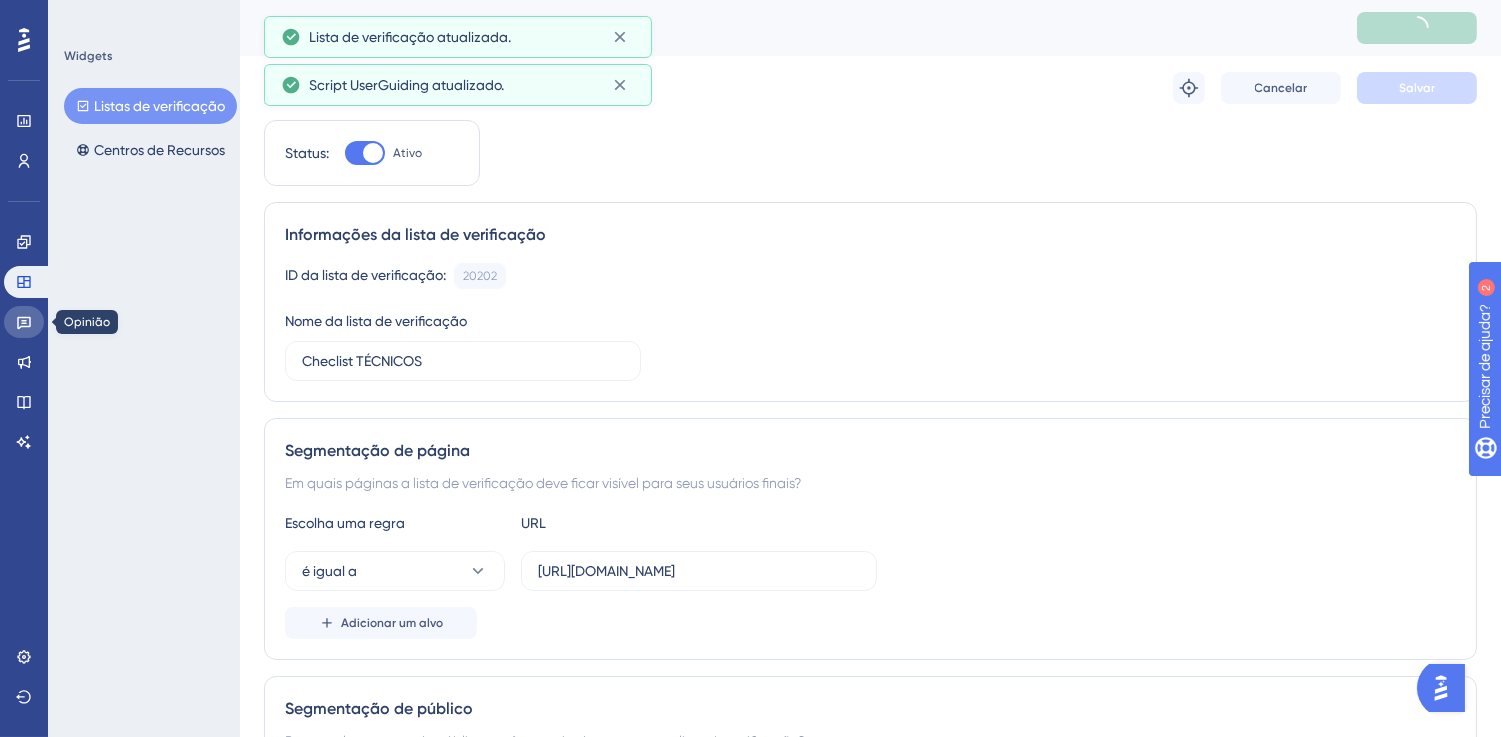 click at bounding box center (24, 322) 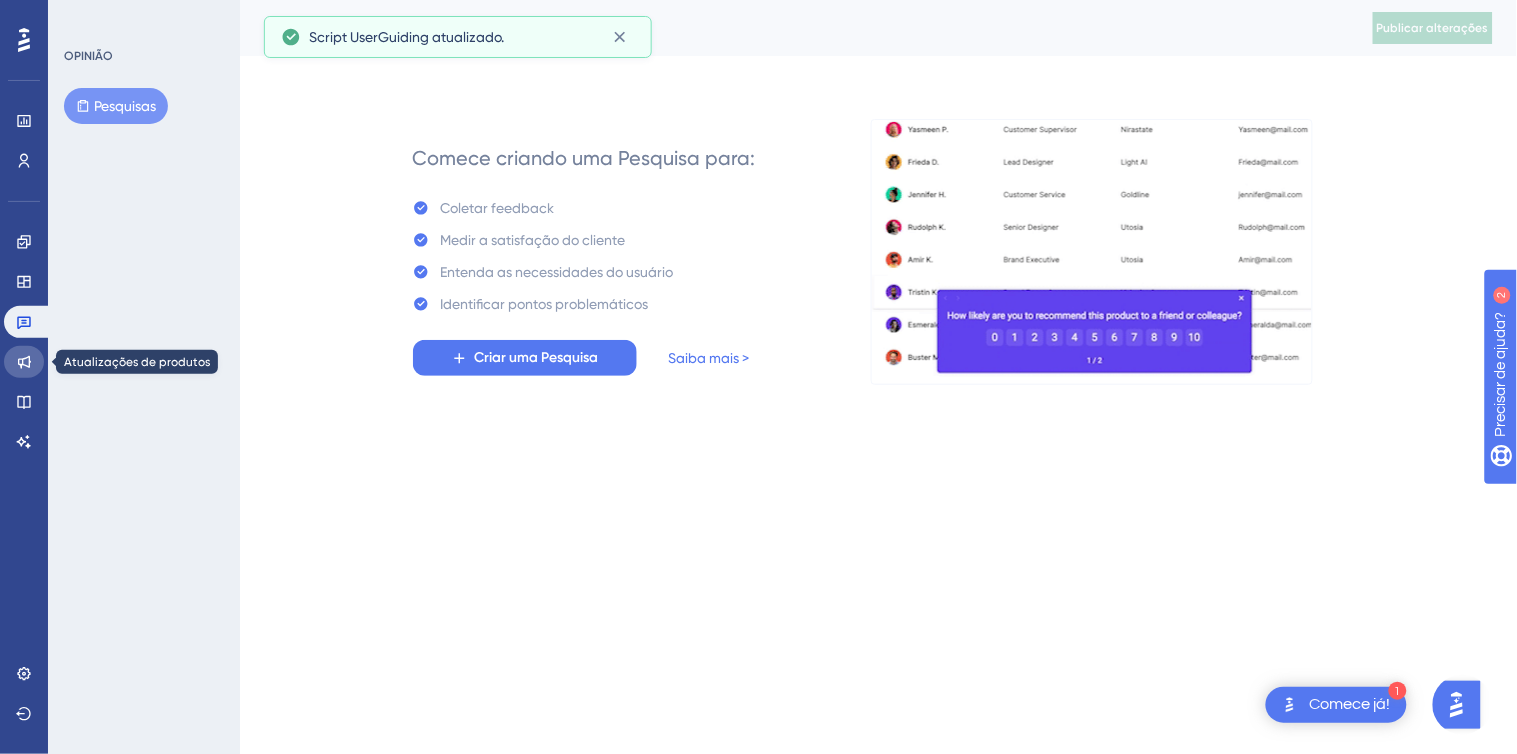 click 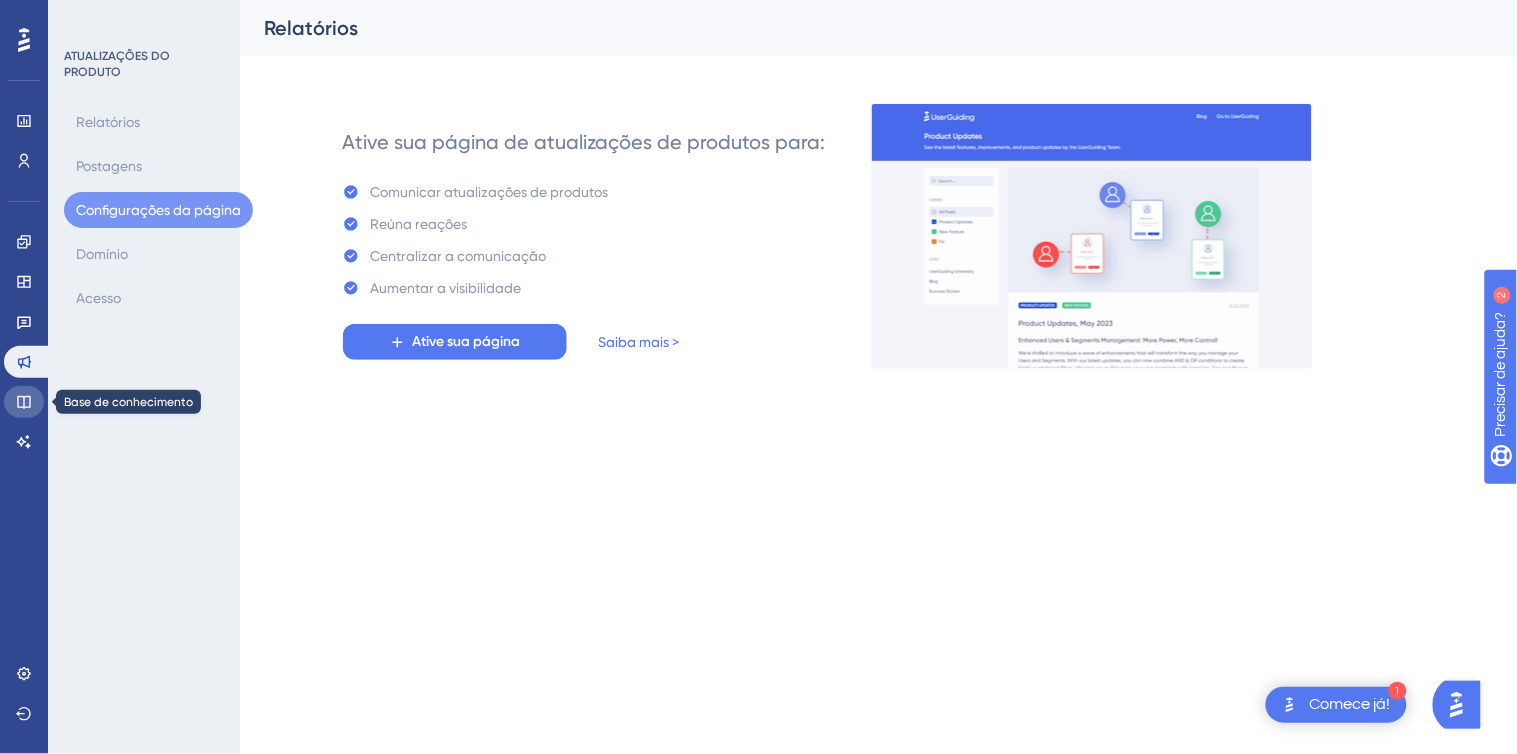 click at bounding box center [24, 402] 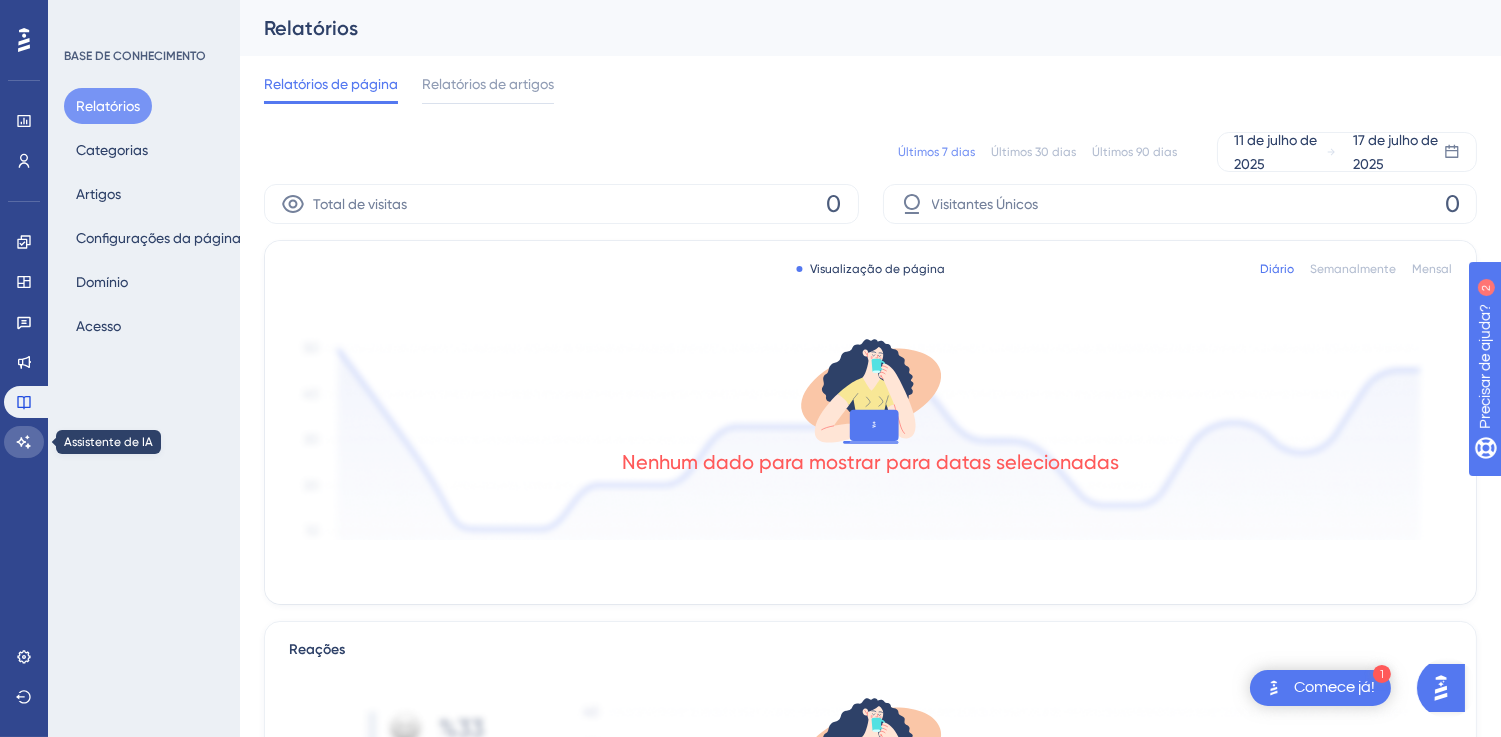 click at bounding box center (24, 442) 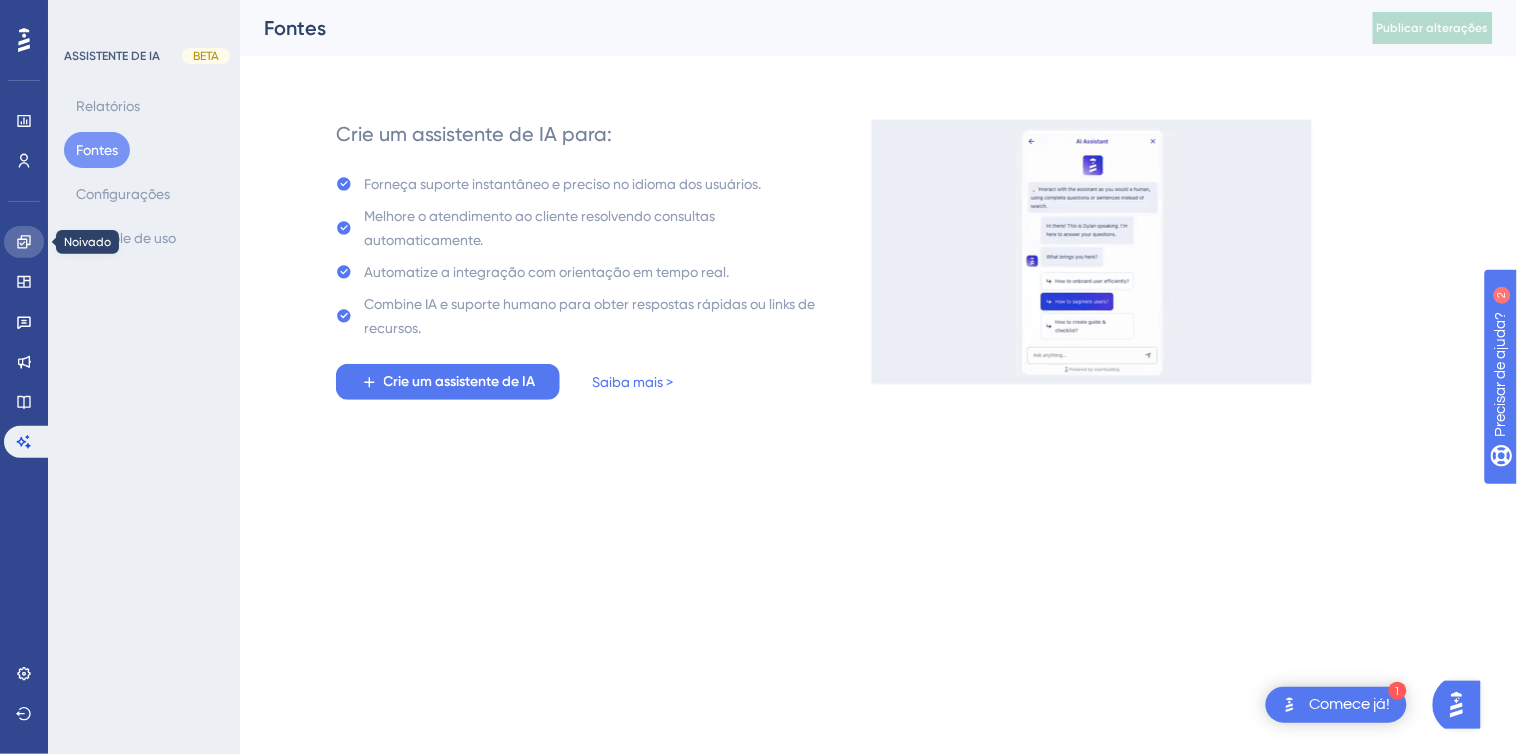 click 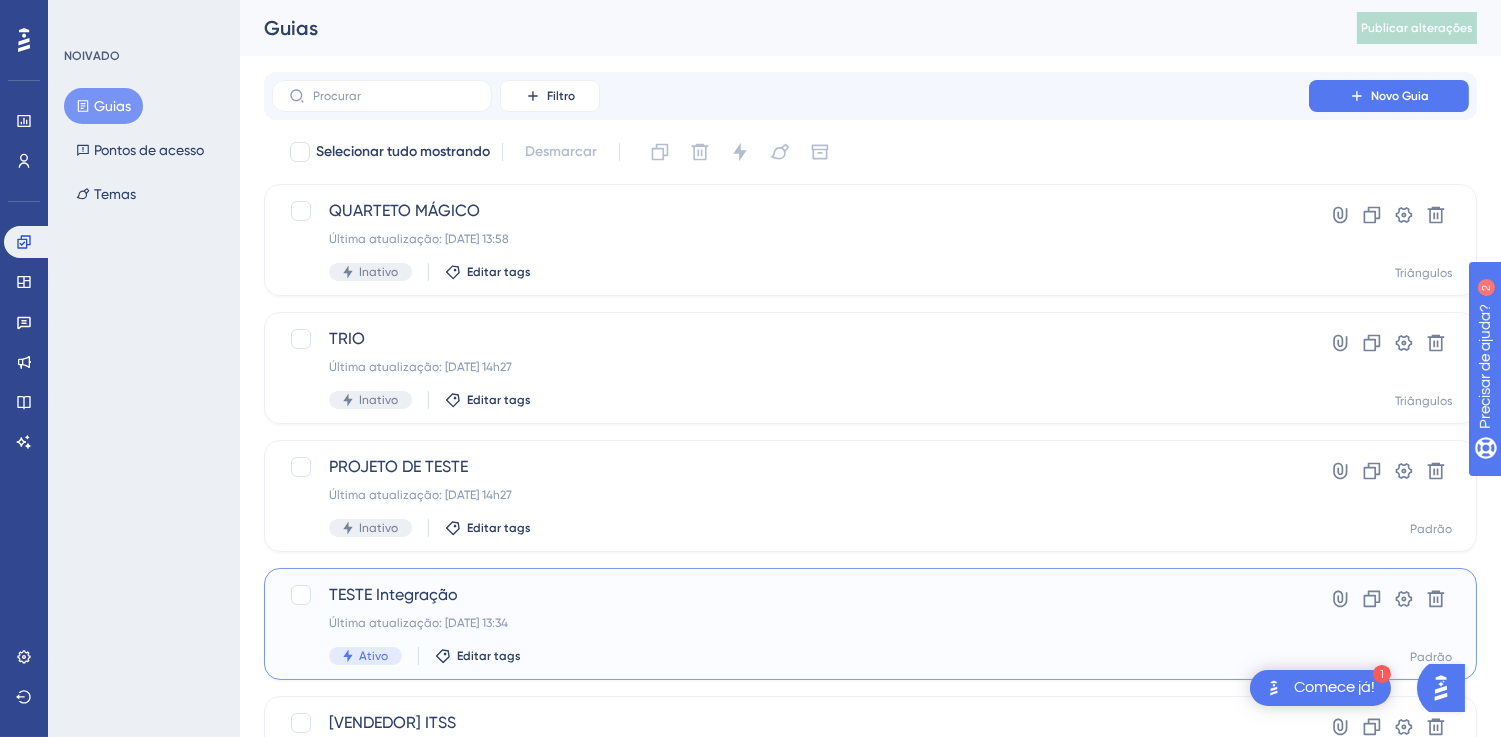 click on "TESTE Integração" at bounding box center (790, 595) 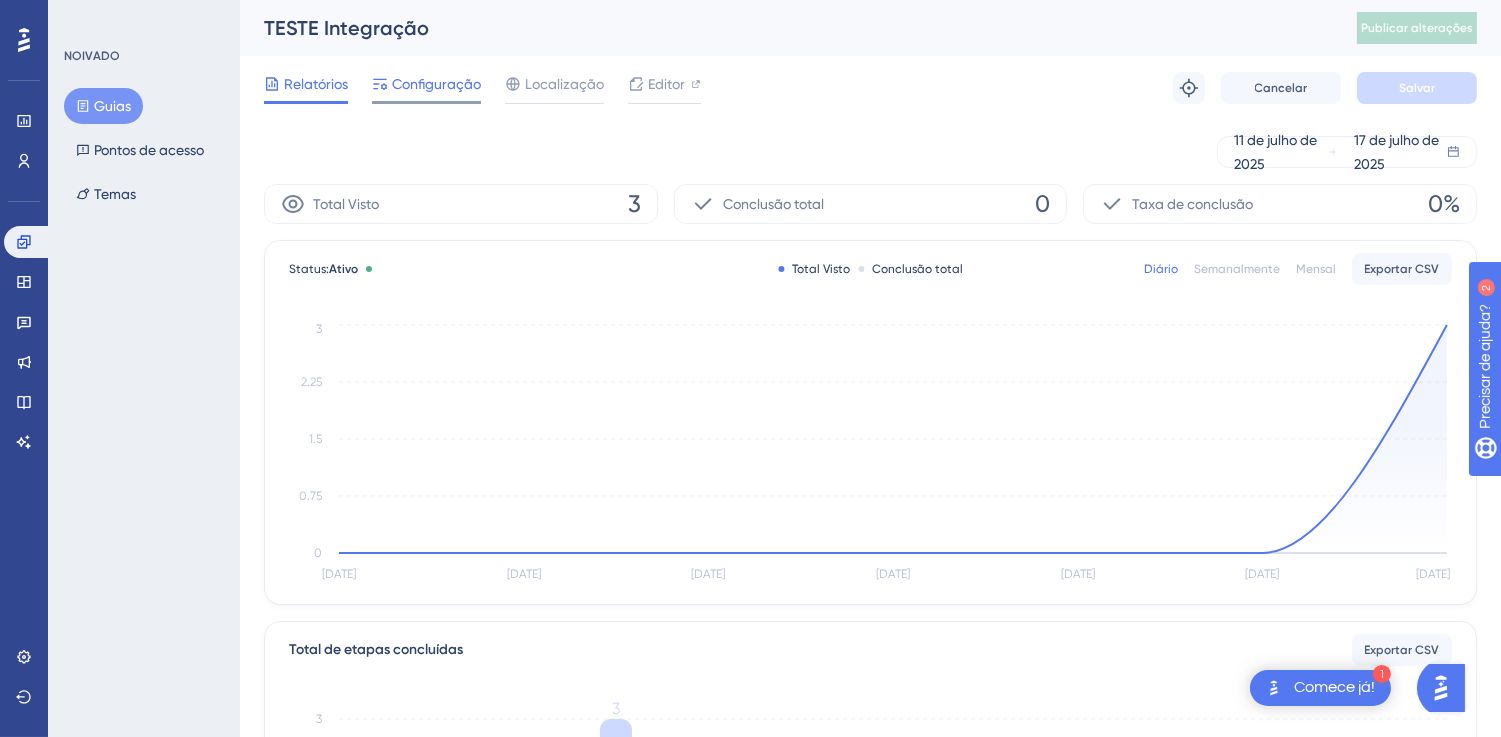 click on "Configuração" at bounding box center (436, 84) 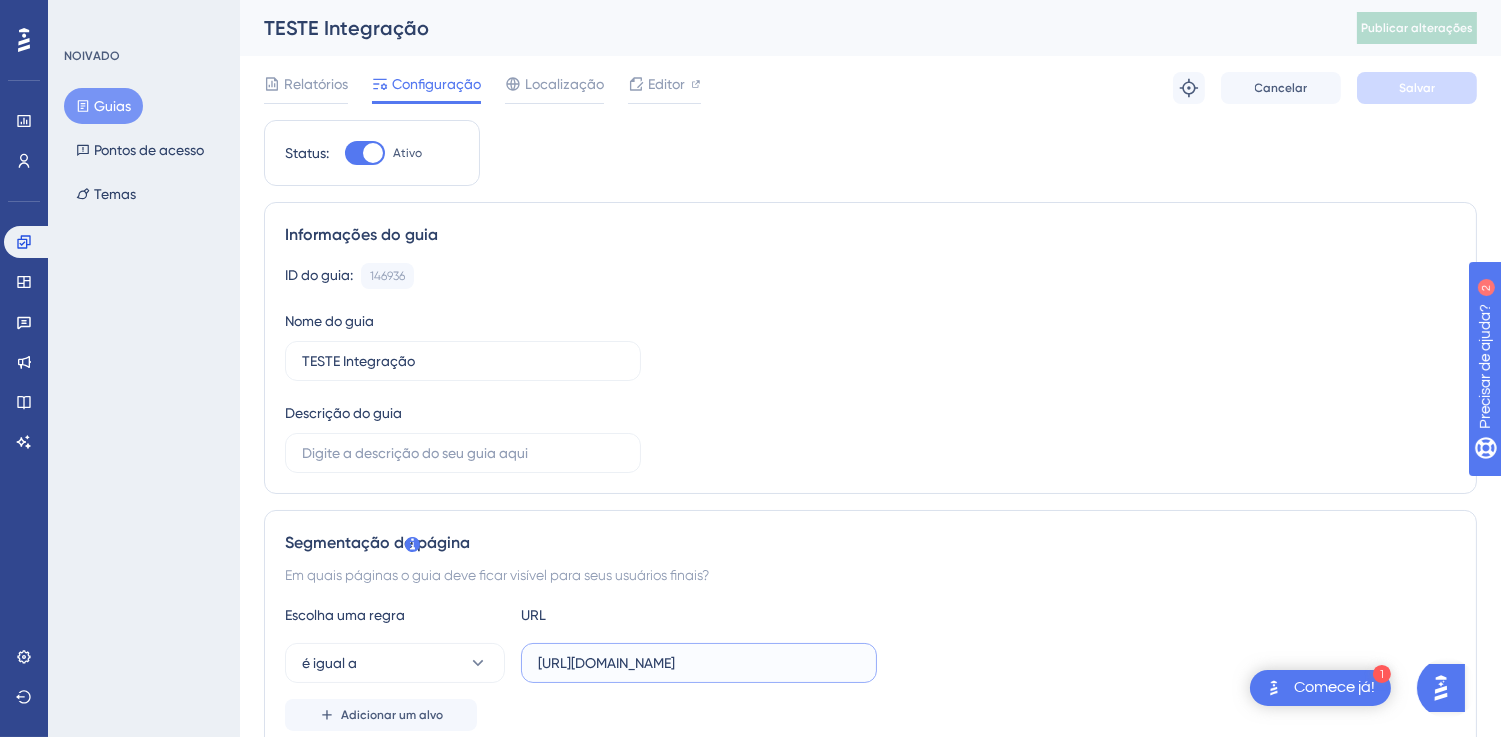 click on "[URL][DOMAIN_NAME]" at bounding box center [699, 663] 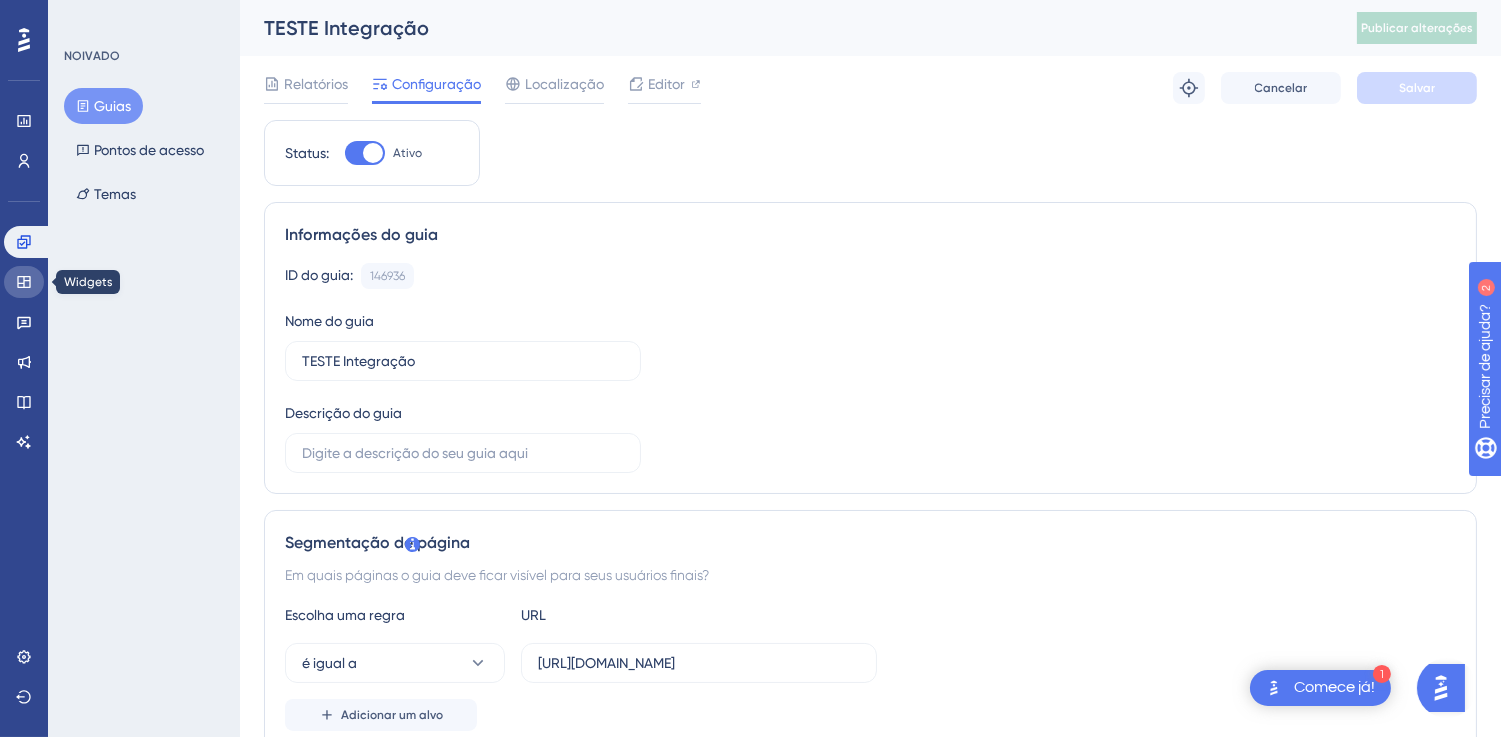 click 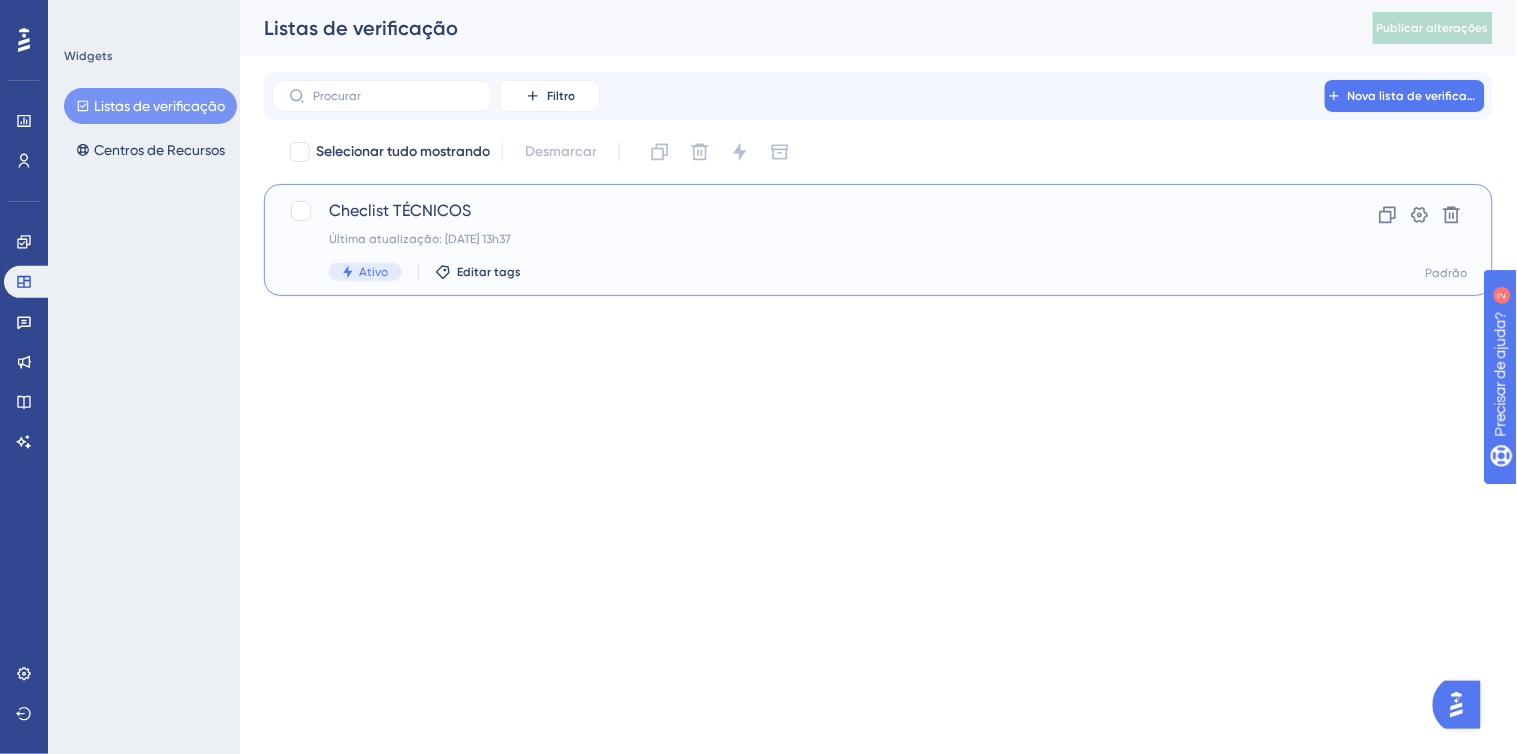 click on "Checlist TÉCNICOS Última atualização: 17 de jul. de 2025 13h37 Ativo Editar tags Clone Configurações Excluir Padrão" at bounding box center [878, 240] 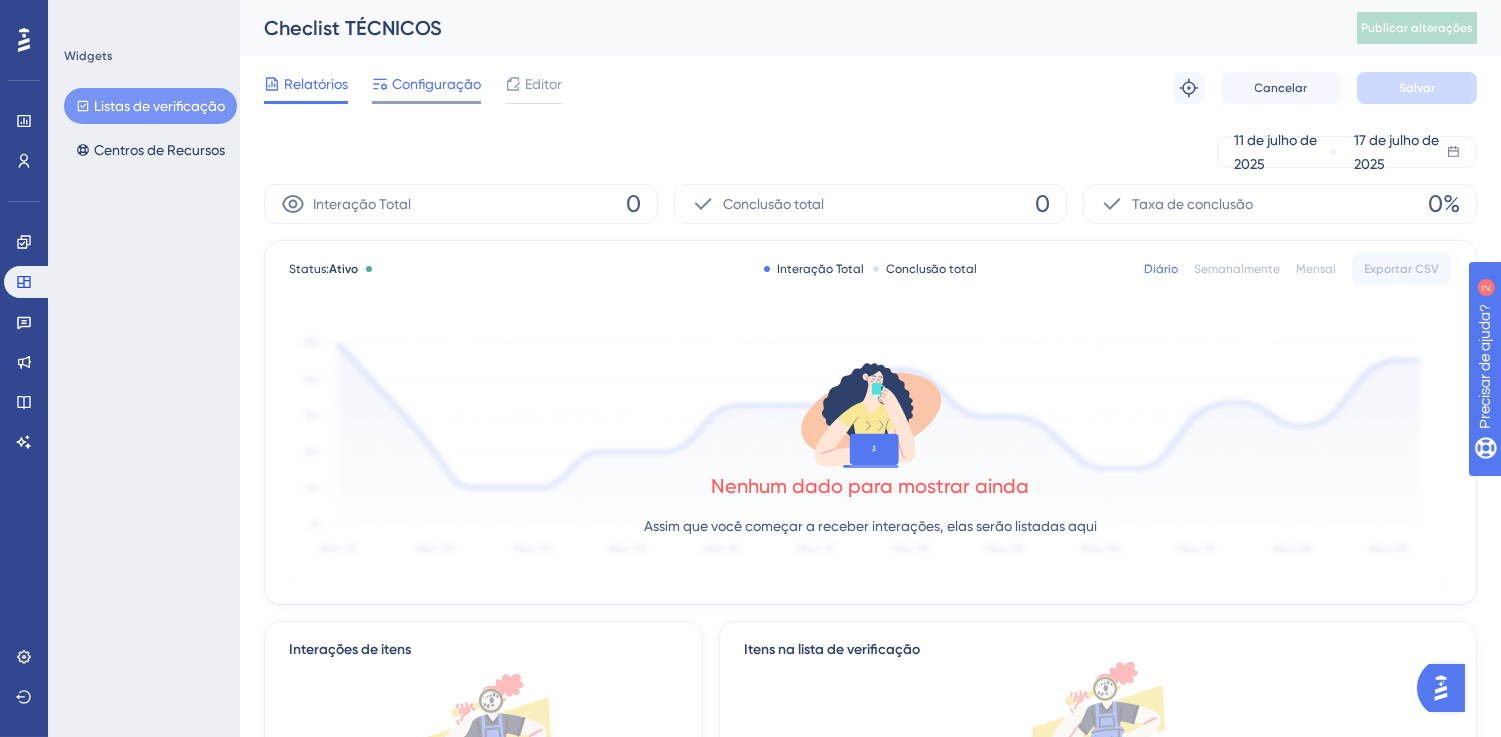 click on "Configuração" at bounding box center (436, 84) 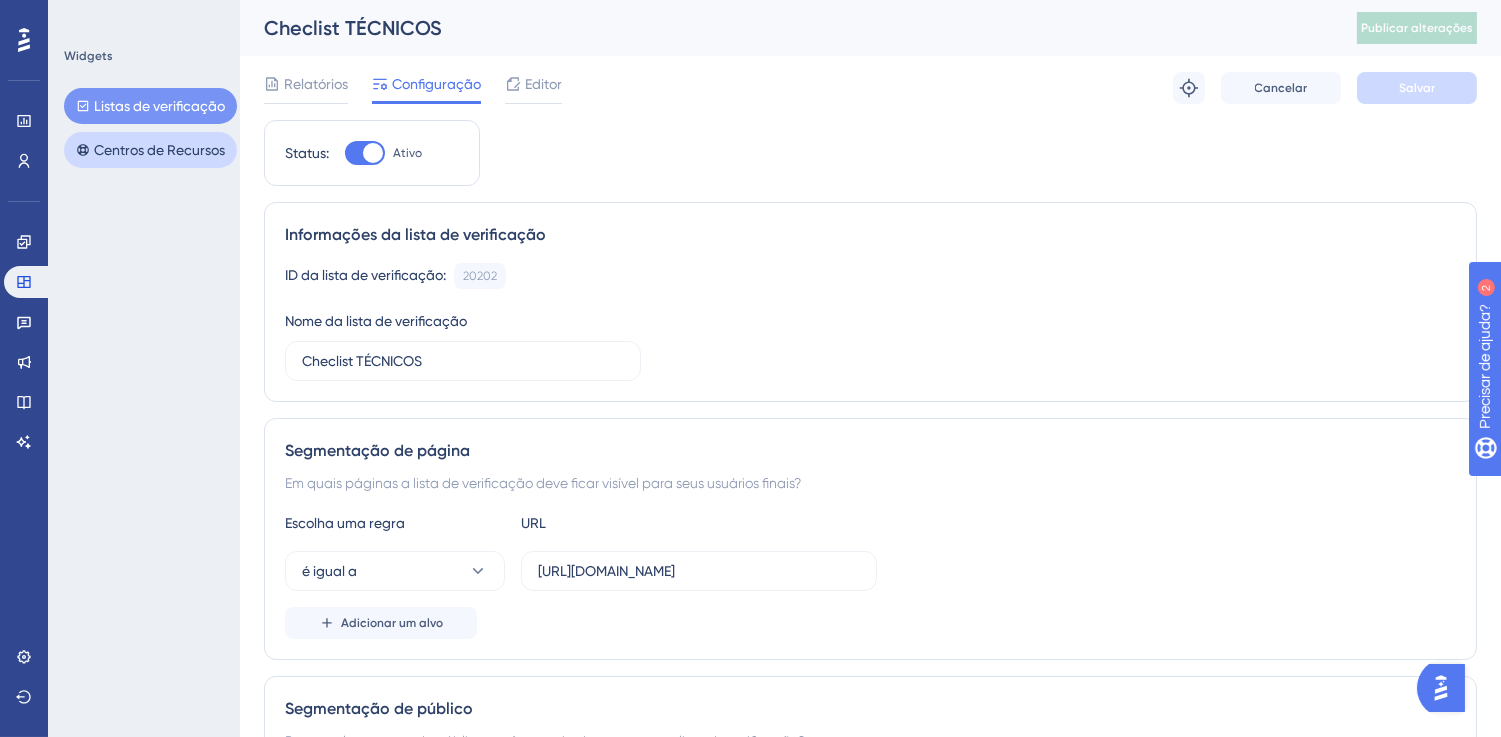 click on "Centros de Recursos" at bounding box center (159, 150) 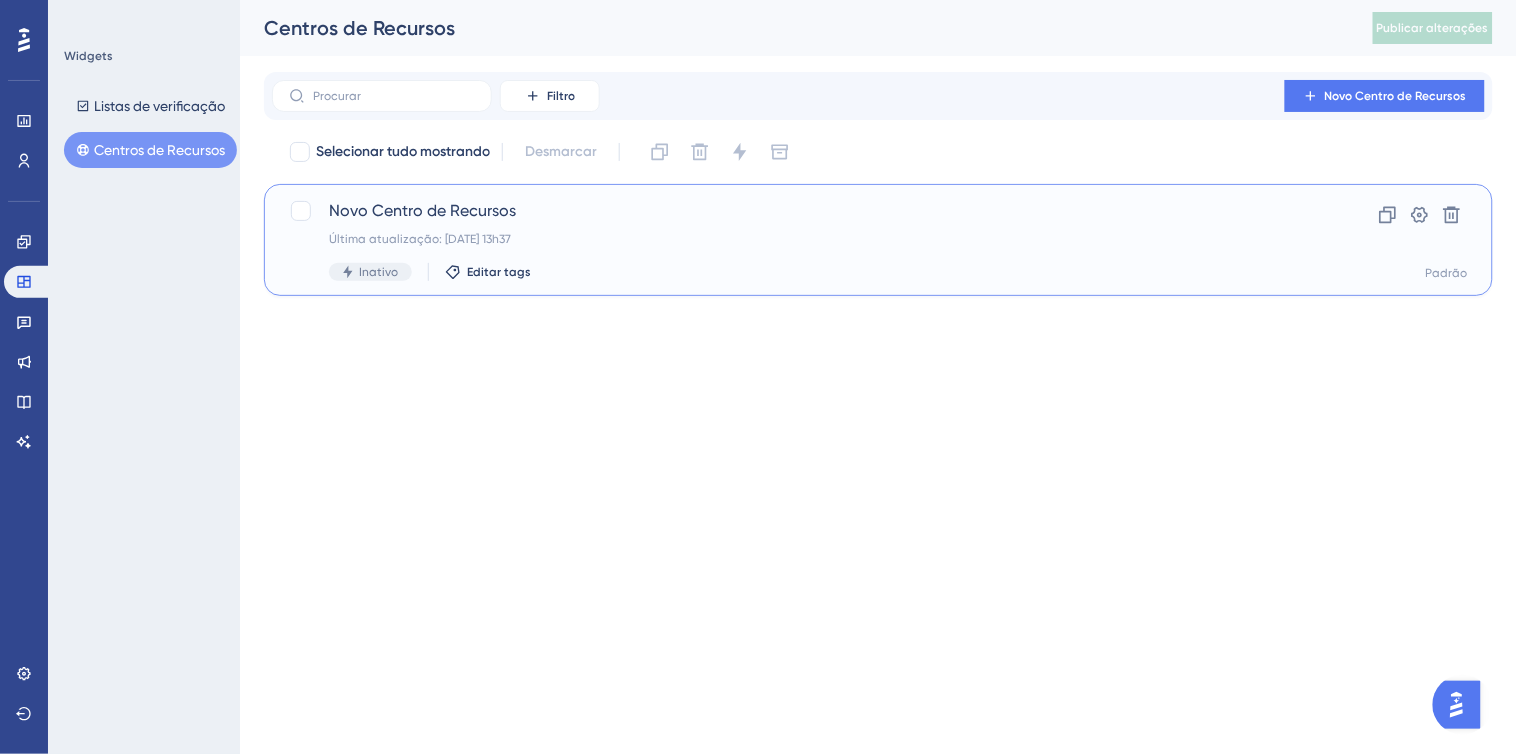 click on "Novo Centro de Recursos" at bounding box center [422, 210] 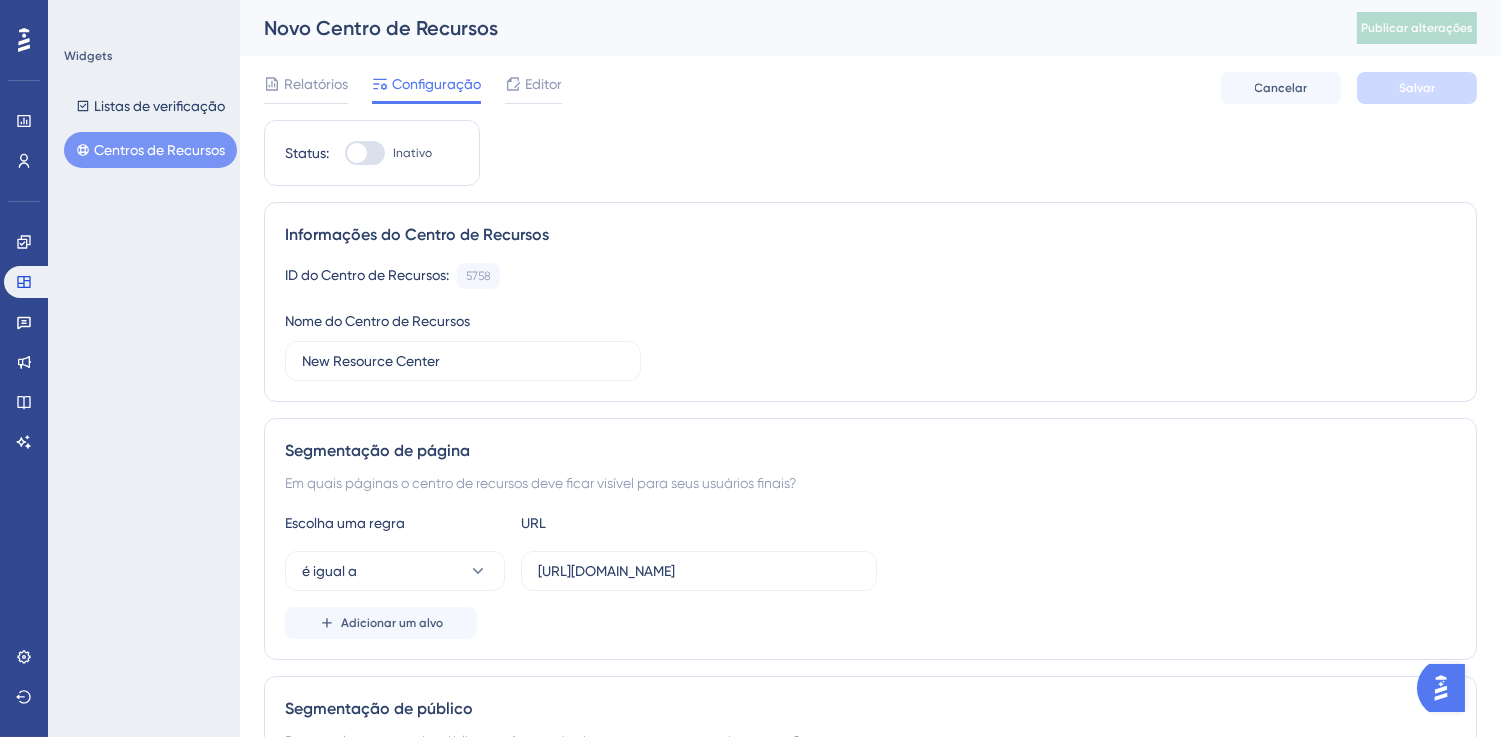 click at bounding box center [357, 153] 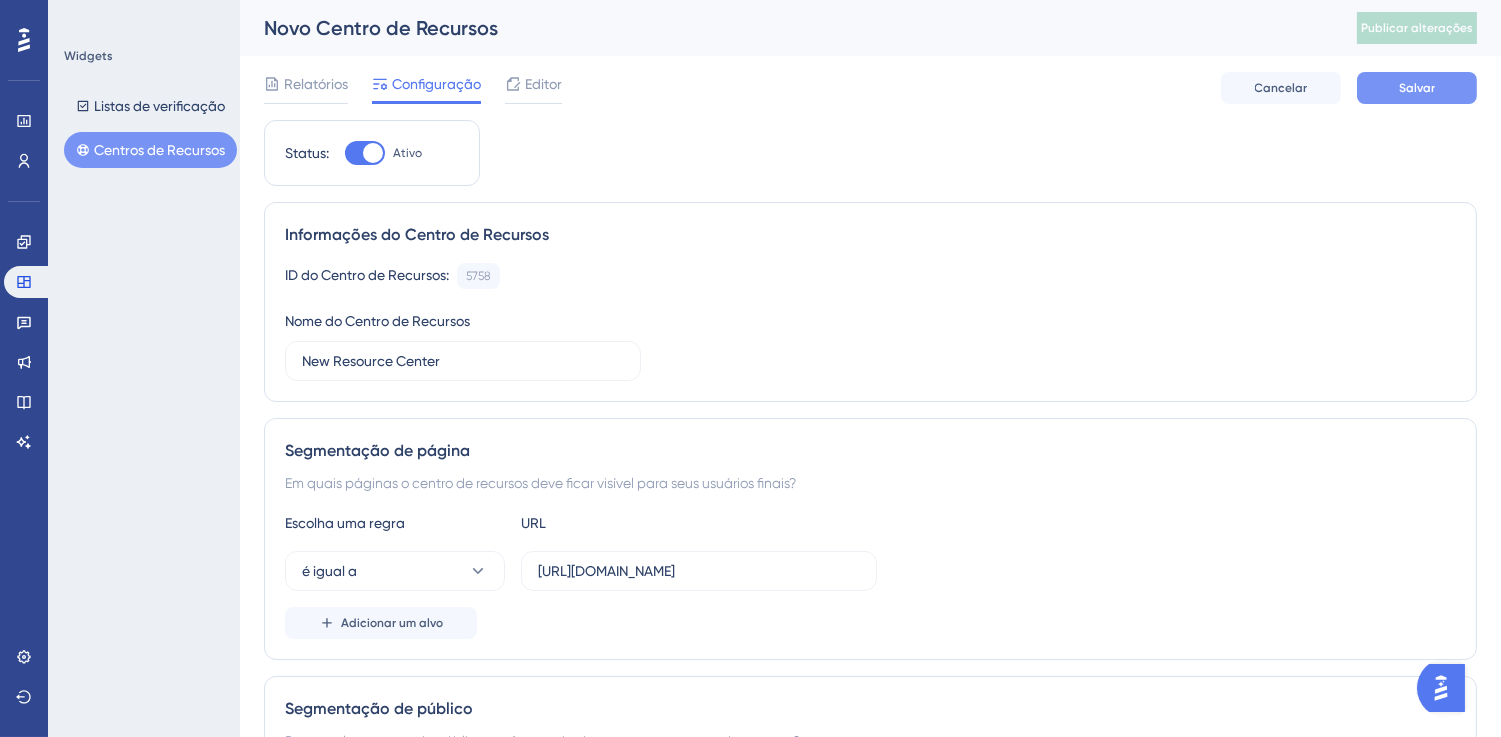 click on "Salvar" at bounding box center (1417, 88) 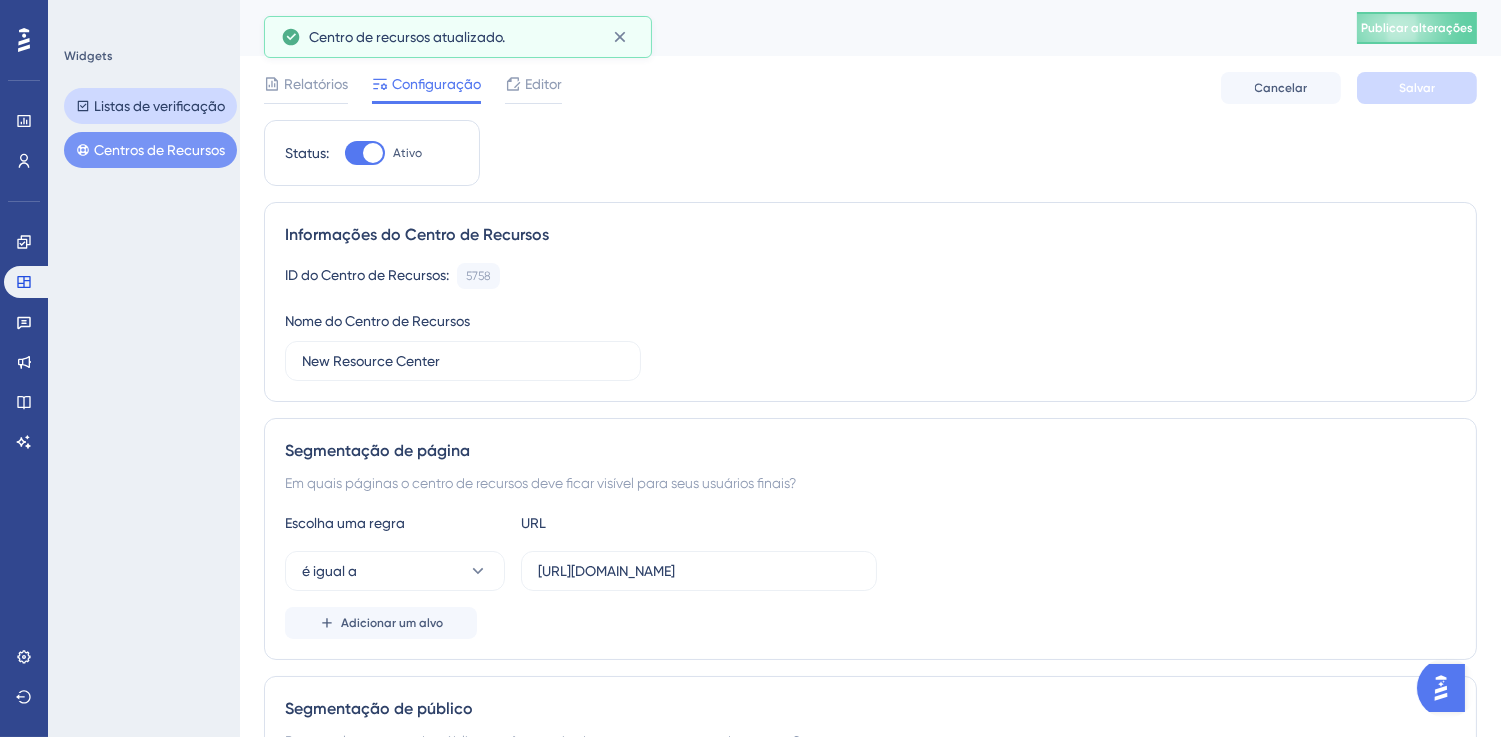 click on "Listas de verificação" at bounding box center [159, 106] 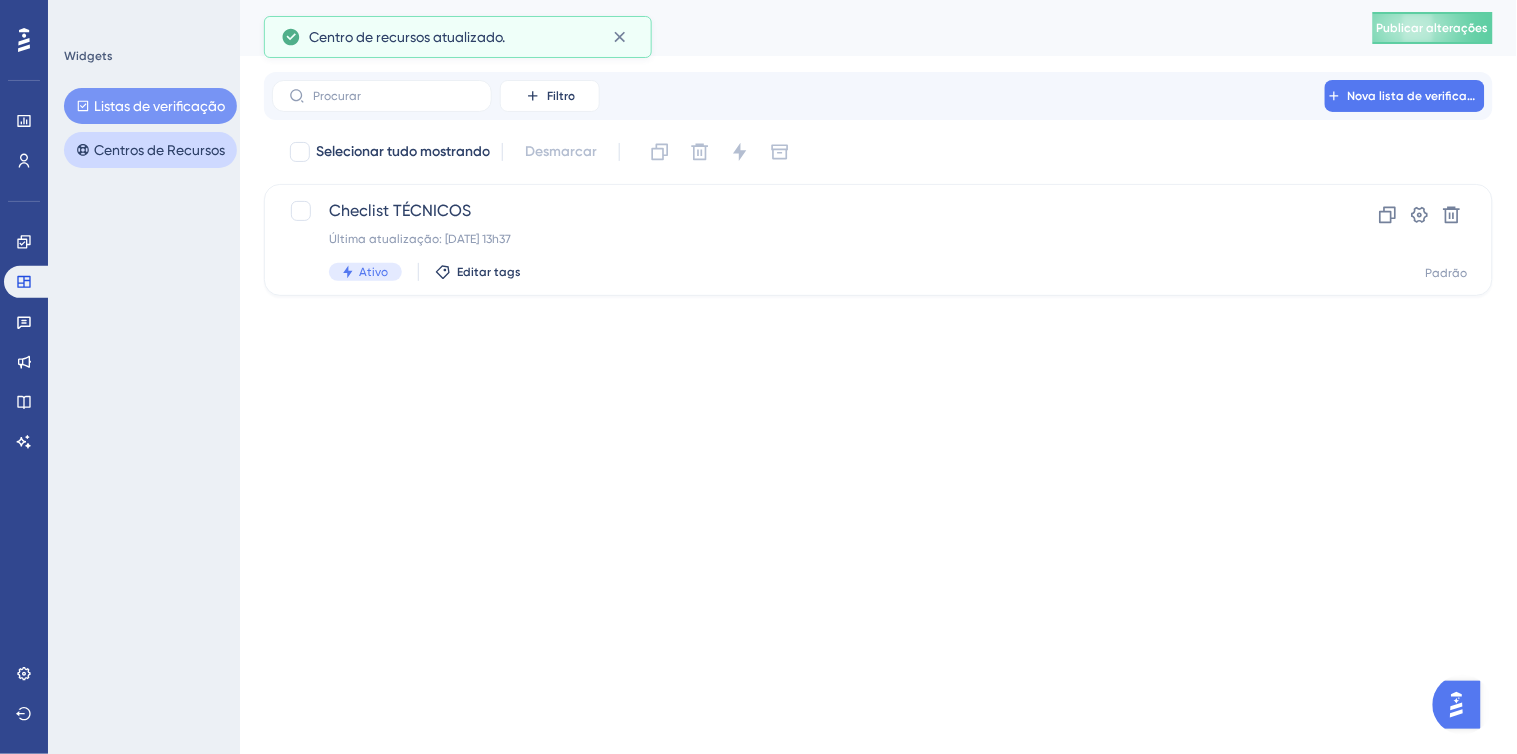 scroll, scrollTop: 0, scrollLeft: 0, axis: both 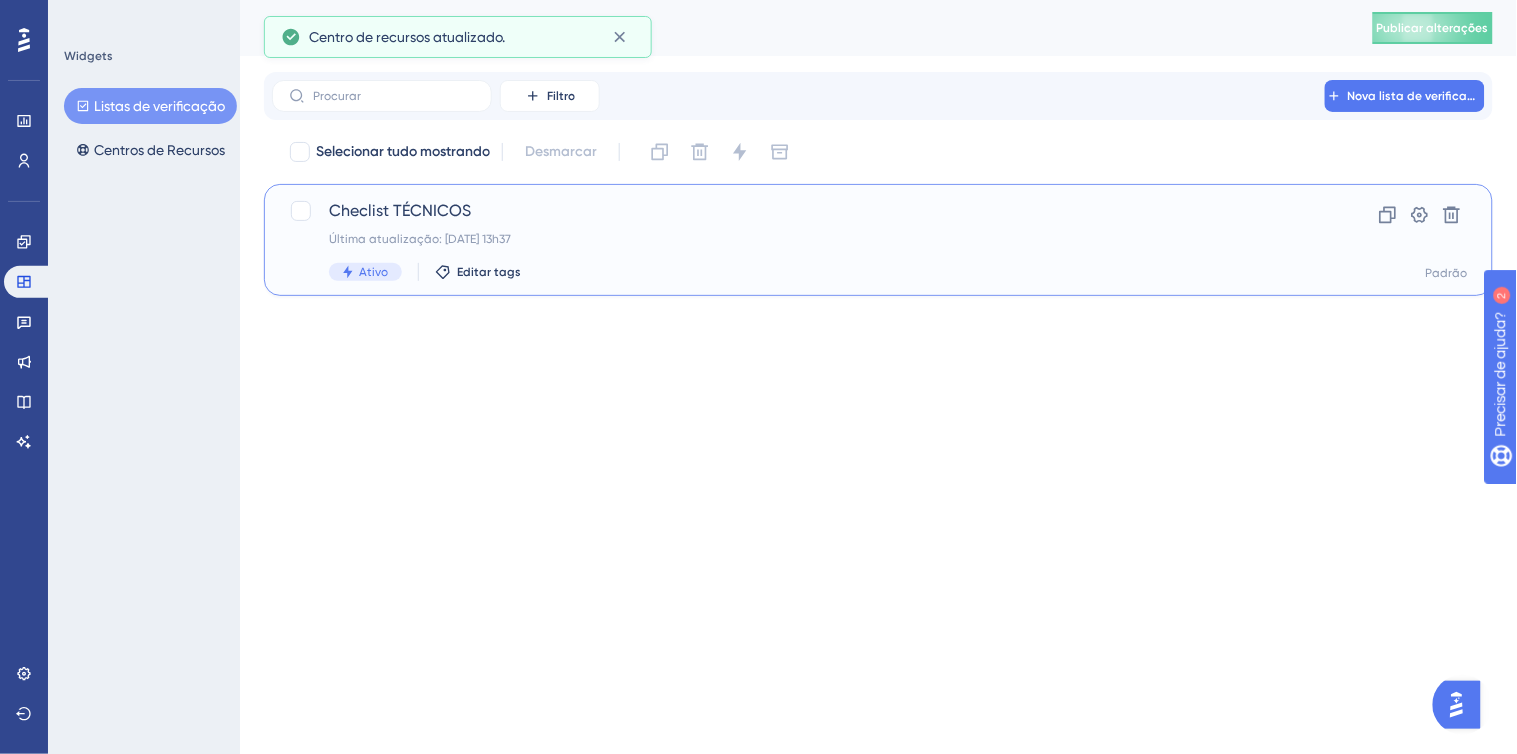 click on "Checlist TÉCNICOS" at bounding box center (400, 210) 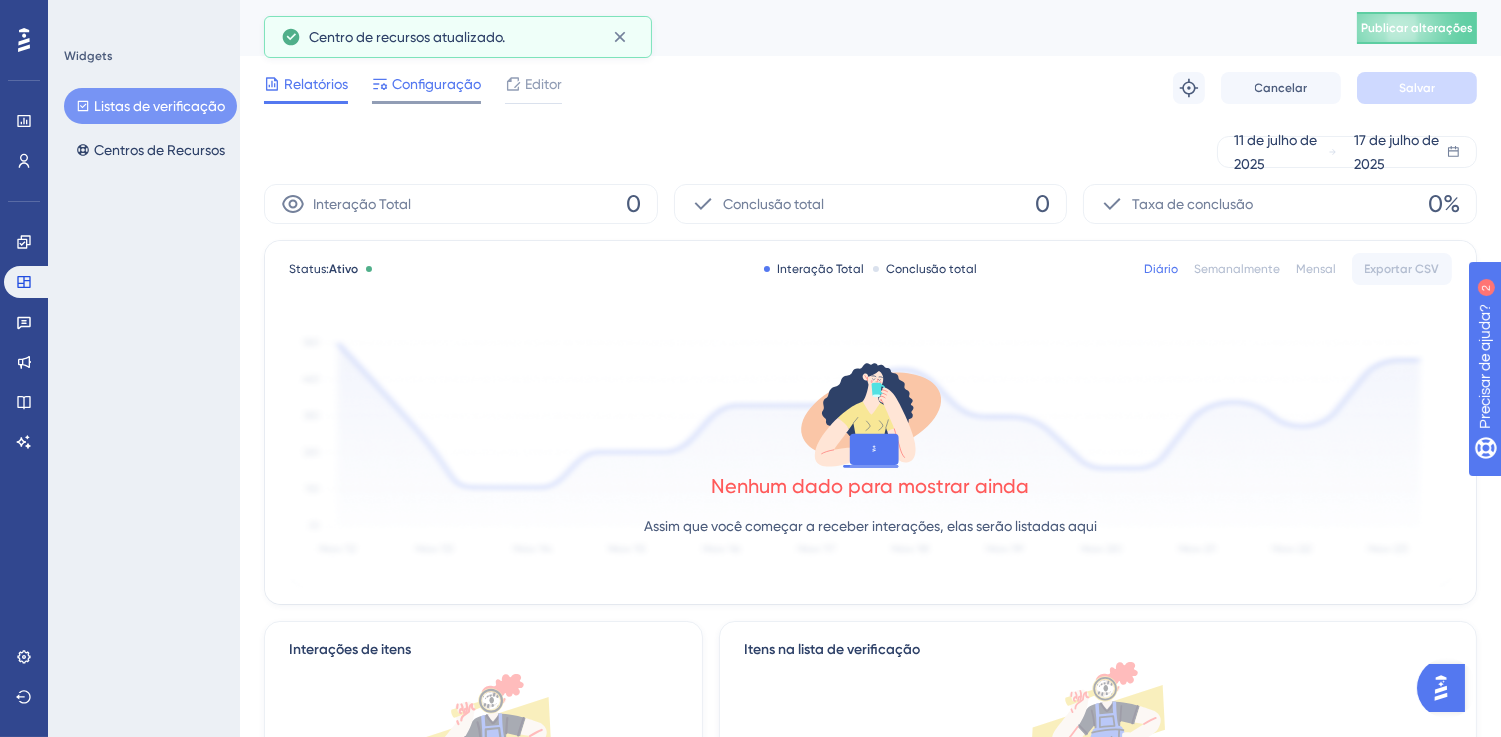 click at bounding box center (426, 102) 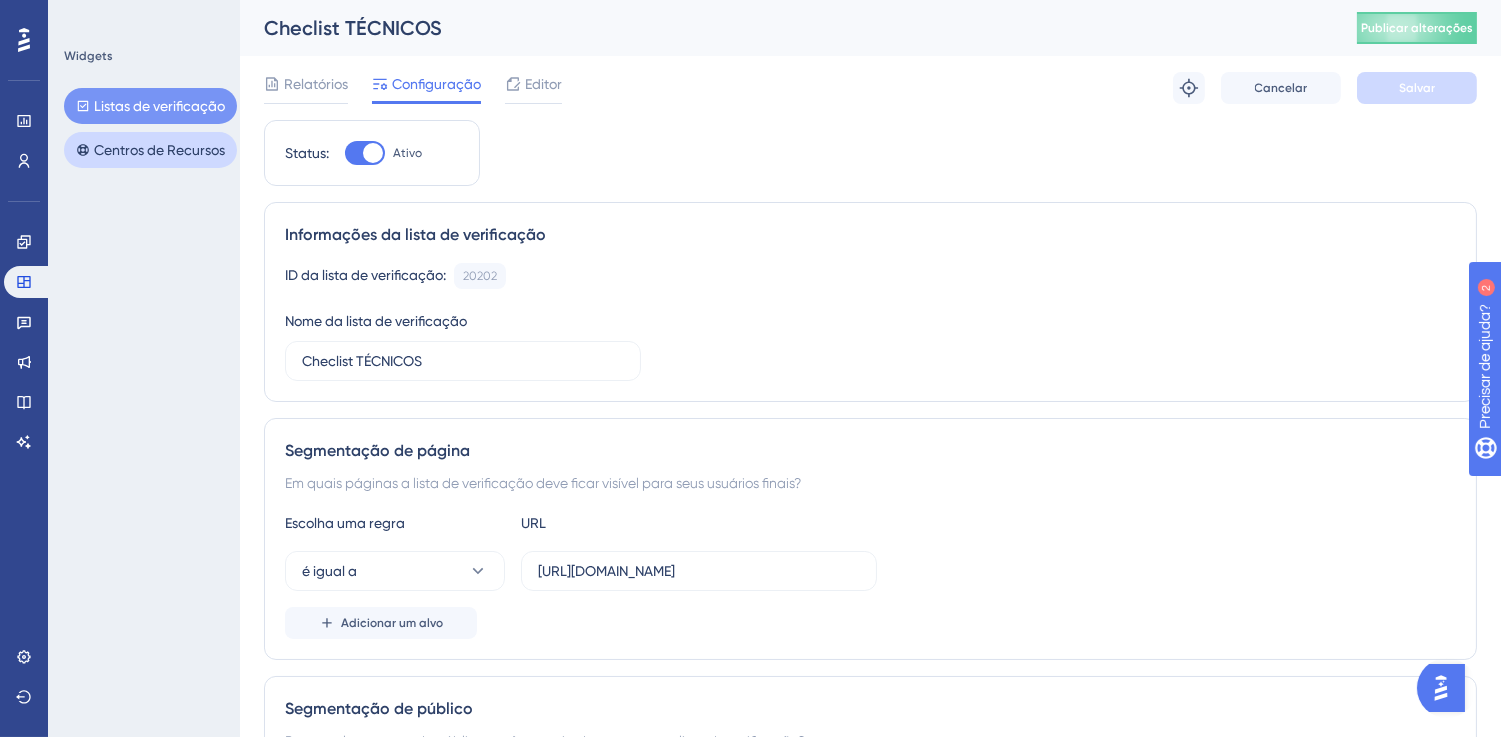 click on "Centros de Recursos" at bounding box center [150, 150] 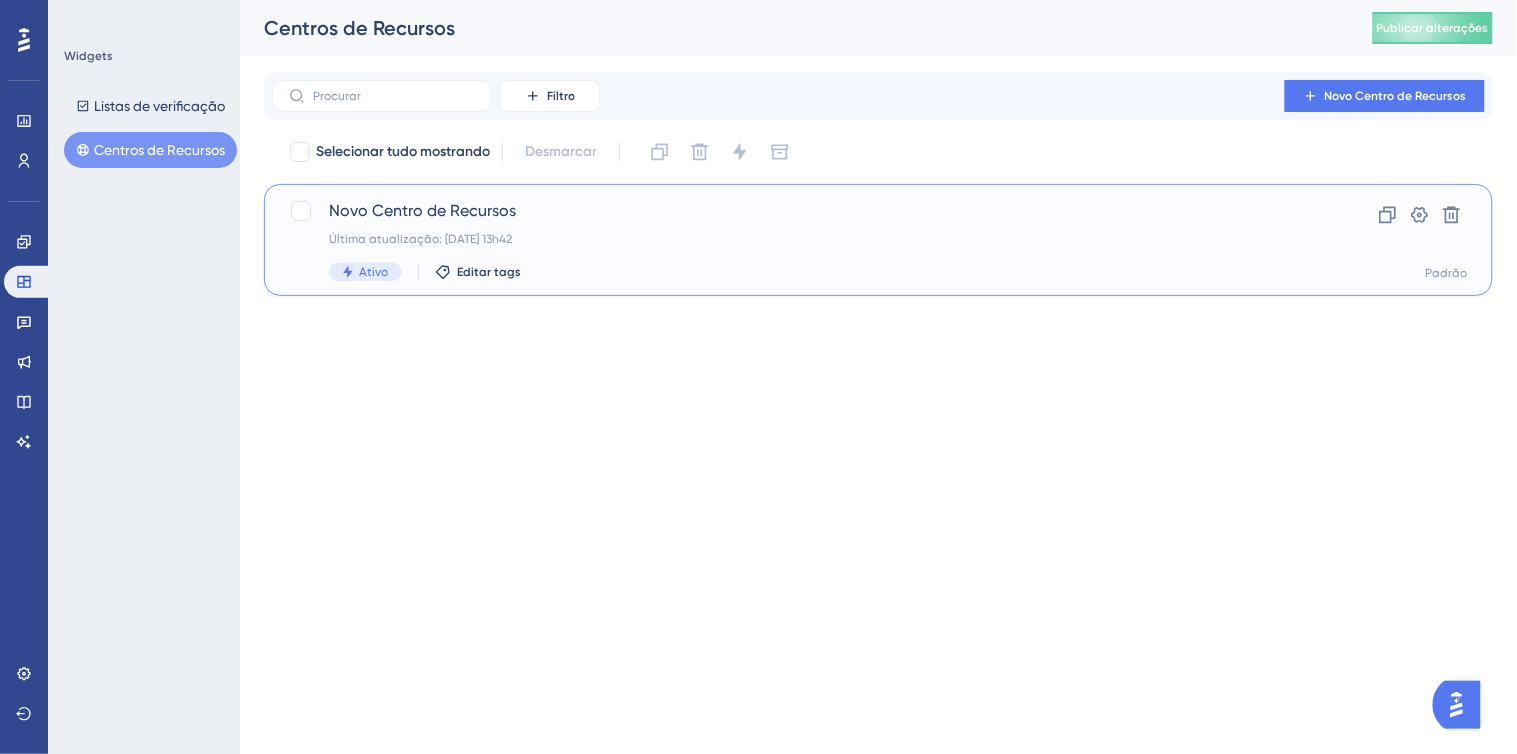 click on "Novo Centro de Recursos" at bounding box center (798, 211) 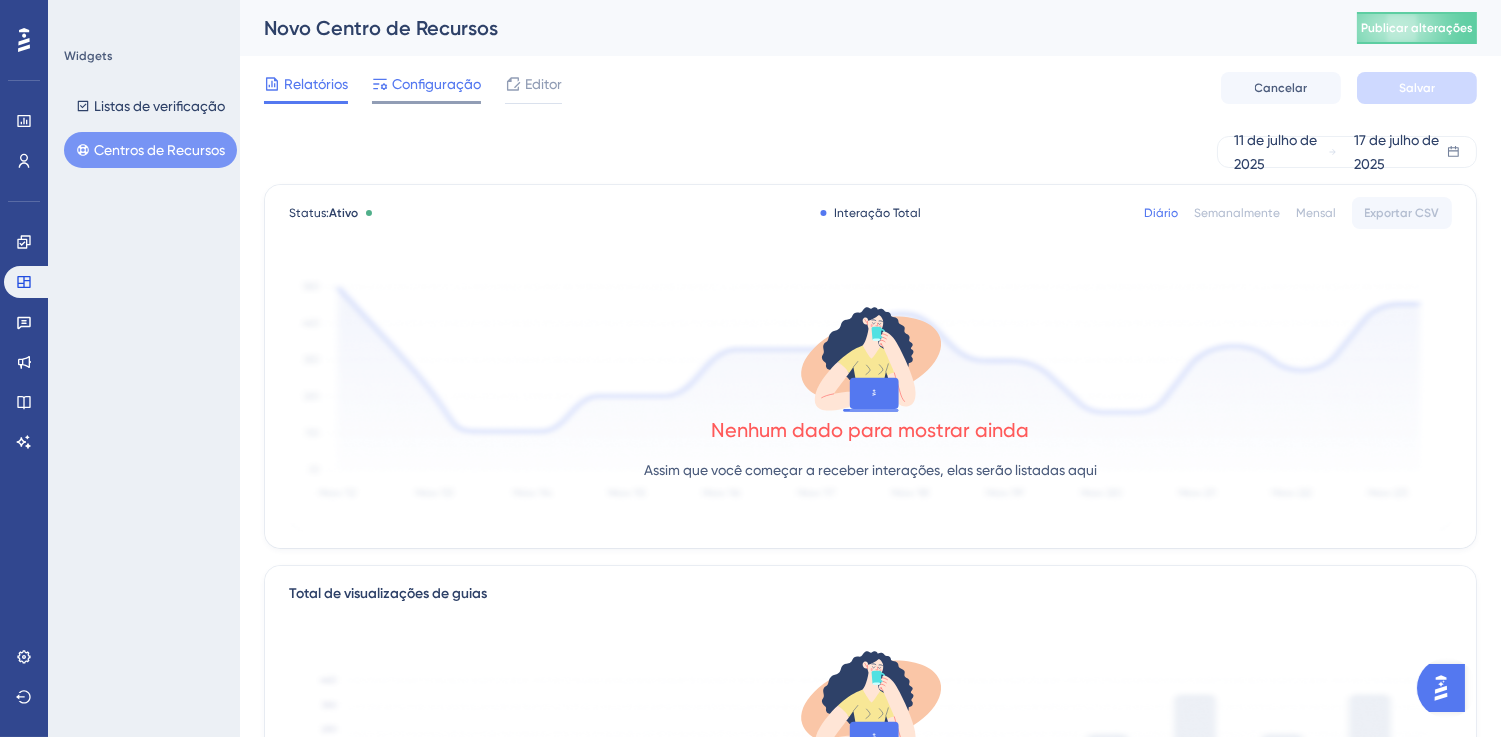click on "Configuração" at bounding box center [436, 84] 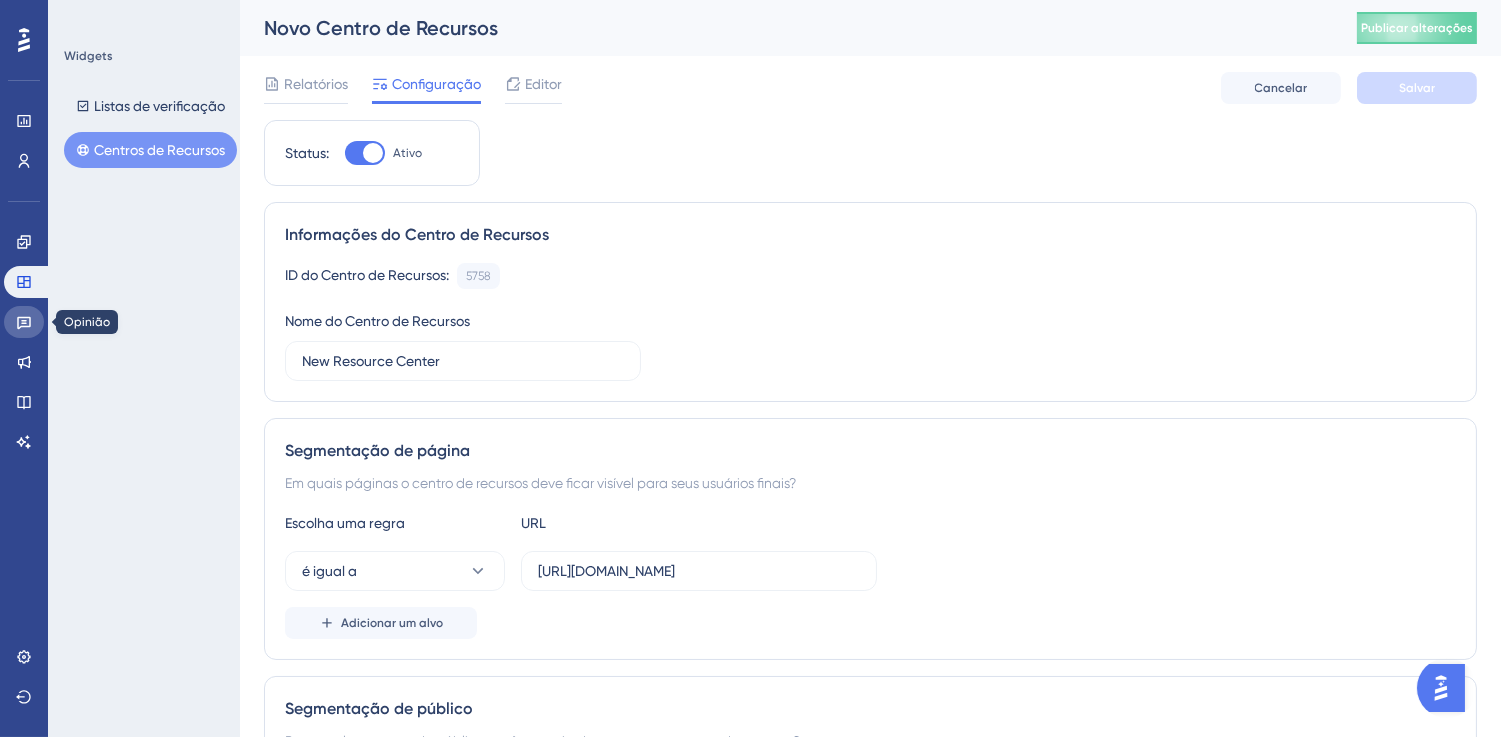 click 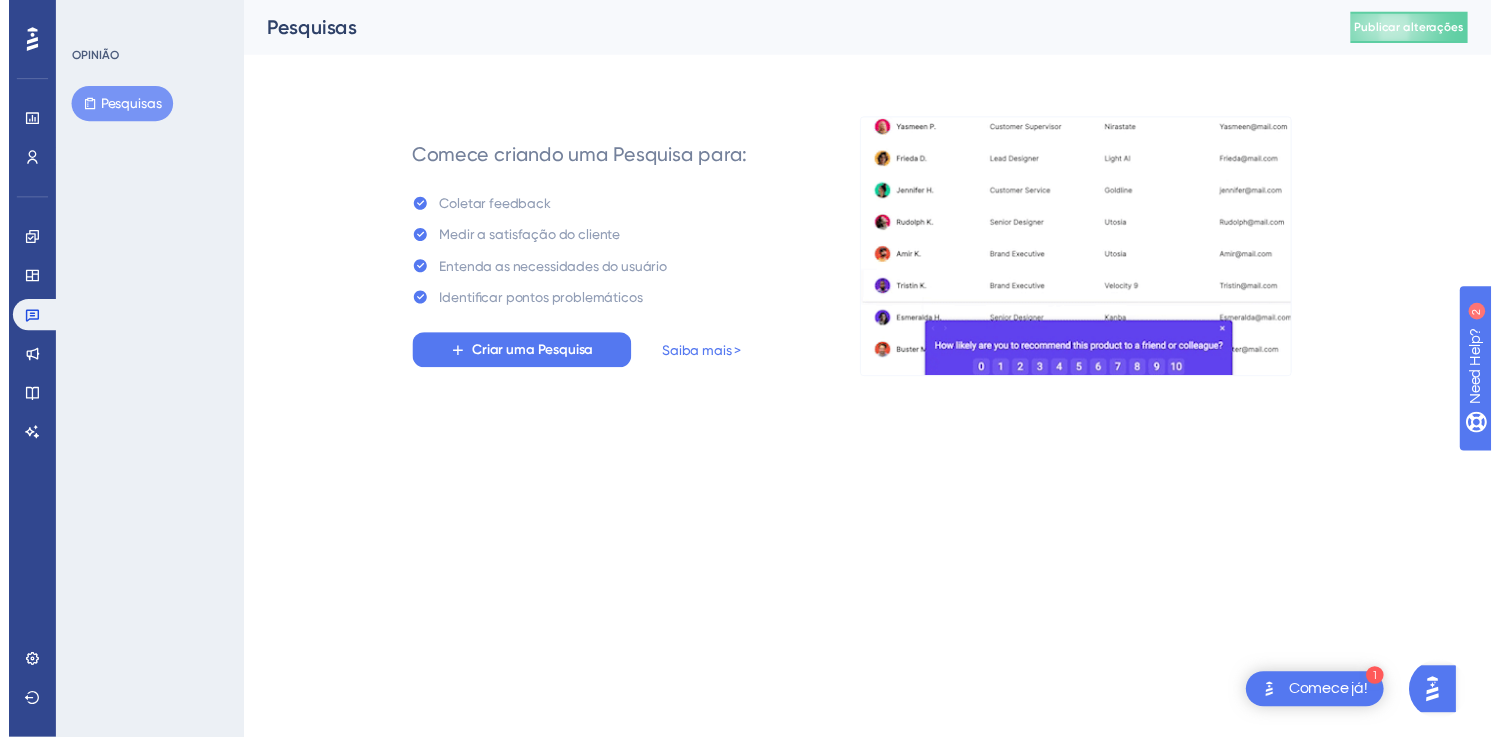 scroll, scrollTop: 0, scrollLeft: 0, axis: both 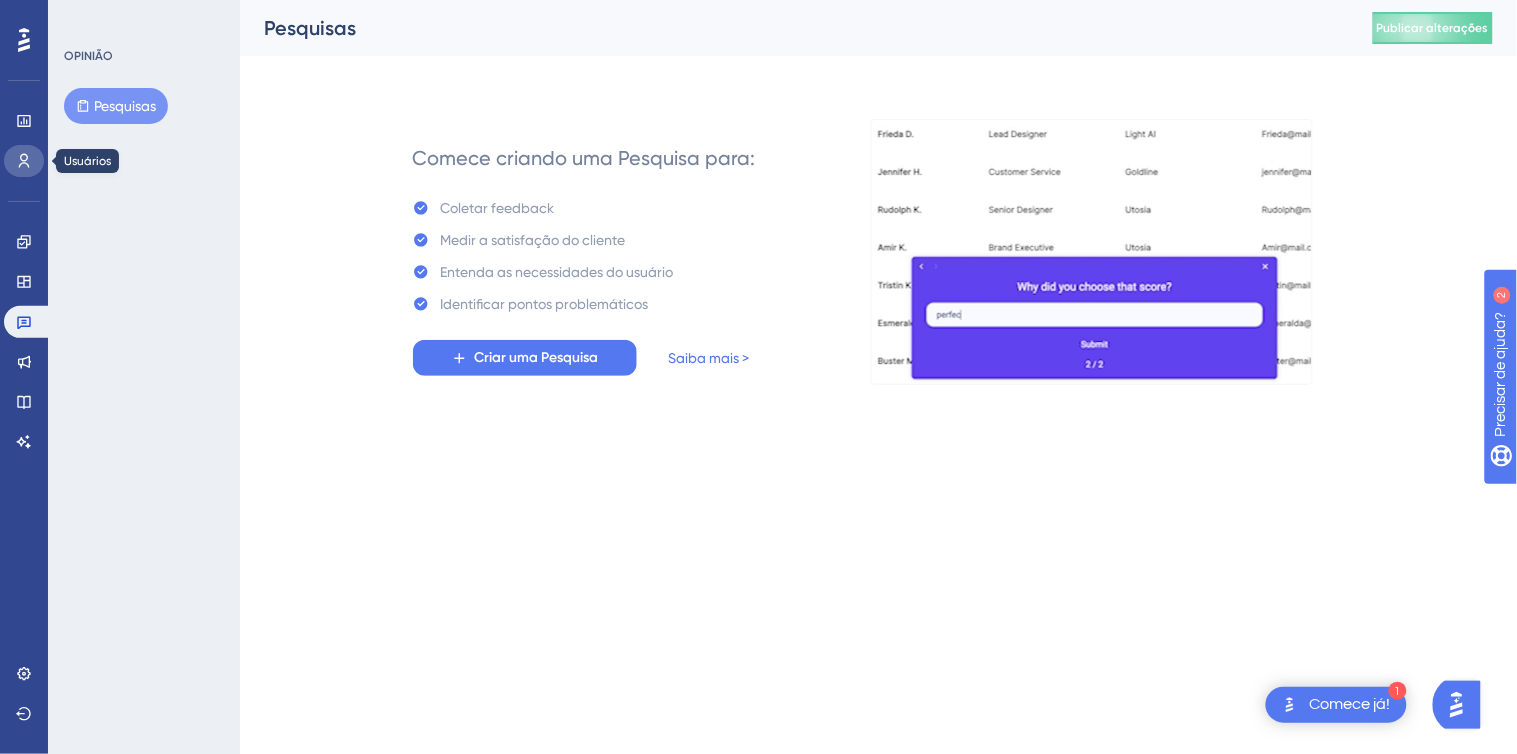 click 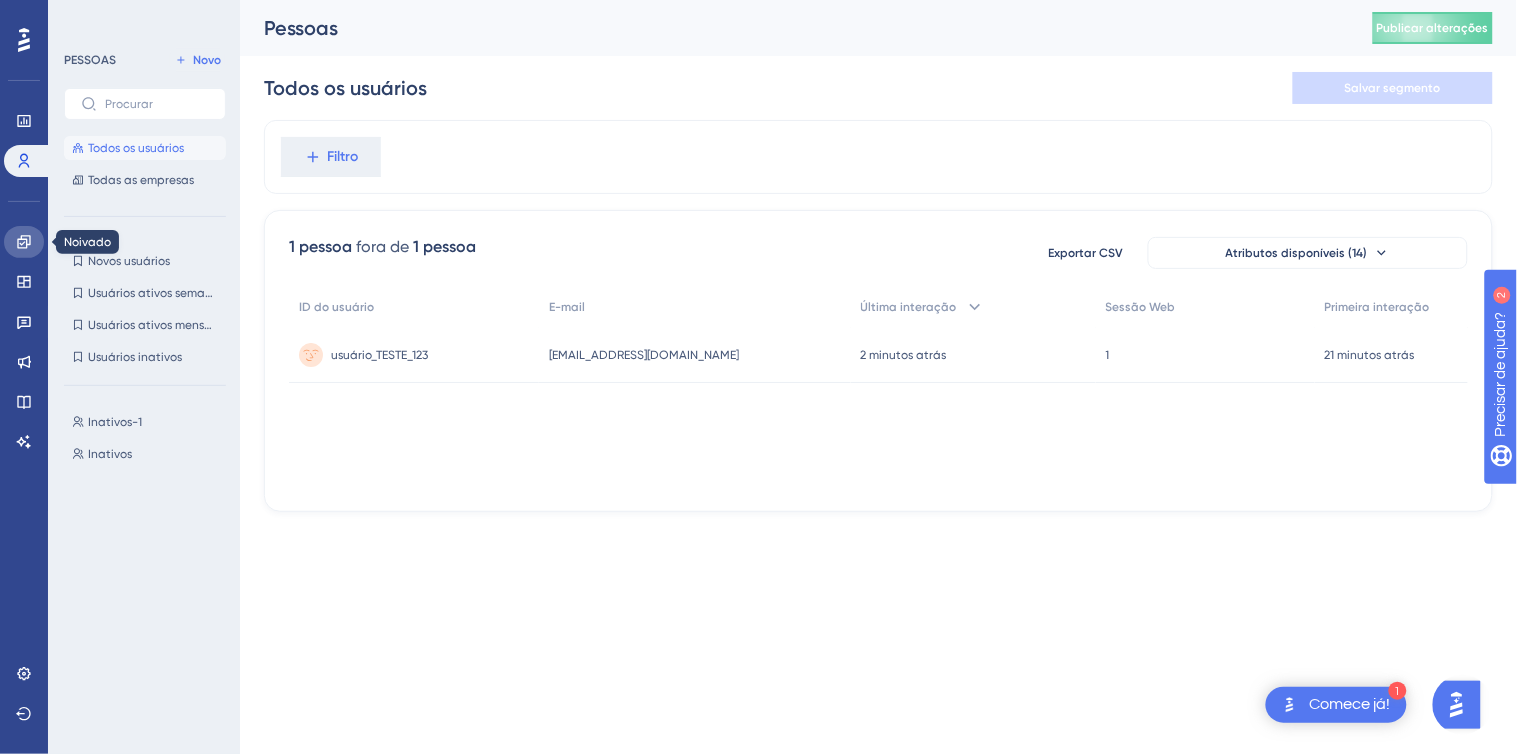 click 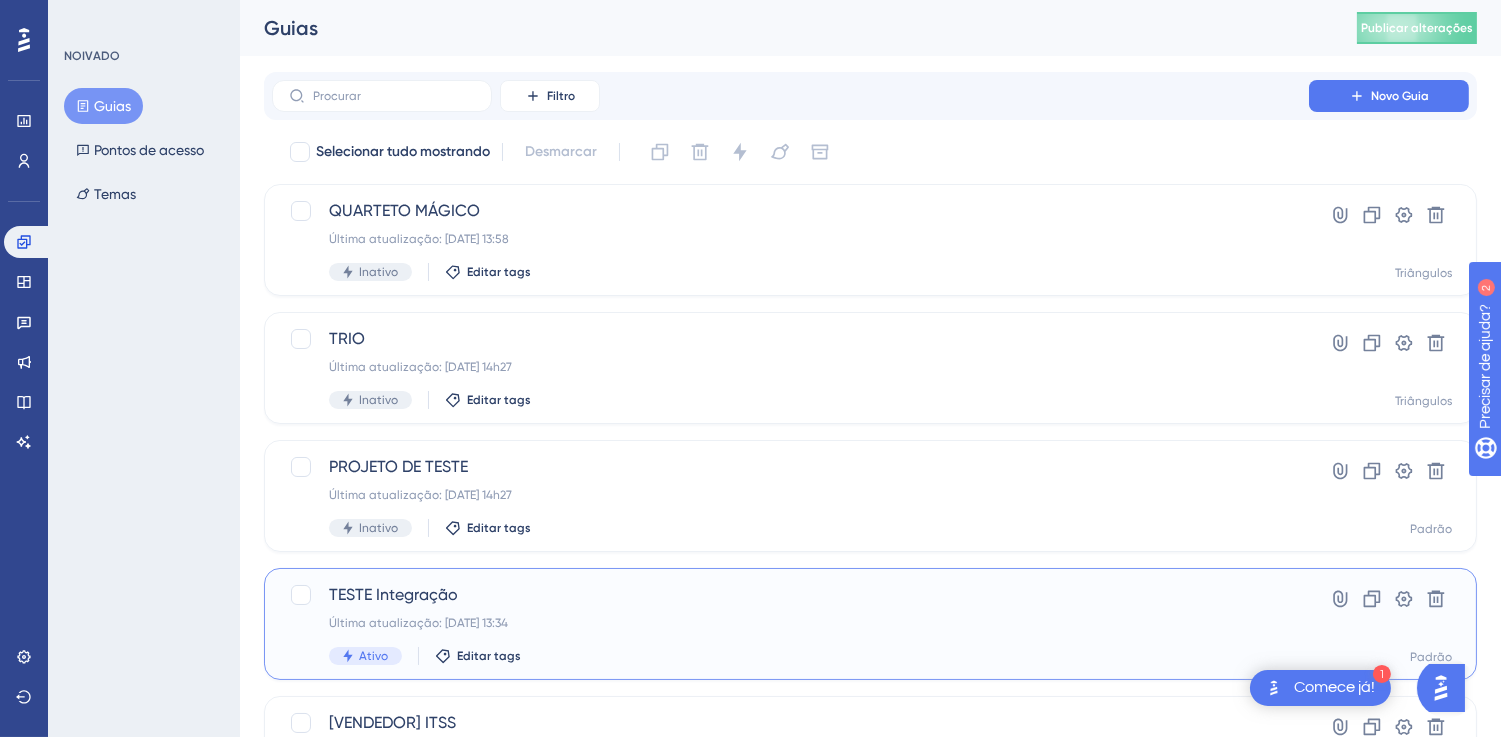 click on "TESTE Integração" at bounding box center (393, 594) 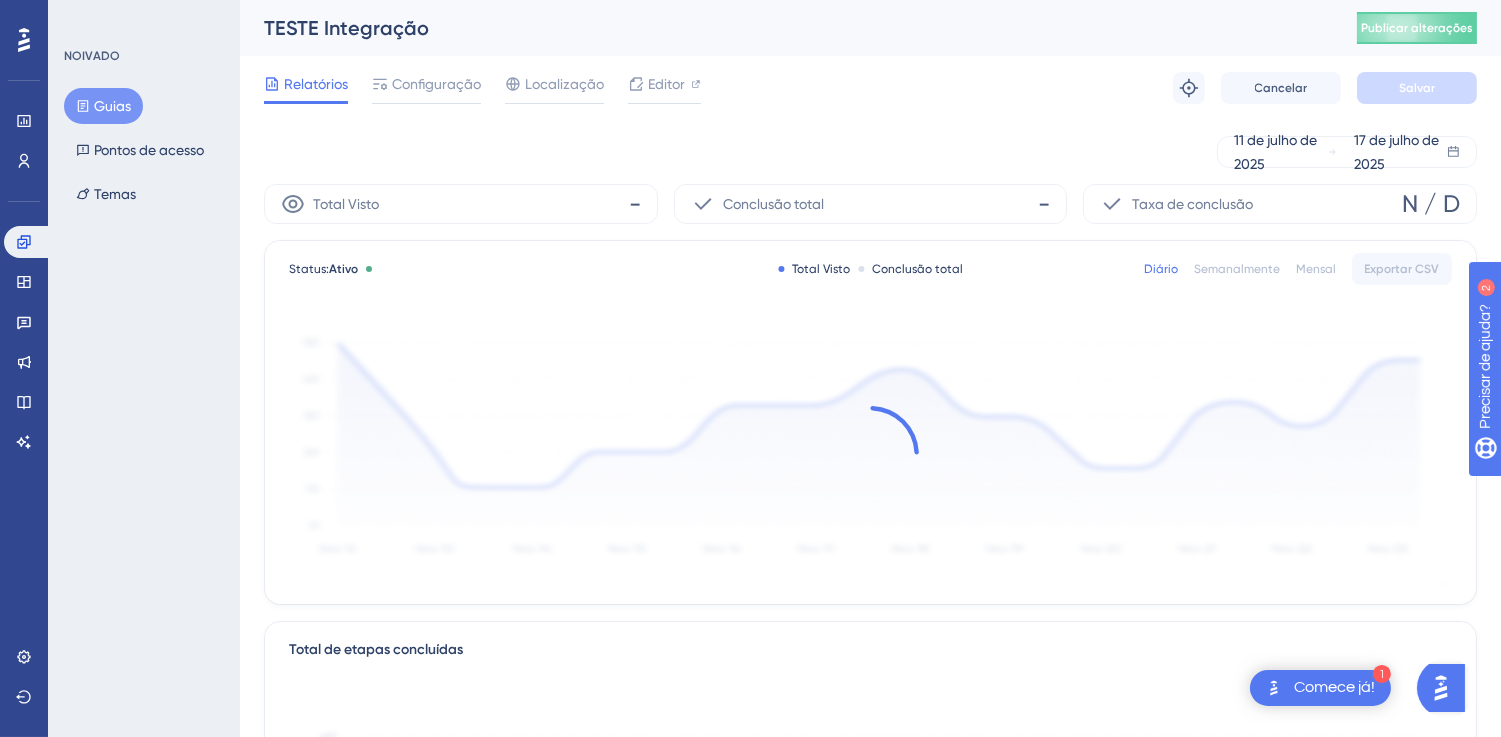 click on "Relatórios Configuração Localização Editor Solução de problemas Cancelar Salvar" at bounding box center (870, 88) 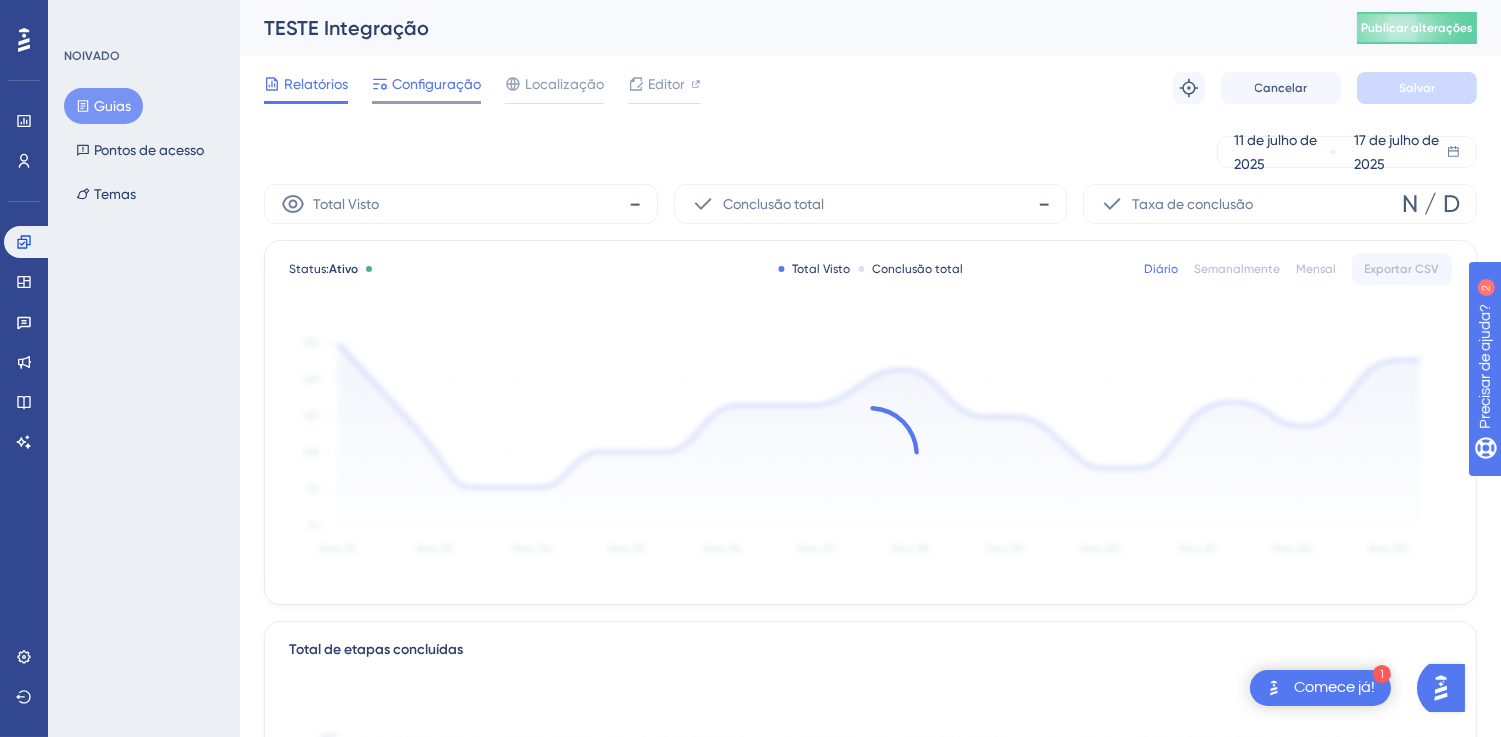 click on "Configuração" at bounding box center (436, 84) 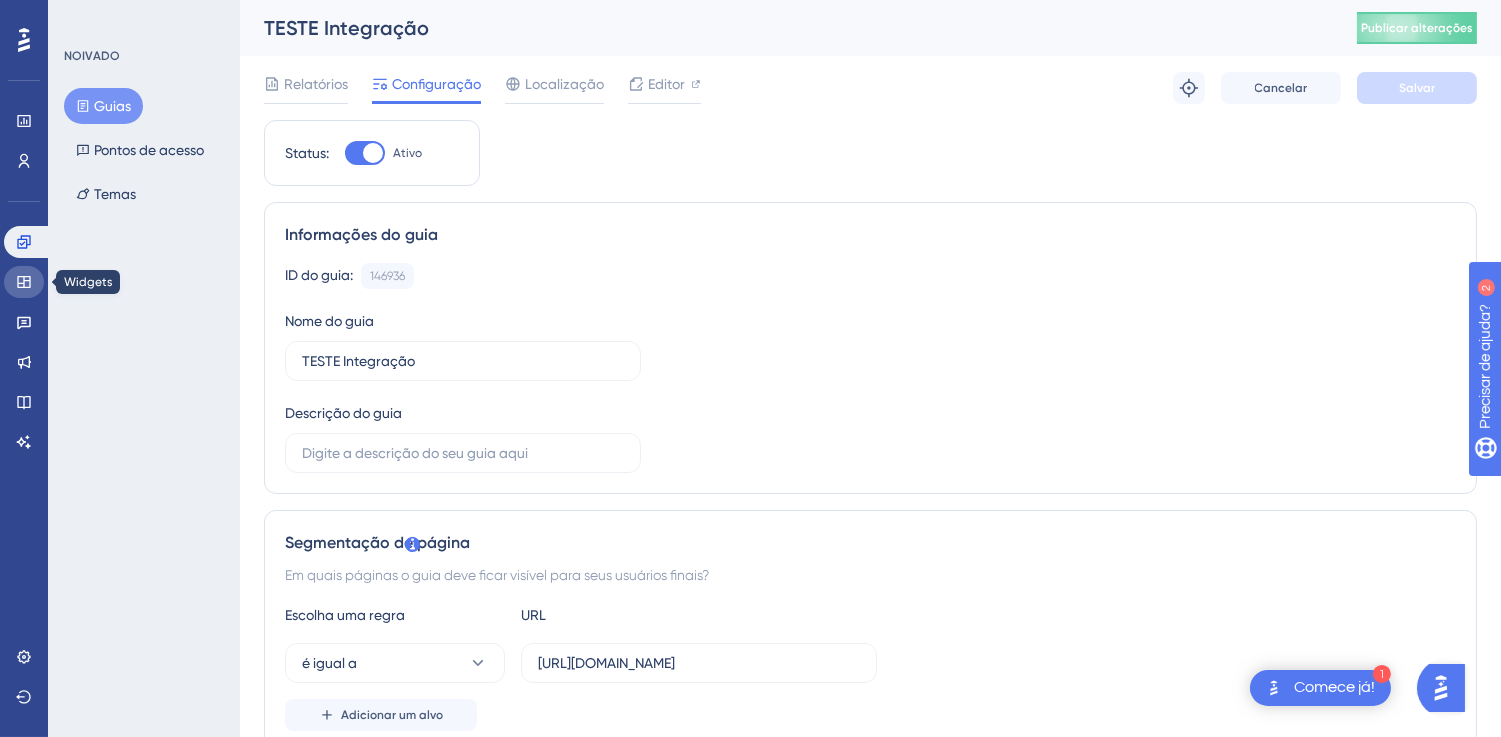 click at bounding box center [24, 282] 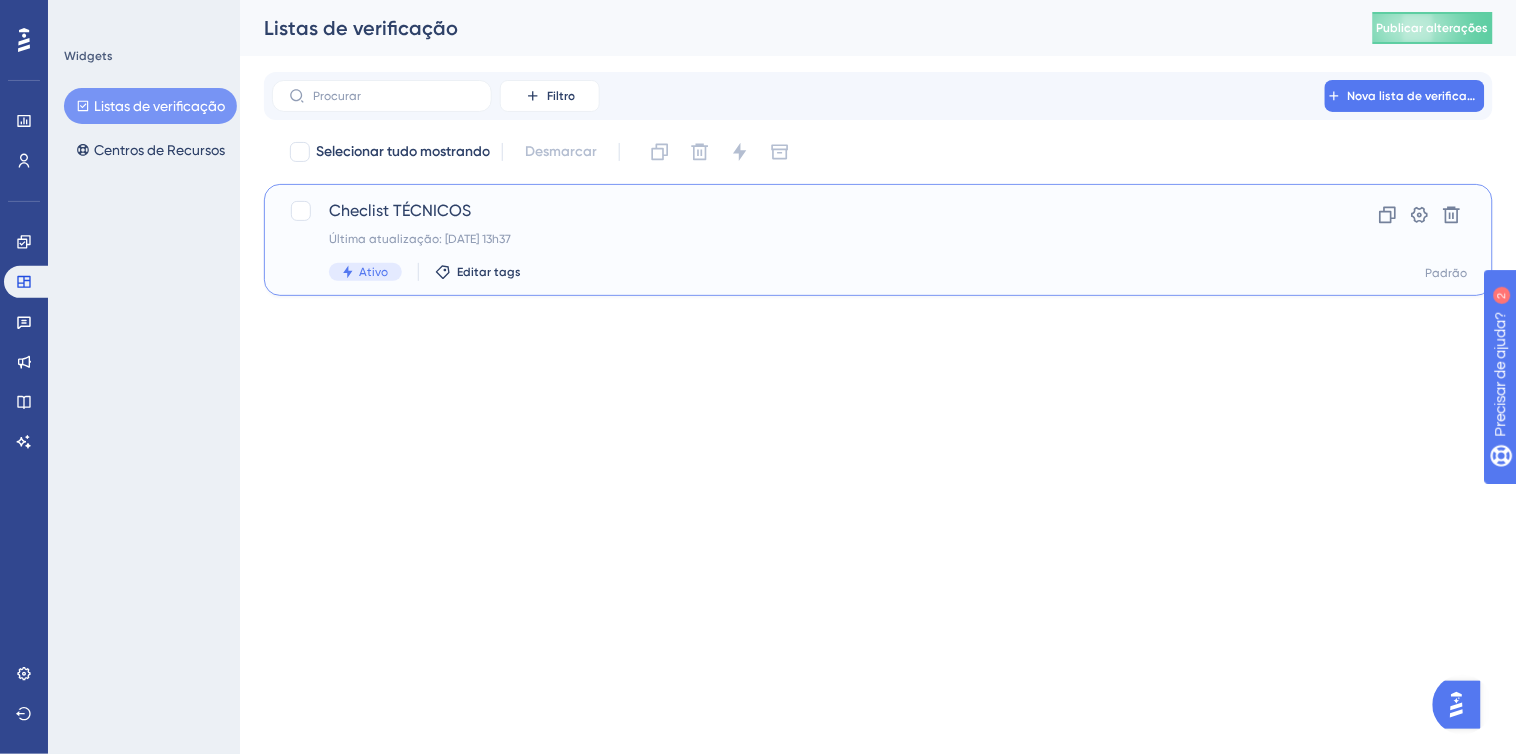 click on "Checlist TÉCNICOS" at bounding box center (400, 210) 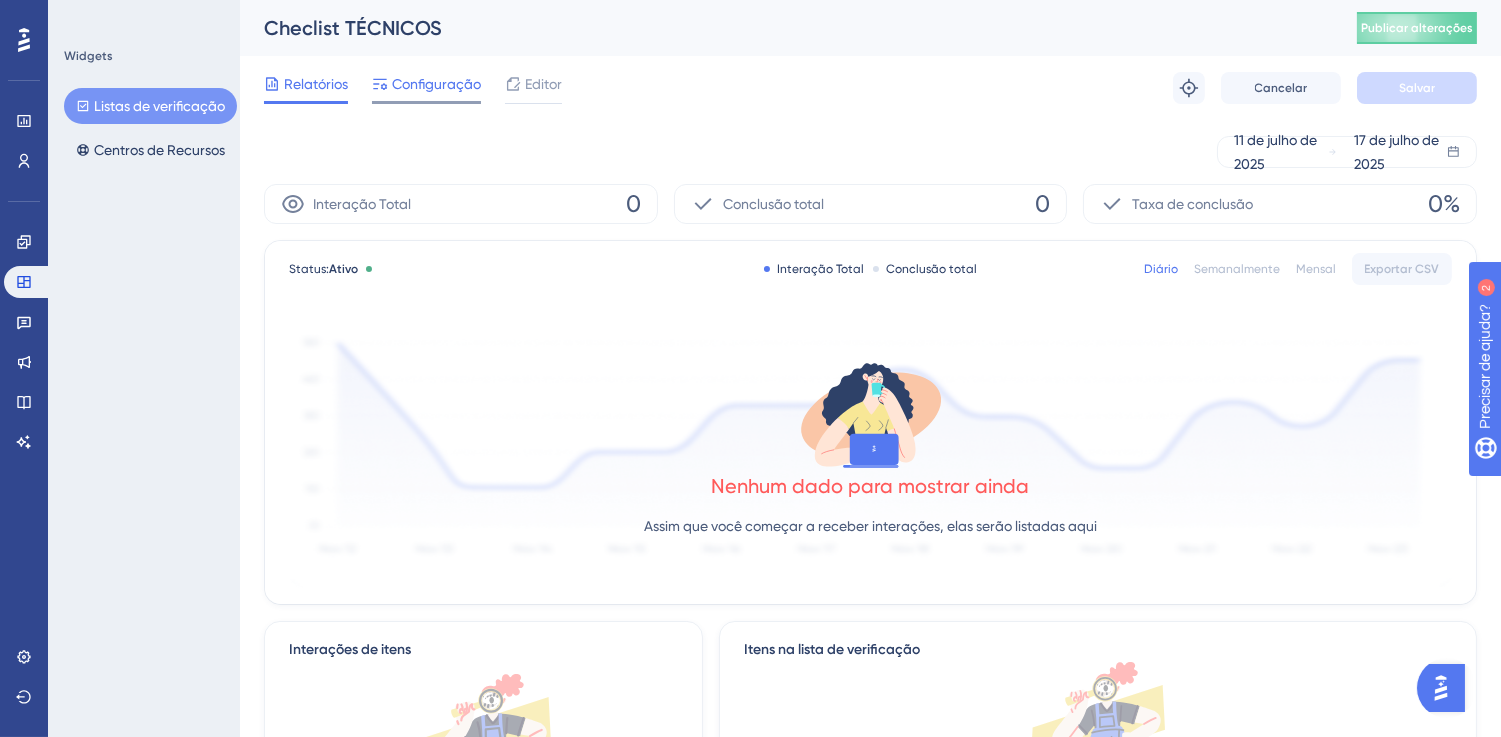 click on "Configuração" at bounding box center [436, 84] 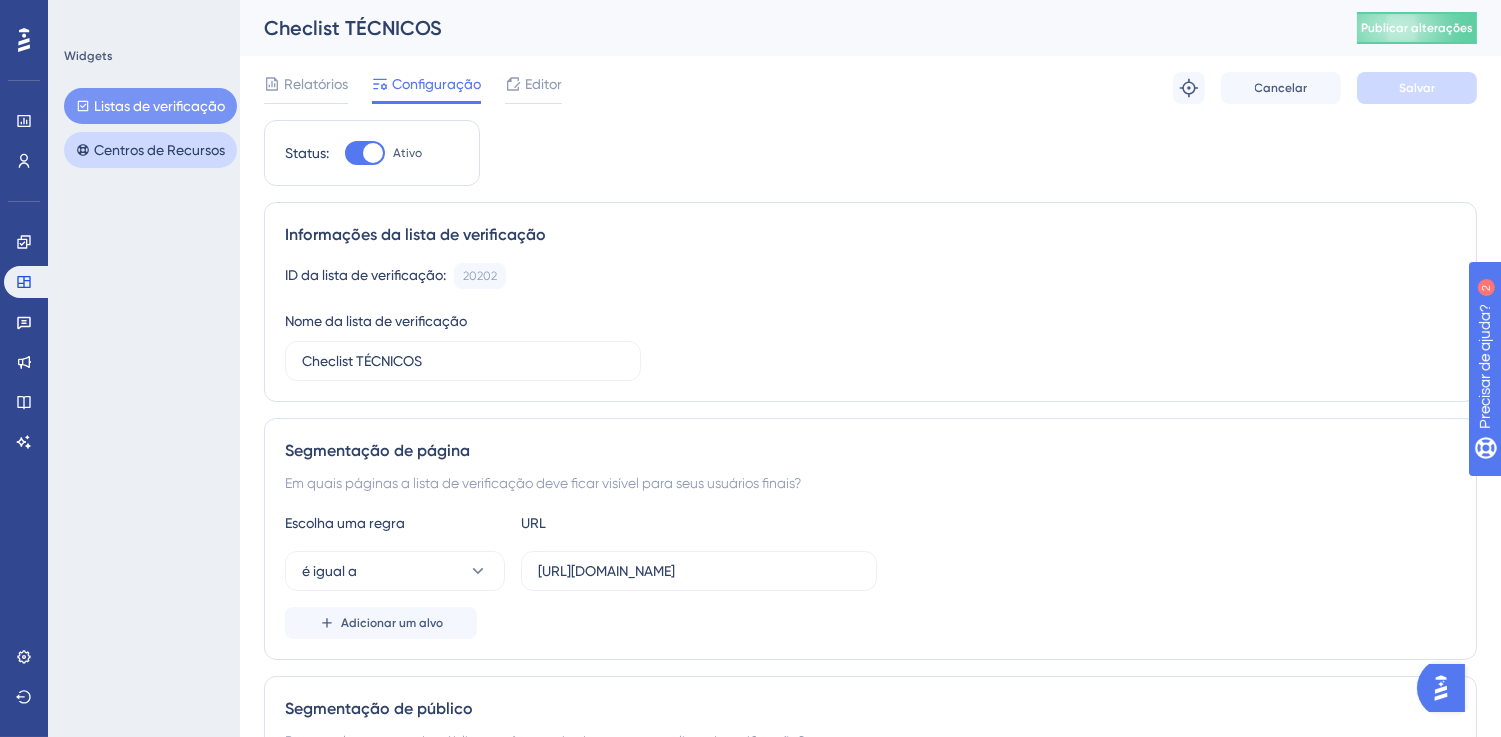 click on "Centros de Recursos" at bounding box center (159, 150) 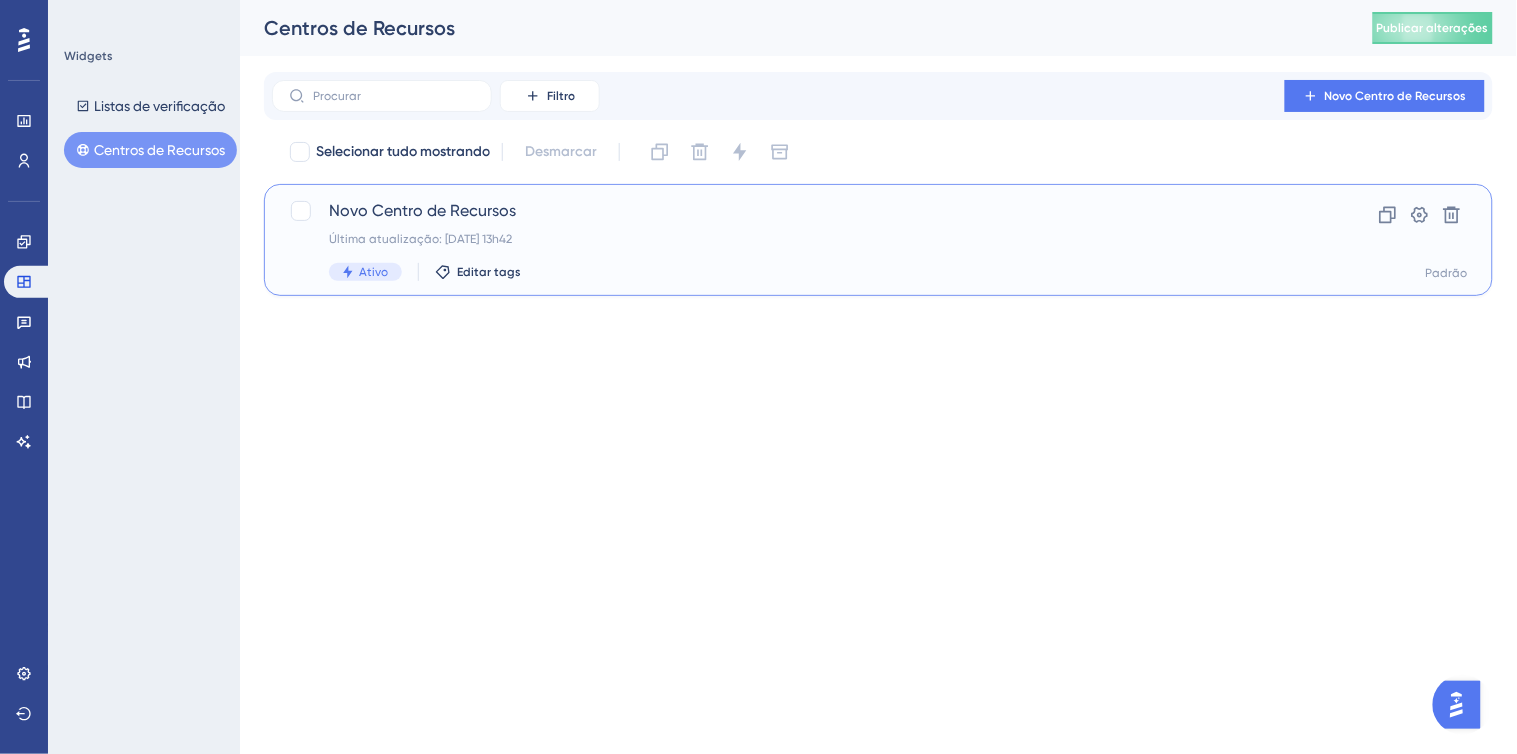 click on "Novo Centro de Recursos" at bounding box center [422, 210] 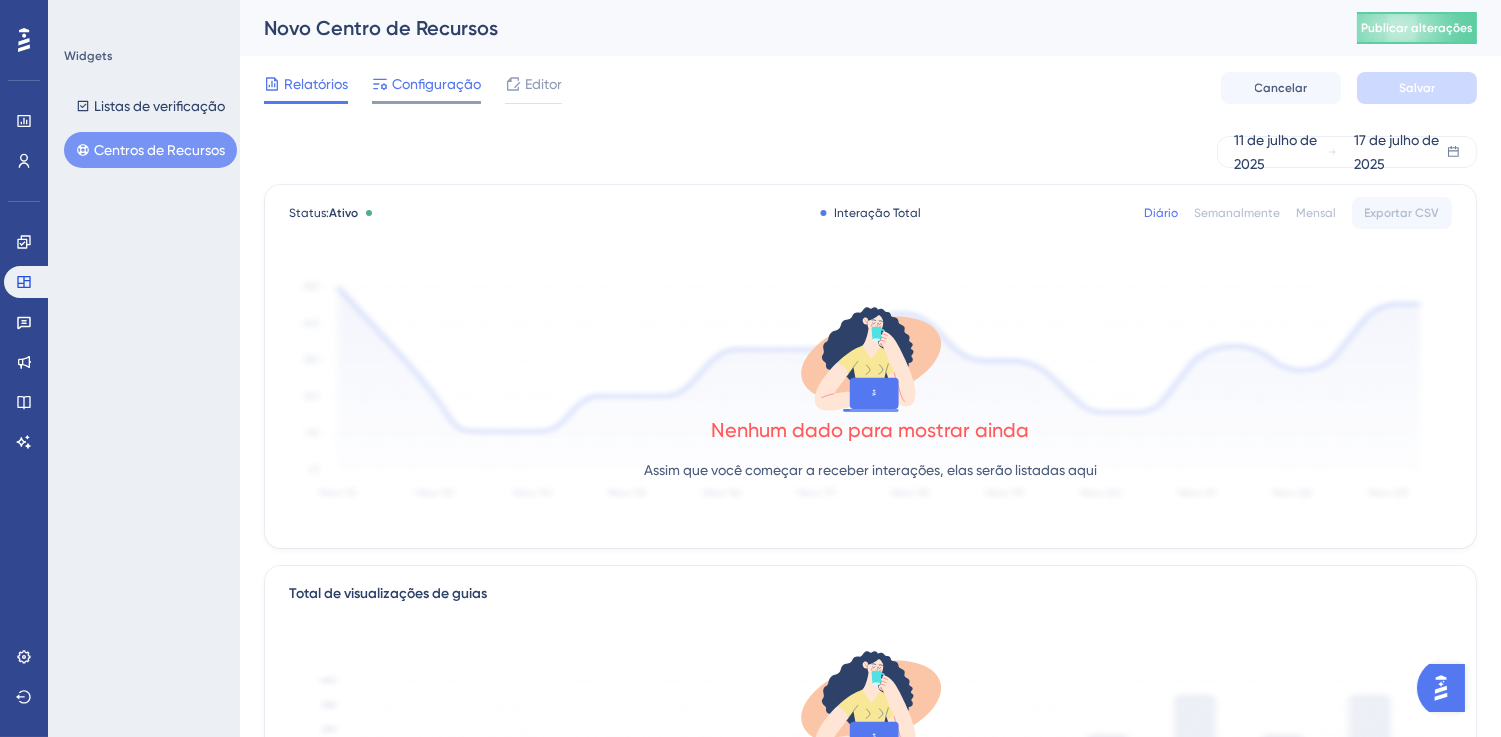 click on "Configuração" at bounding box center (436, 84) 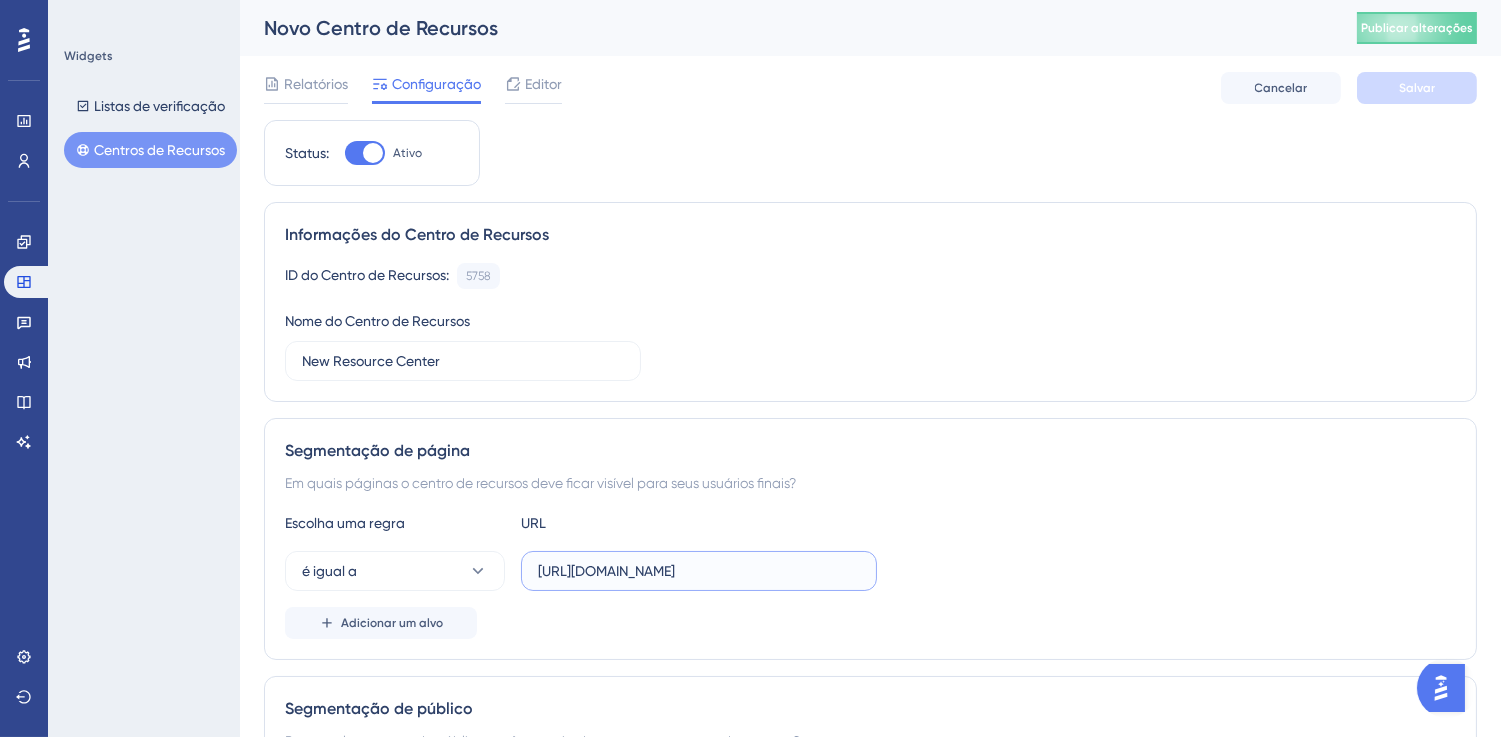 scroll, scrollTop: 0, scrollLeft: 18, axis: horizontal 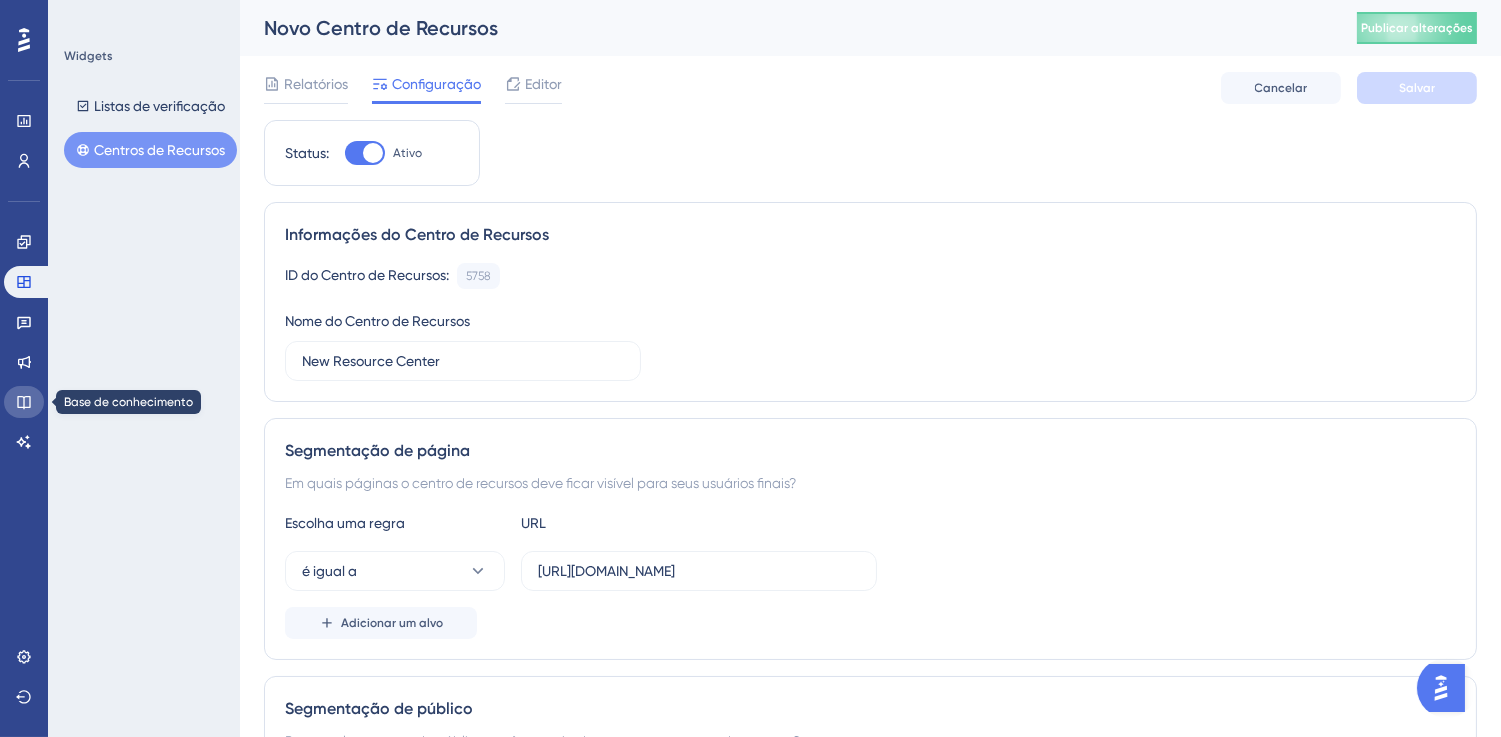 click 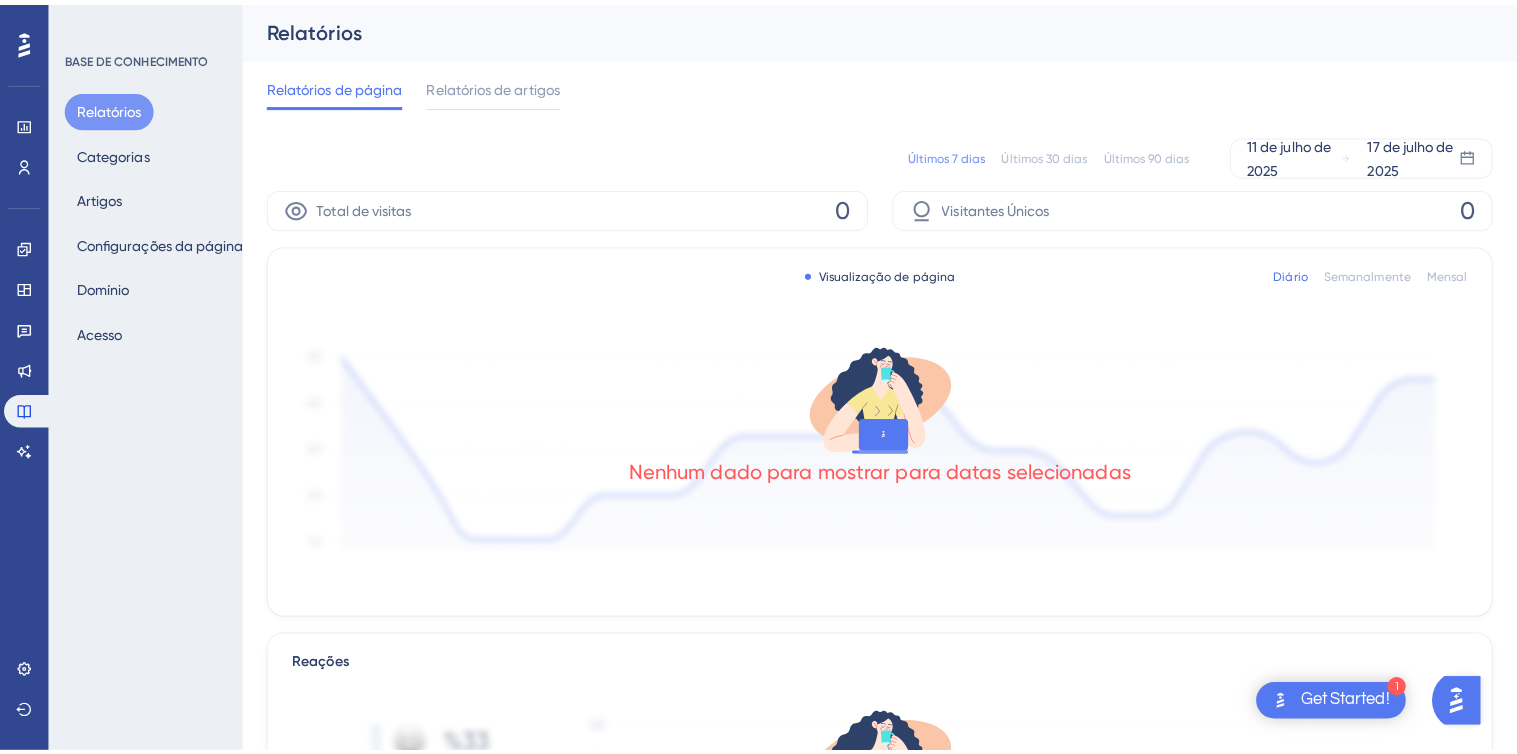 scroll, scrollTop: 0, scrollLeft: 0, axis: both 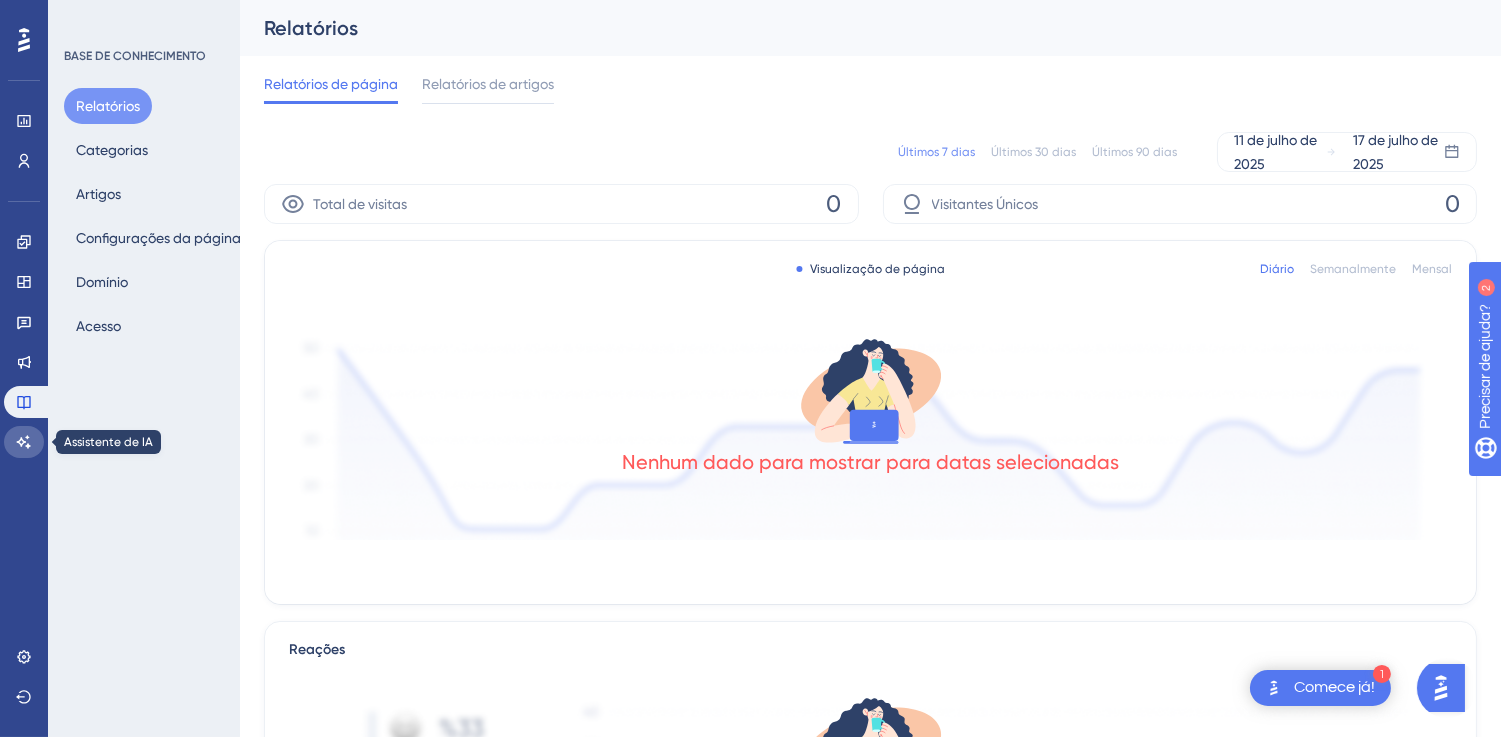 click at bounding box center [24, 442] 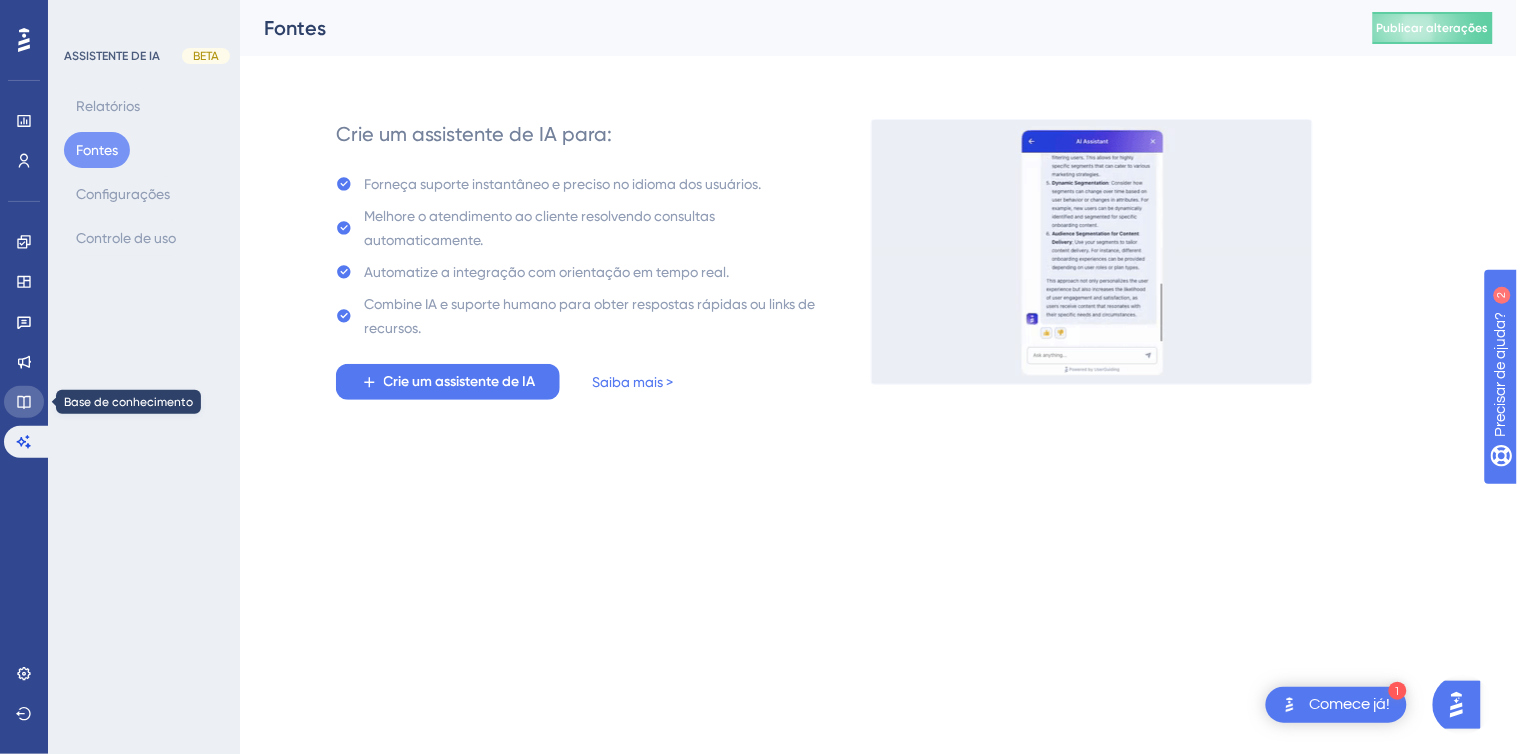 click 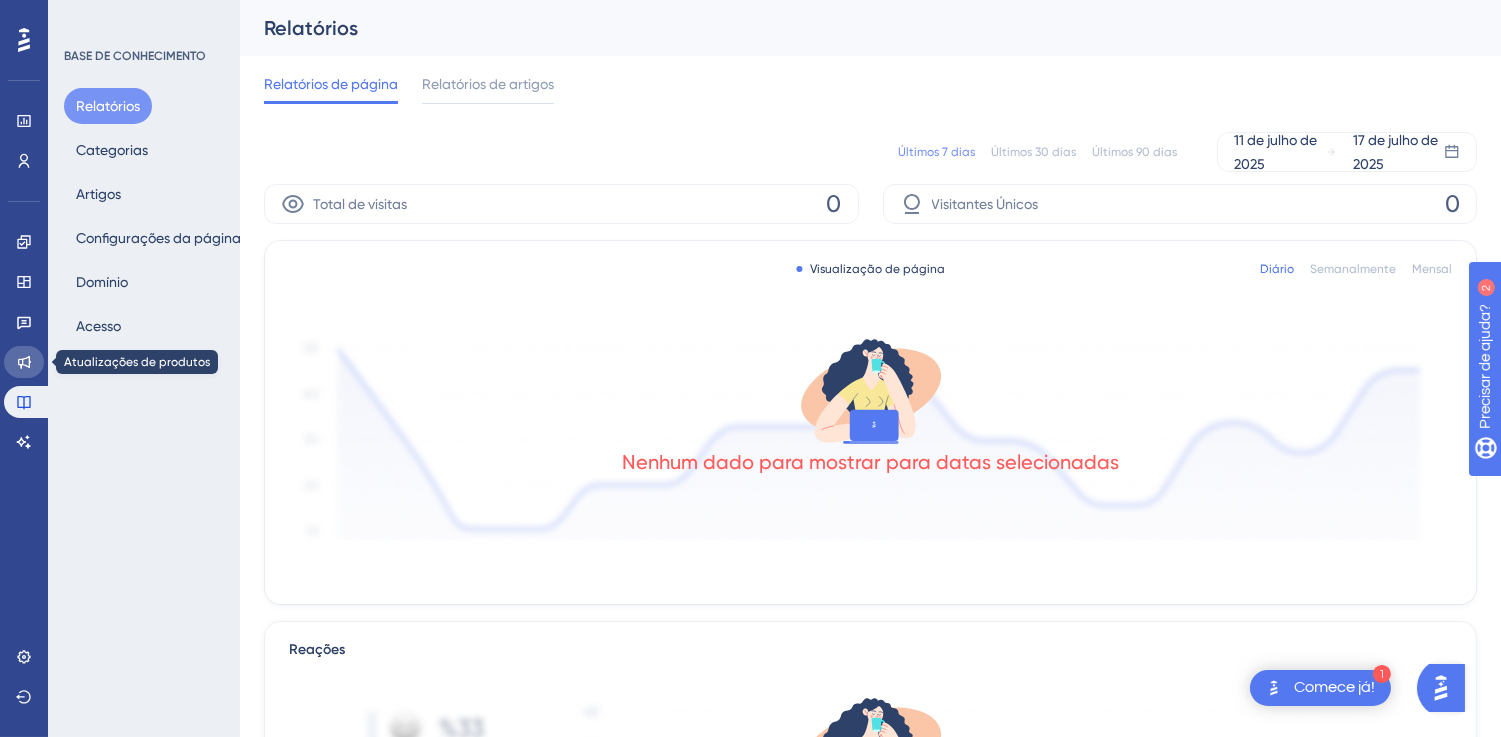 click 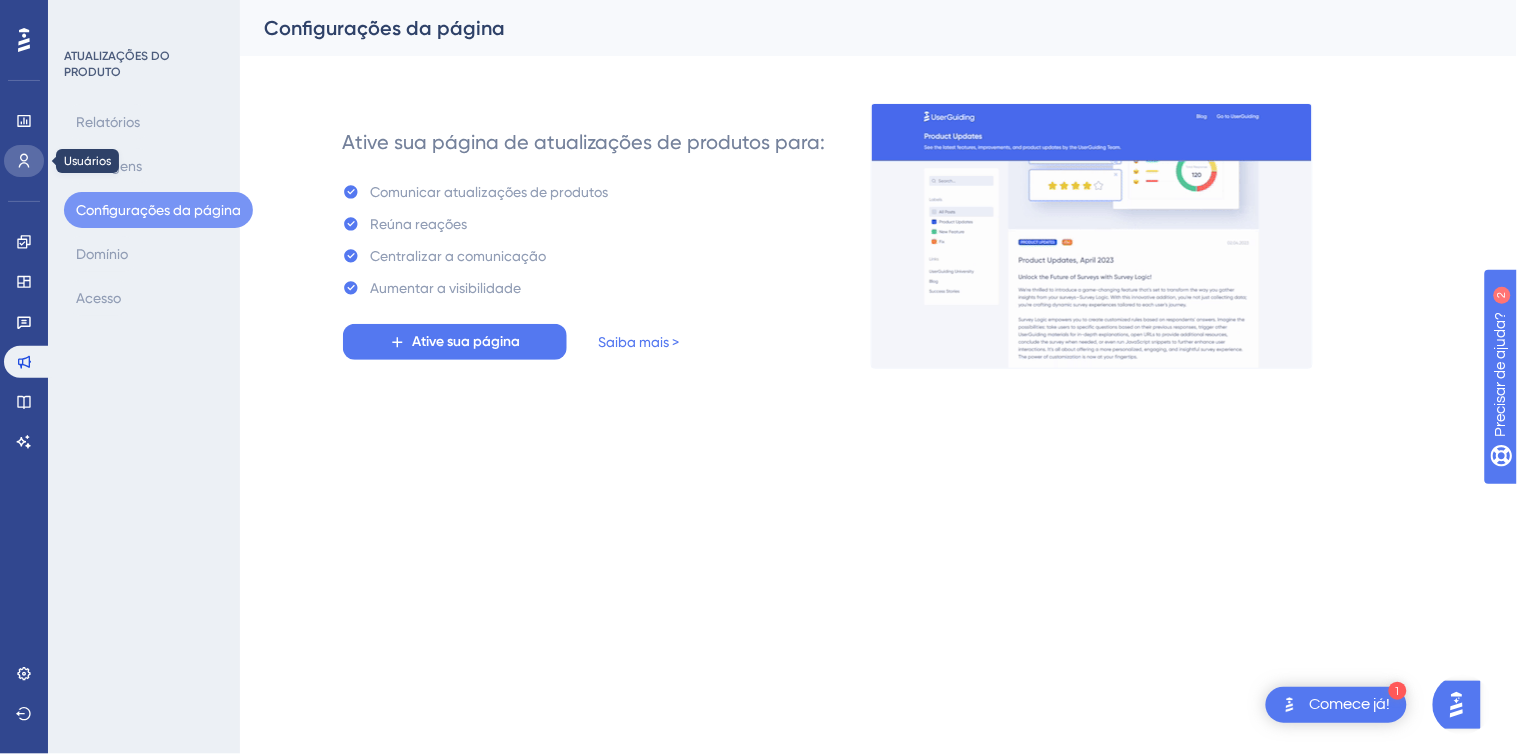 click at bounding box center [24, 161] 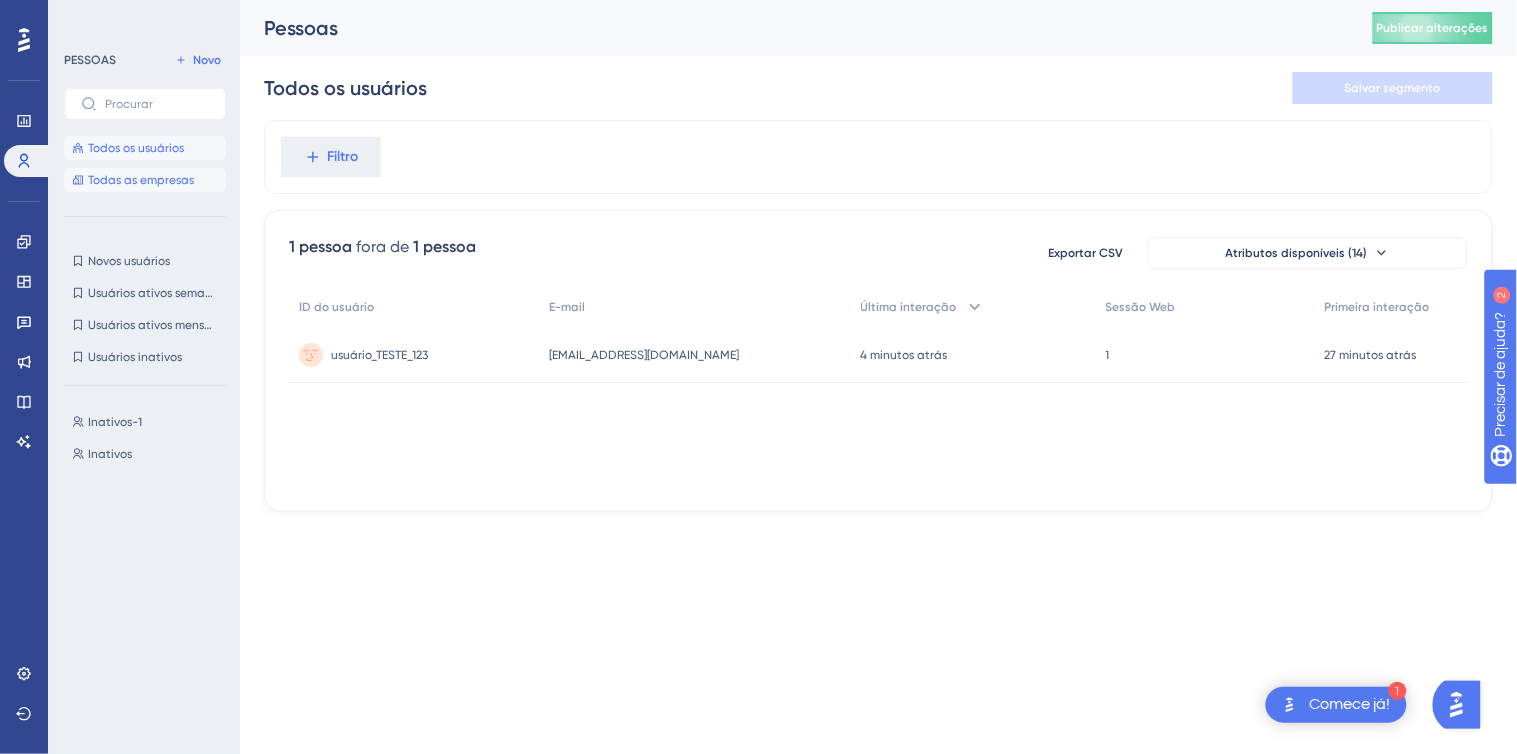 click on "Todas as empresas" at bounding box center [141, 180] 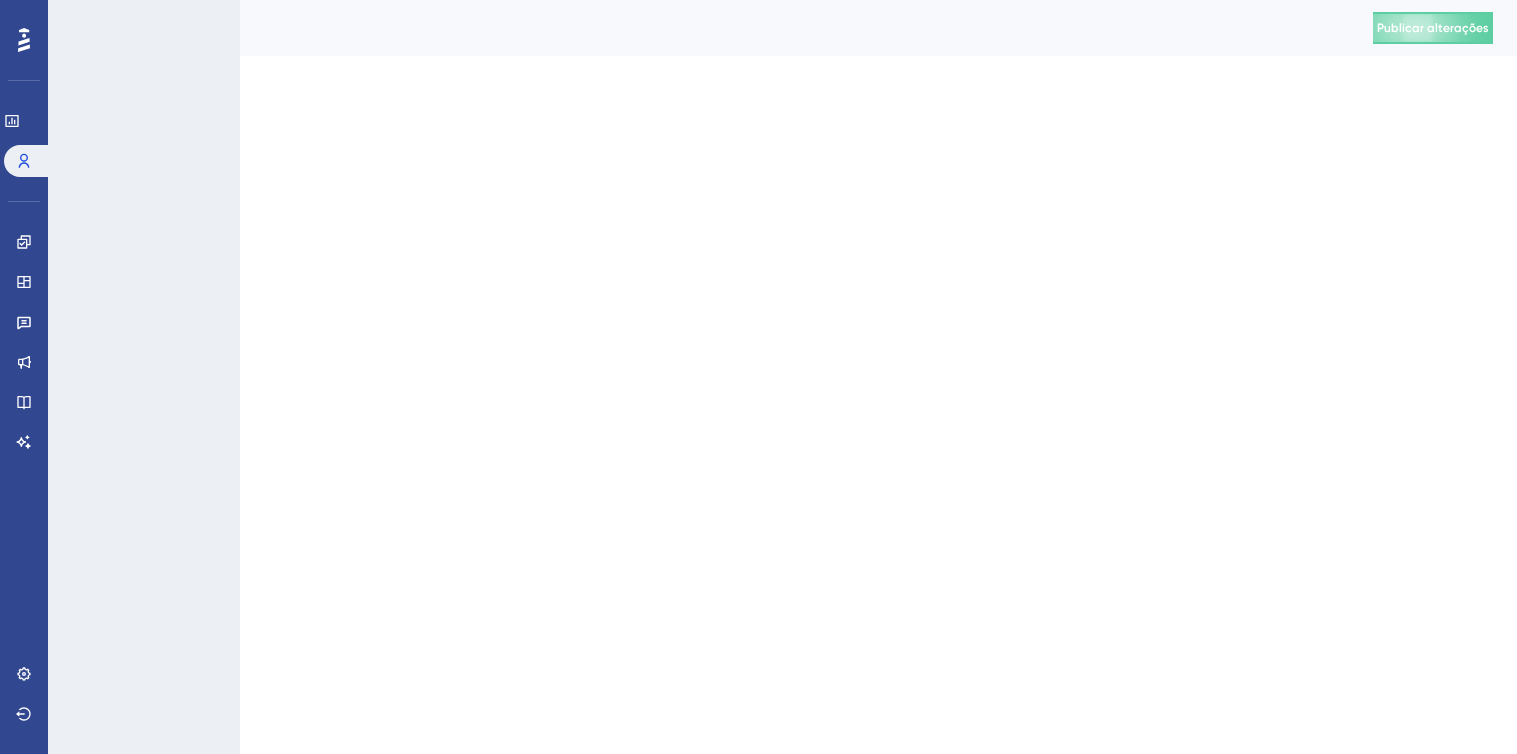 scroll, scrollTop: 0, scrollLeft: 0, axis: both 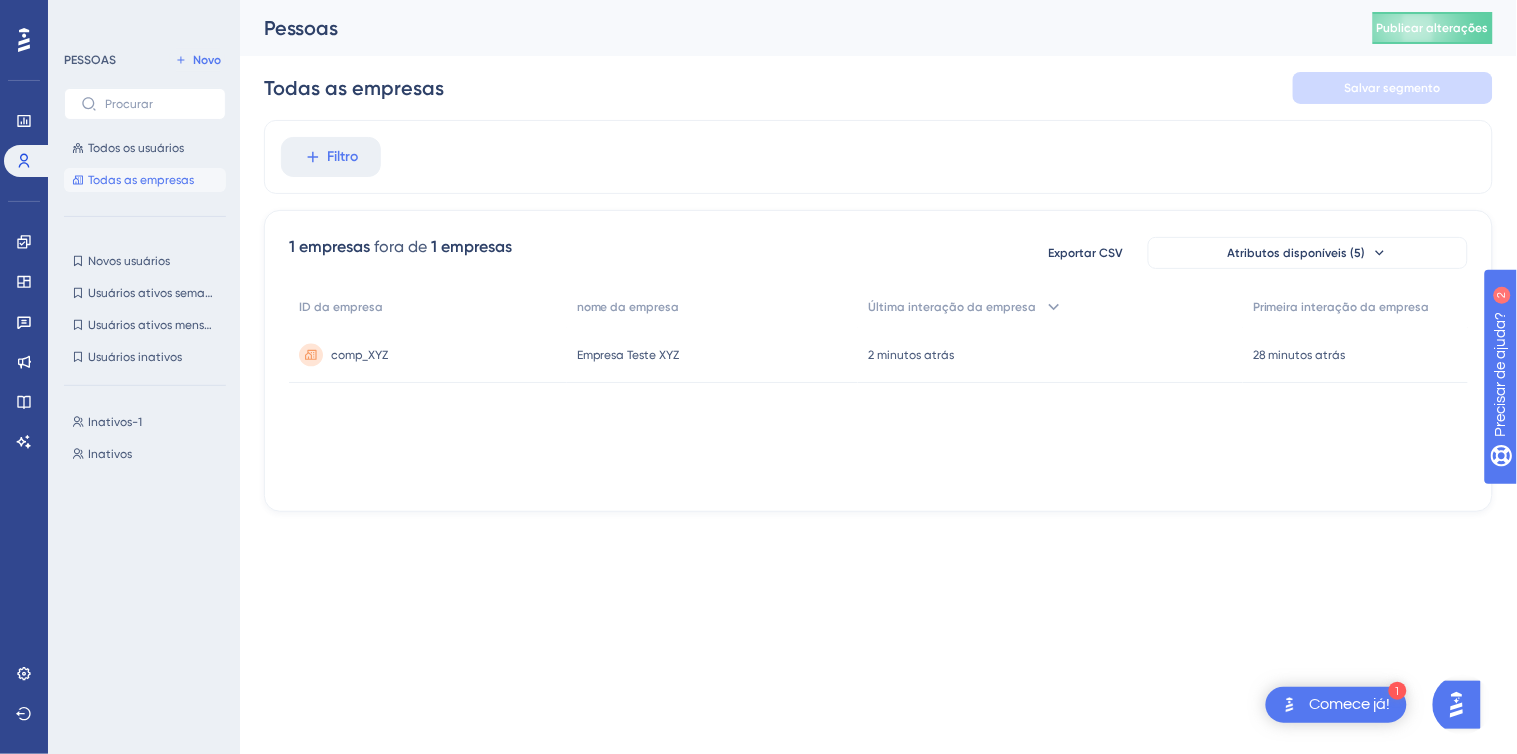 click on "comp_XYZ comp_XYZ" at bounding box center [359, 355] 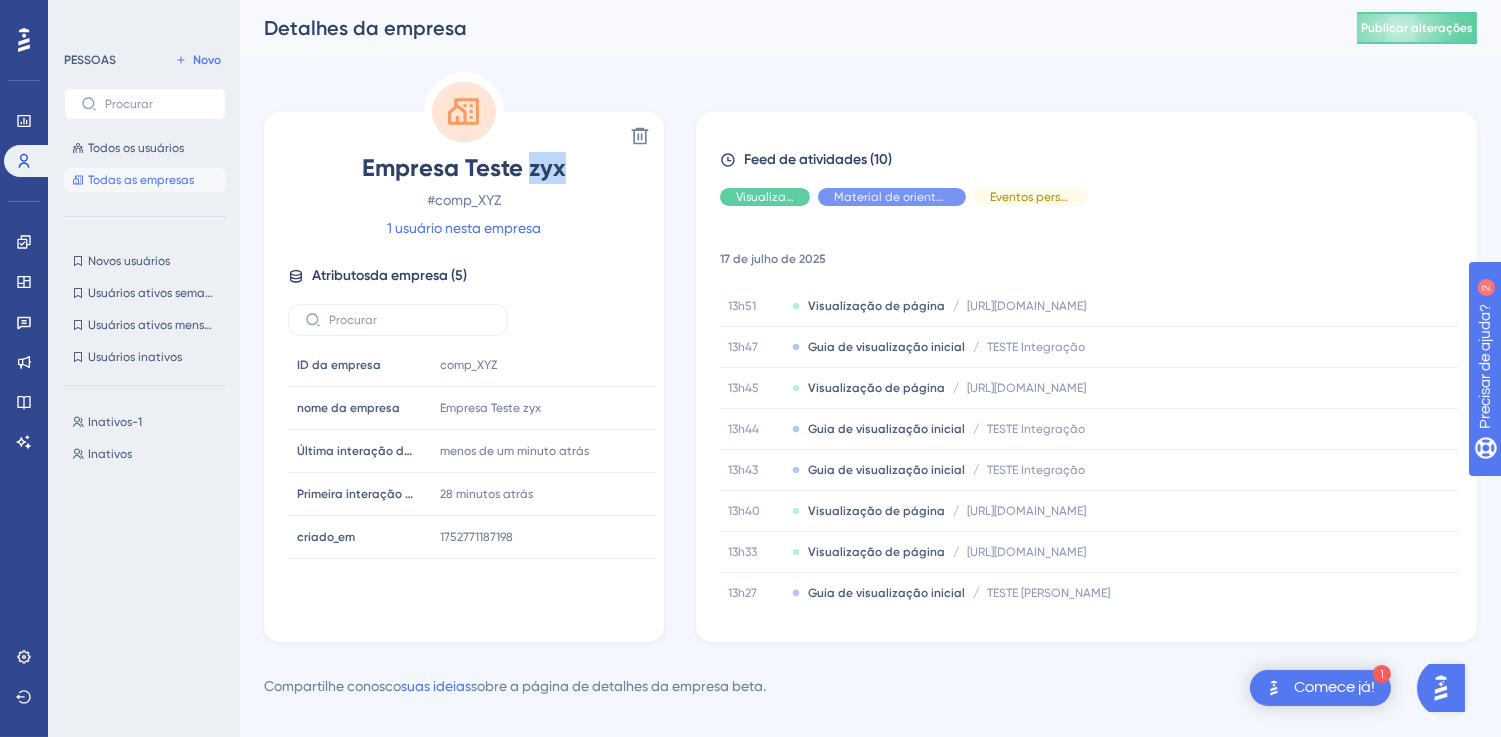 drag, startPoint x: 525, startPoint y: 168, endPoint x: 575, endPoint y: 173, distance: 50.24938 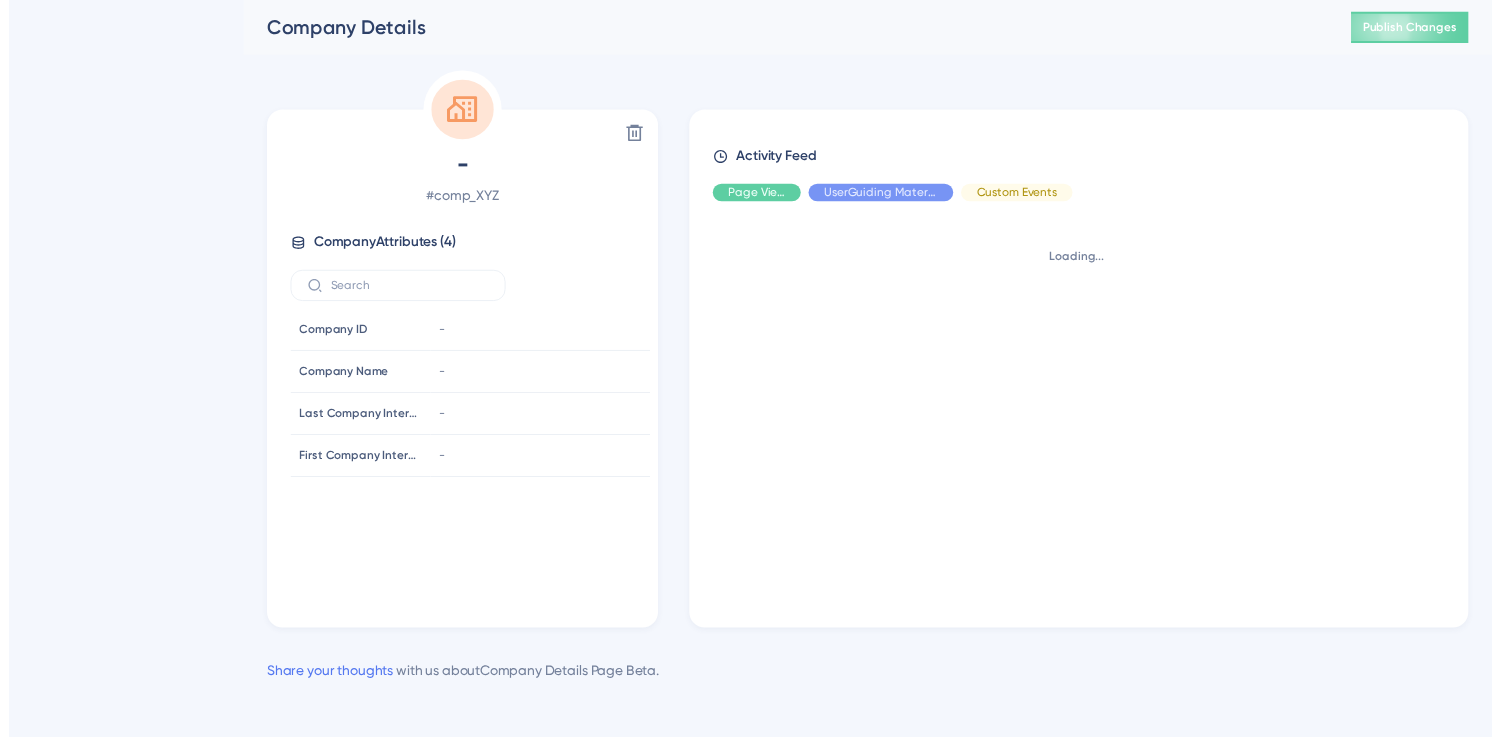 scroll, scrollTop: 0, scrollLeft: 0, axis: both 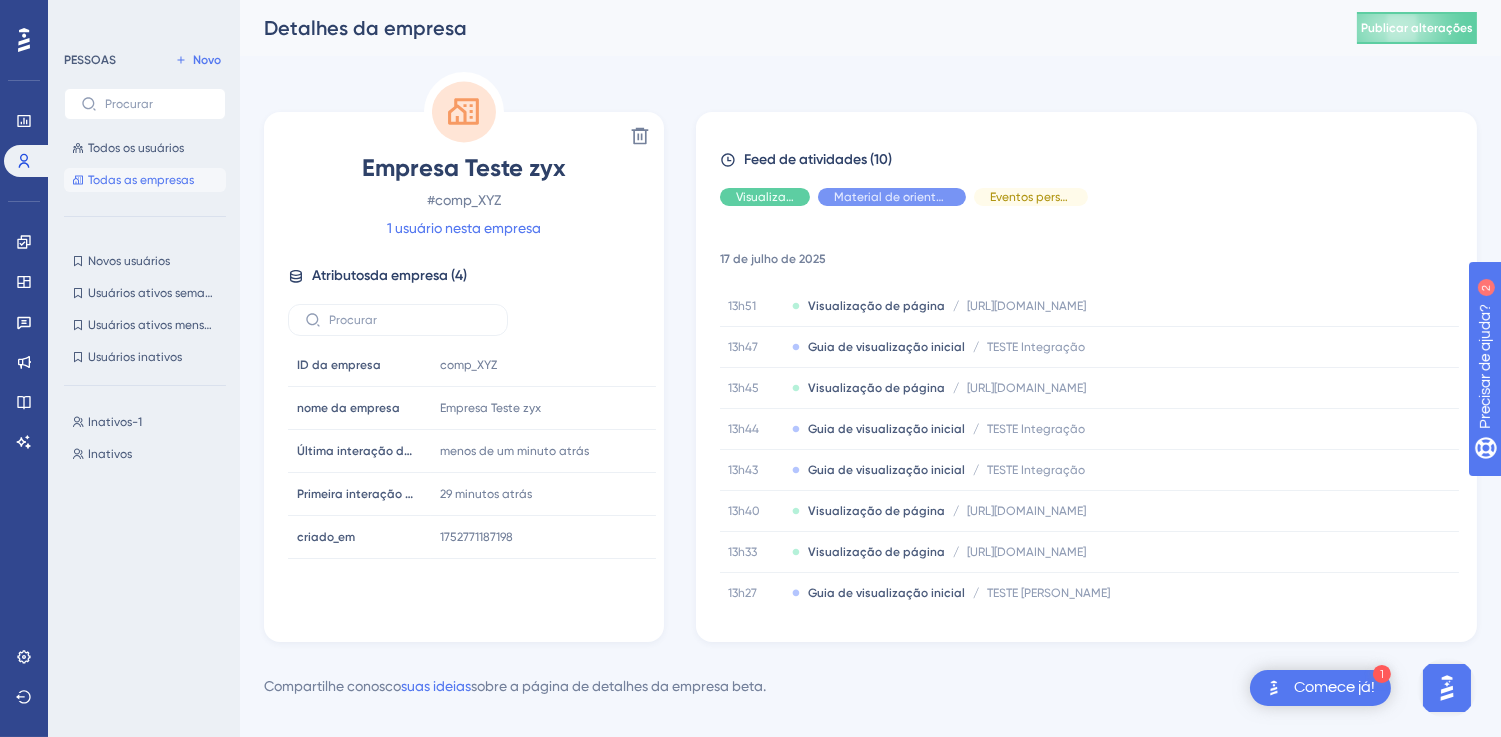 click on "Todas as empresas" at bounding box center (141, 180) 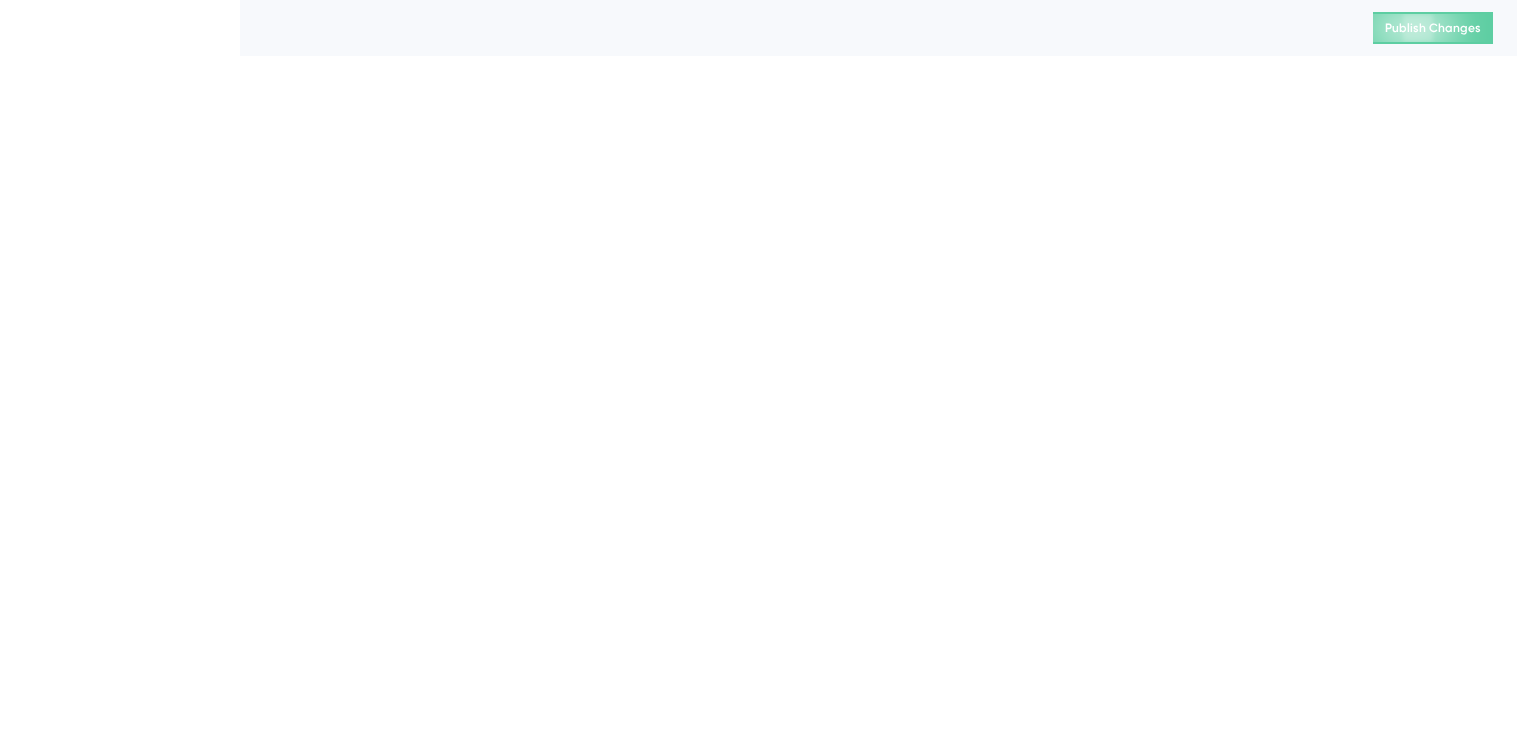 scroll, scrollTop: 0, scrollLeft: 0, axis: both 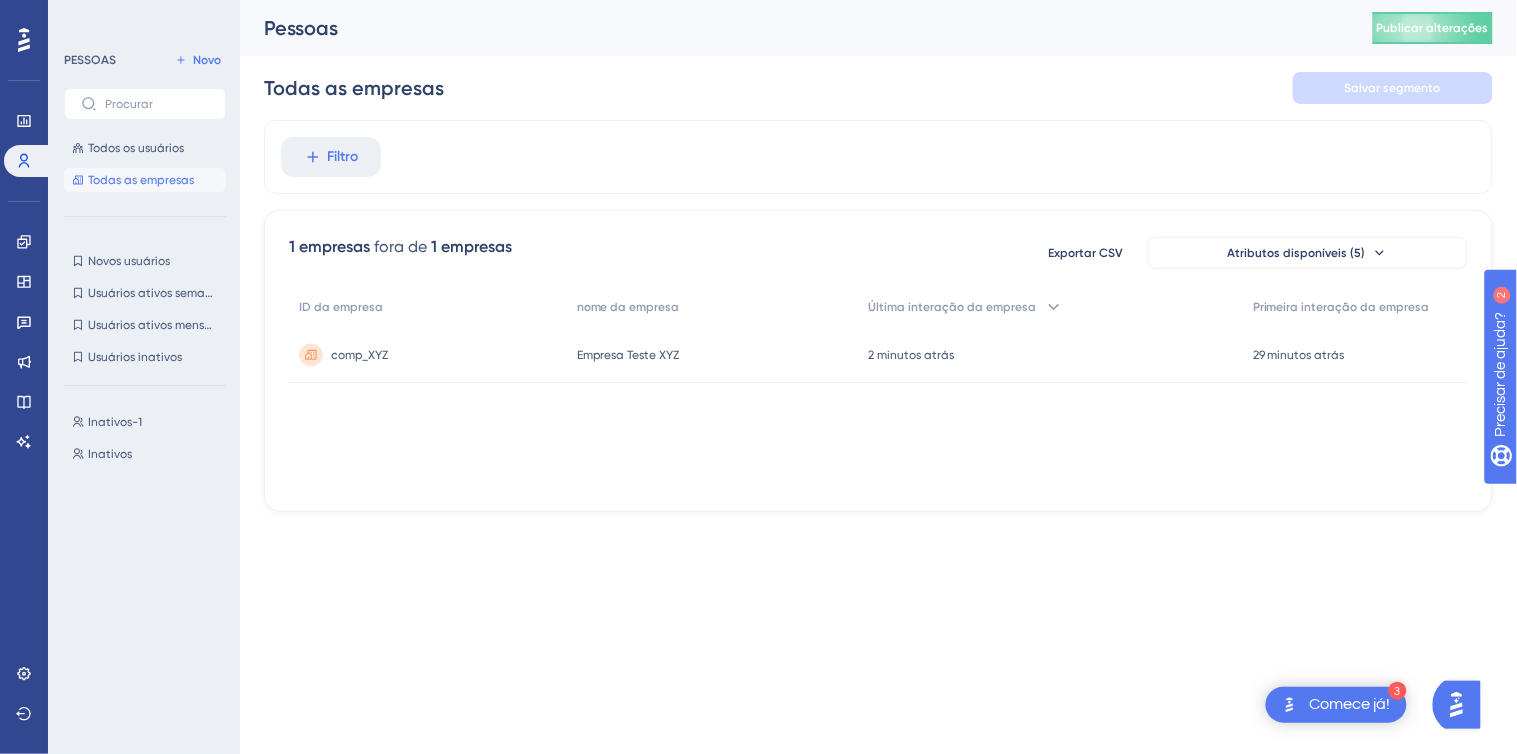 click on "comp_XYZ comp_XYZ" at bounding box center [359, 355] 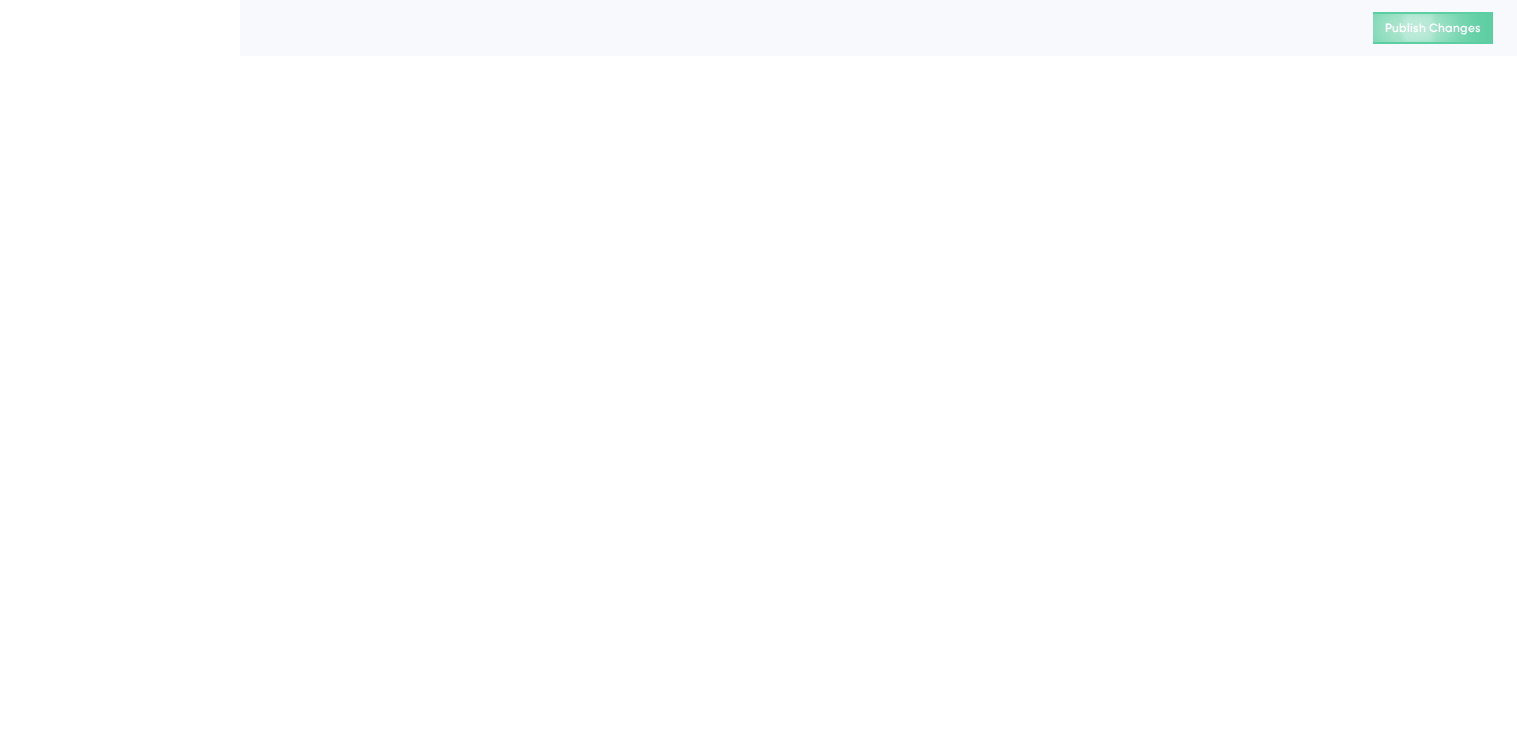 scroll, scrollTop: 0, scrollLeft: 0, axis: both 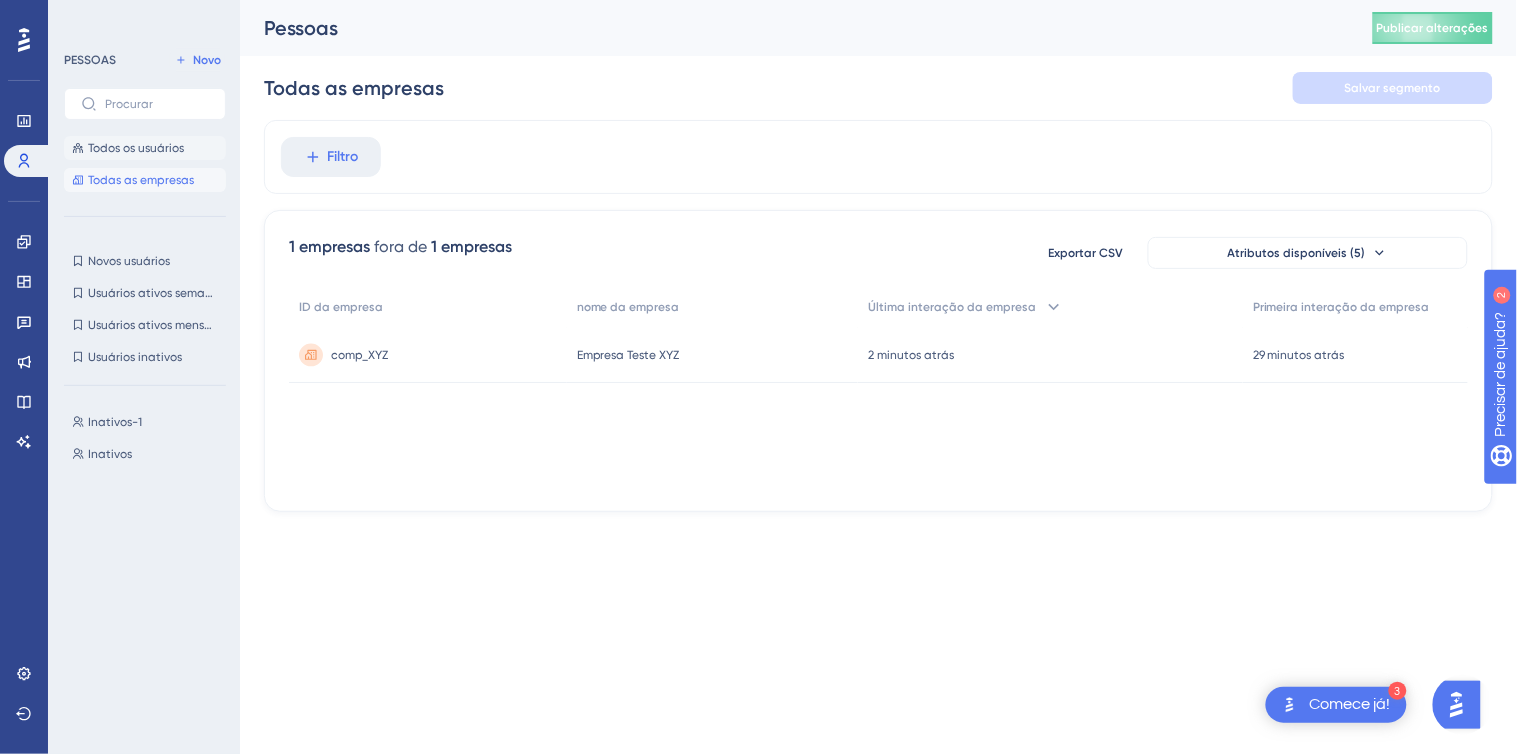 click on "Todos os usuários" at bounding box center [136, 148] 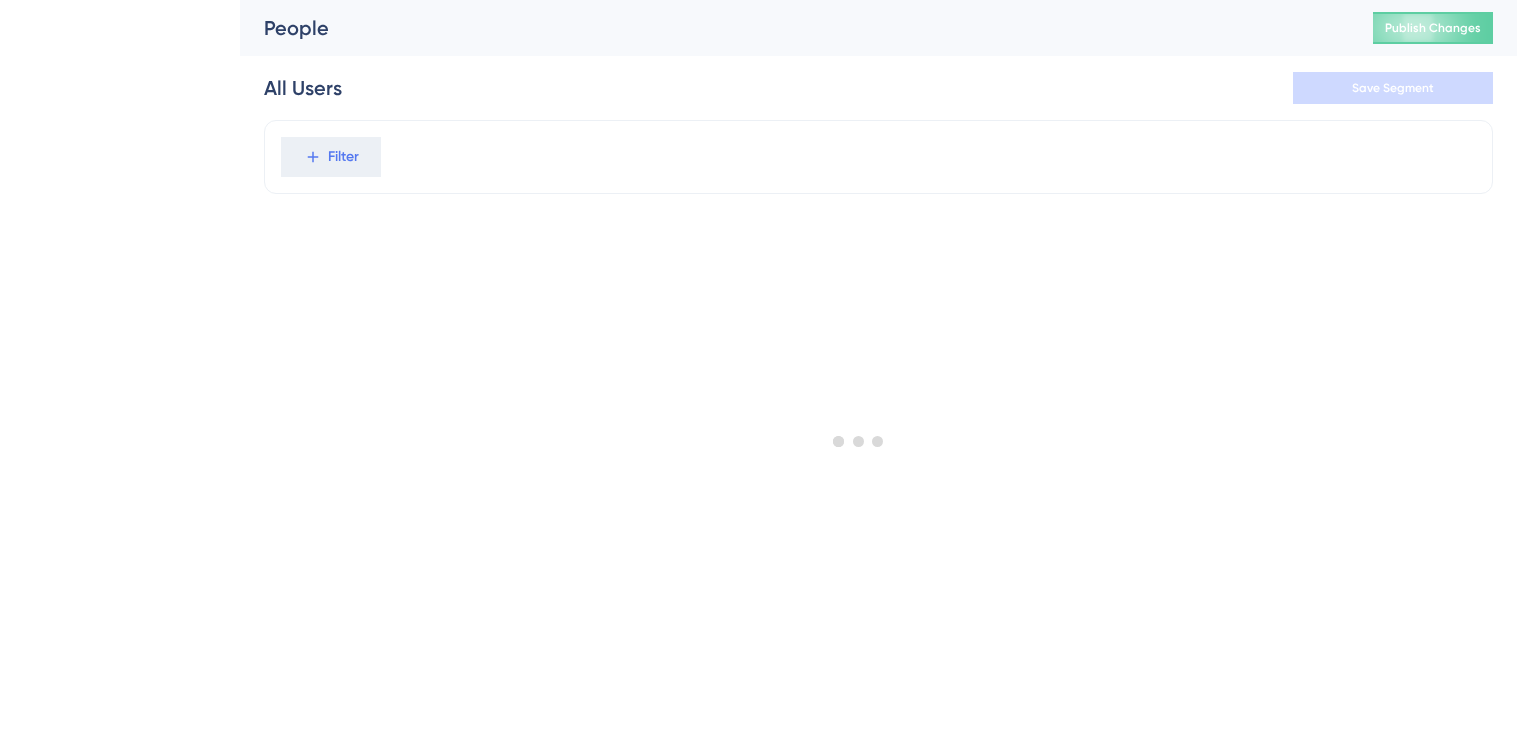 scroll, scrollTop: 0, scrollLeft: 0, axis: both 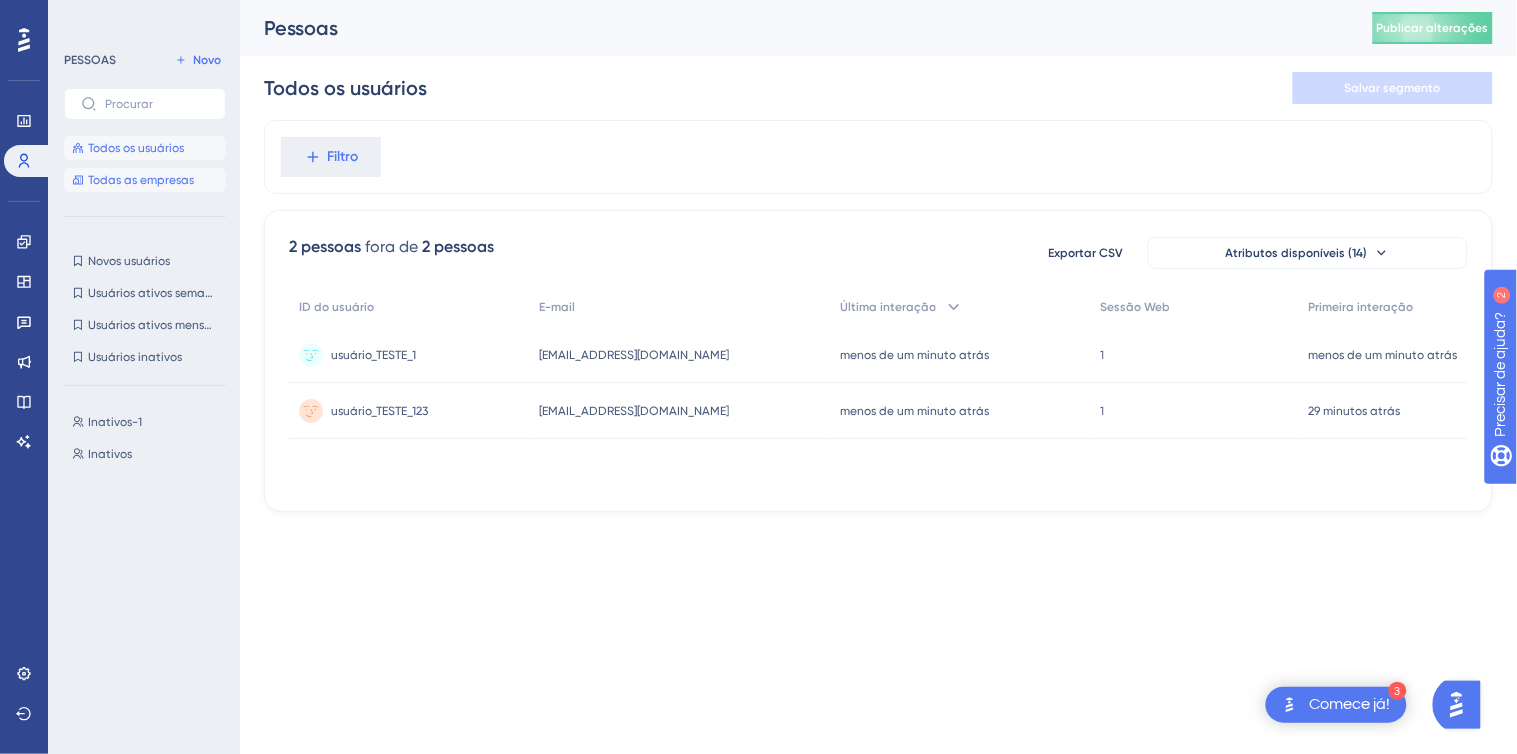 click on "Todas as empresas" at bounding box center [145, 180] 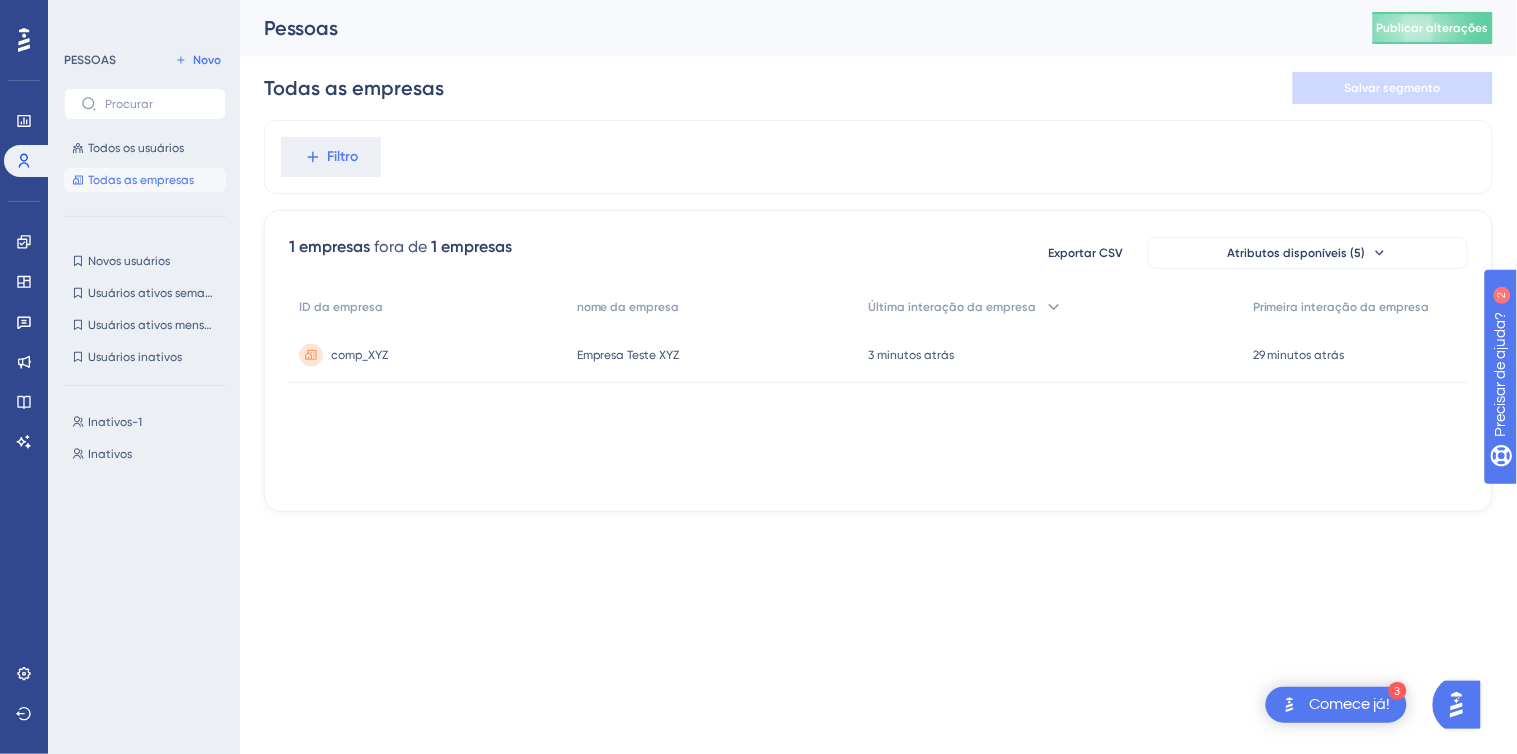 click on "comp_XYZ comp_XYZ" at bounding box center [428, 355] 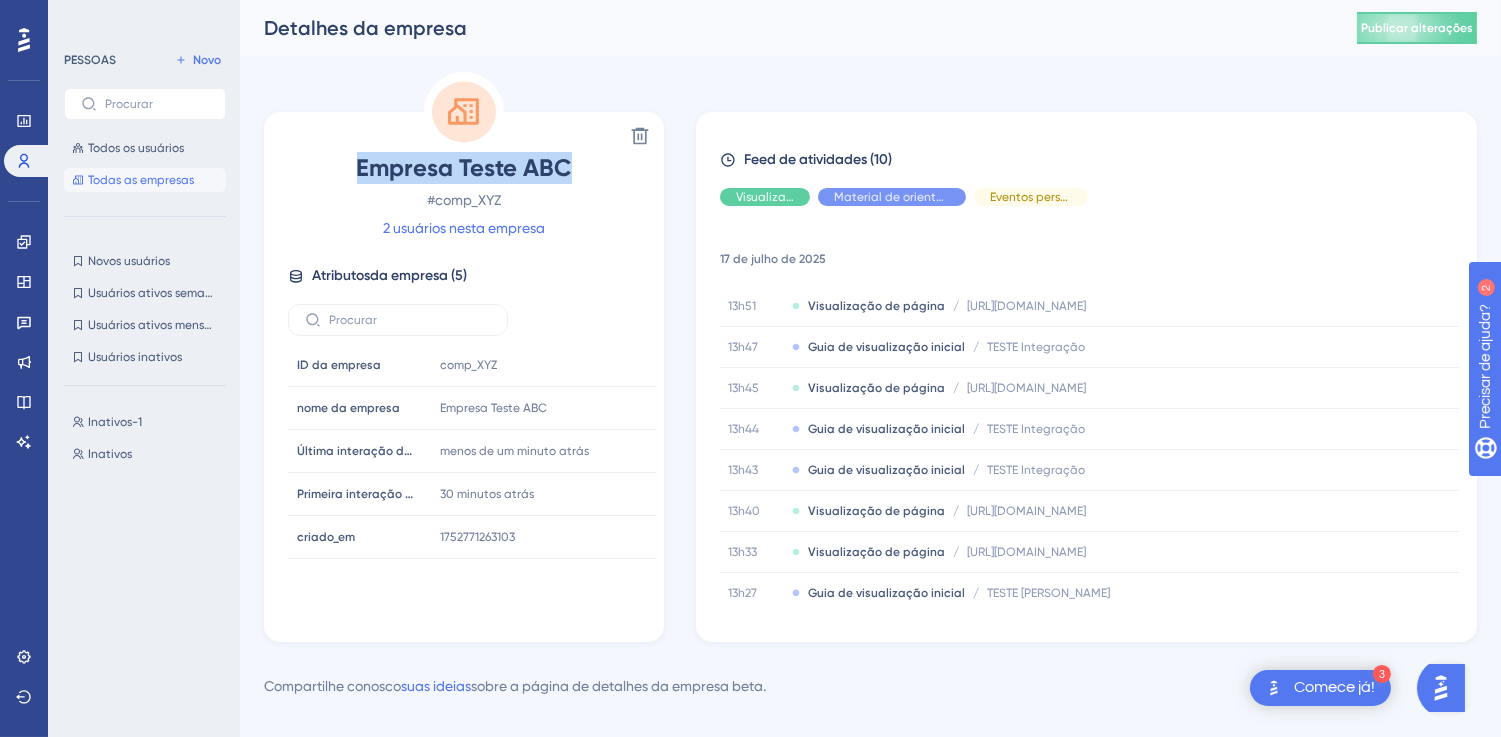 drag, startPoint x: 354, startPoint y: 165, endPoint x: 585, endPoint y: 167, distance: 231.00865 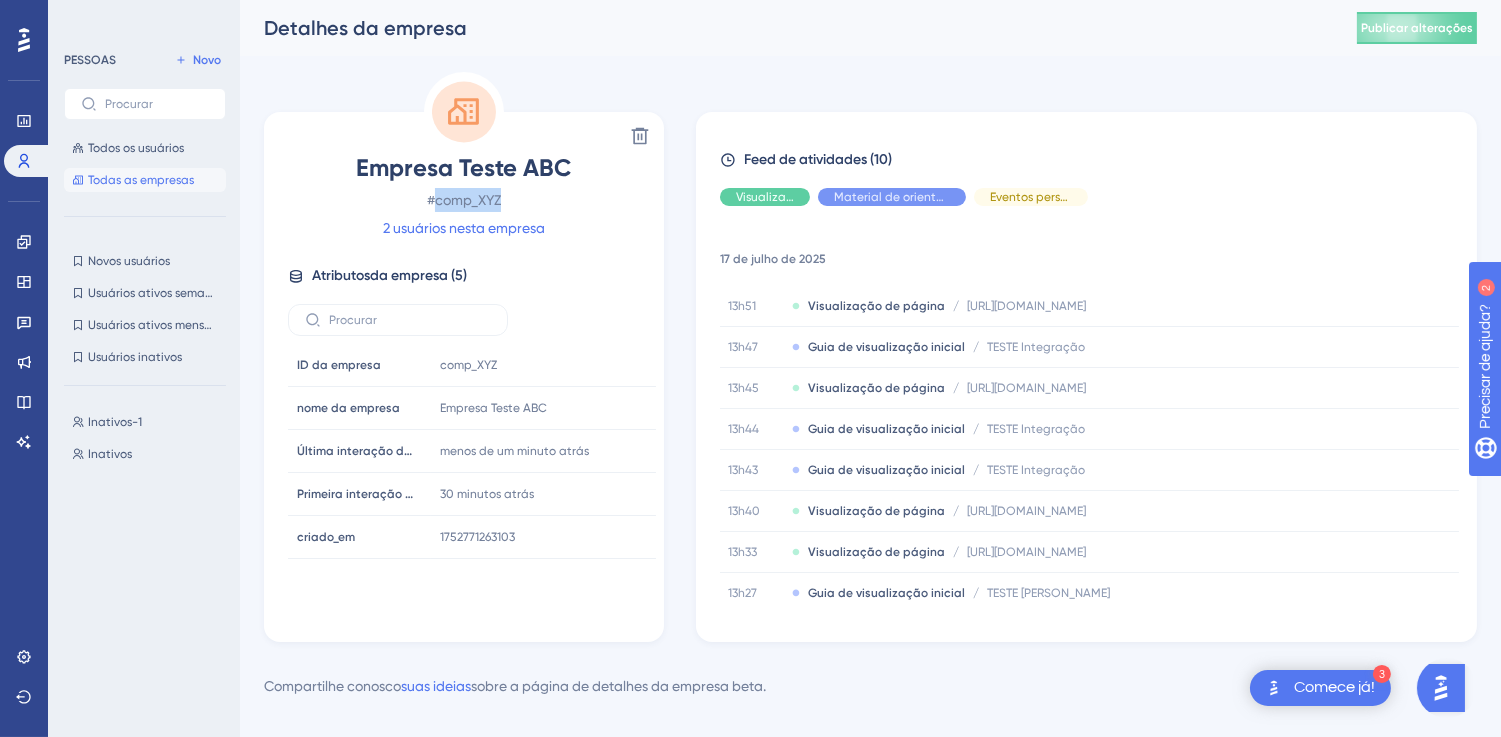 drag, startPoint x: 437, startPoint y: 198, endPoint x: 524, endPoint y: 193, distance: 87.14356 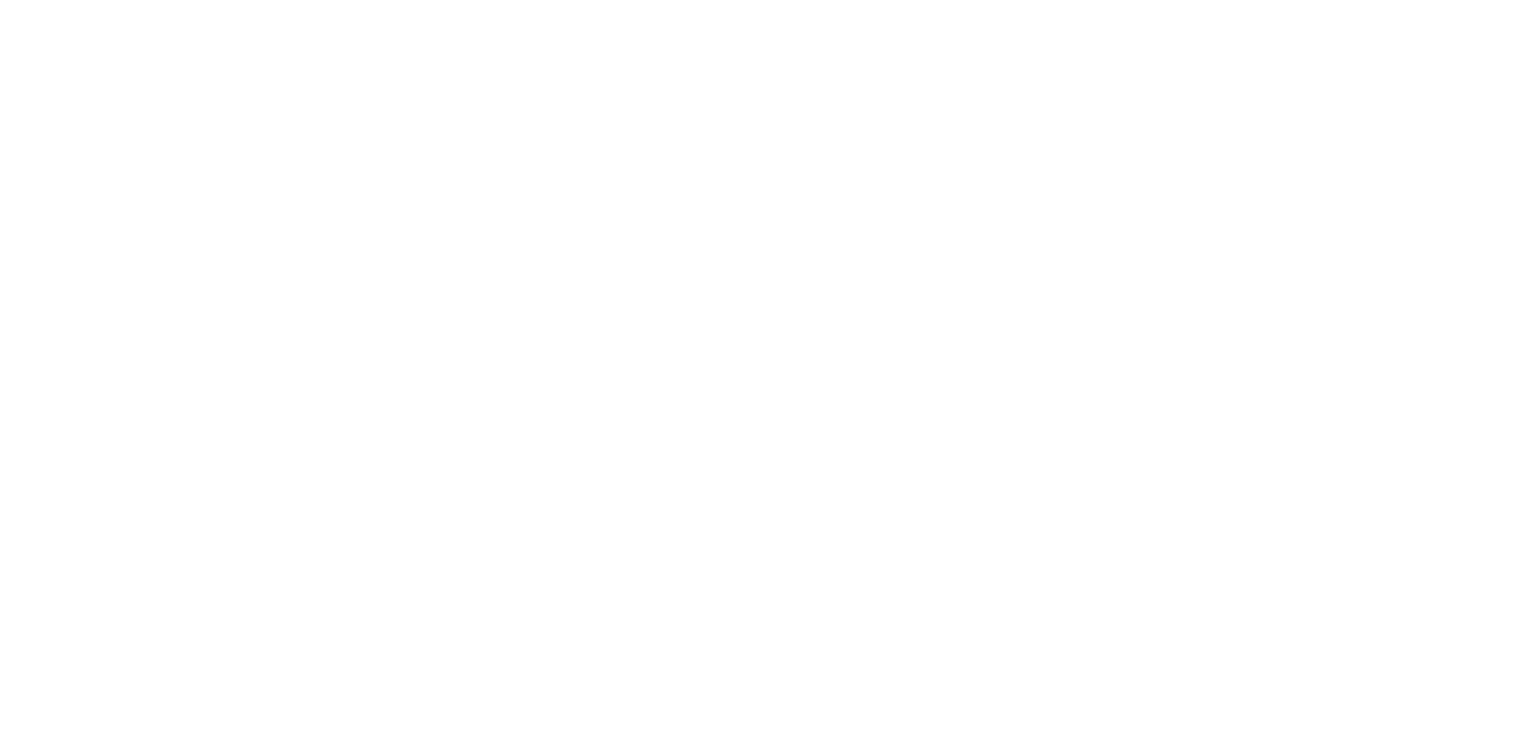 scroll, scrollTop: 0, scrollLeft: 0, axis: both 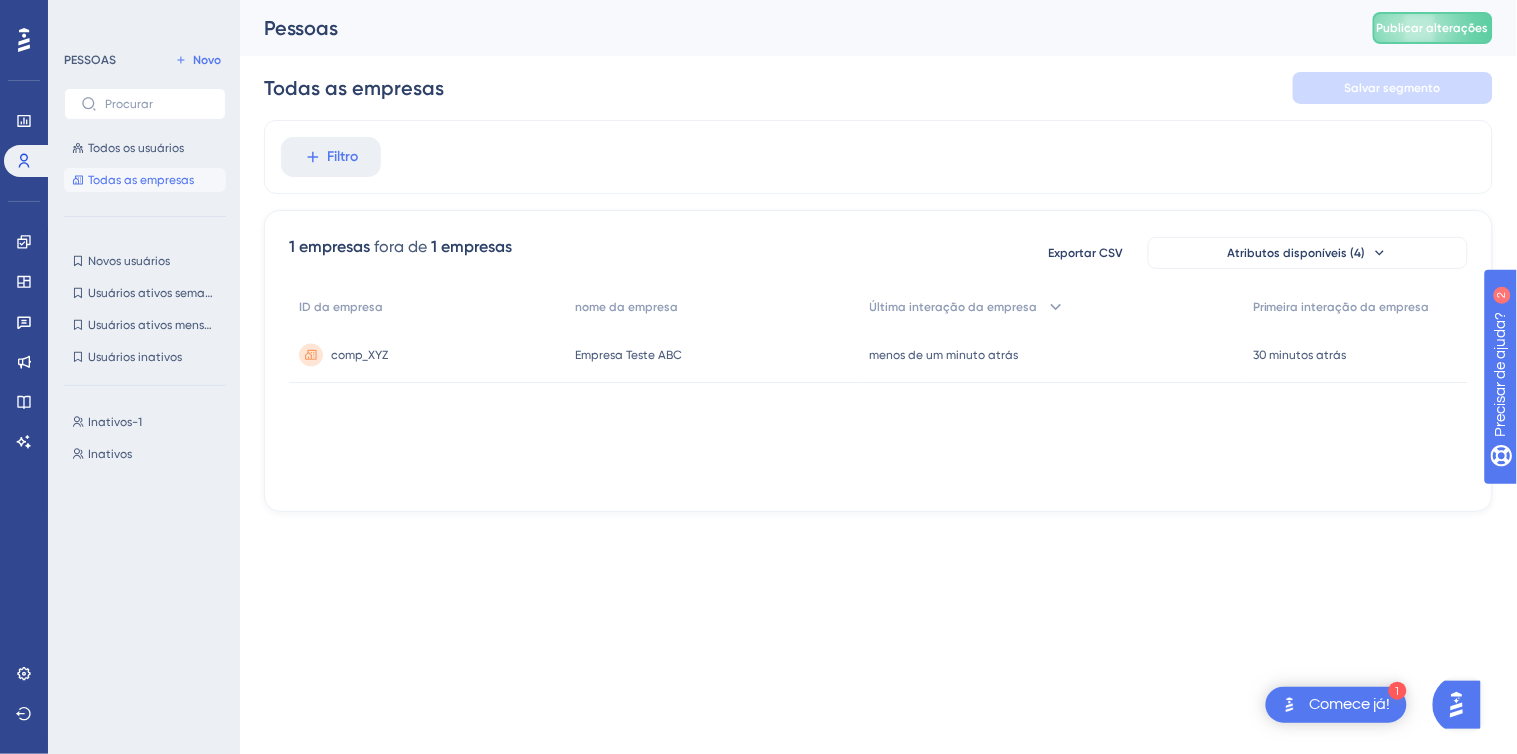 click on "comp_XYZ" at bounding box center [359, 355] 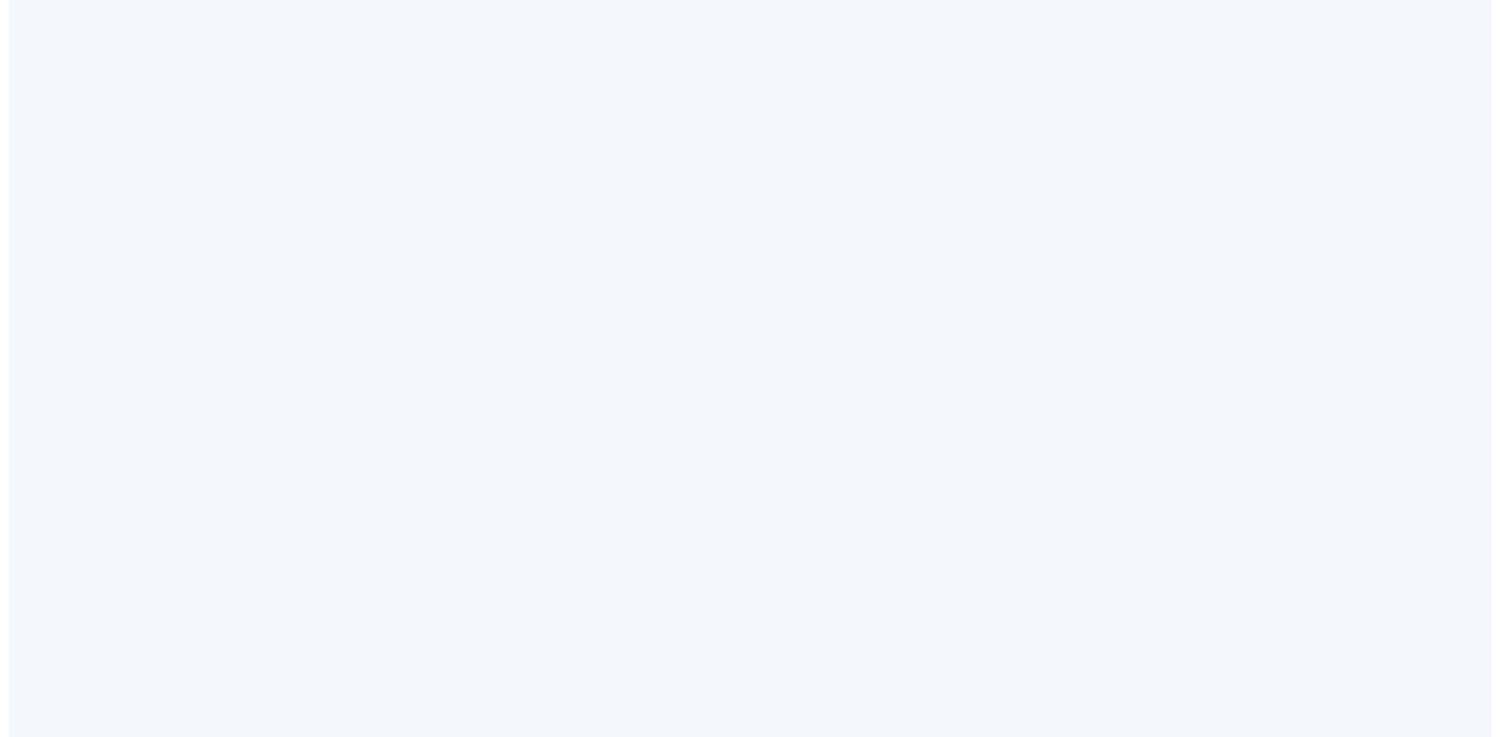 scroll, scrollTop: 0, scrollLeft: 0, axis: both 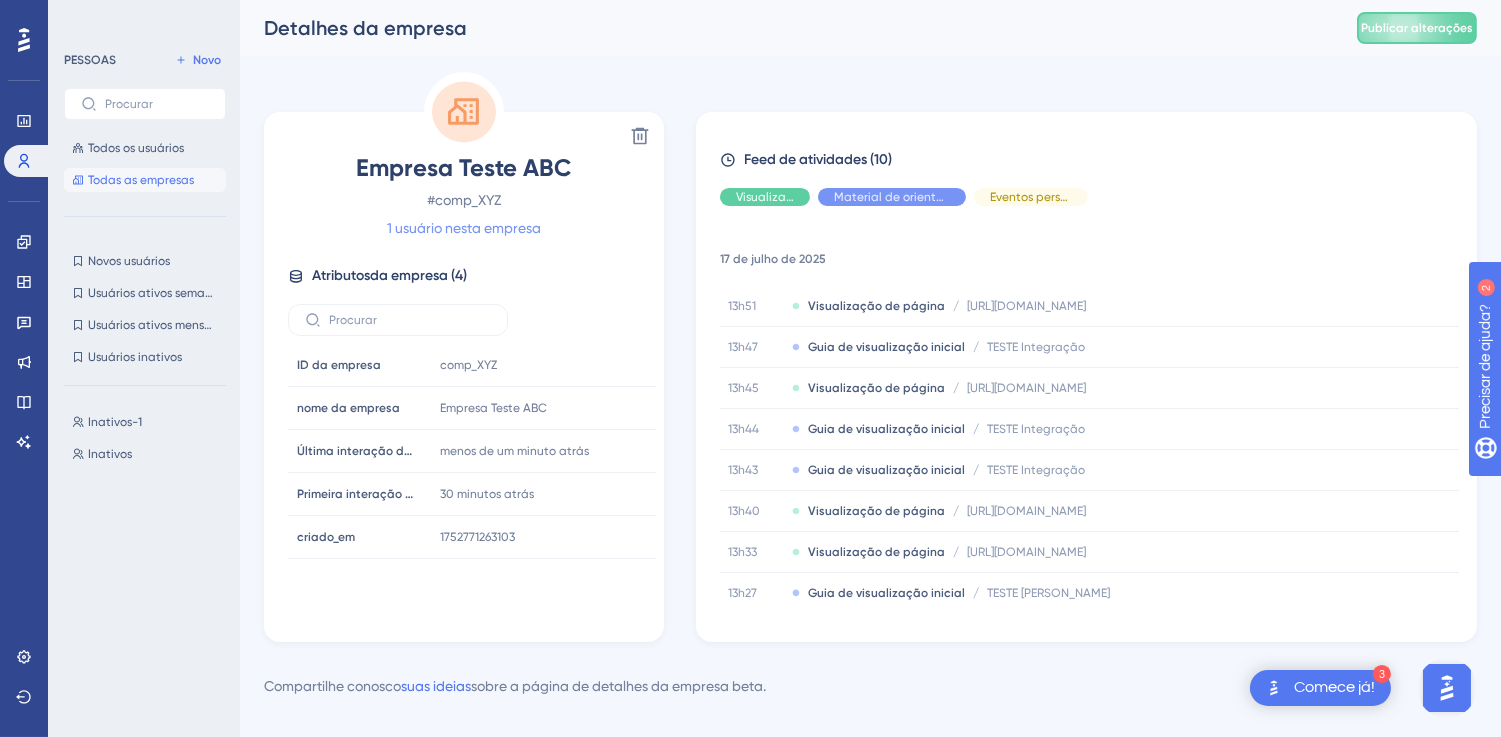 click on "1 usuário nesta empresa" at bounding box center (464, 228) 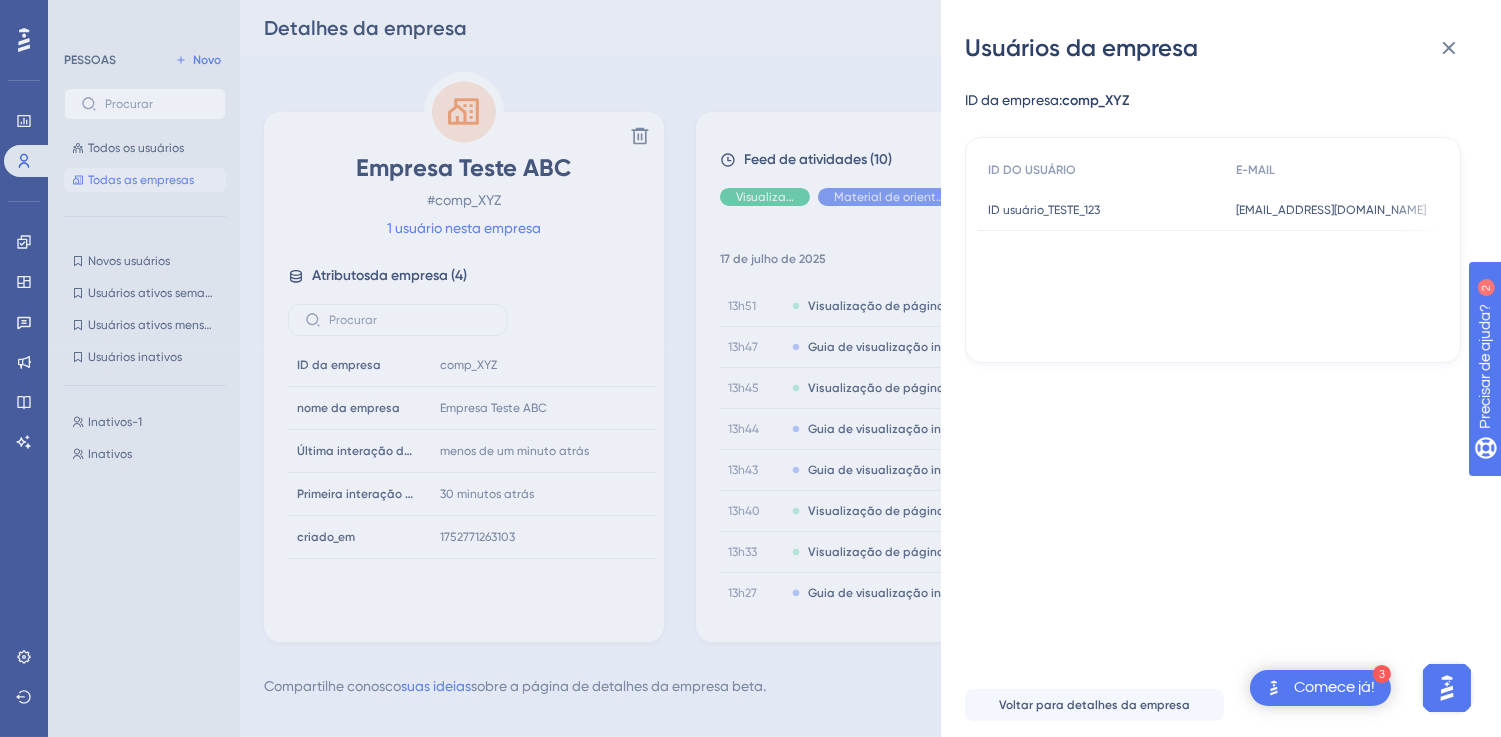 click on "ID usuário_TESTE_123" at bounding box center (1044, 210) 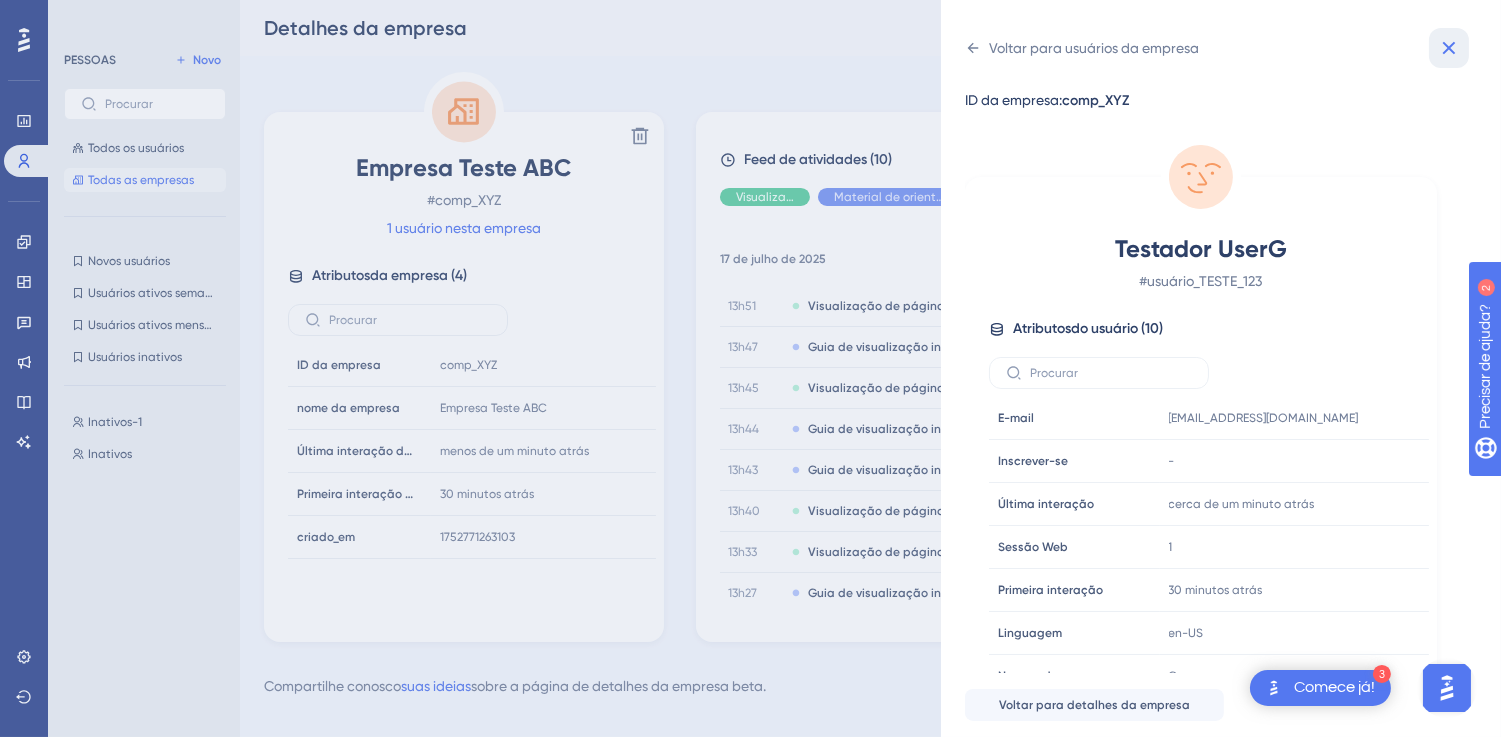 click 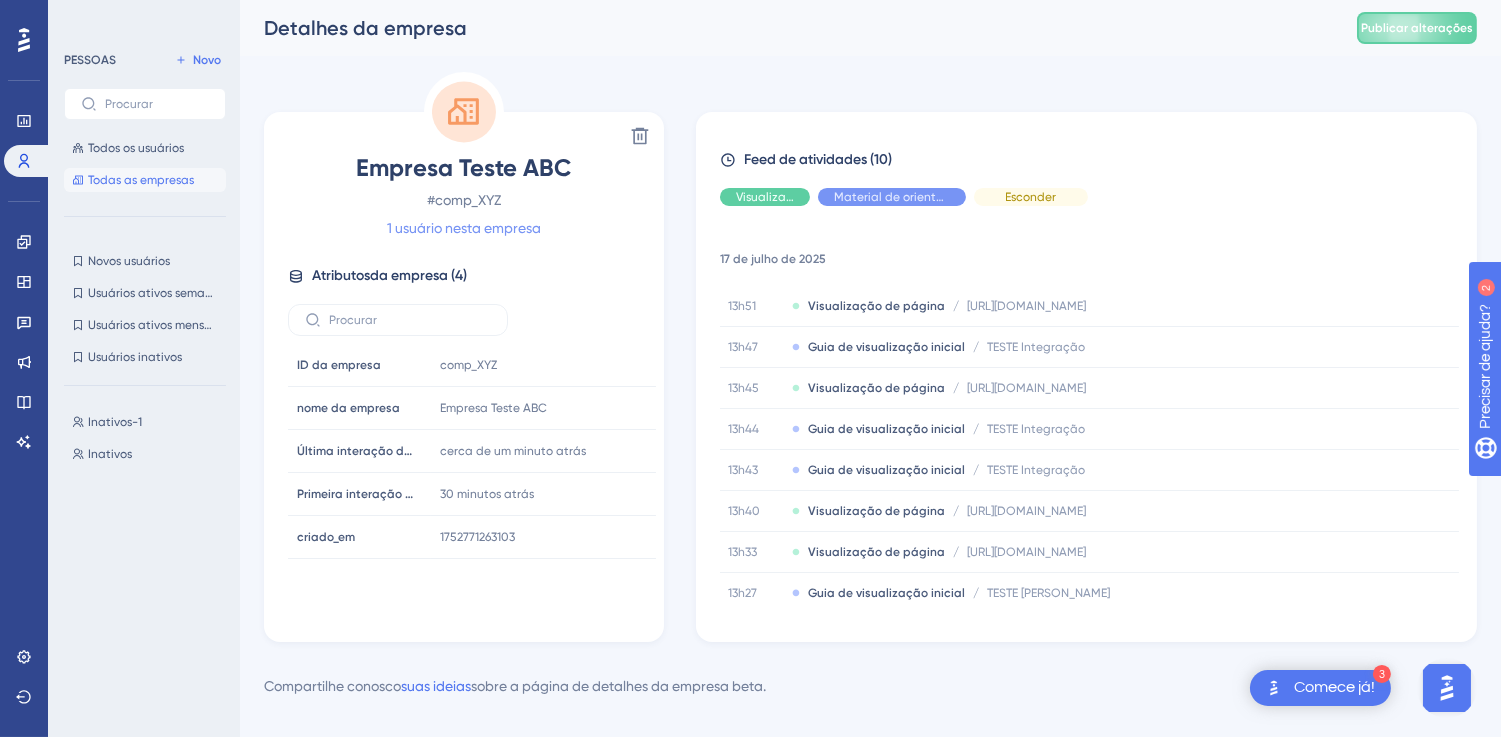 click on "1 usuário nesta empresa" at bounding box center [464, 228] 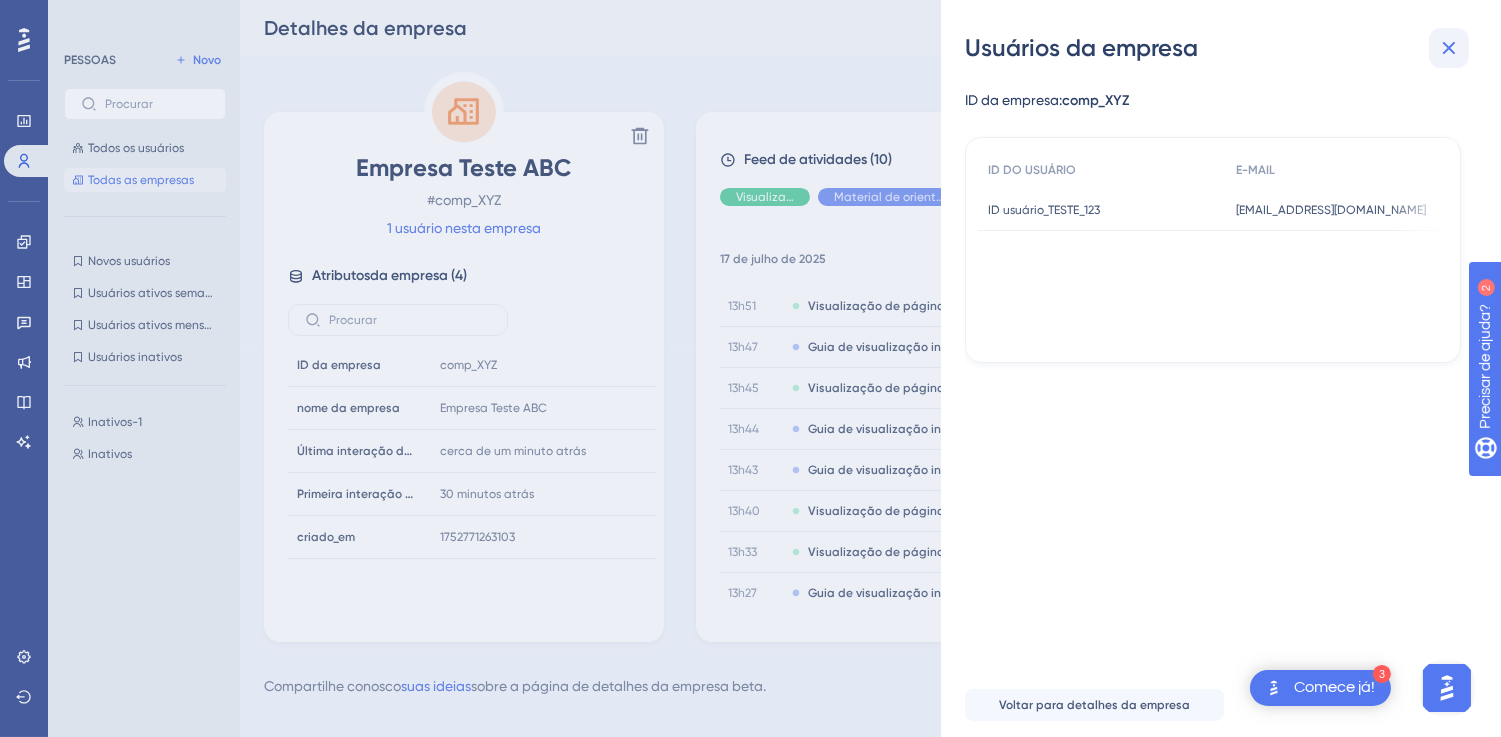 click 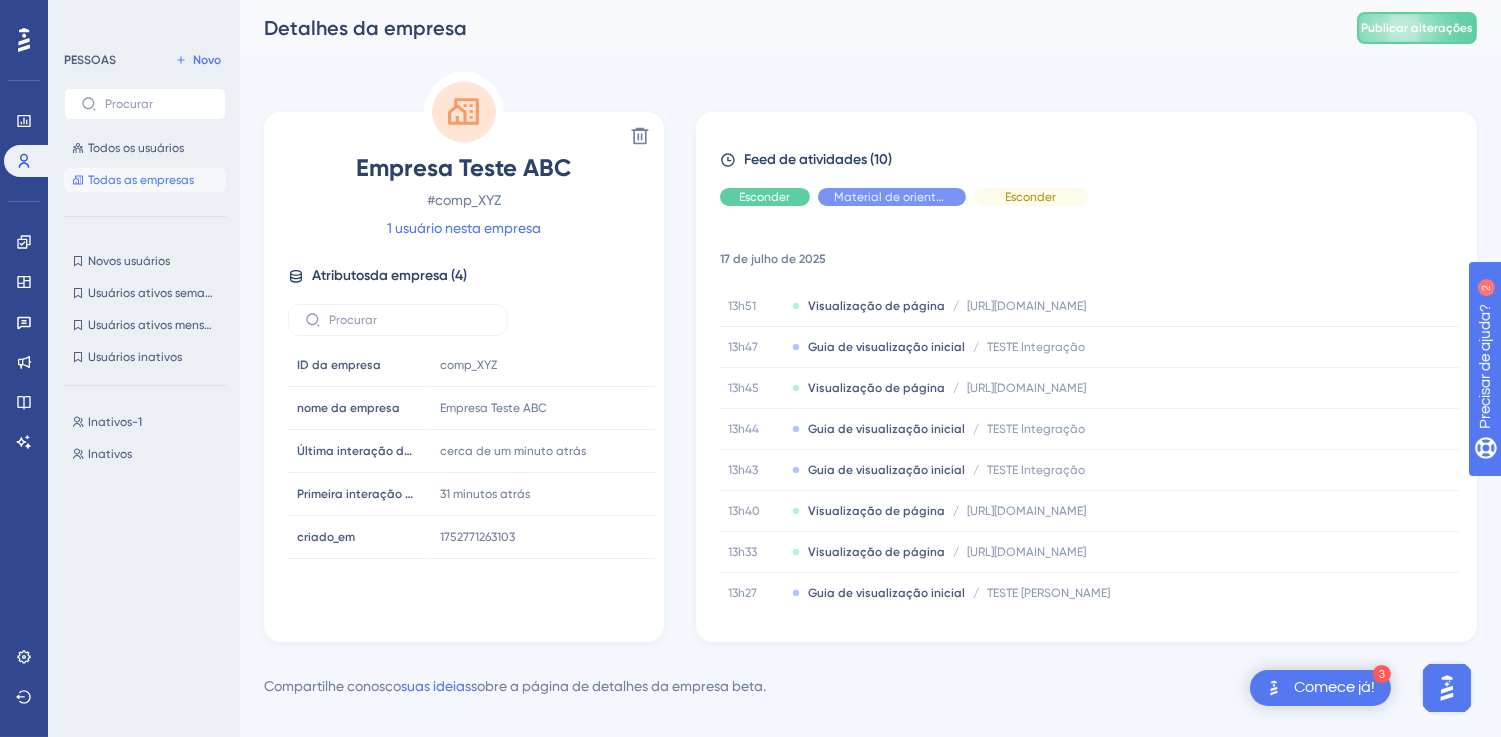 click on "Atributos" at bounding box center (341, 275) 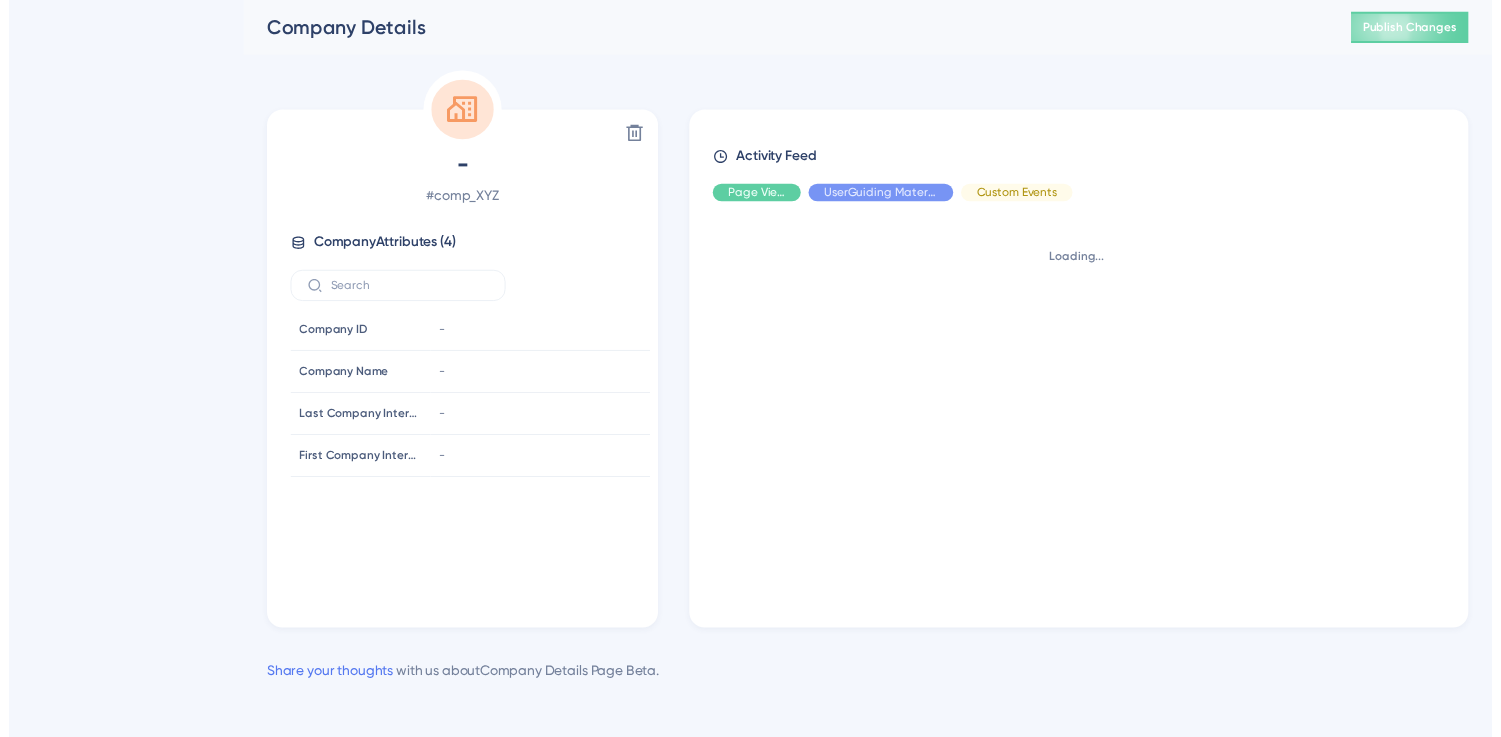 scroll, scrollTop: 0, scrollLeft: 0, axis: both 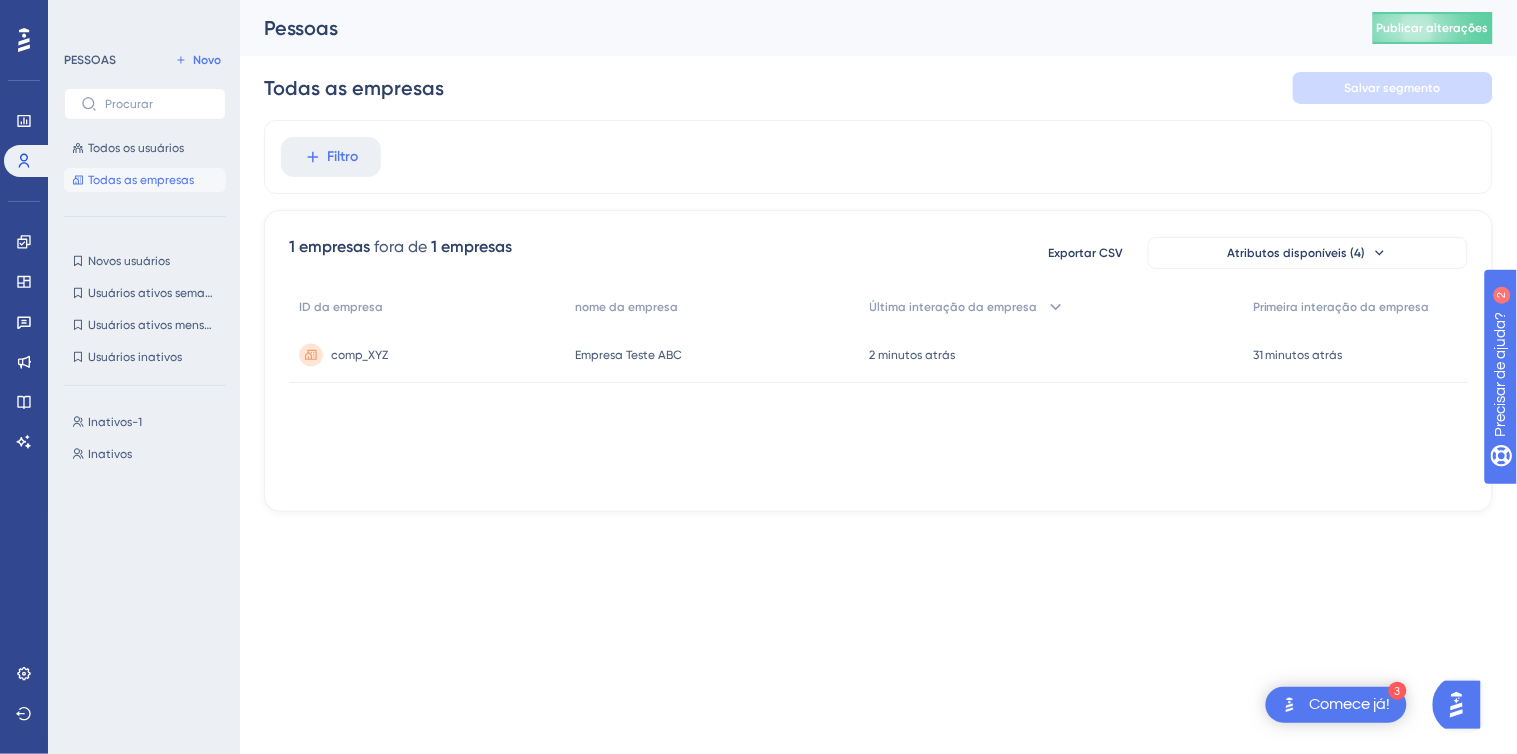 click on "Empresa Teste ABC" at bounding box center [628, 355] 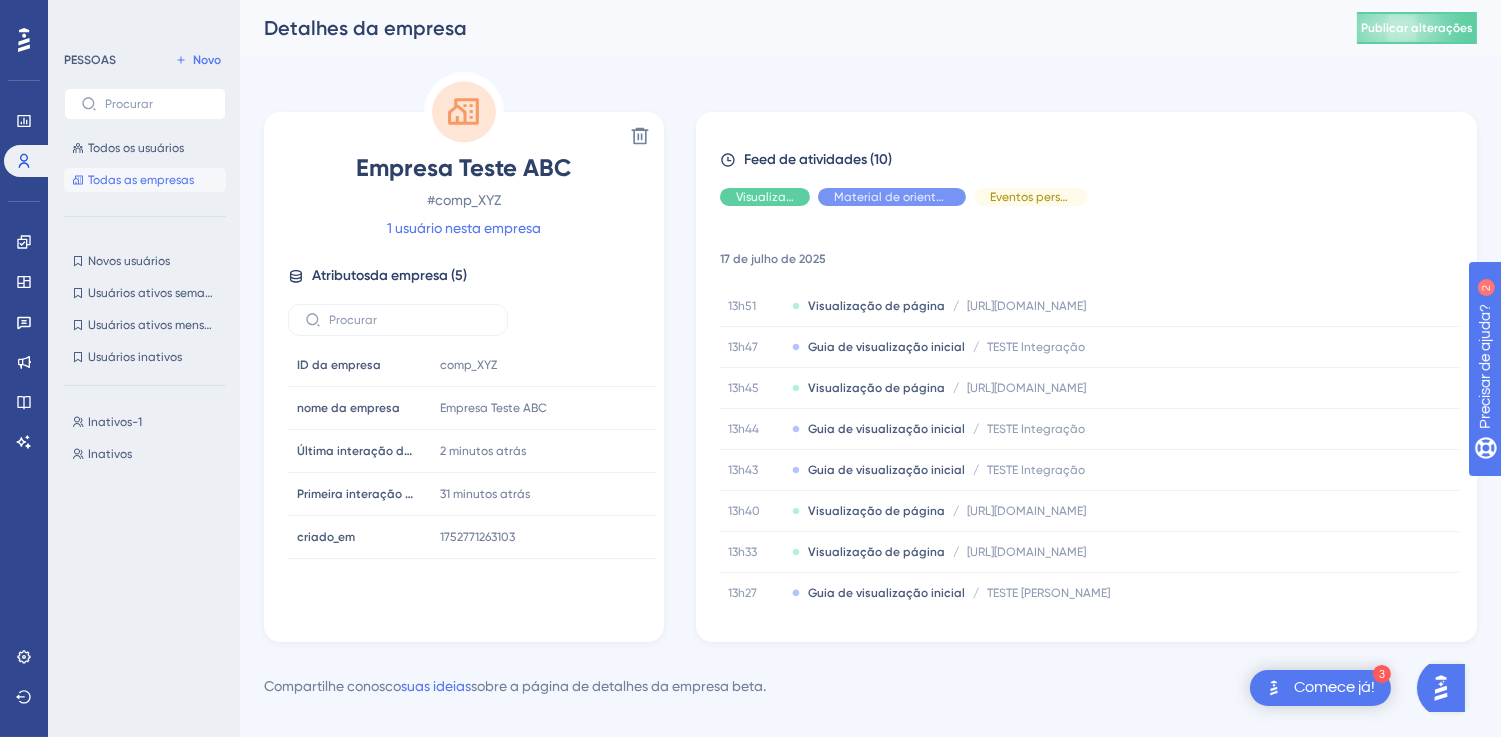 click on "comp_XYZ" at bounding box center [468, 200] 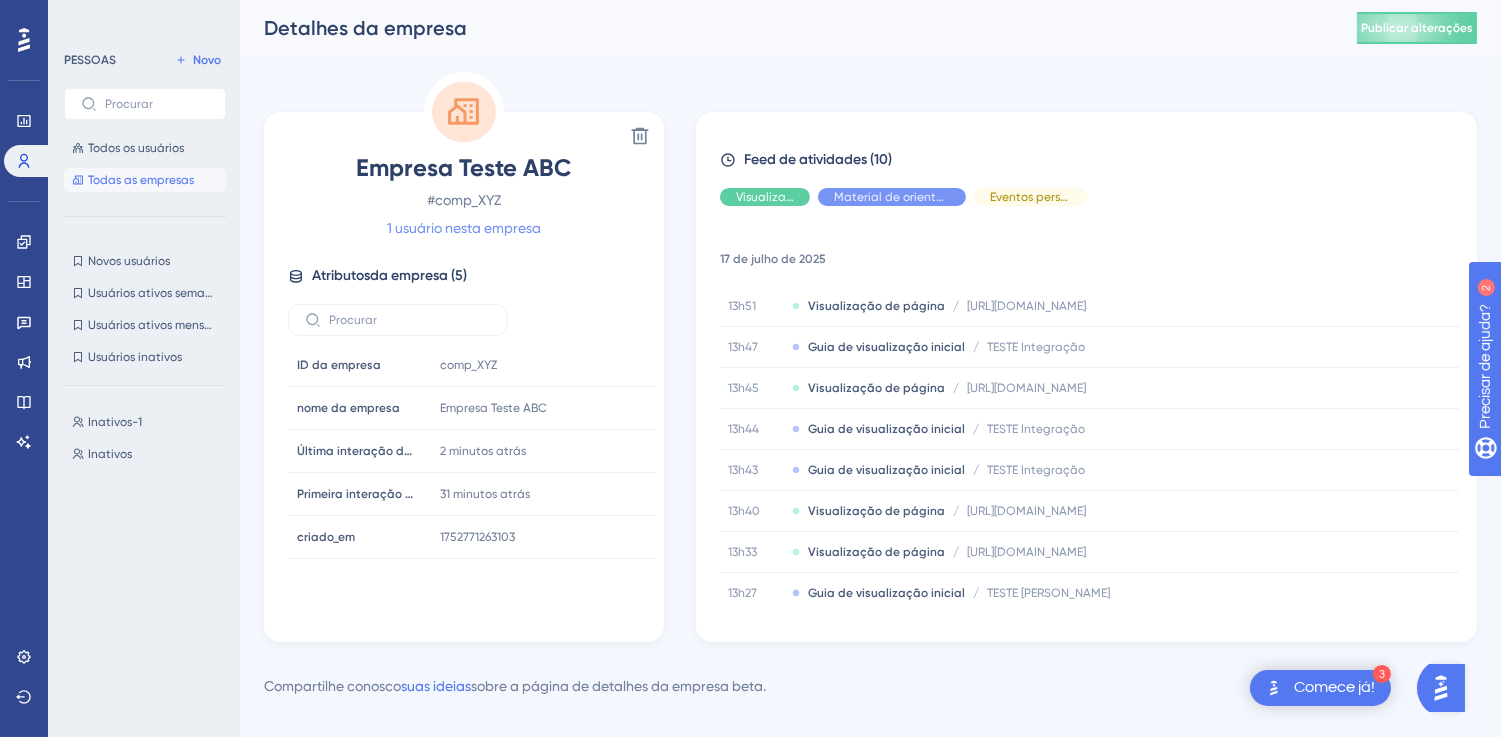 click on "1 usuário nesta empresa" at bounding box center (464, 228) 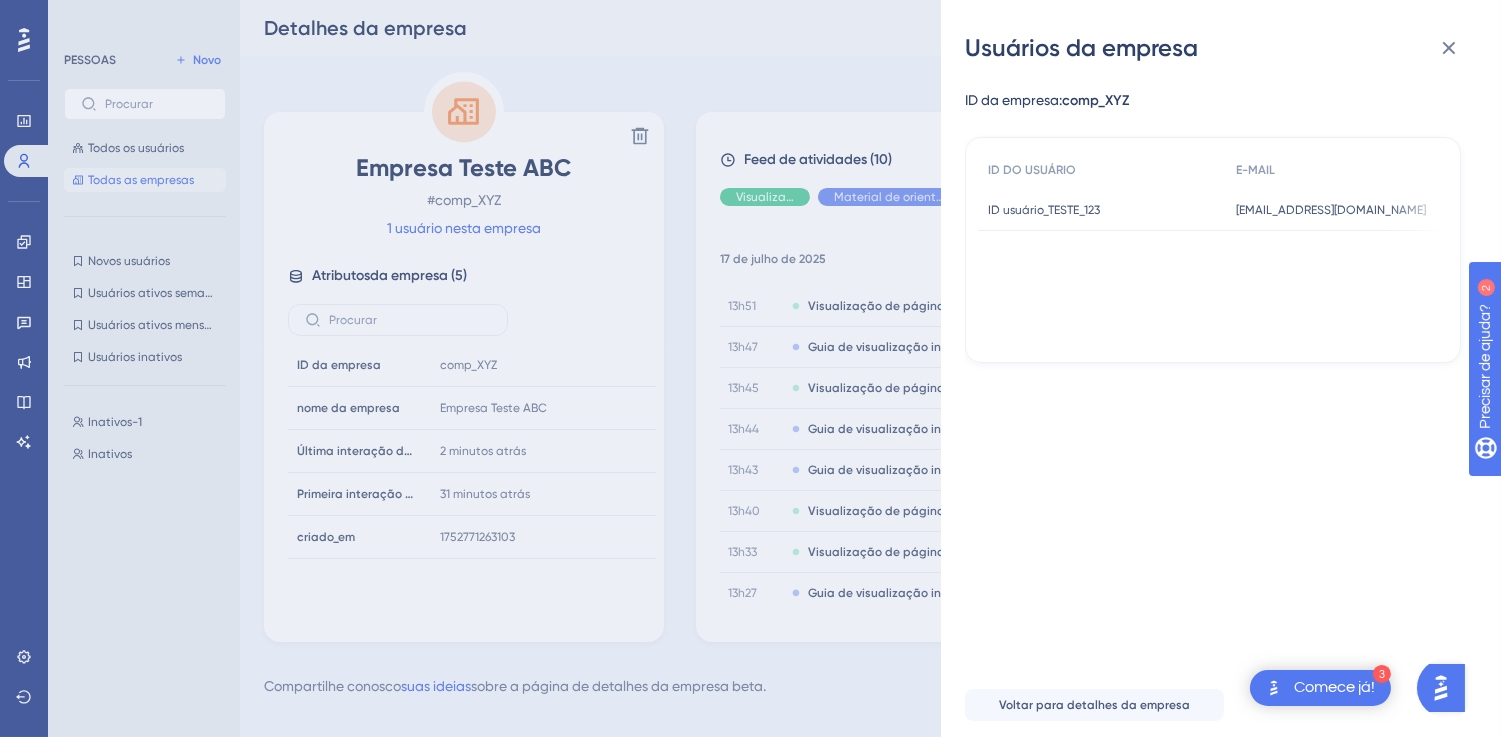 click on "ID usuário_TESTE_123" at bounding box center (1044, 210) 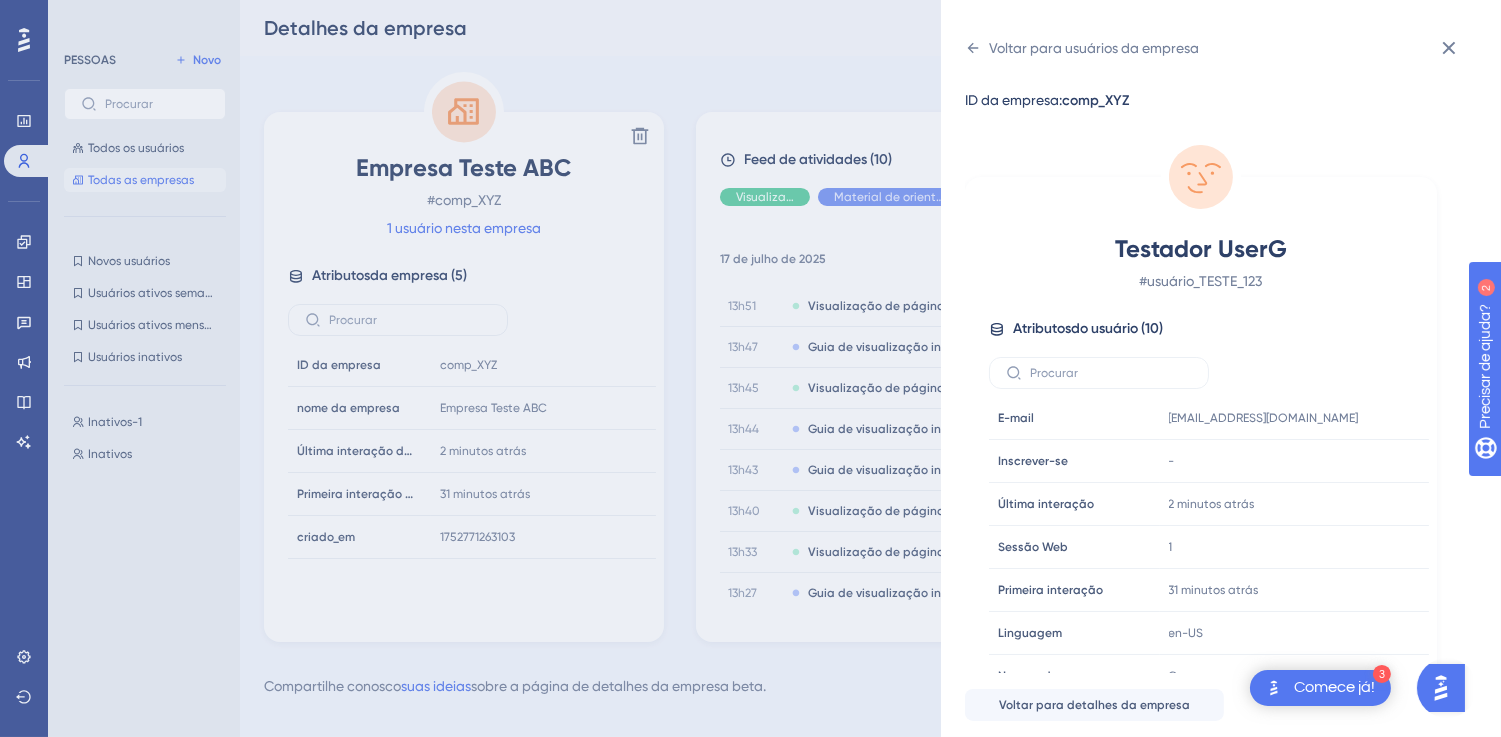 scroll, scrollTop: 15, scrollLeft: 0, axis: vertical 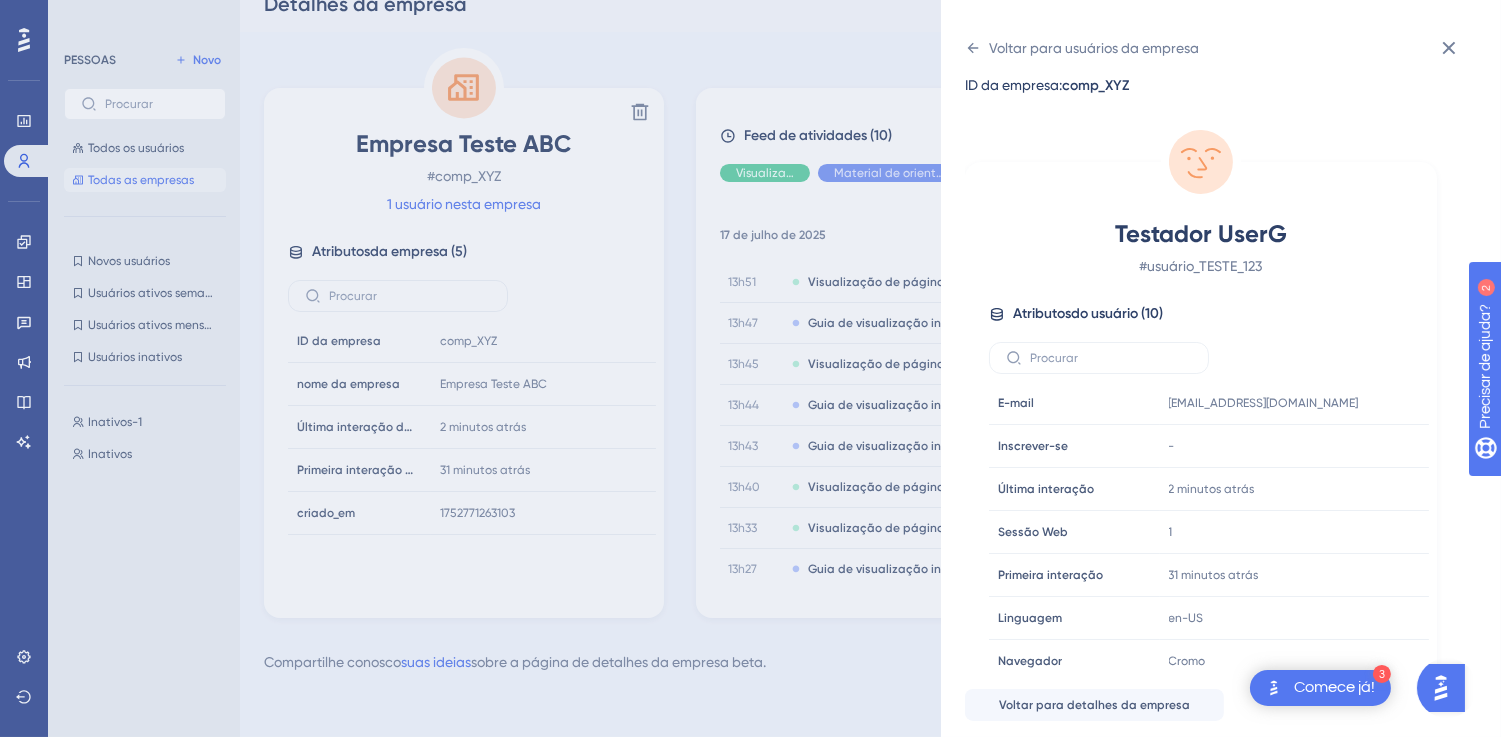 click on "Testador UserG" at bounding box center (1201, 234) 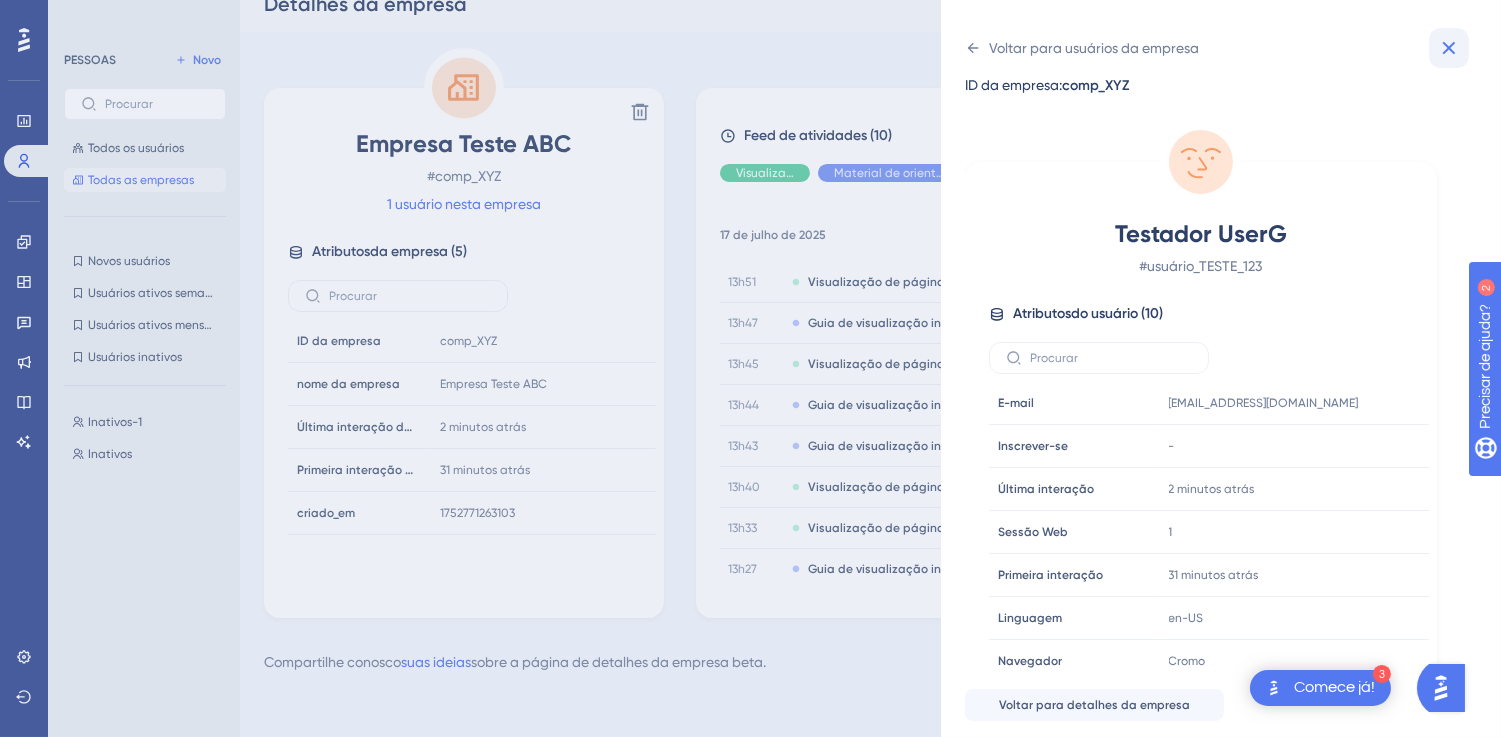 click 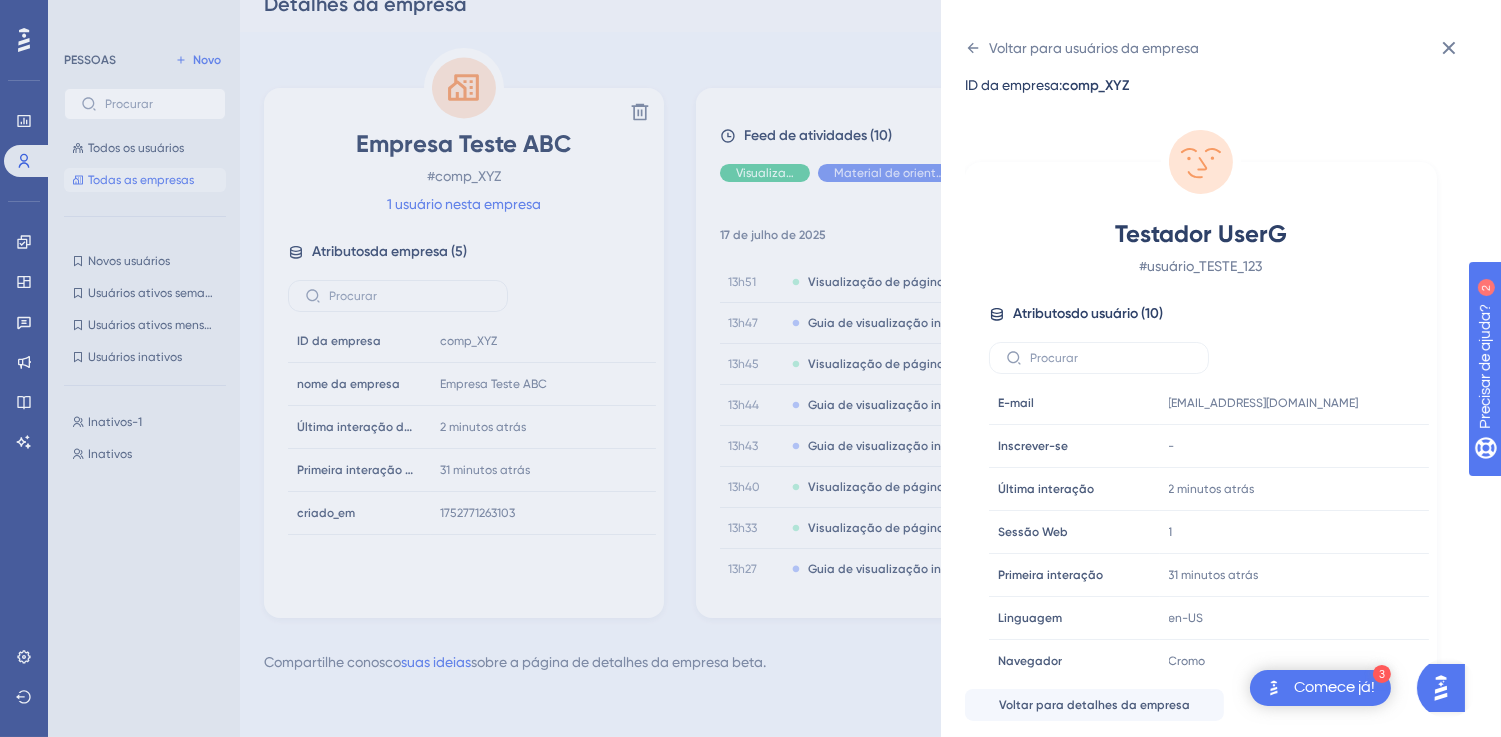 scroll, scrollTop: 0, scrollLeft: 0, axis: both 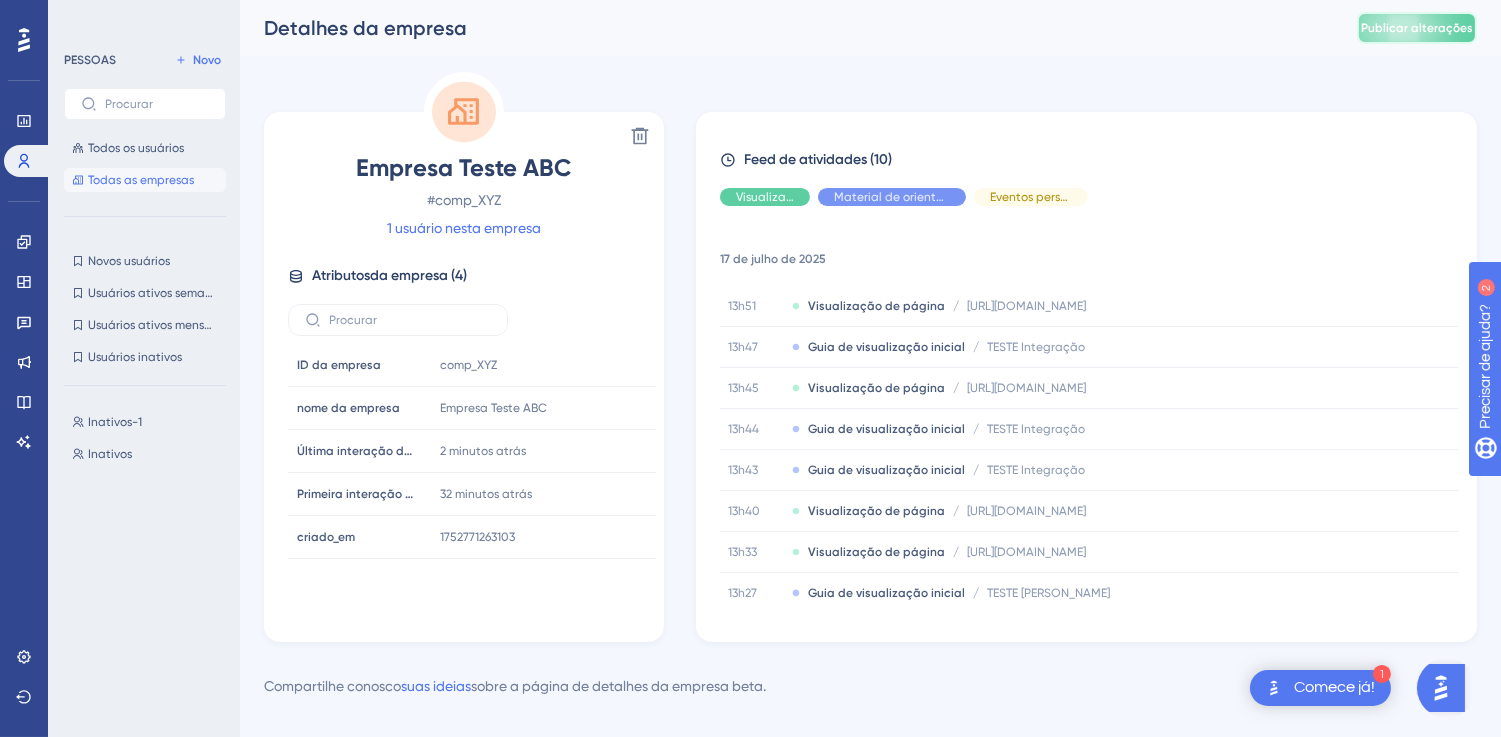 click on "Publicar alterações" at bounding box center [1417, 28] 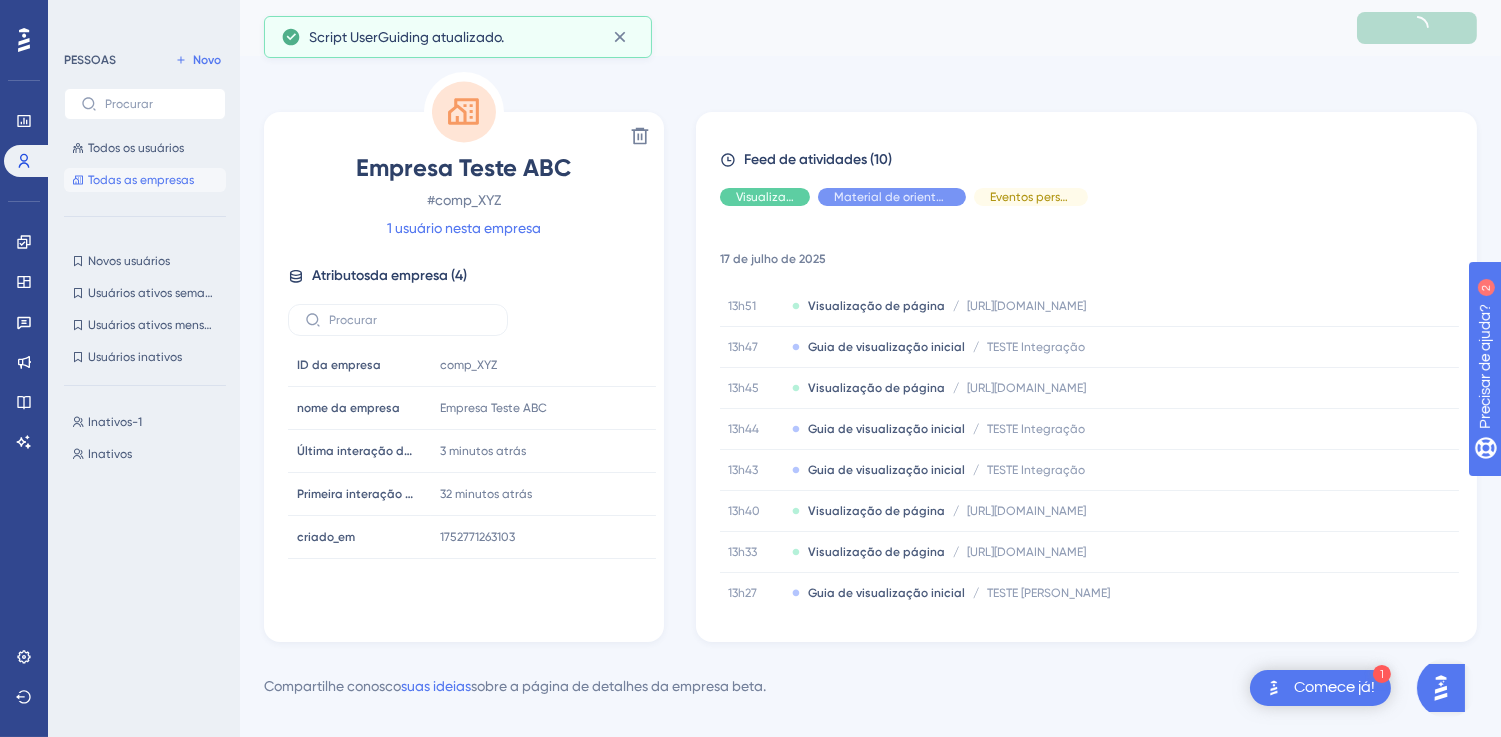 click on "Todas as empresas" at bounding box center [141, 180] 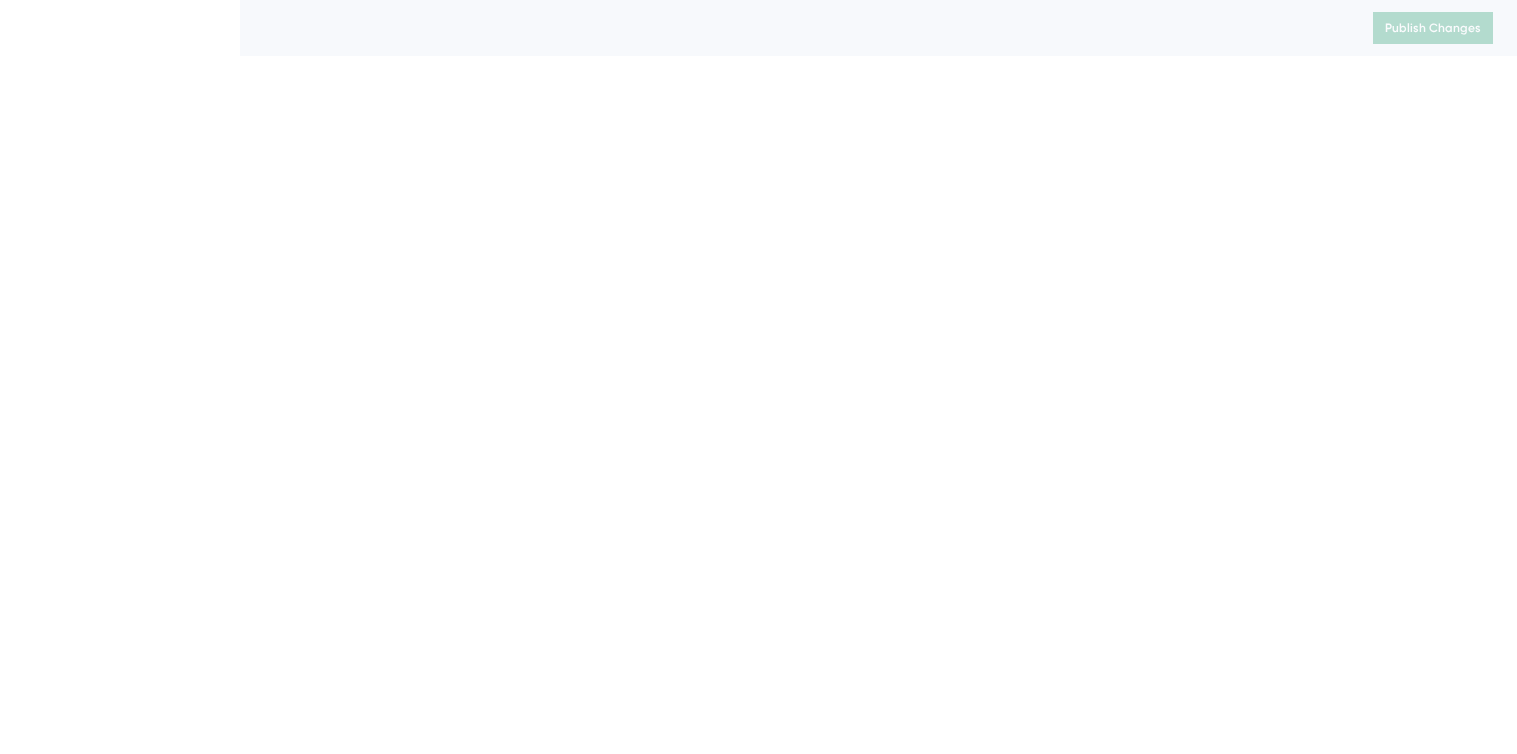 scroll, scrollTop: 0, scrollLeft: 0, axis: both 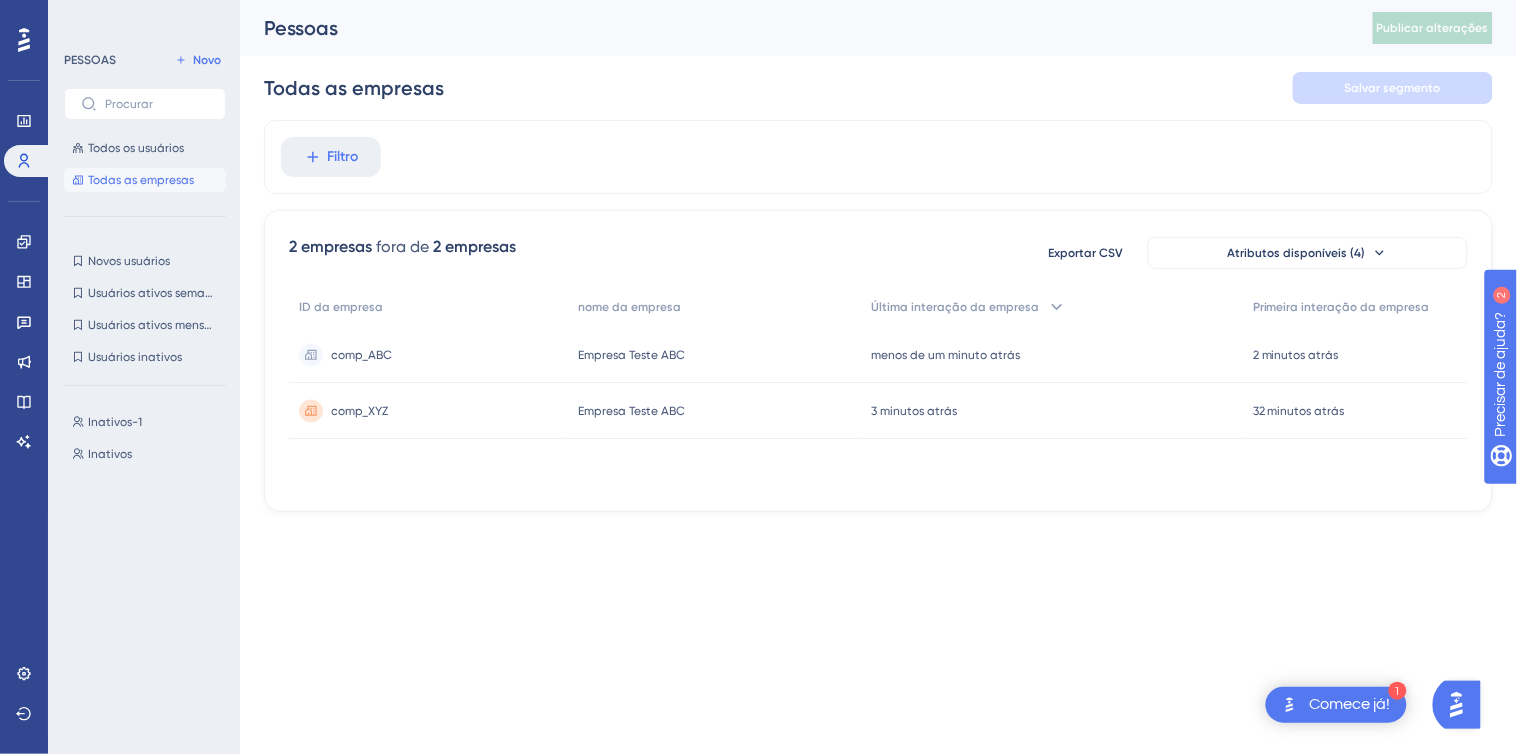 click on "comp_ABC" at bounding box center (361, 355) 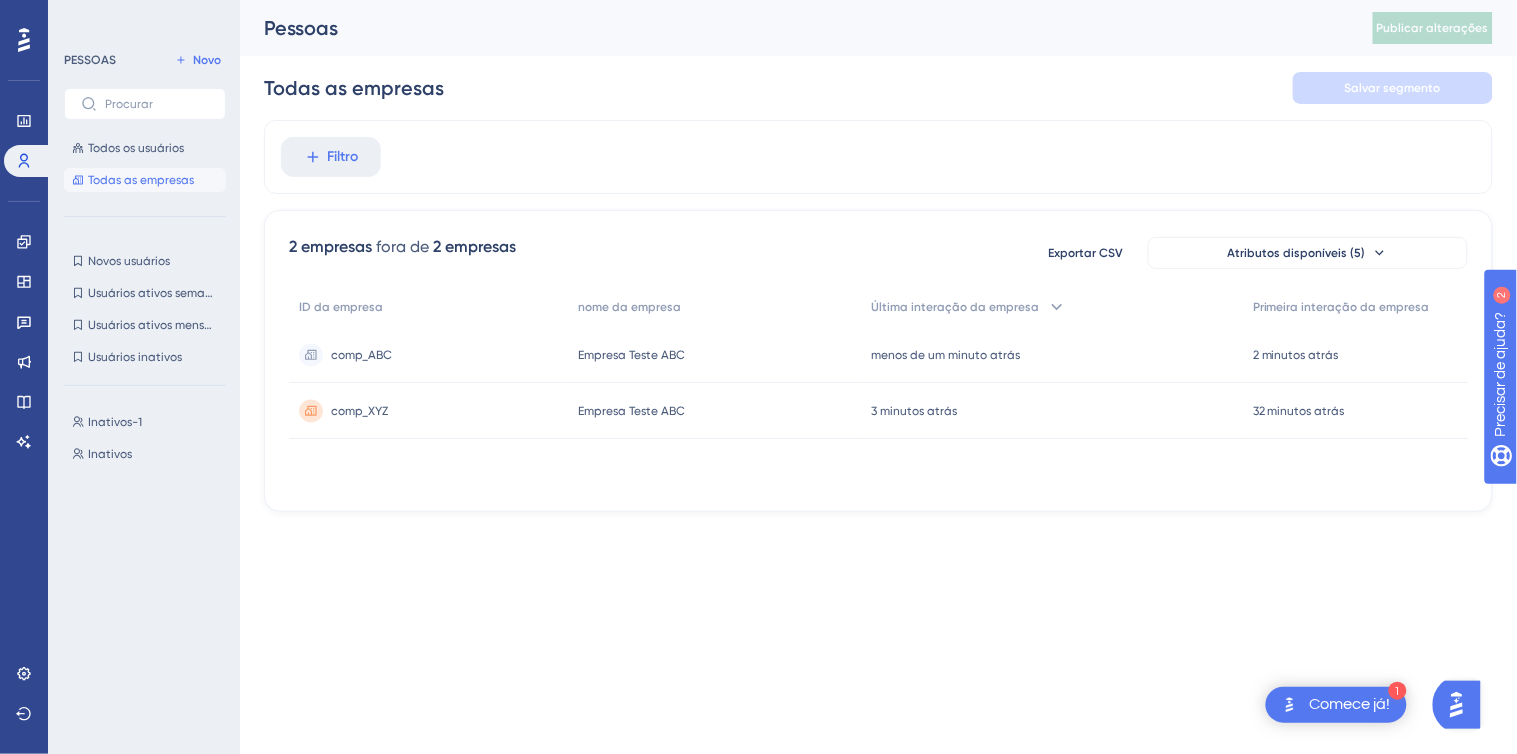click on "comp_XYZ comp_XYZ" at bounding box center [428, 411] 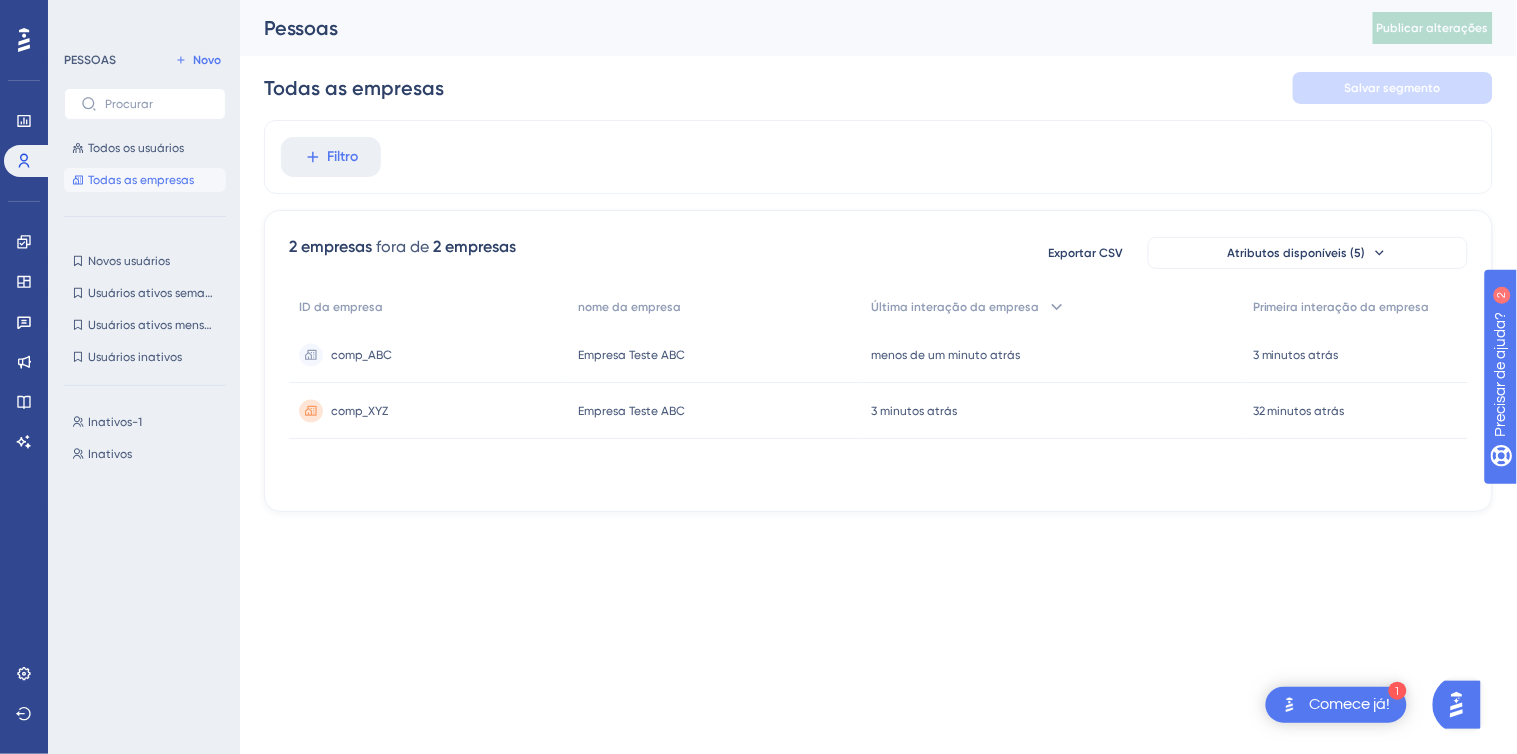 click on "comp_ABC" at bounding box center [361, 355] 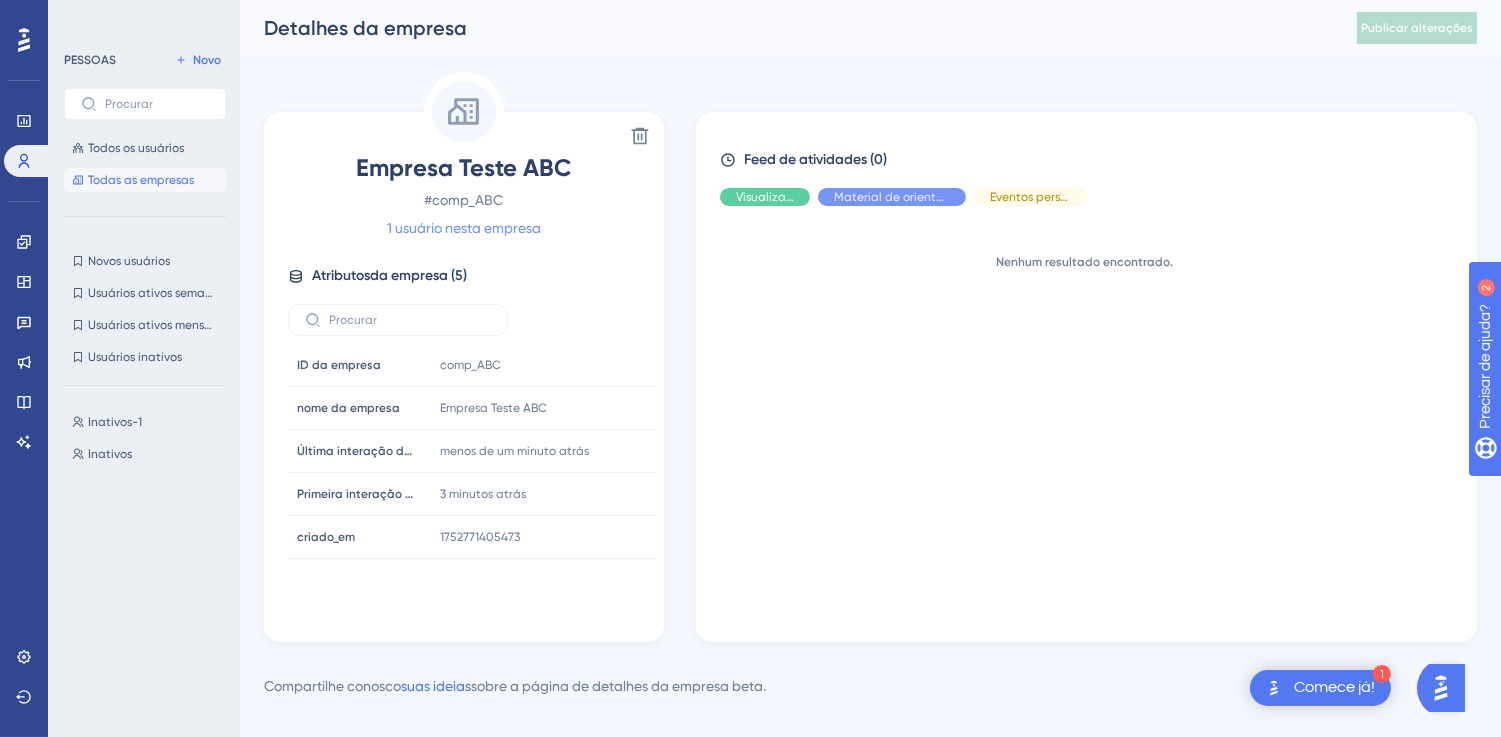 click on "1 usuário nesta empresa" at bounding box center [464, 228] 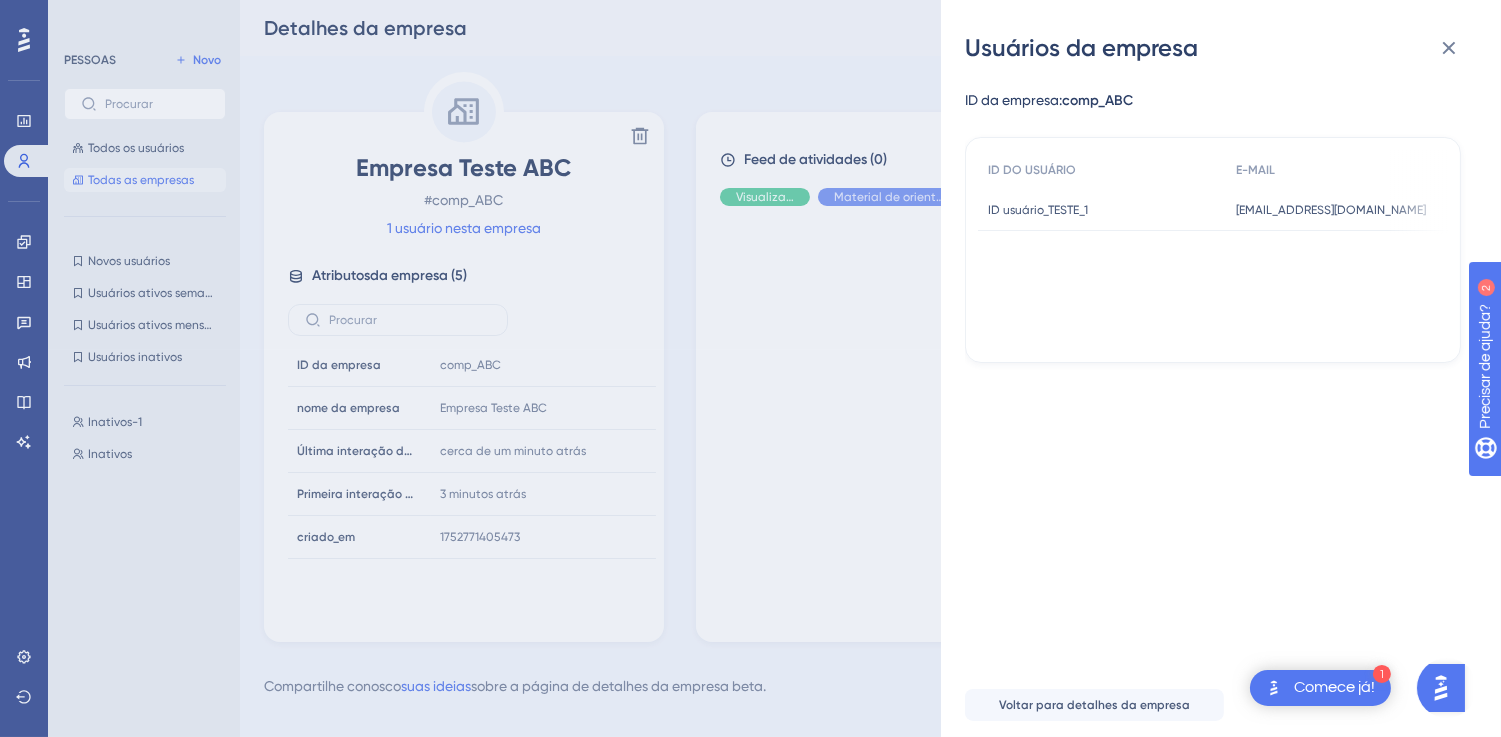 click on "ID usuário_TESTE_1 ID usuário_TESTE_1" at bounding box center [1038, 210] 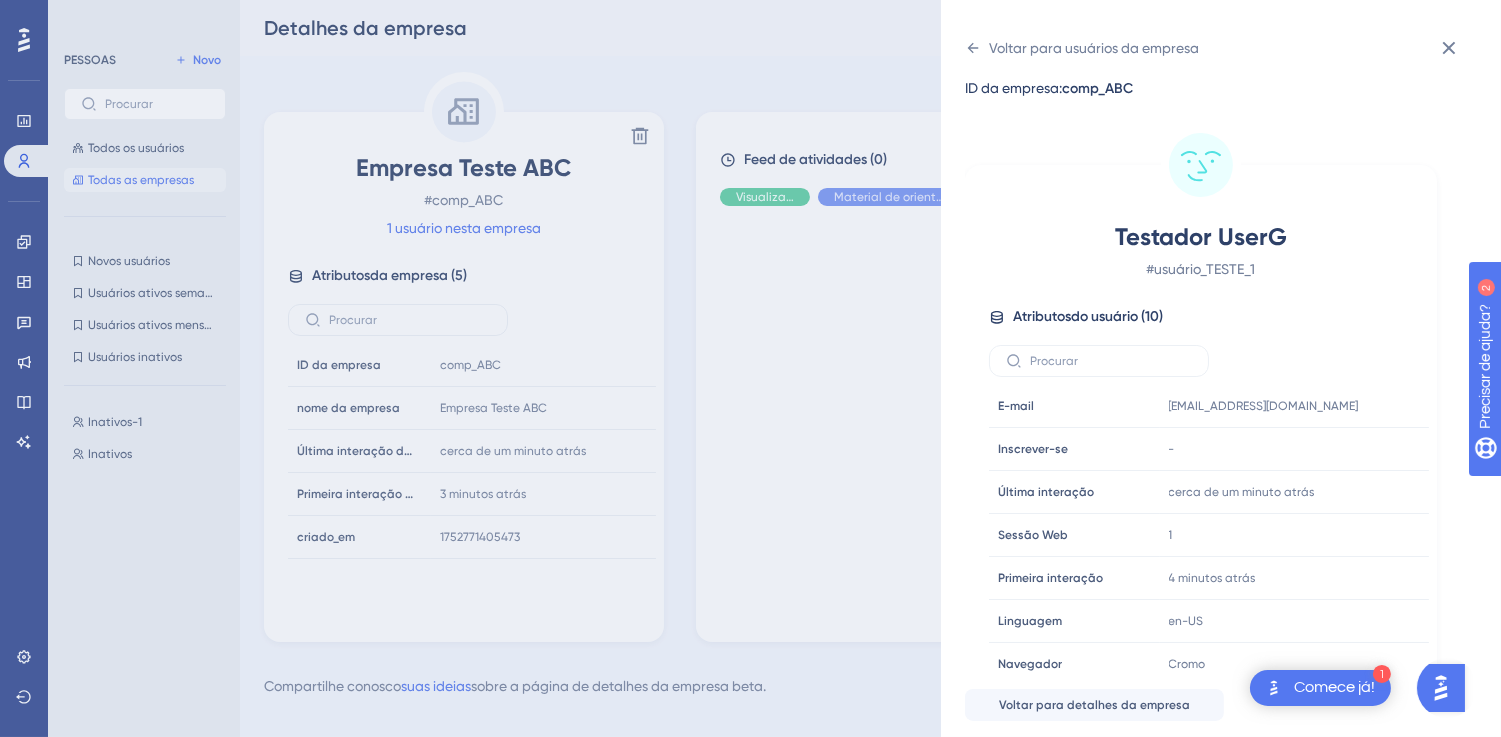 scroll, scrollTop: 15, scrollLeft: 0, axis: vertical 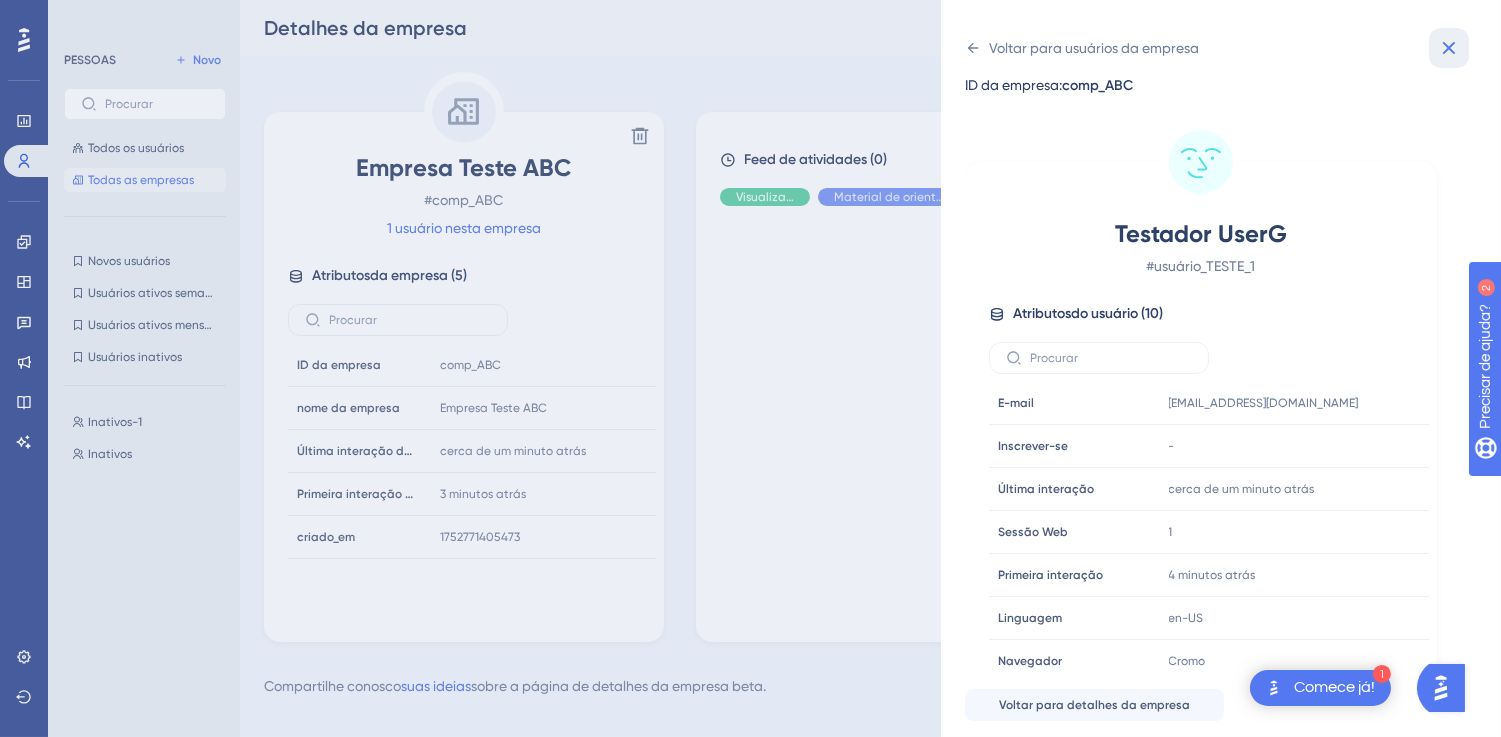 click 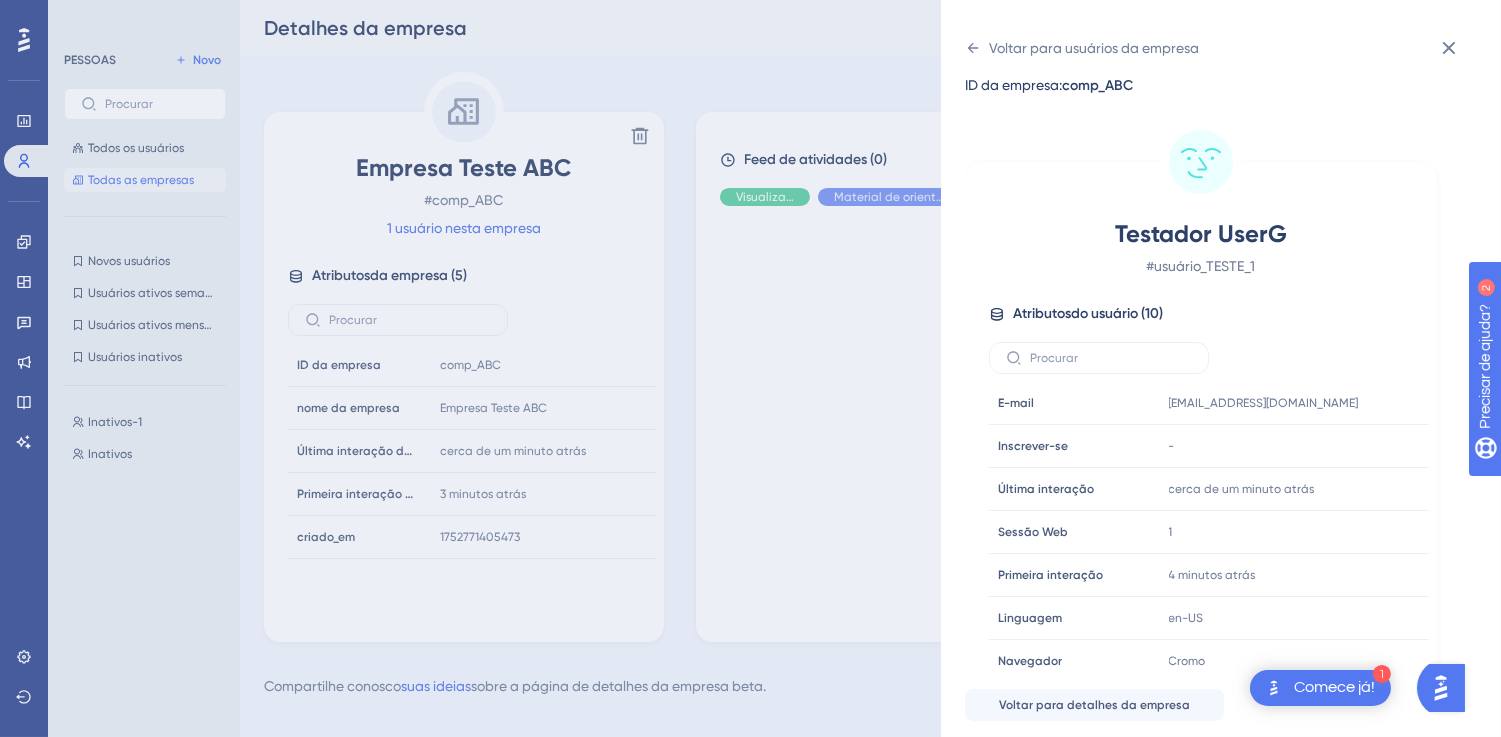 scroll, scrollTop: 0, scrollLeft: 0, axis: both 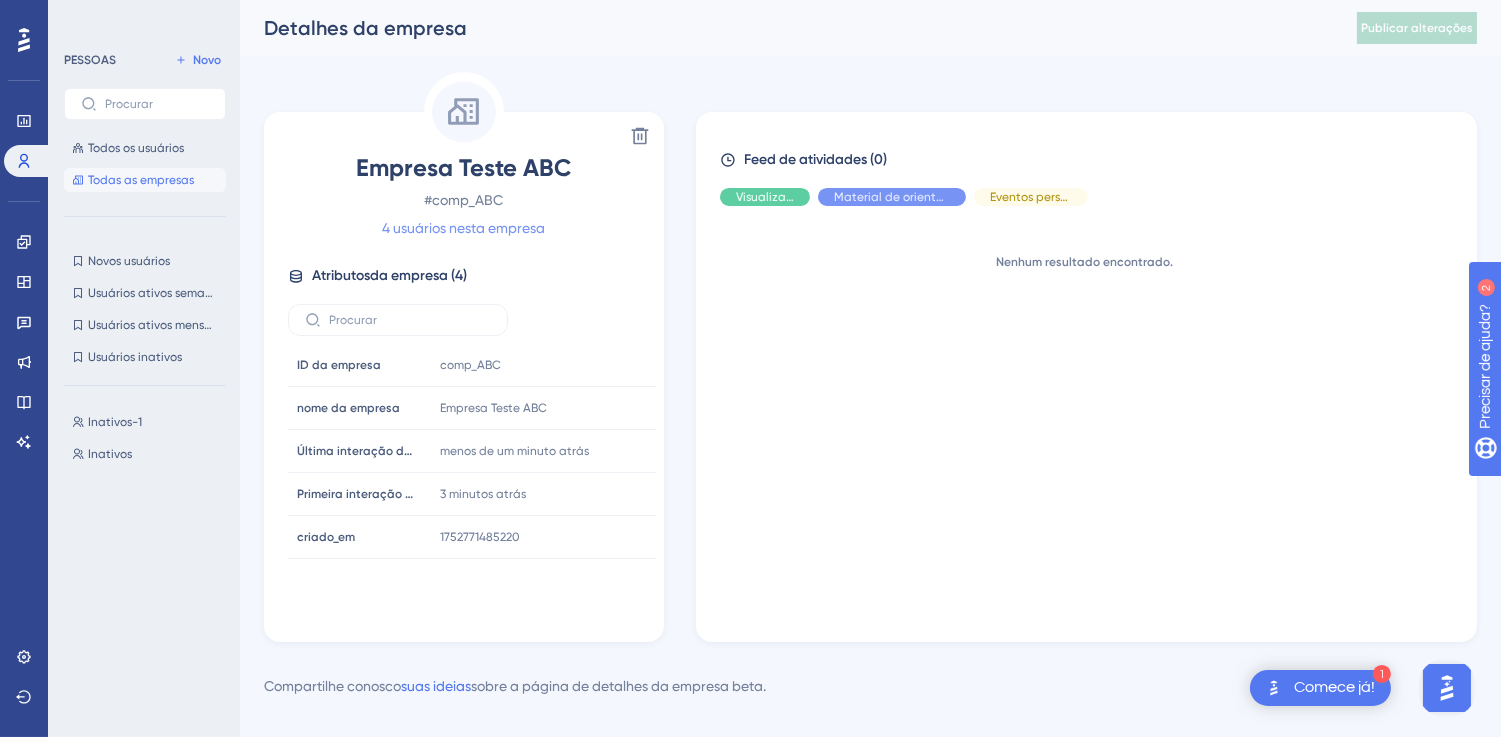 click on "4 usuários nesta empresa" at bounding box center [464, 228] 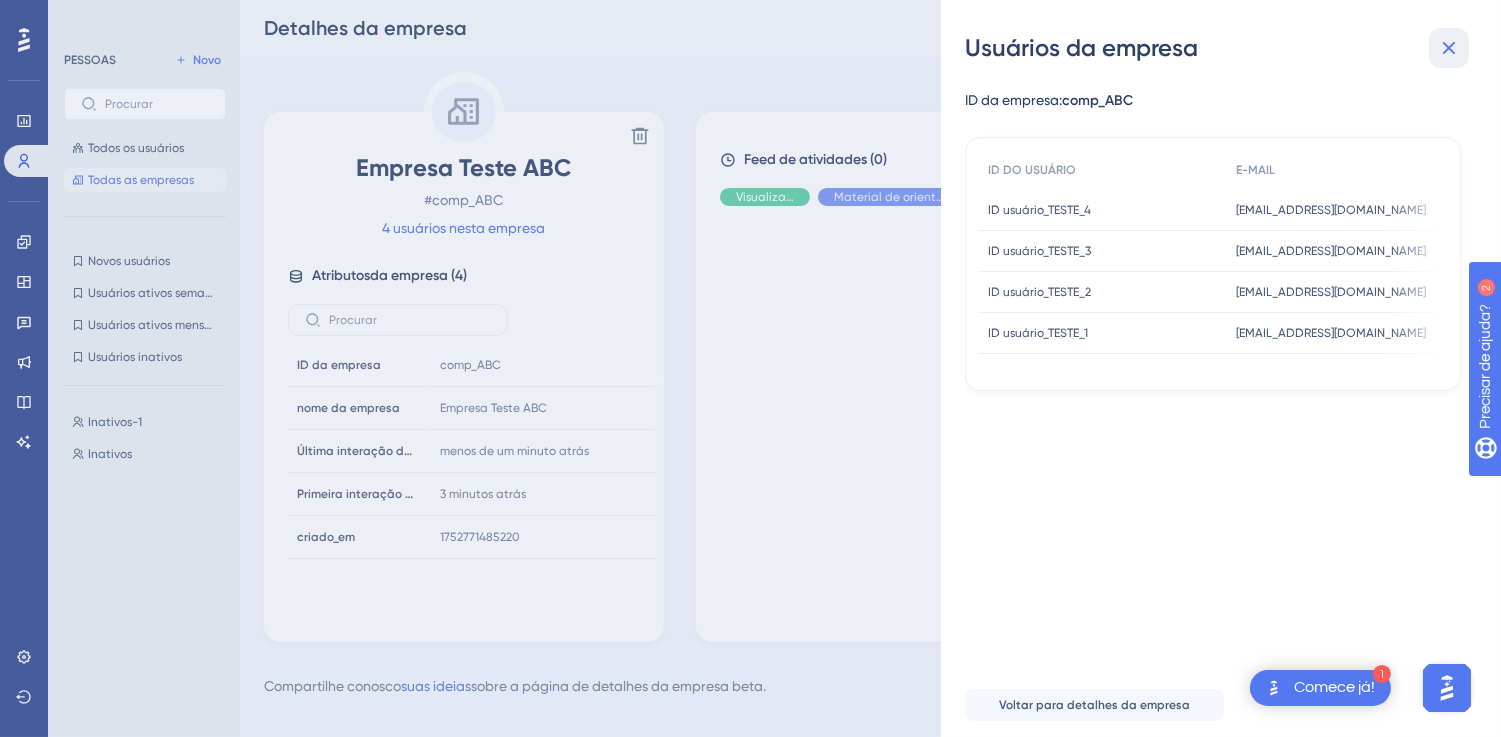 click on "Usuários da empresa" at bounding box center [1221, 48] 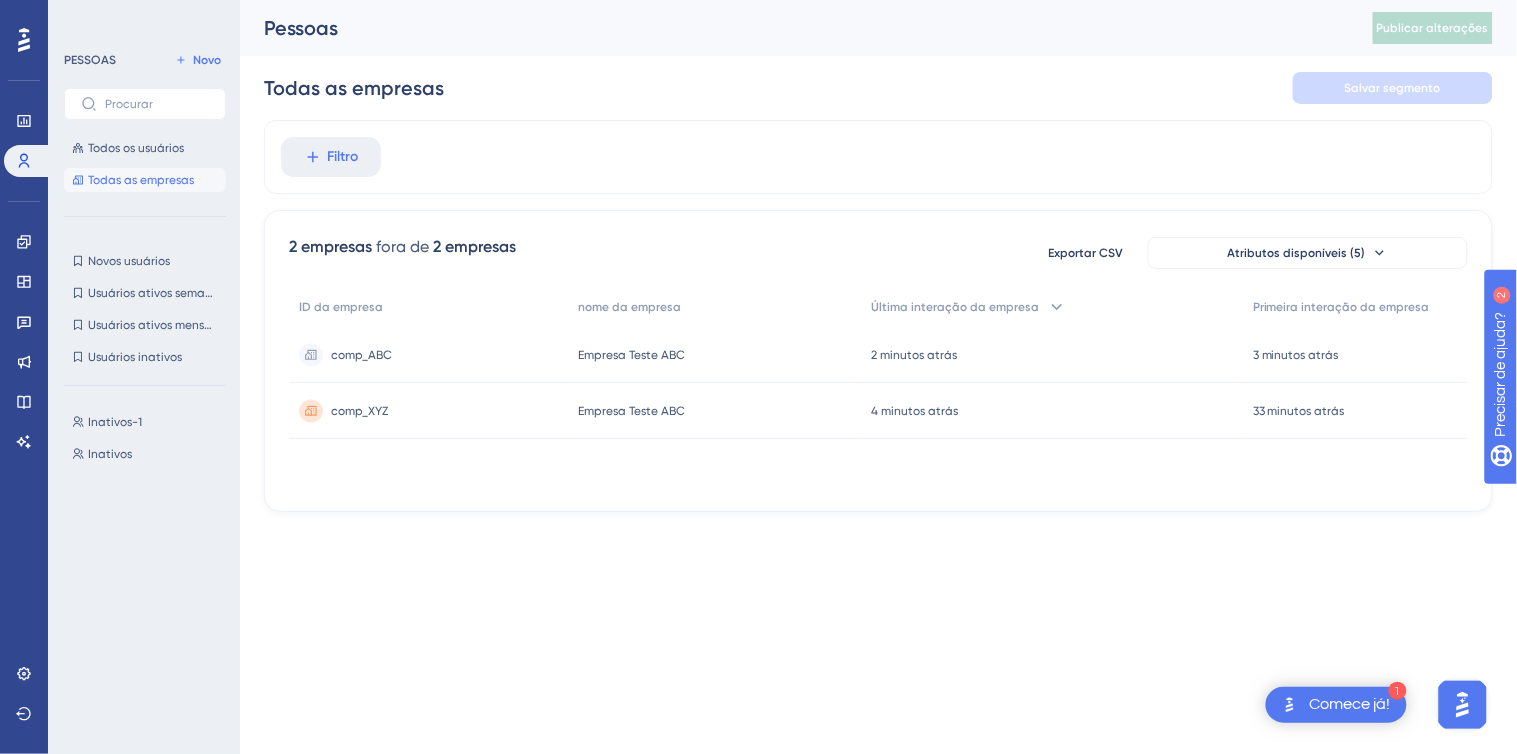 click on "comp_XYZ" at bounding box center (359, 411) 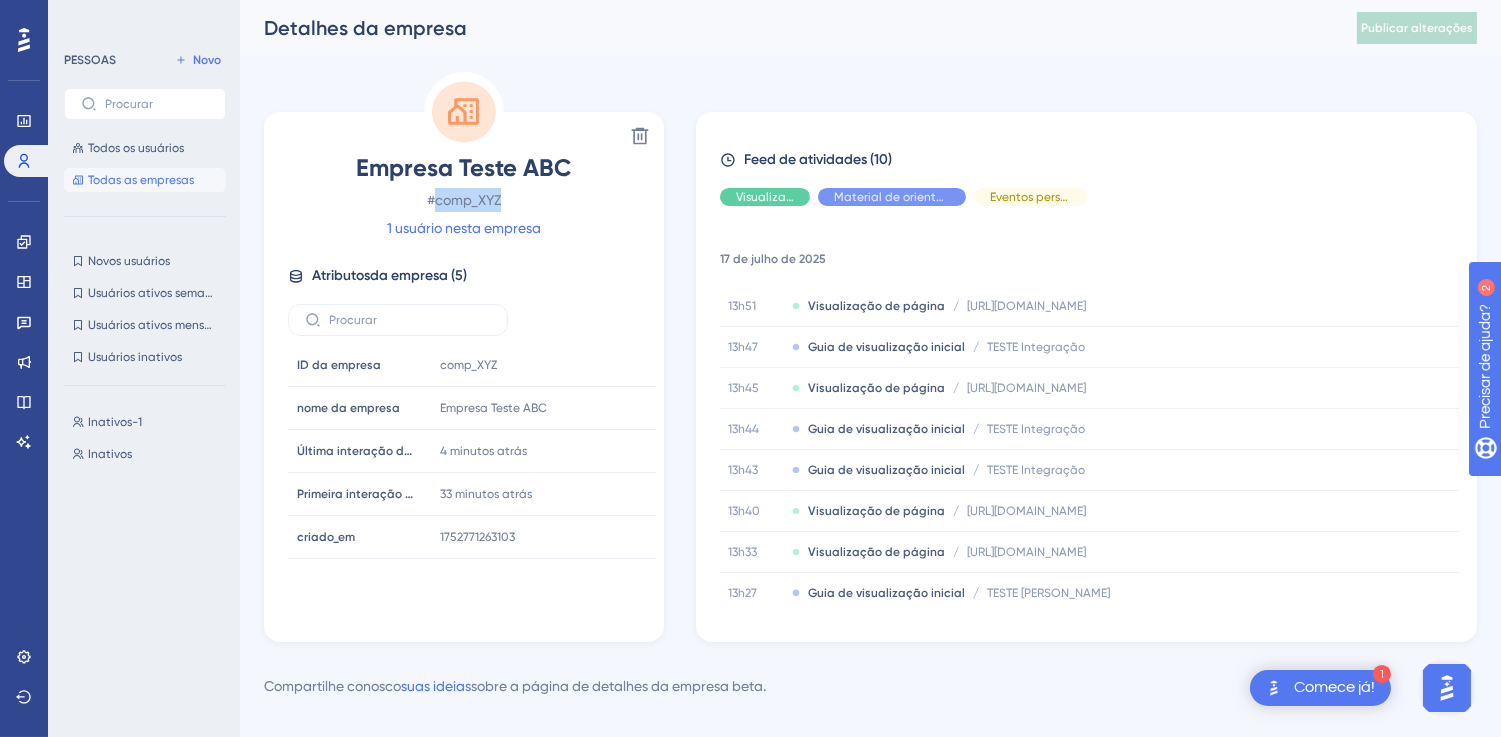 drag, startPoint x: 447, startPoint y: 201, endPoint x: 522, endPoint y: 207, distance: 75.23962 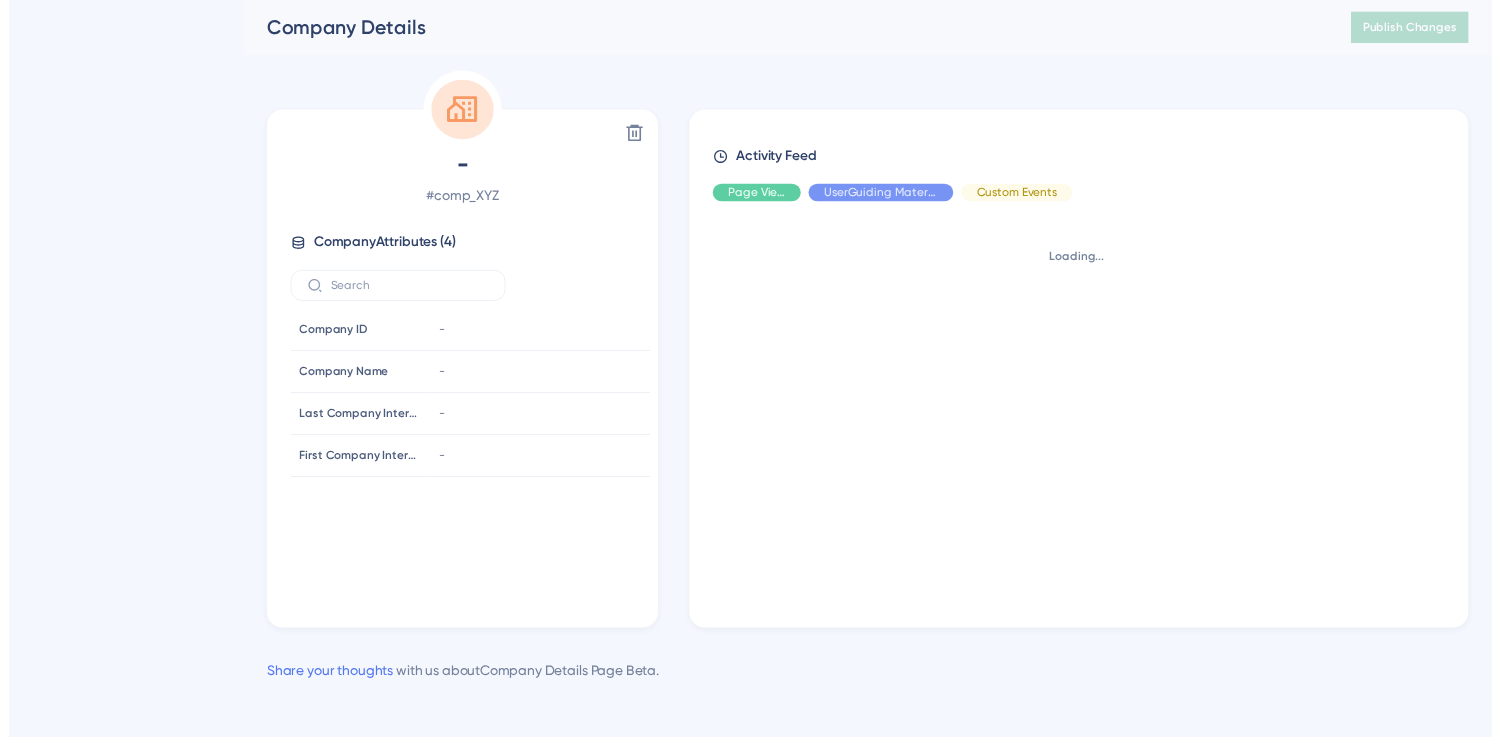 scroll, scrollTop: 0, scrollLeft: 0, axis: both 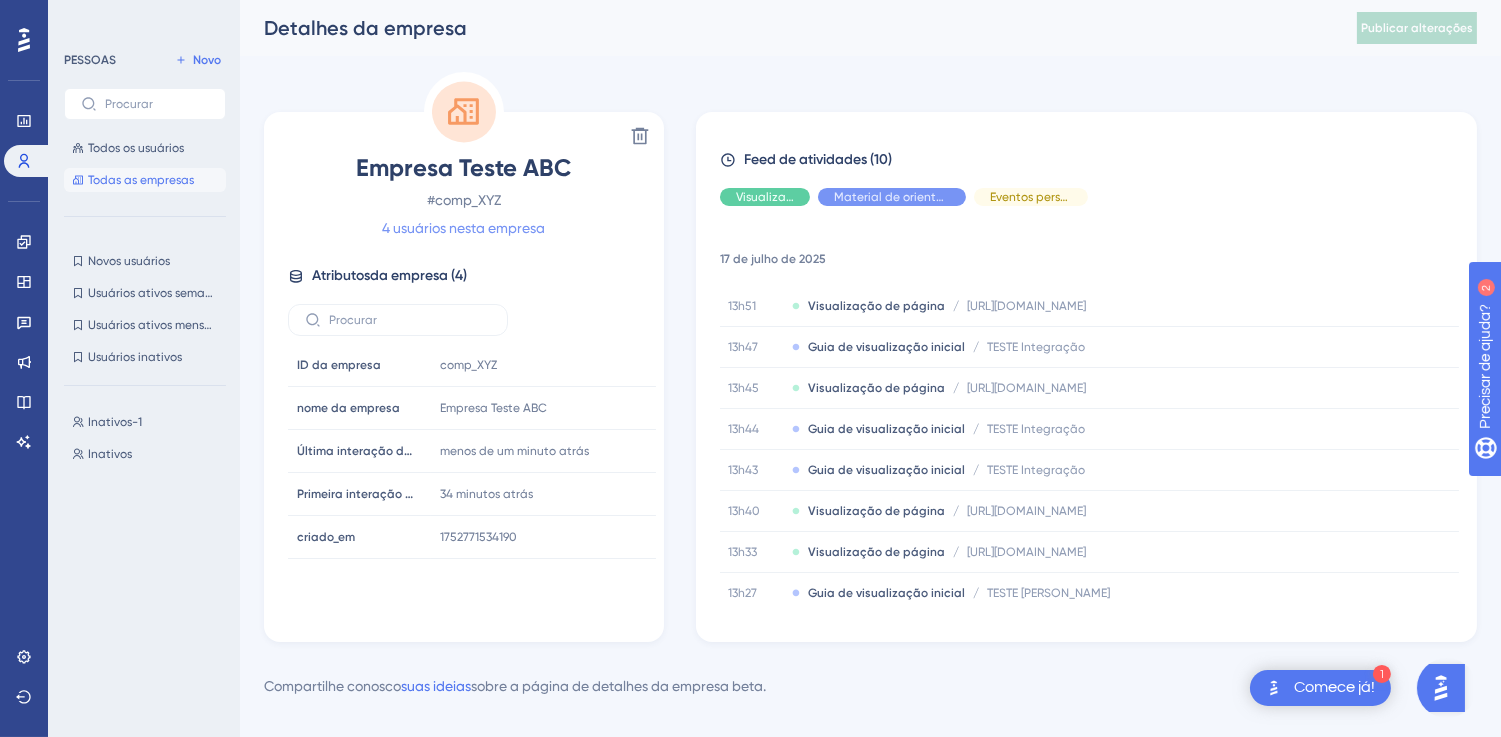 click on "4 usuários nesta empresa" at bounding box center [464, 228] 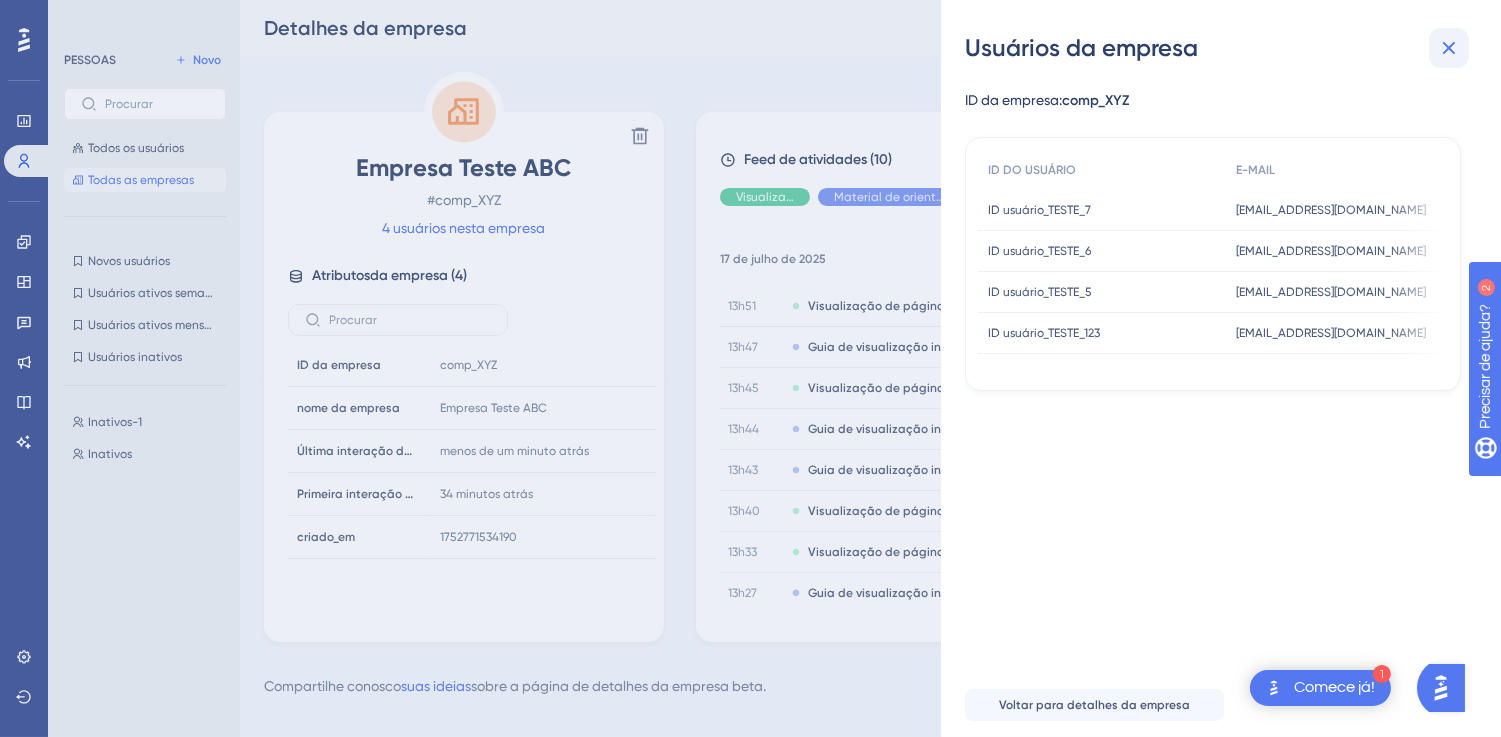 click 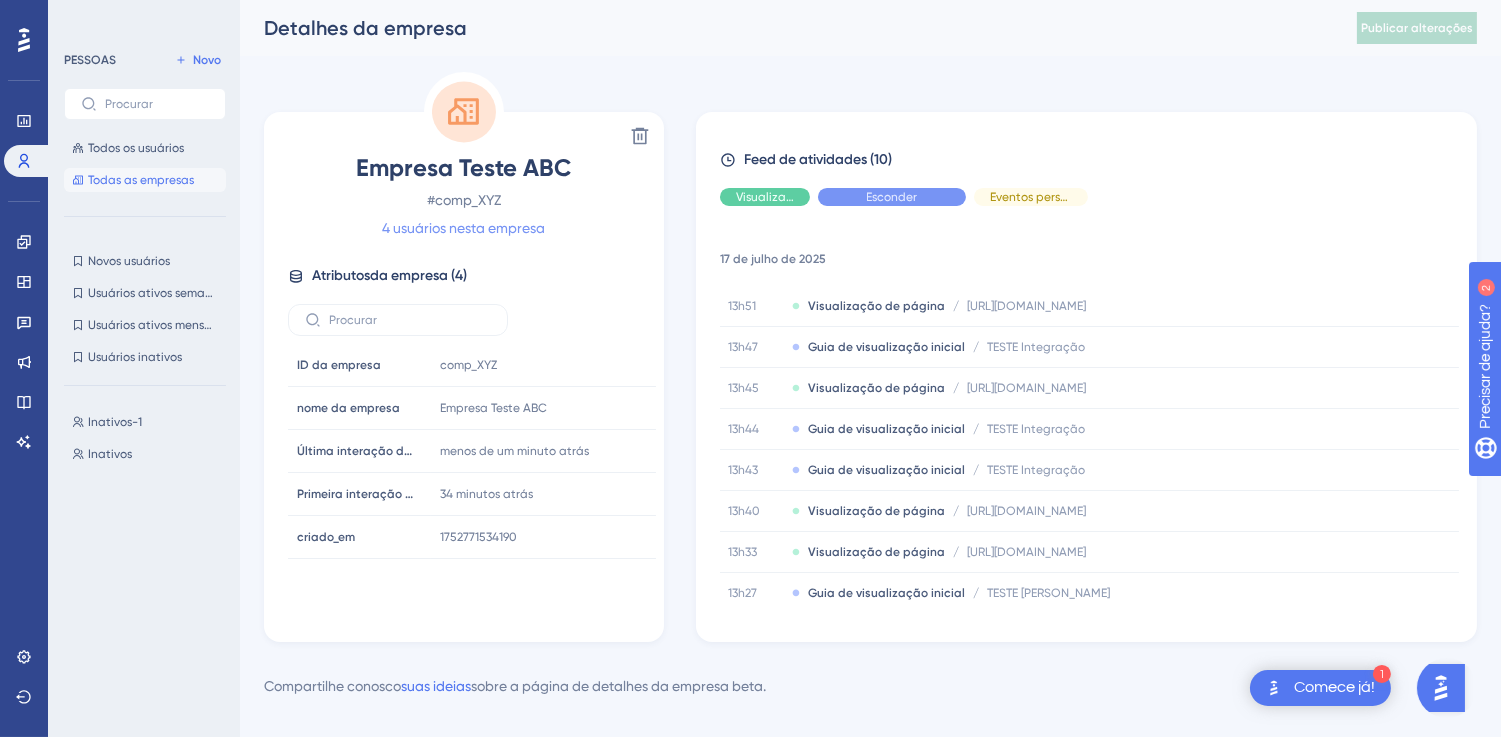 click on "4 usuários nesta empresa" at bounding box center (464, 228) 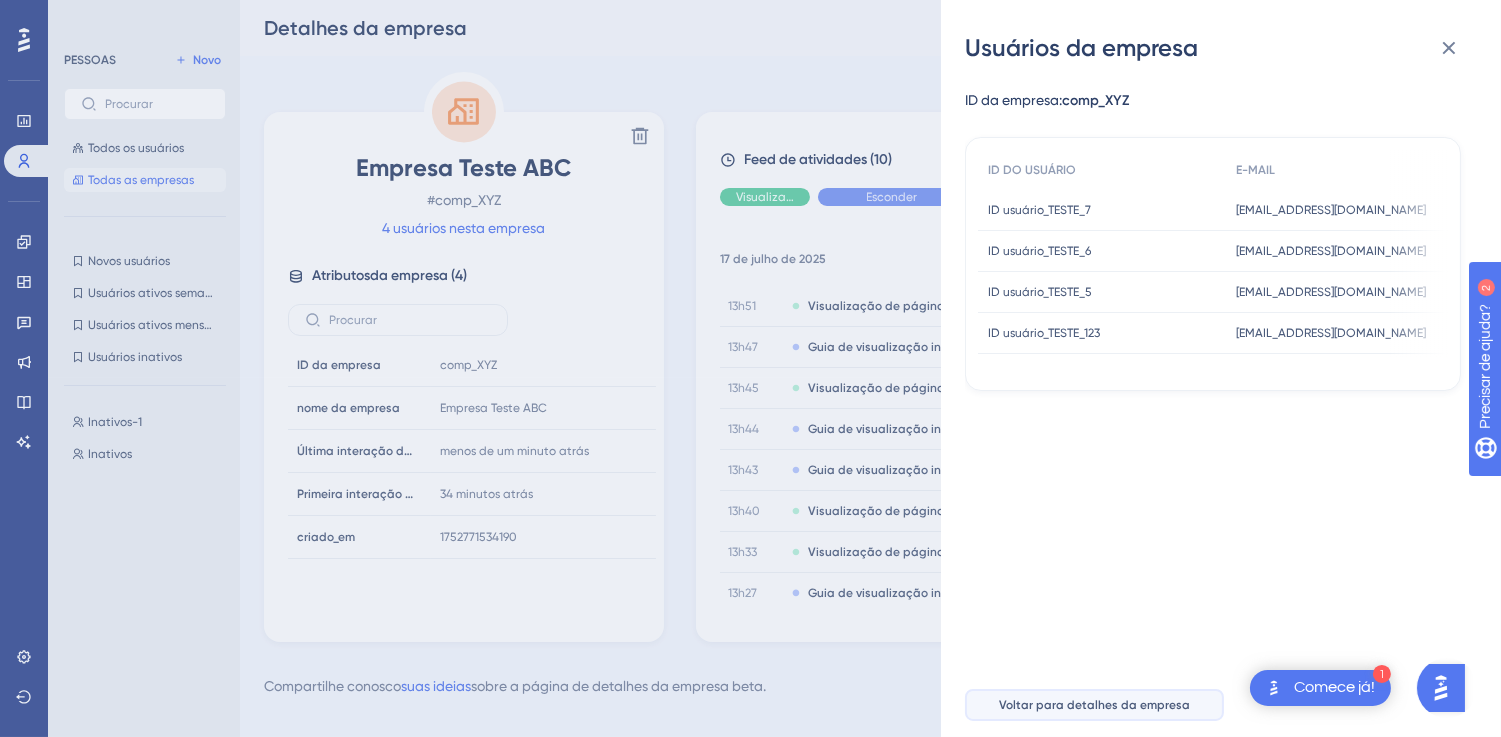 click on "Voltar para detalhes da empresa" at bounding box center [1094, 705] 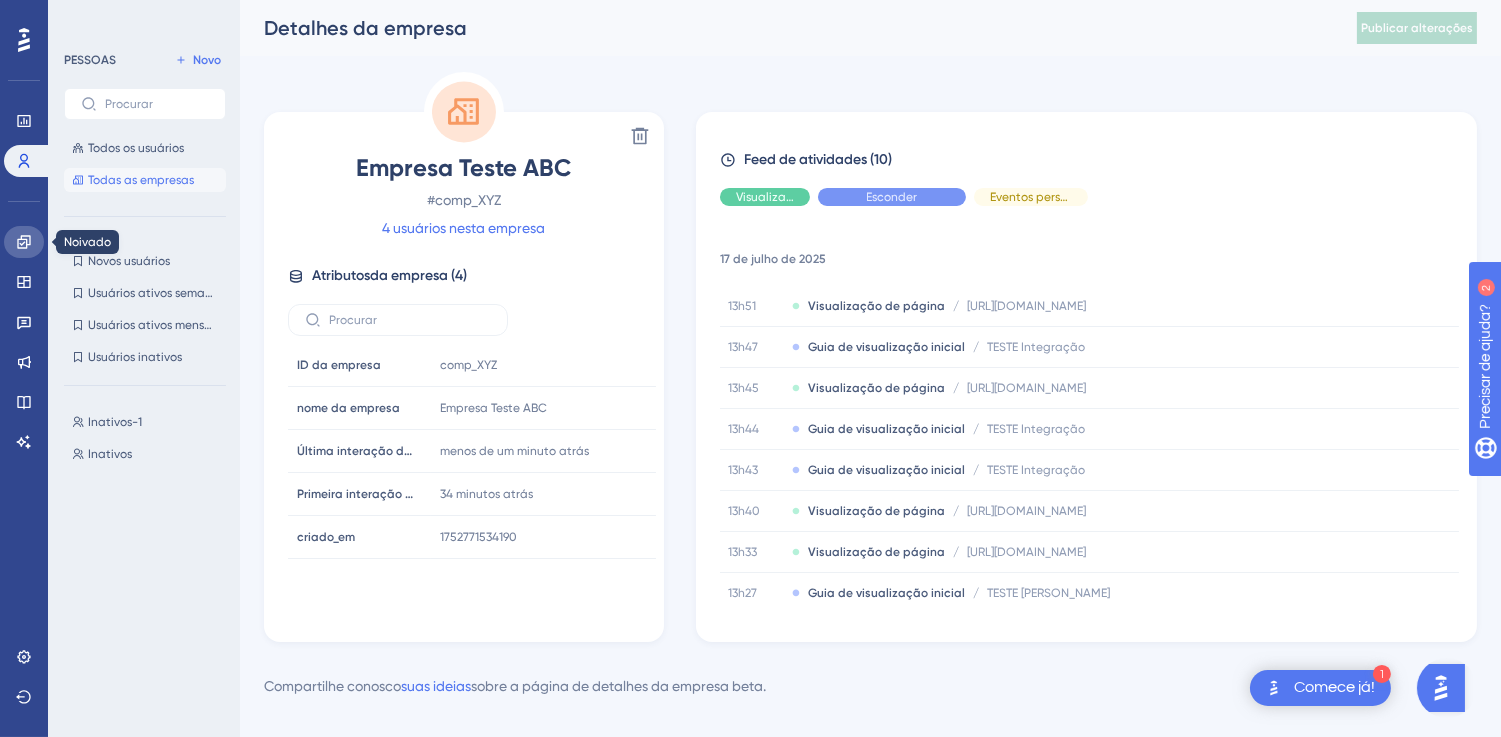 click 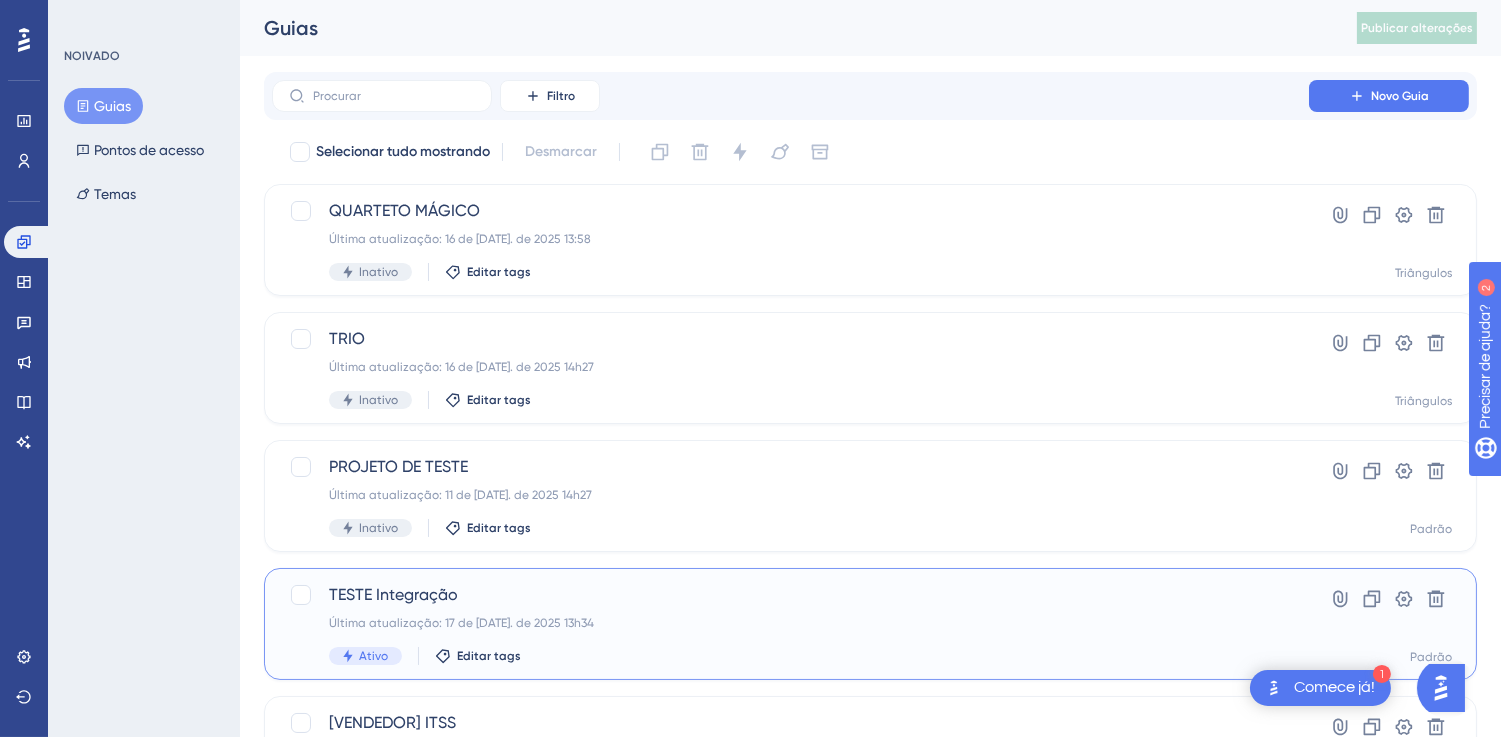 click on "TESTE Integração" at bounding box center (790, 595) 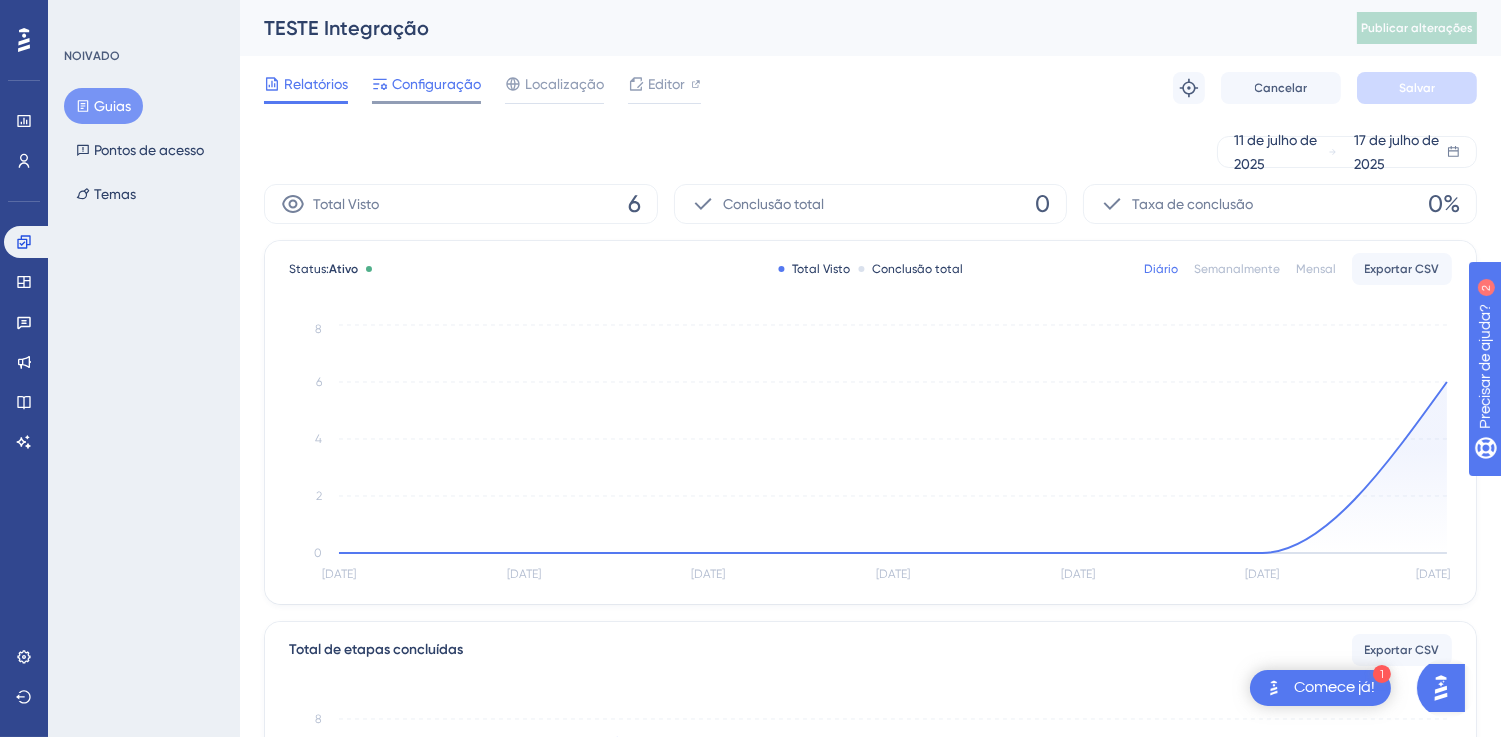 click on "Configuração" at bounding box center [436, 84] 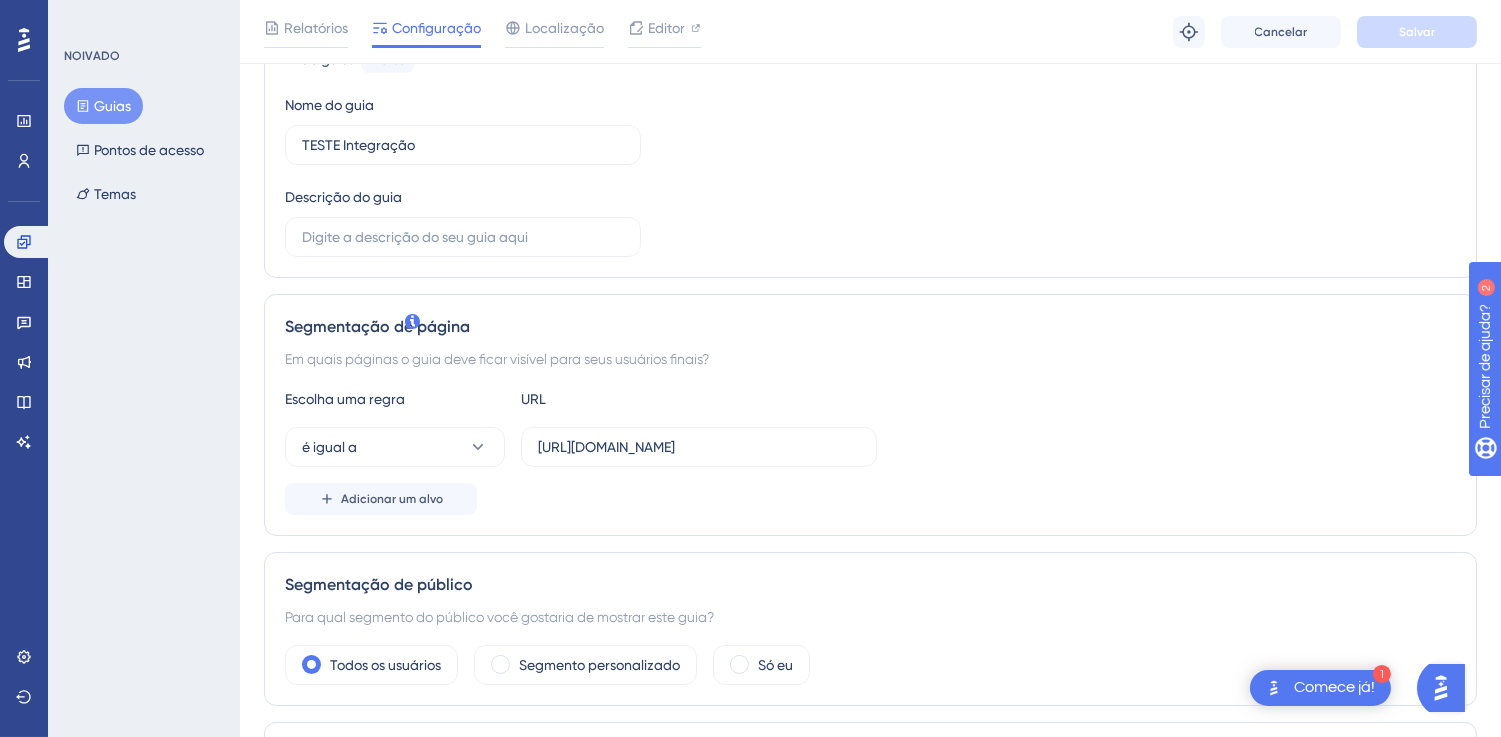 scroll, scrollTop: 333, scrollLeft: 0, axis: vertical 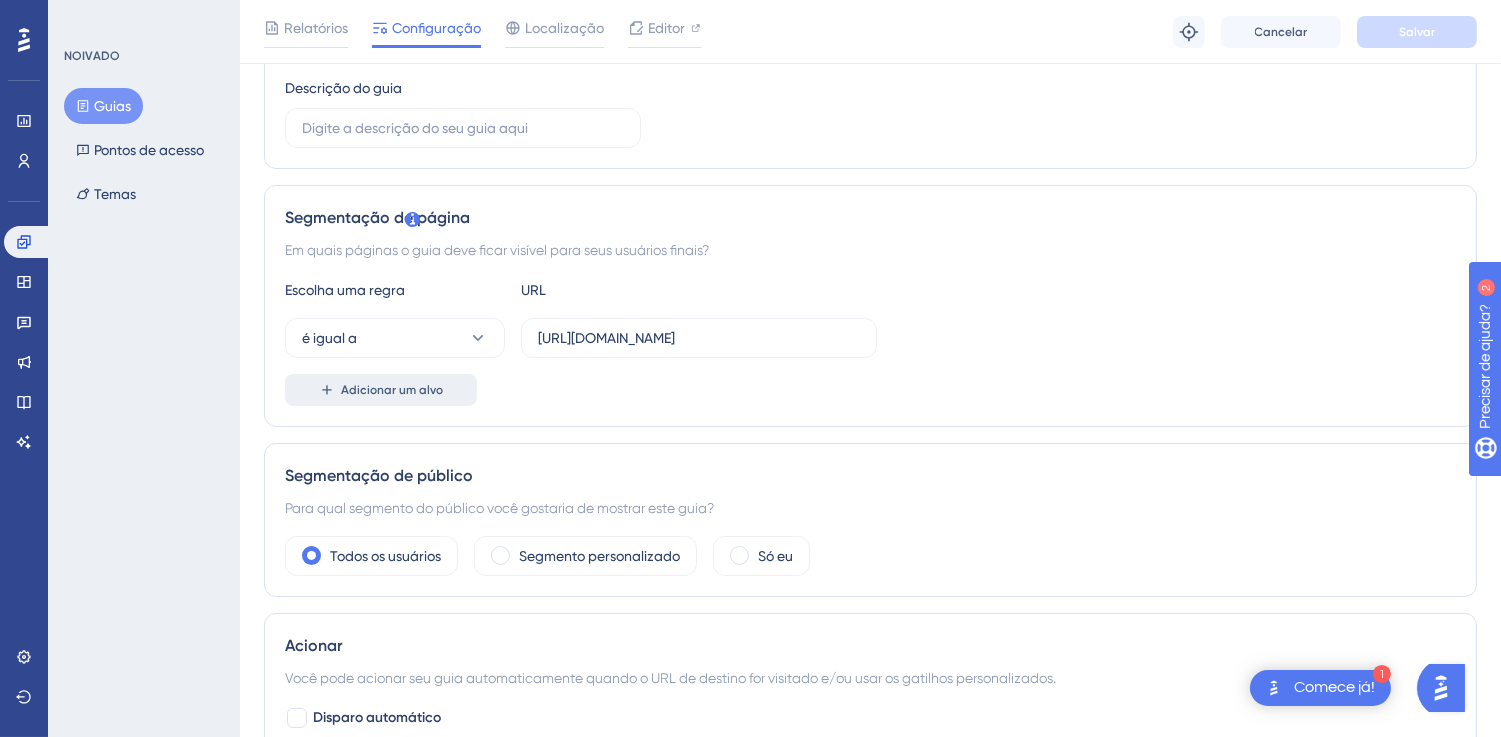 click on "Adicionar um alvo" at bounding box center [381, 390] 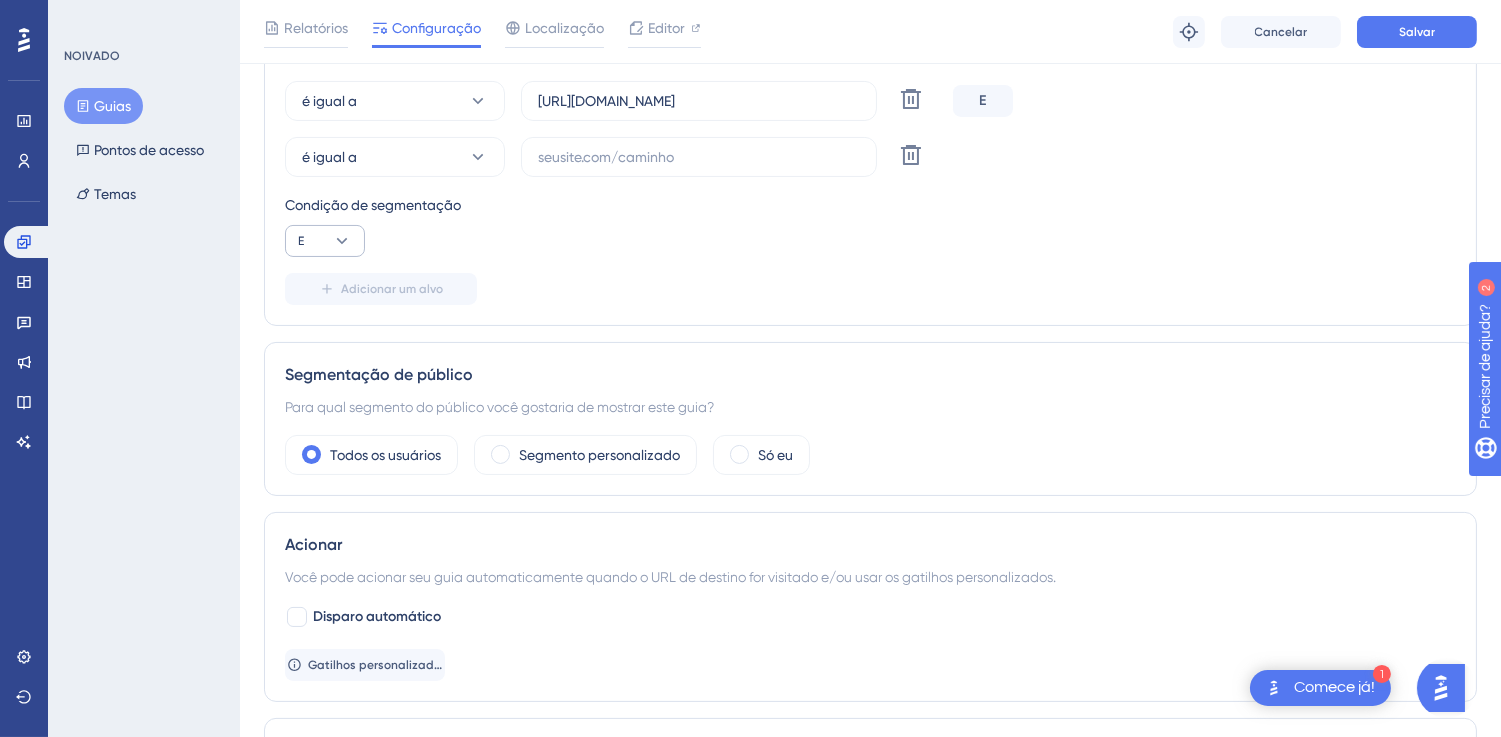 scroll, scrollTop: 666, scrollLeft: 0, axis: vertical 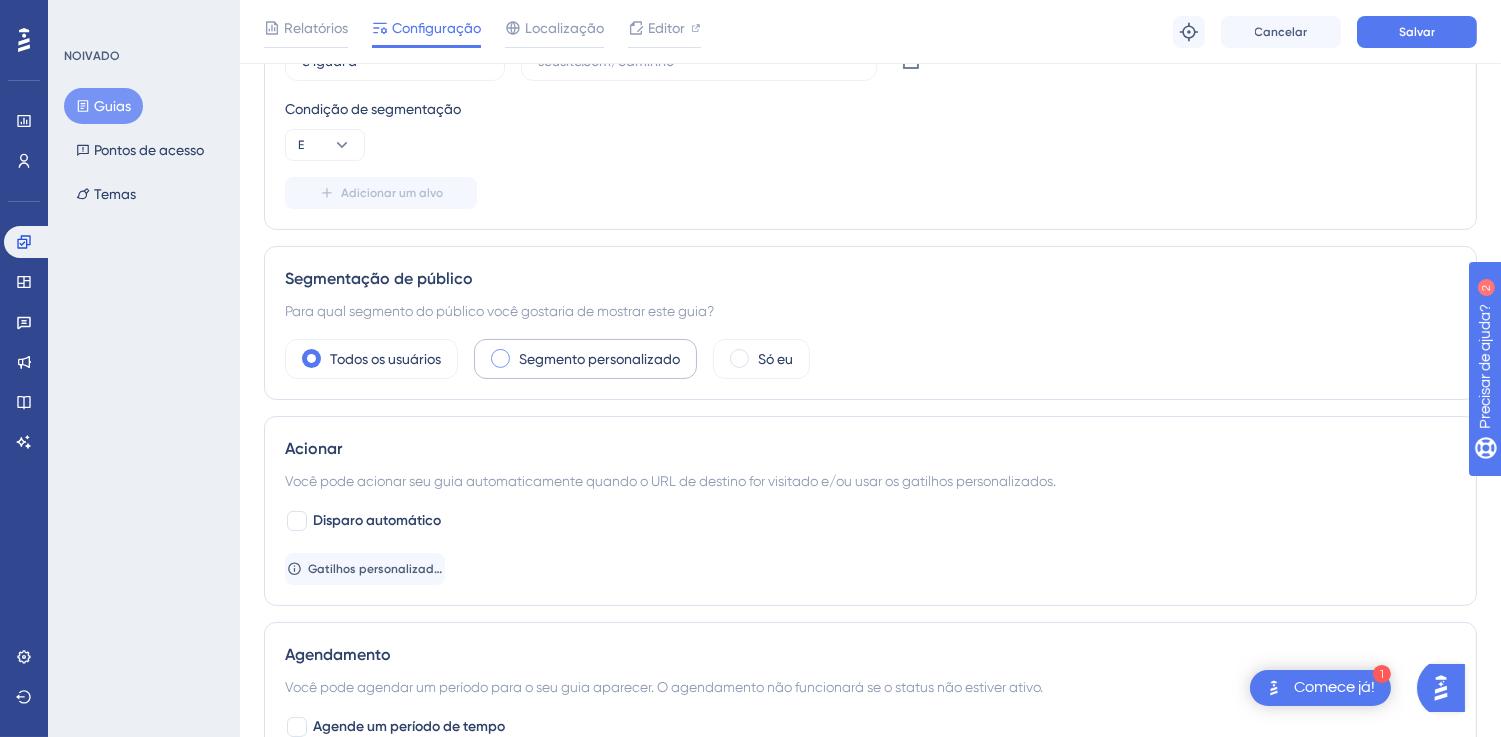click on "Segmento personalizado" at bounding box center [599, 359] 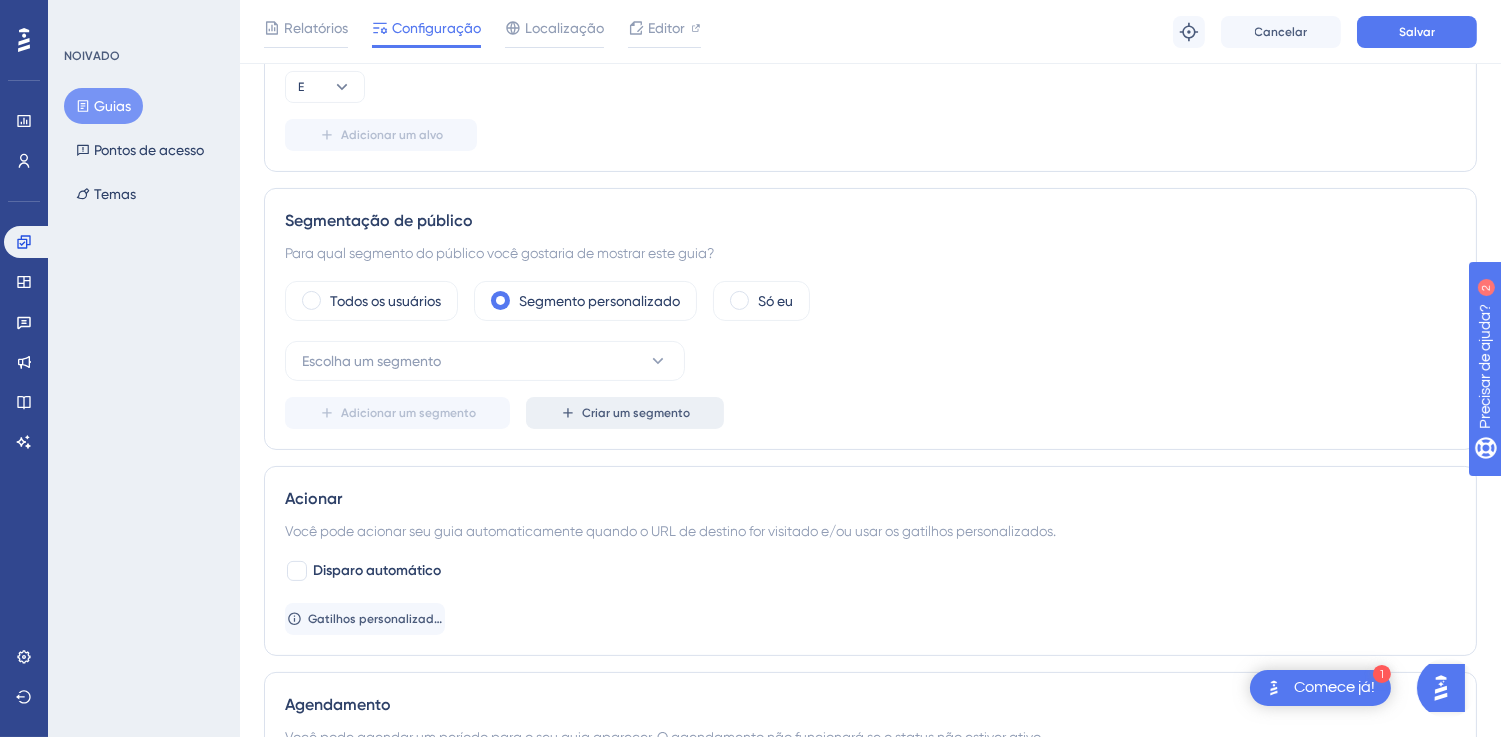 scroll, scrollTop: 777, scrollLeft: 0, axis: vertical 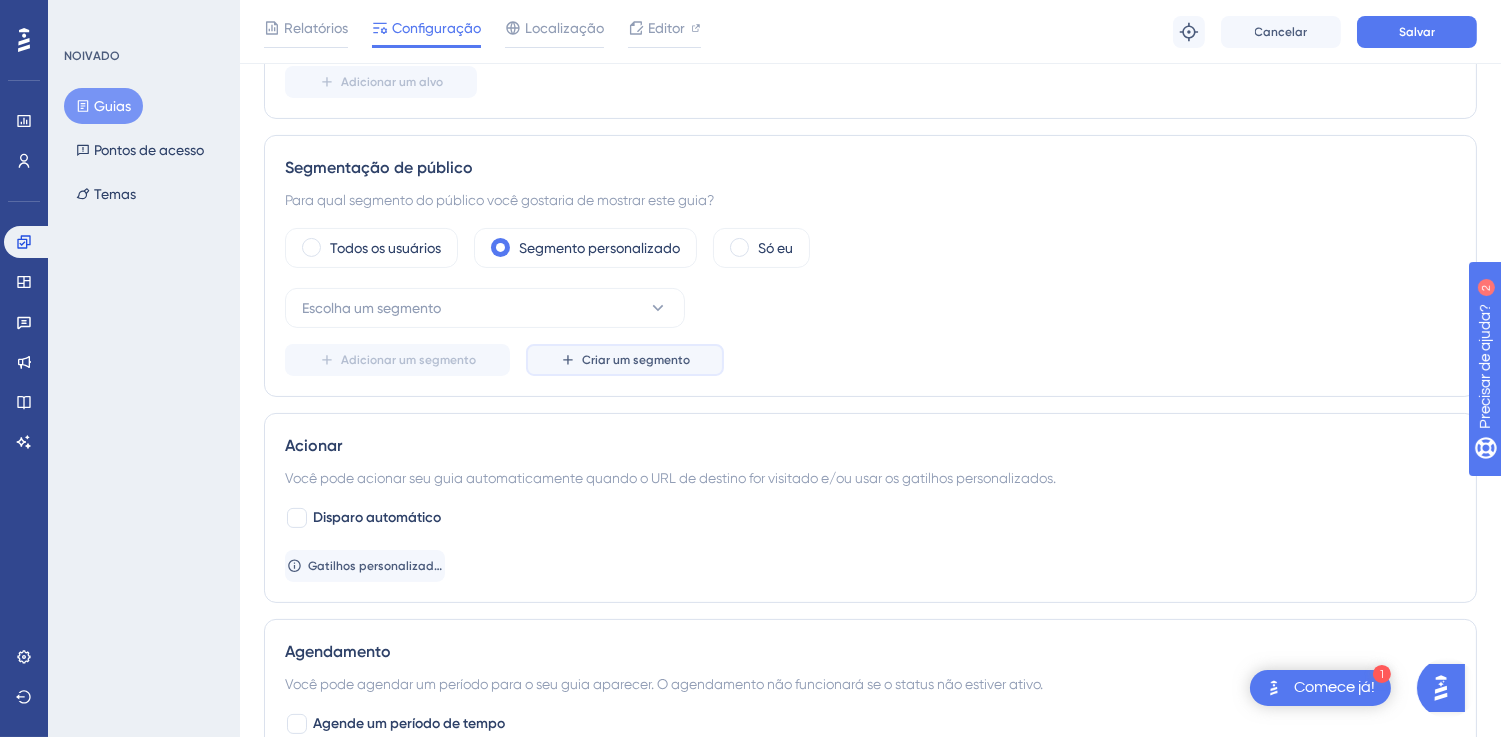 click on "Criar um segmento" at bounding box center (625, 360) 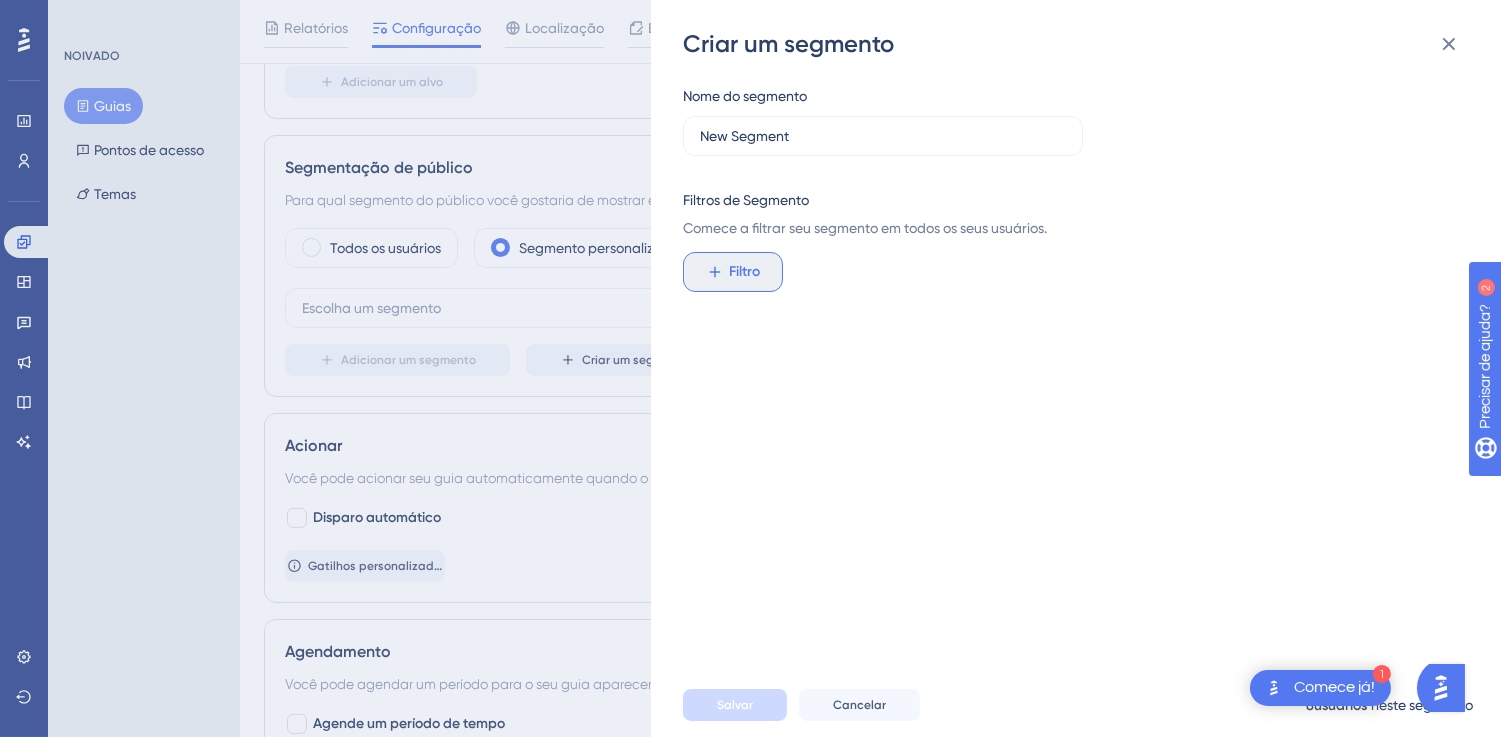 click on "Filtro" at bounding box center (745, 271) 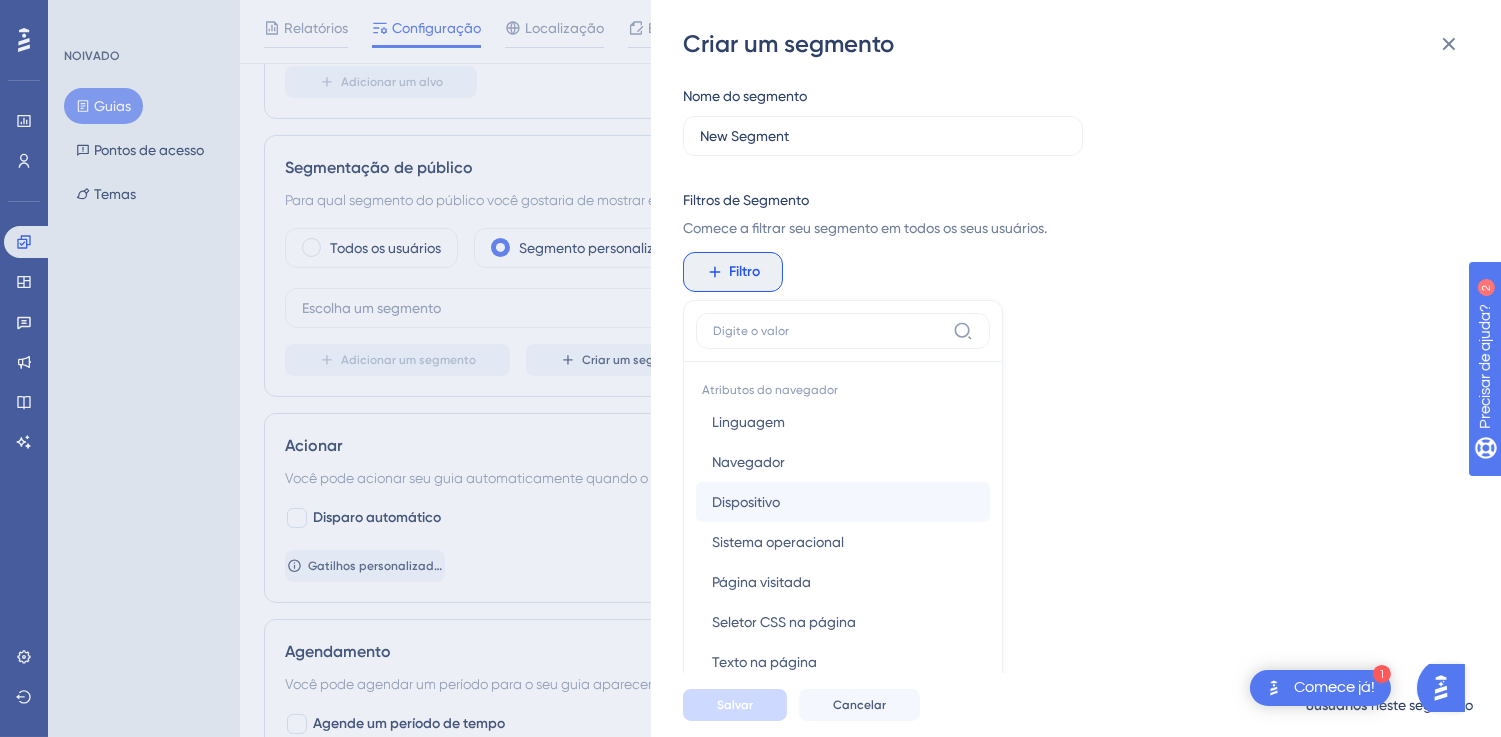scroll, scrollTop: 144, scrollLeft: 0, axis: vertical 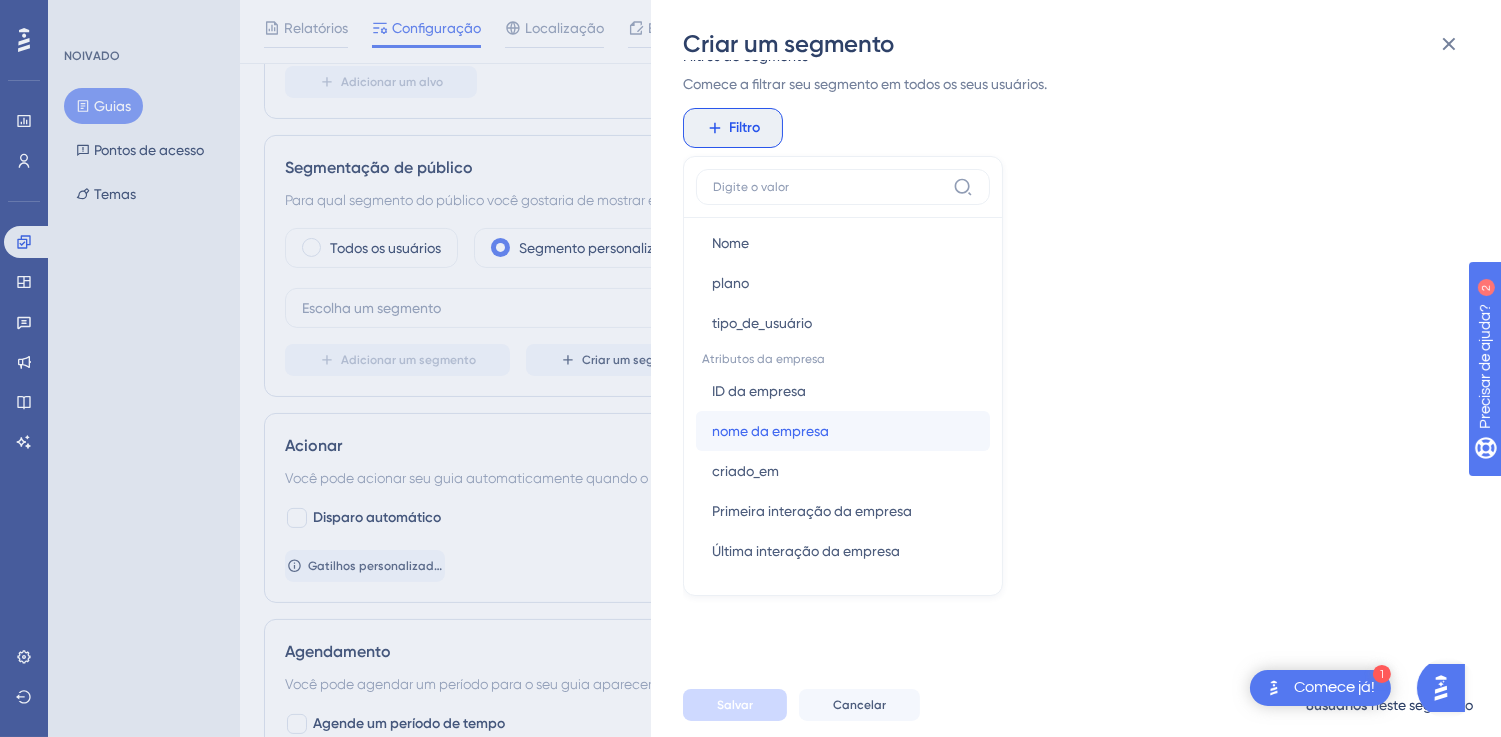 click on "nome da empresa nome da empresa" at bounding box center (843, 431) 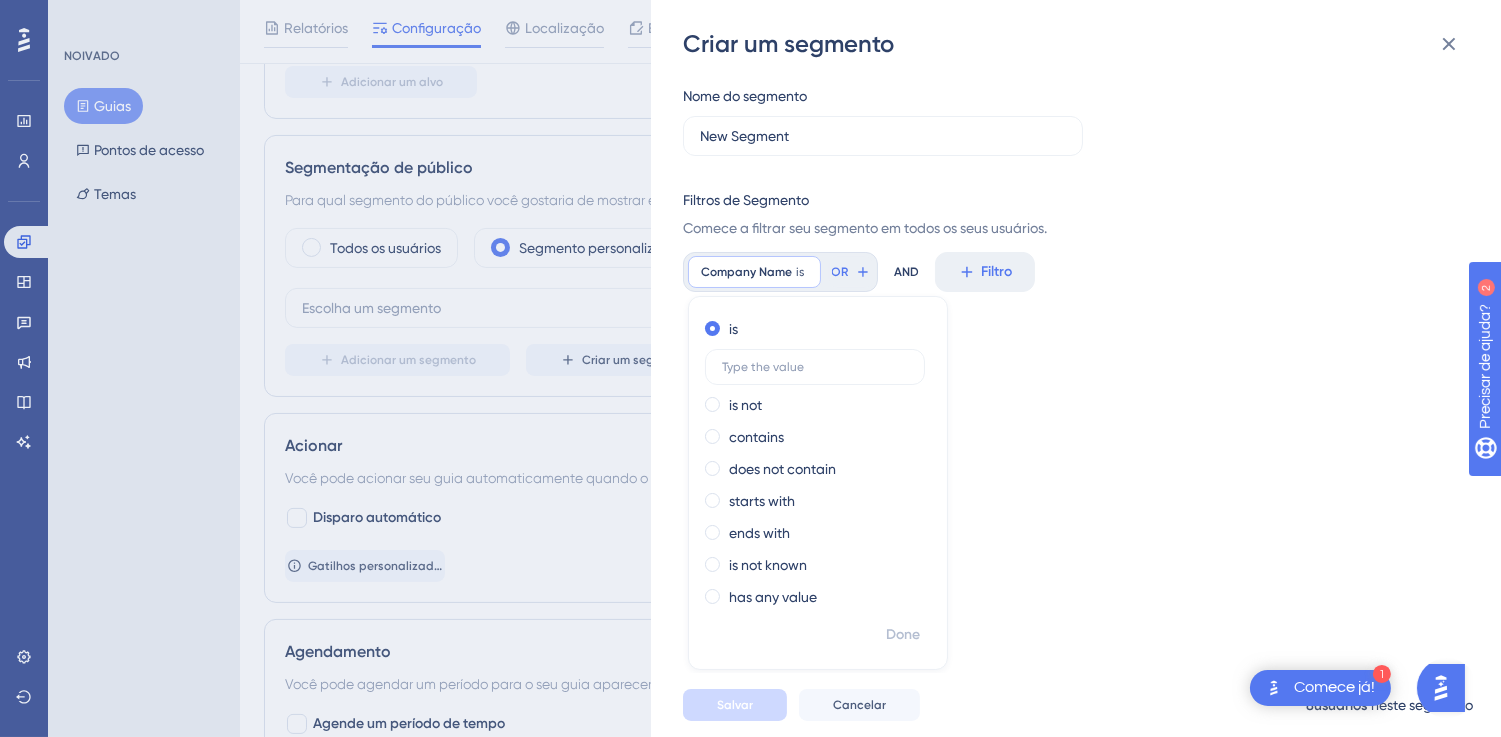 scroll, scrollTop: 0, scrollLeft: 0, axis: both 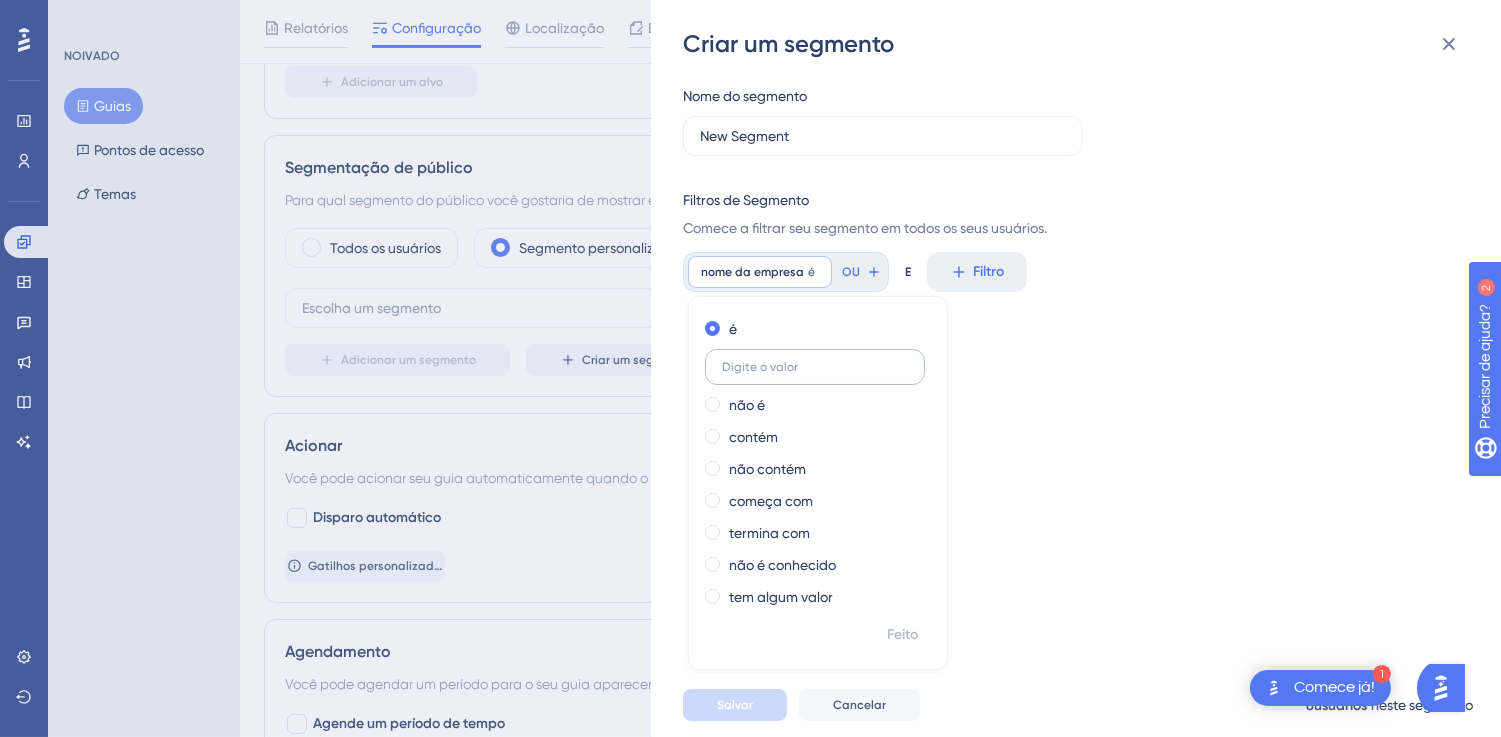 click at bounding box center (815, 367) 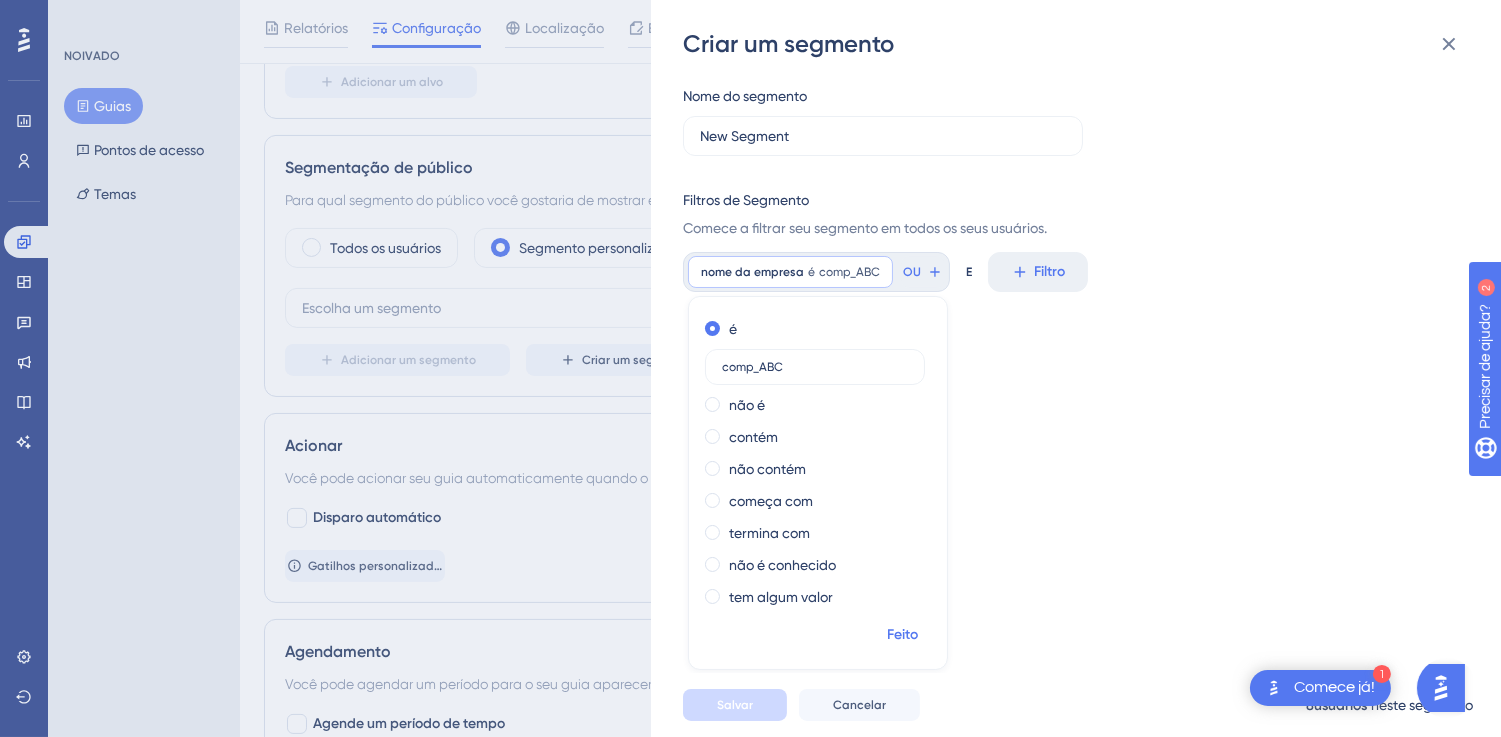 type on "comp_ABC" 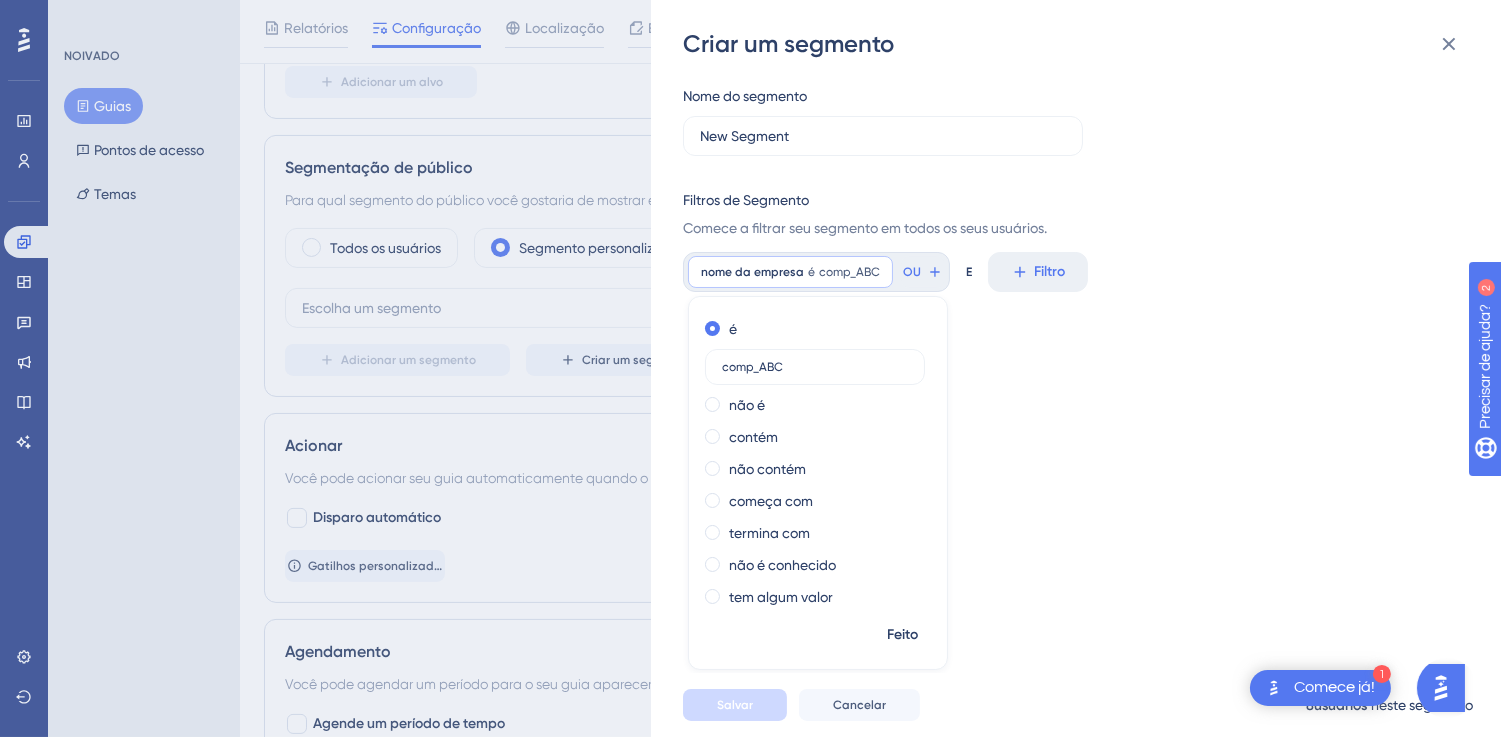 click on "Feito" at bounding box center (903, 634) 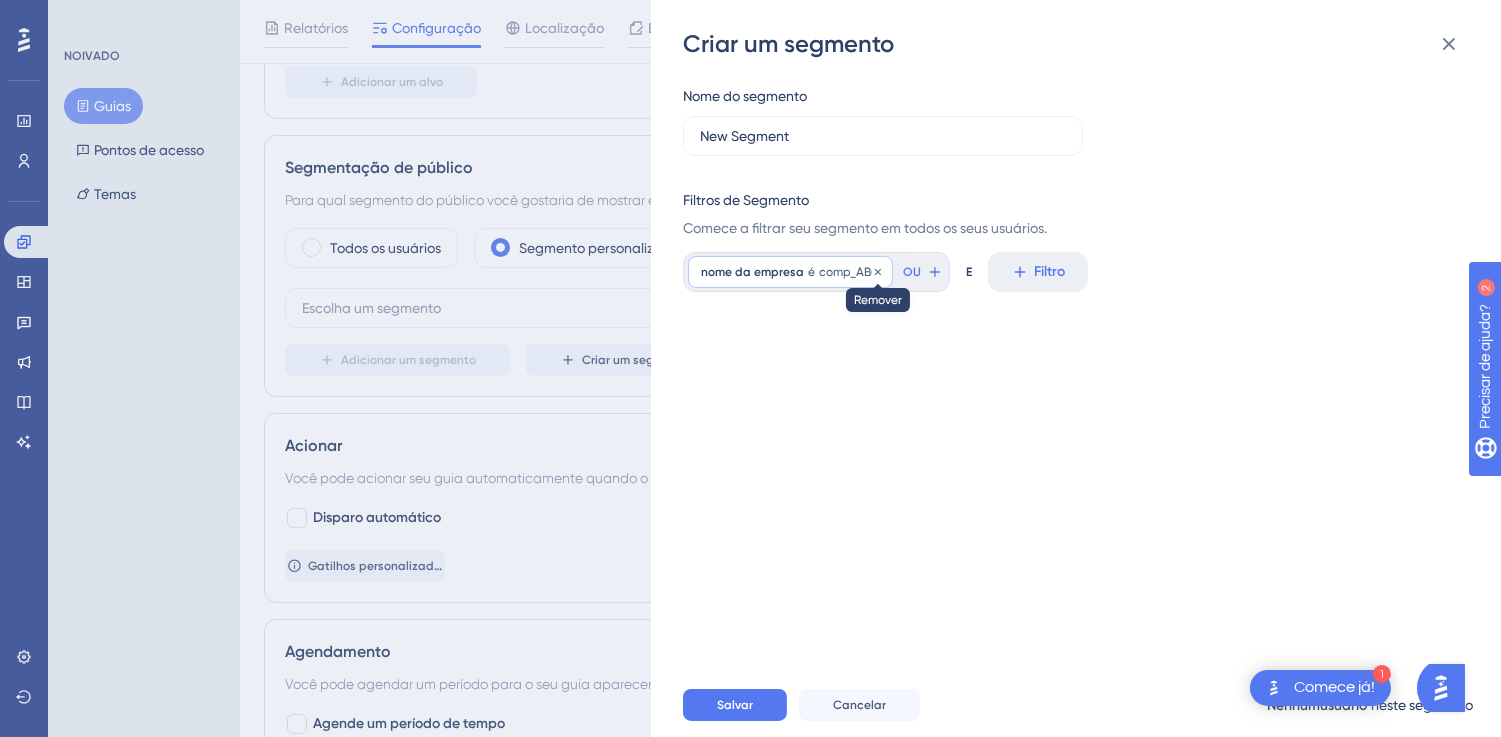 click on "comp_ABC" at bounding box center (849, 272) 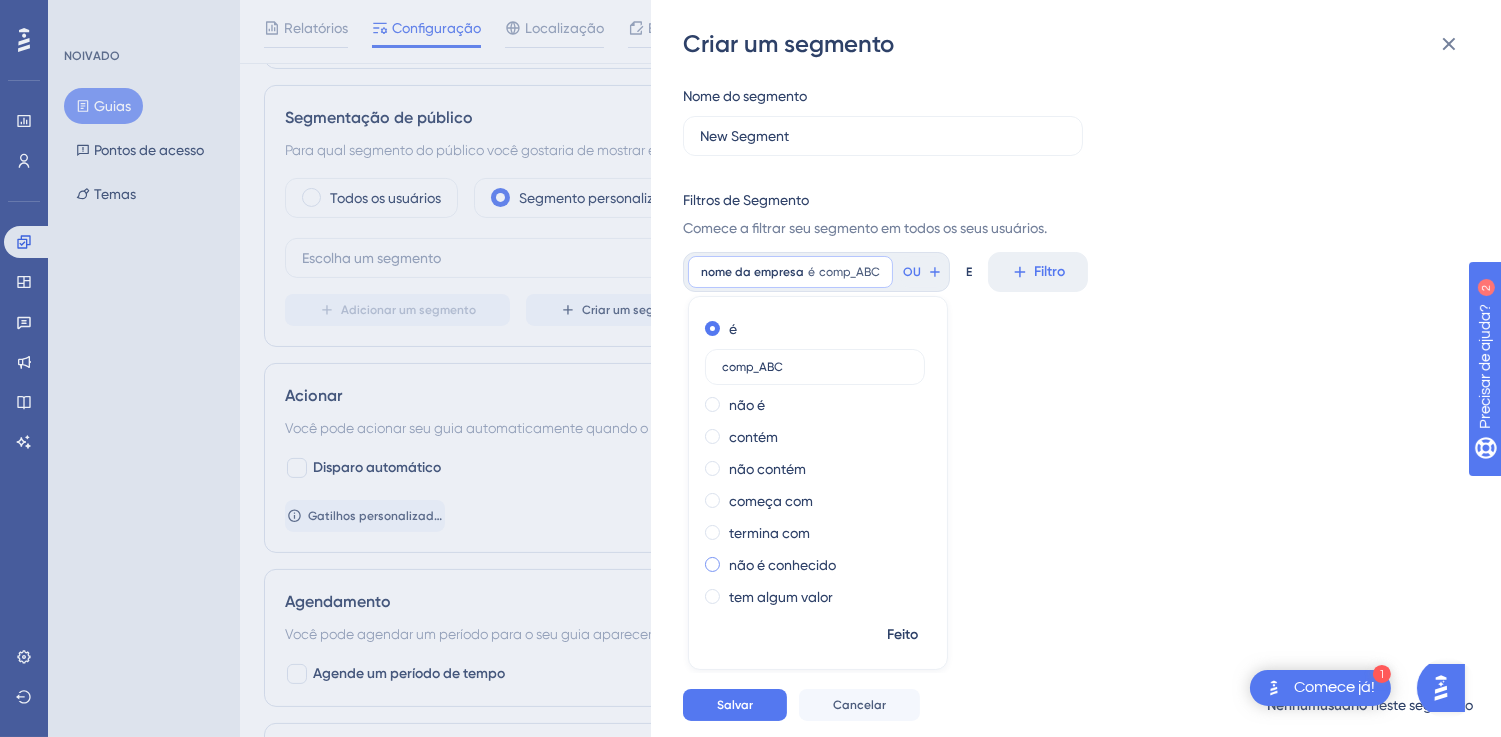 scroll, scrollTop: 777, scrollLeft: 0, axis: vertical 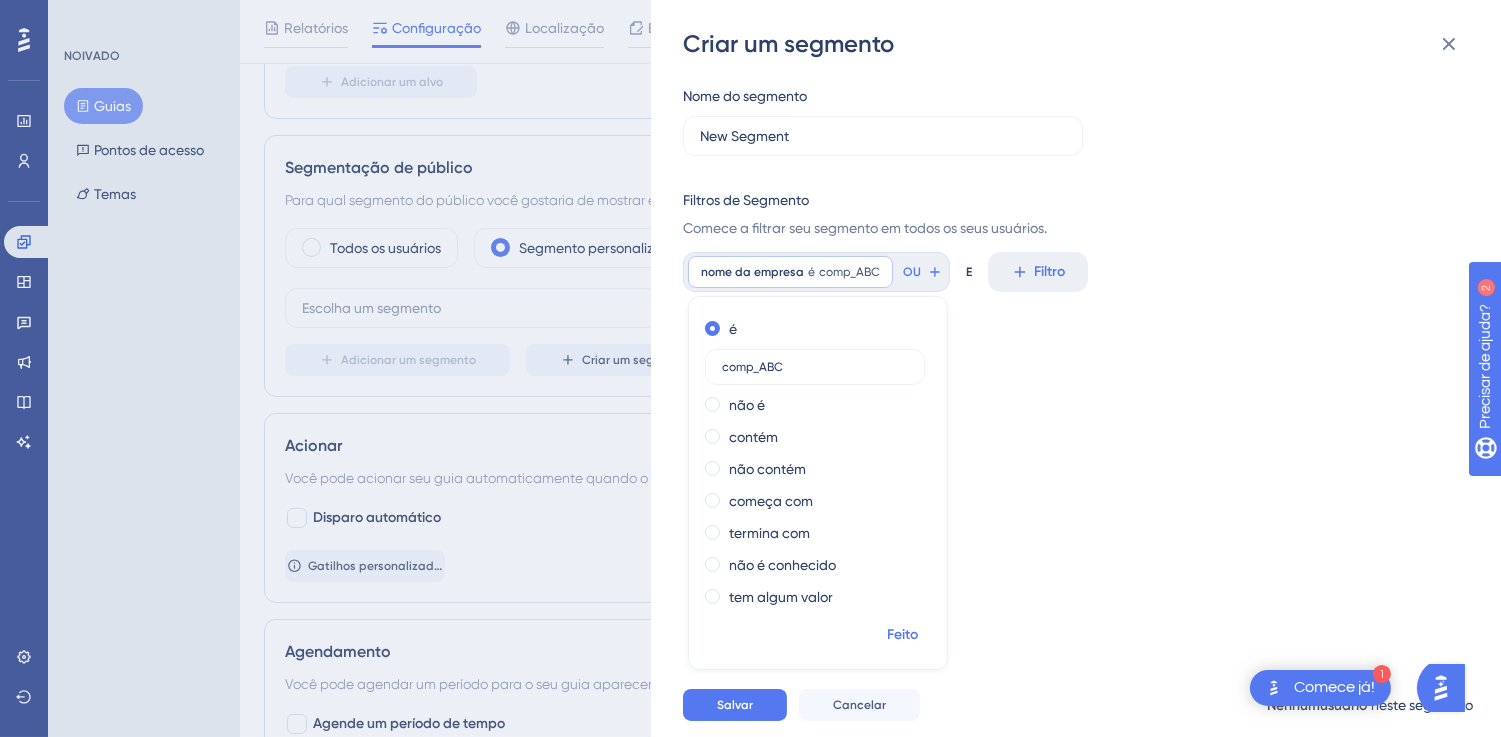 click on "Feito" at bounding box center (903, 634) 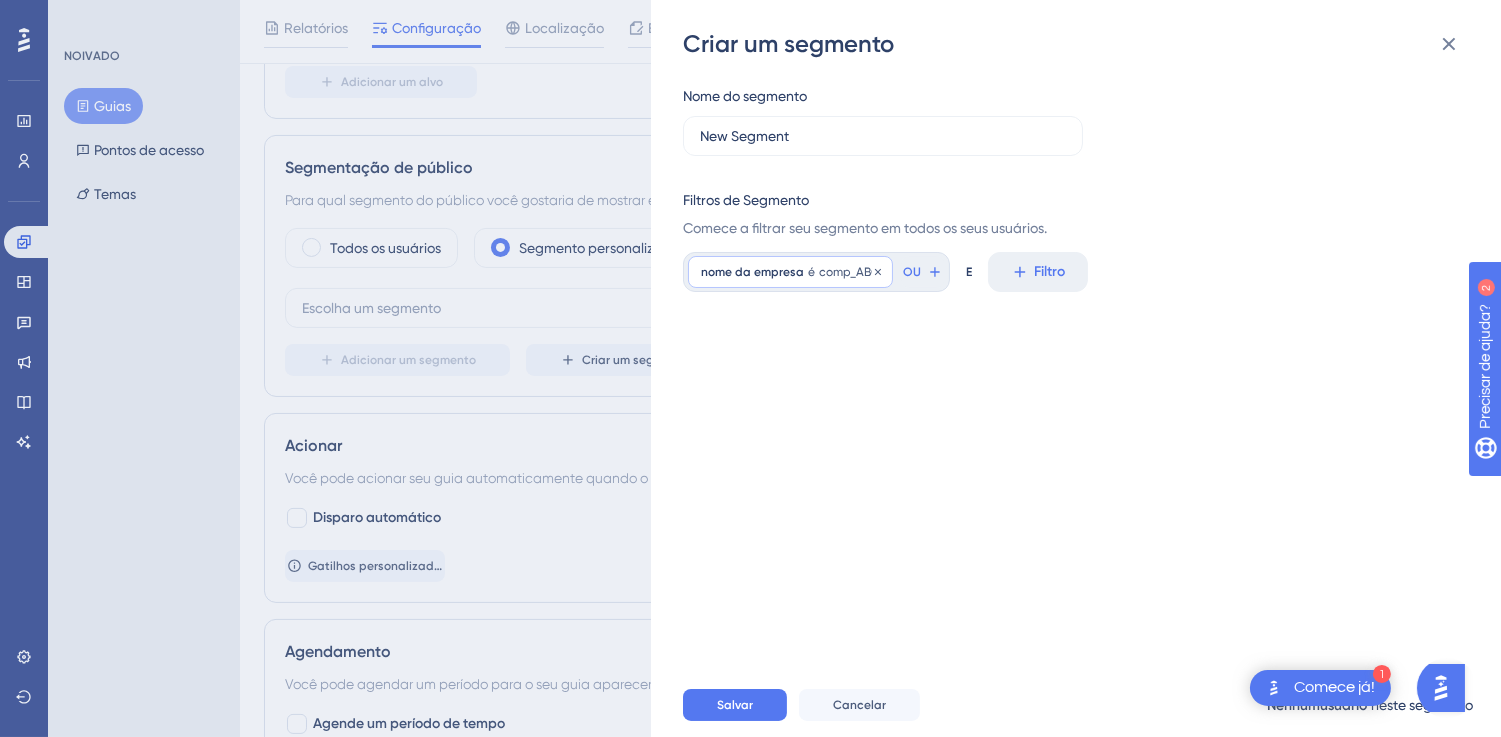 click on "nome da empresa" at bounding box center [752, 272] 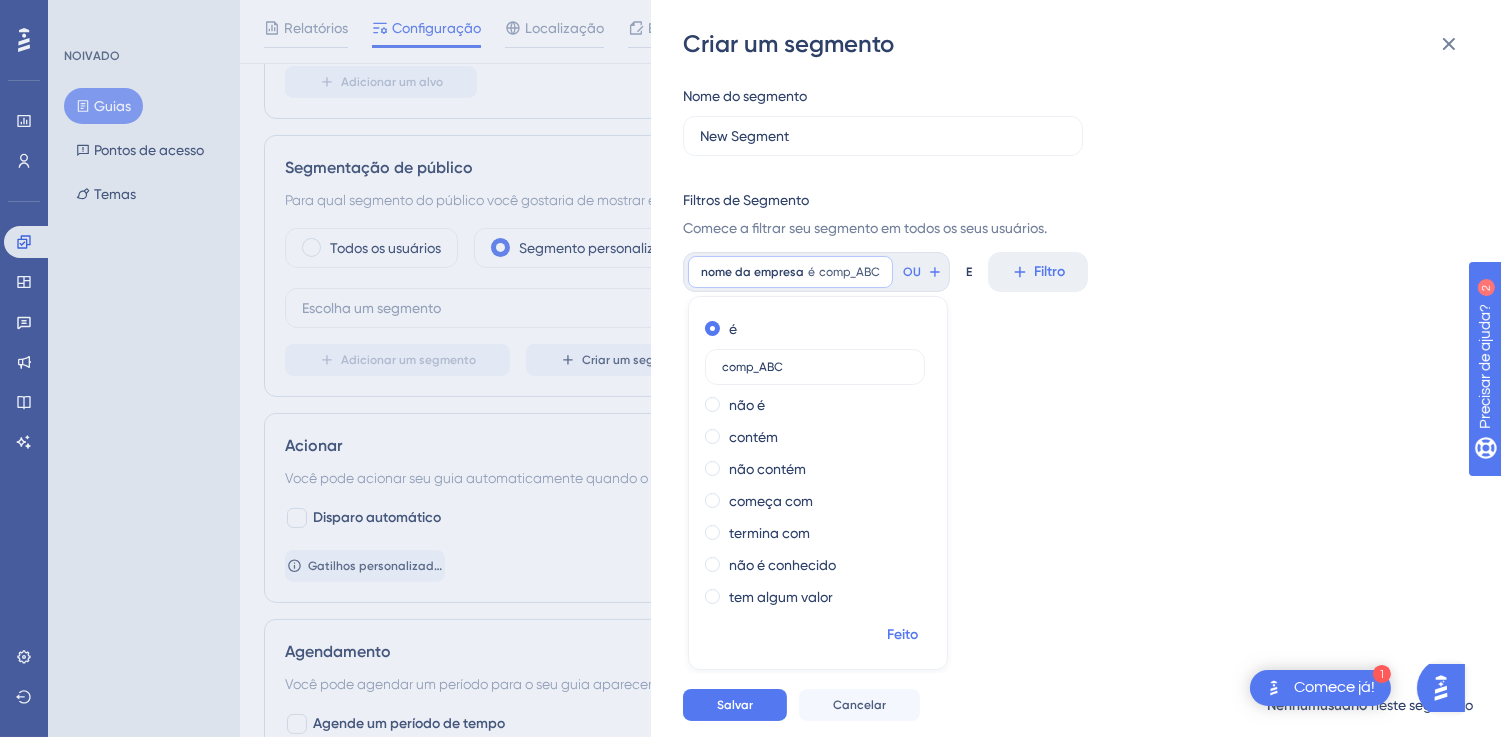 click on "Feito" at bounding box center [903, 634] 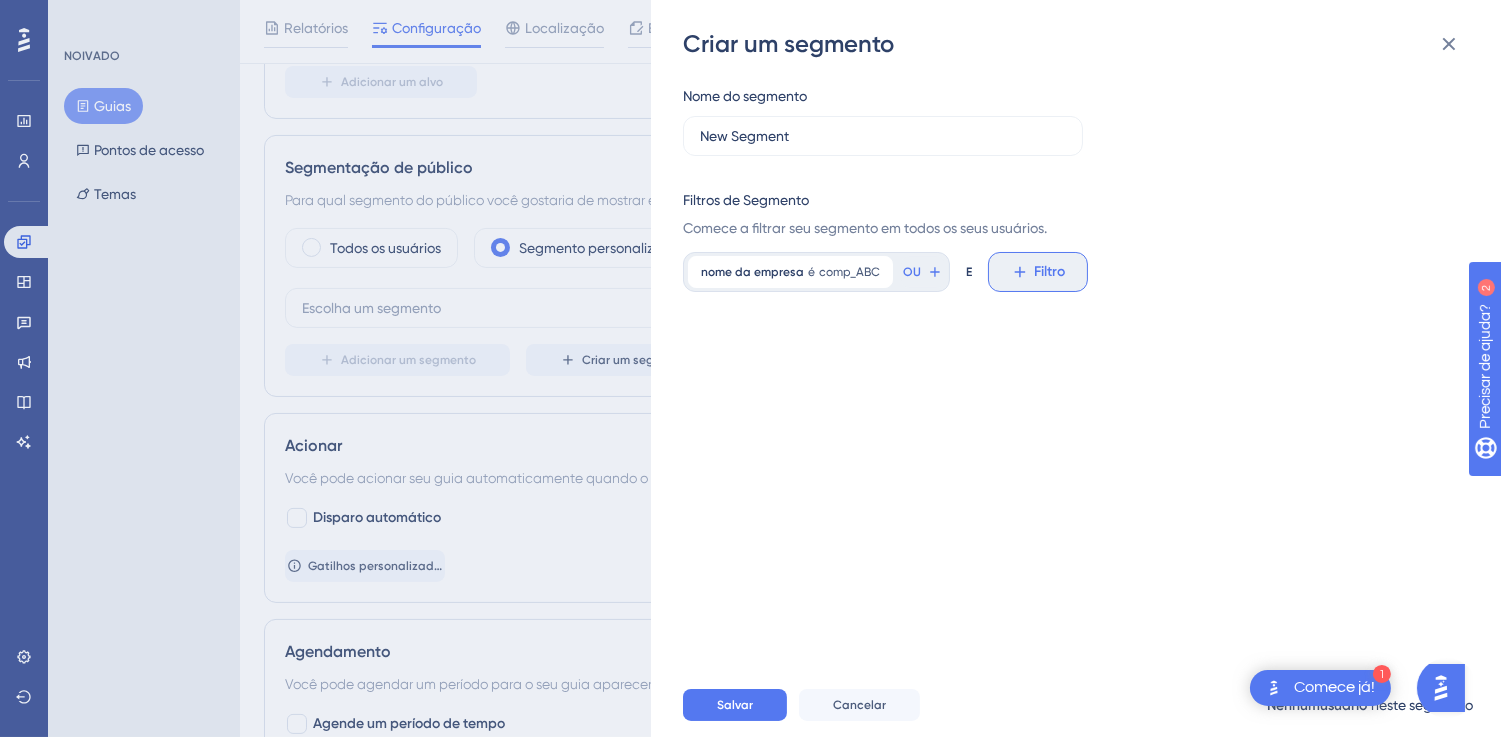 click on "Filtro" at bounding box center (1050, 271) 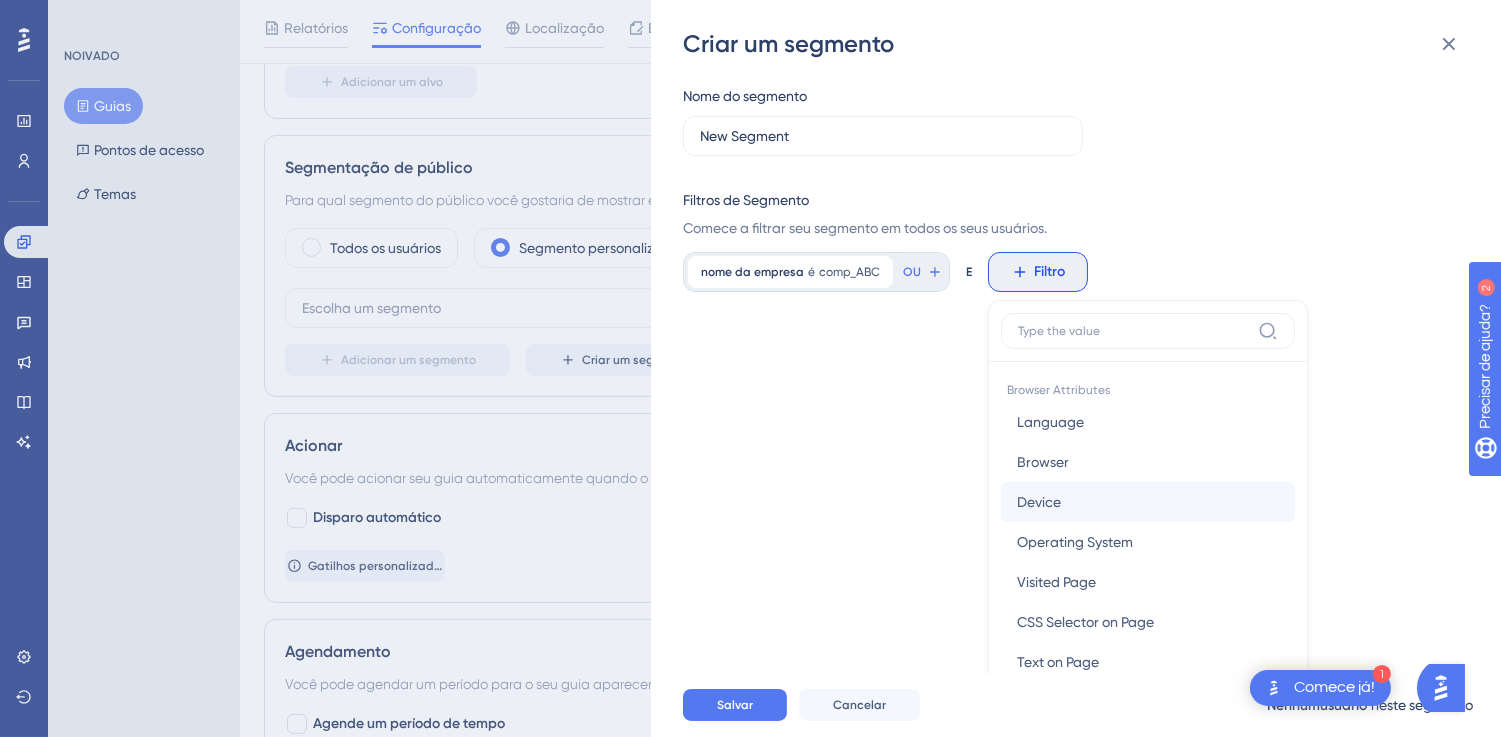 scroll, scrollTop: 144, scrollLeft: 0, axis: vertical 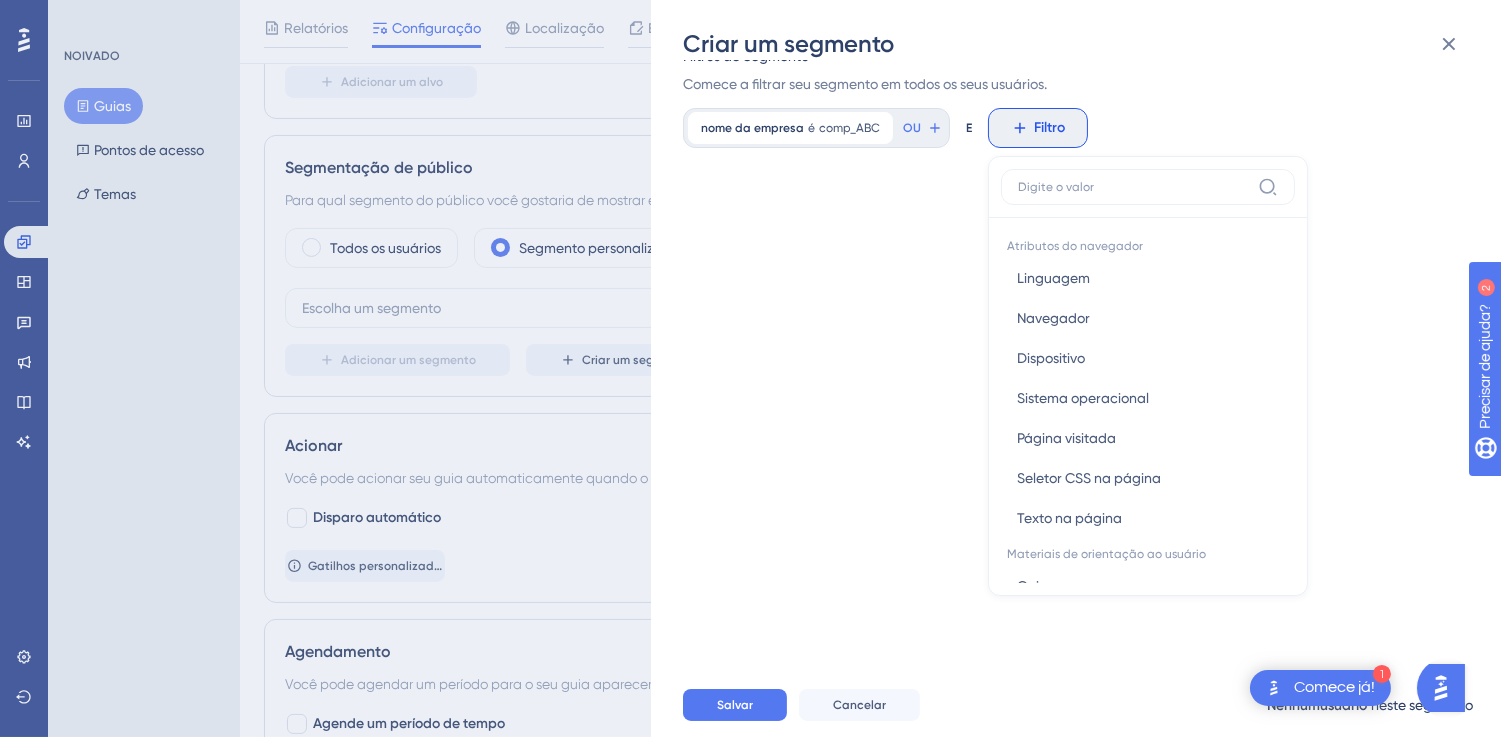click on "Nome do segmento New Segment Filtros de Segmento Comece a filtrar seu segmento em todos os seus usuários. nome da empresa é comp_ABC comp_ABC Remover OU E Filtro Atributos do navegador Linguagem Linguagem Navegador Navegador Dispositivo Dispositivo Sistema operacional Sistema operacional Página visitada Página visitada Seletor CSS na página Seletor CSS na página Texto na página Texto na página Materiais de orientação ao usuário Guia Guia Lista de verificação Lista de verificação Interação de pesquisa Interação de pesquisa Resposta da pesquisa Resposta da pesquisa Interação [PERSON_NAME] de acesso Interação [PERSON_NAME] de acesso Interação de botão personalizada Interação de botão personalizada Meta Meta Assistente de IA Assistente de IA Interação do Centro de Recursos Interação do Centro de Recursos Guia do Centro de Recursos Guia do Centro de Recursos Atualizações de produtos Atualizações de produtos Postagens de atualizações de produtos Postagens de atualizações de produtos" at bounding box center (1086, 366) 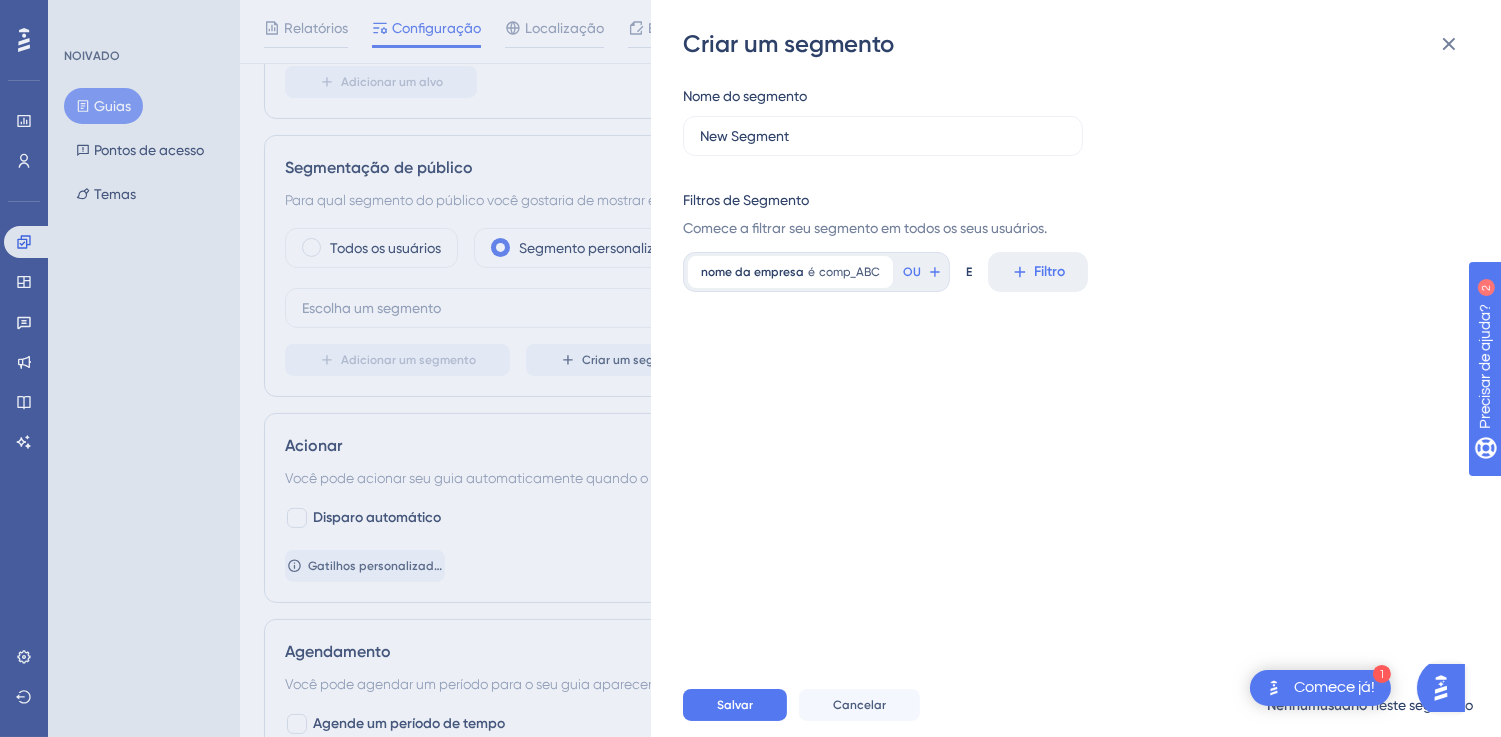 scroll, scrollTop: 0, scrollLeft: 0, axis: both 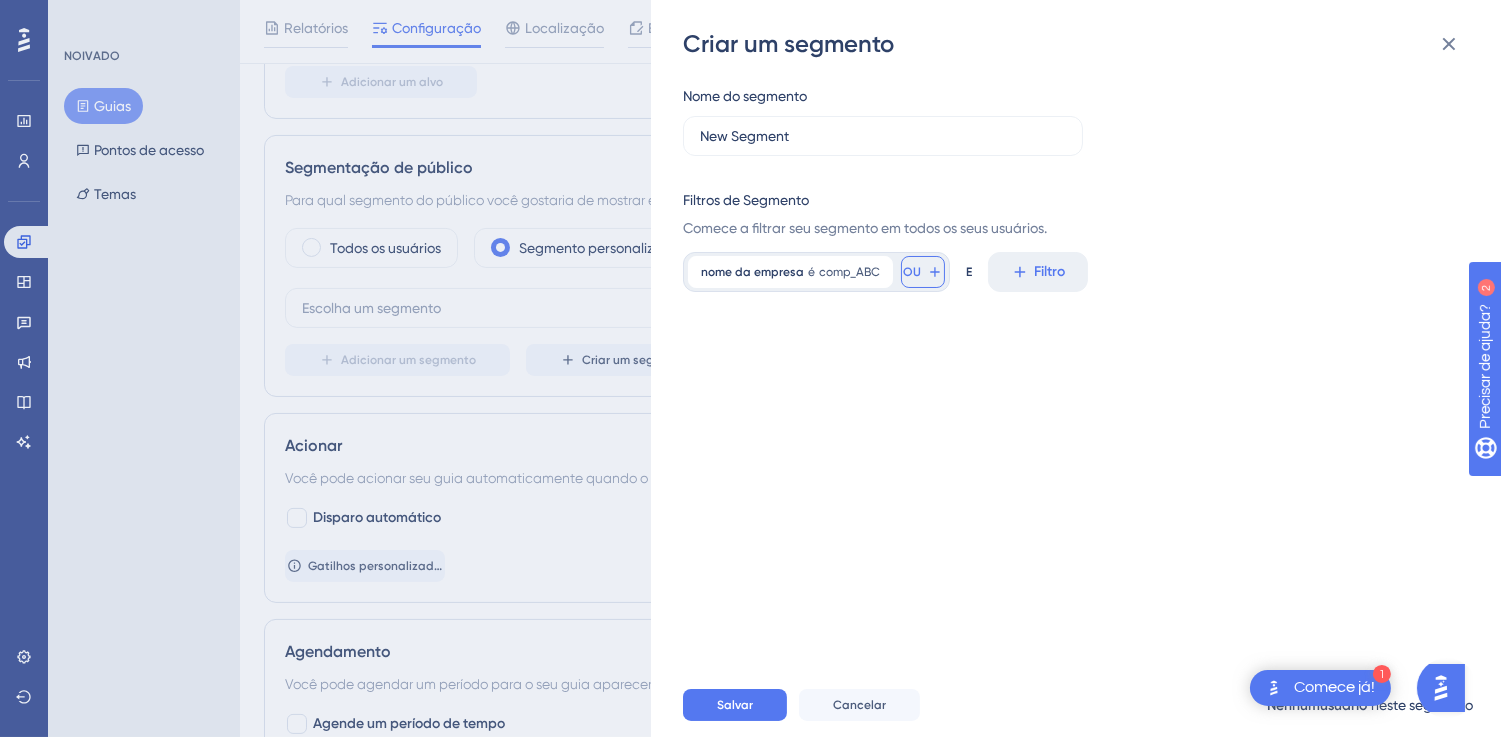 click on "OU" at bounding box center [912, 272] 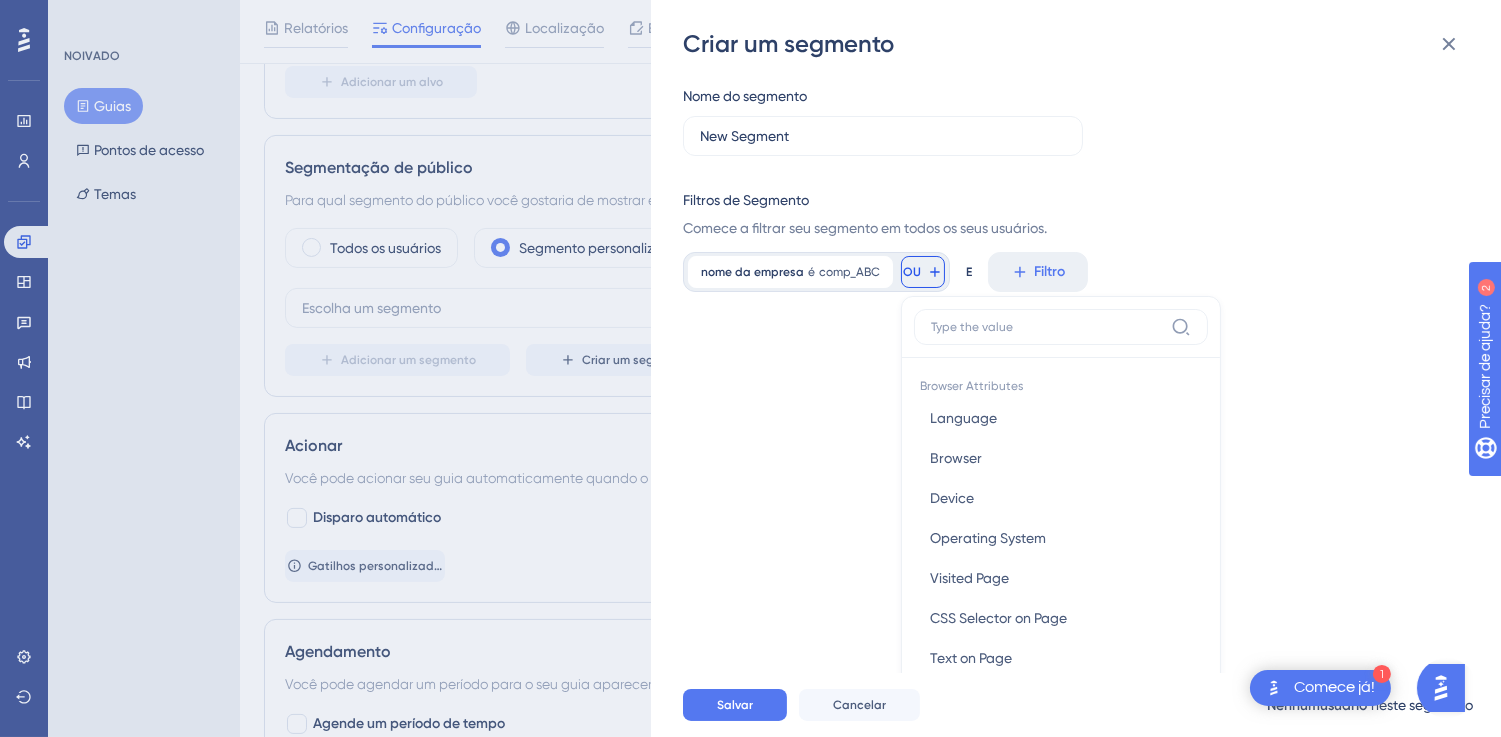 scroll, scrollTop: 142, scrollLeft: 0, axis: vertical 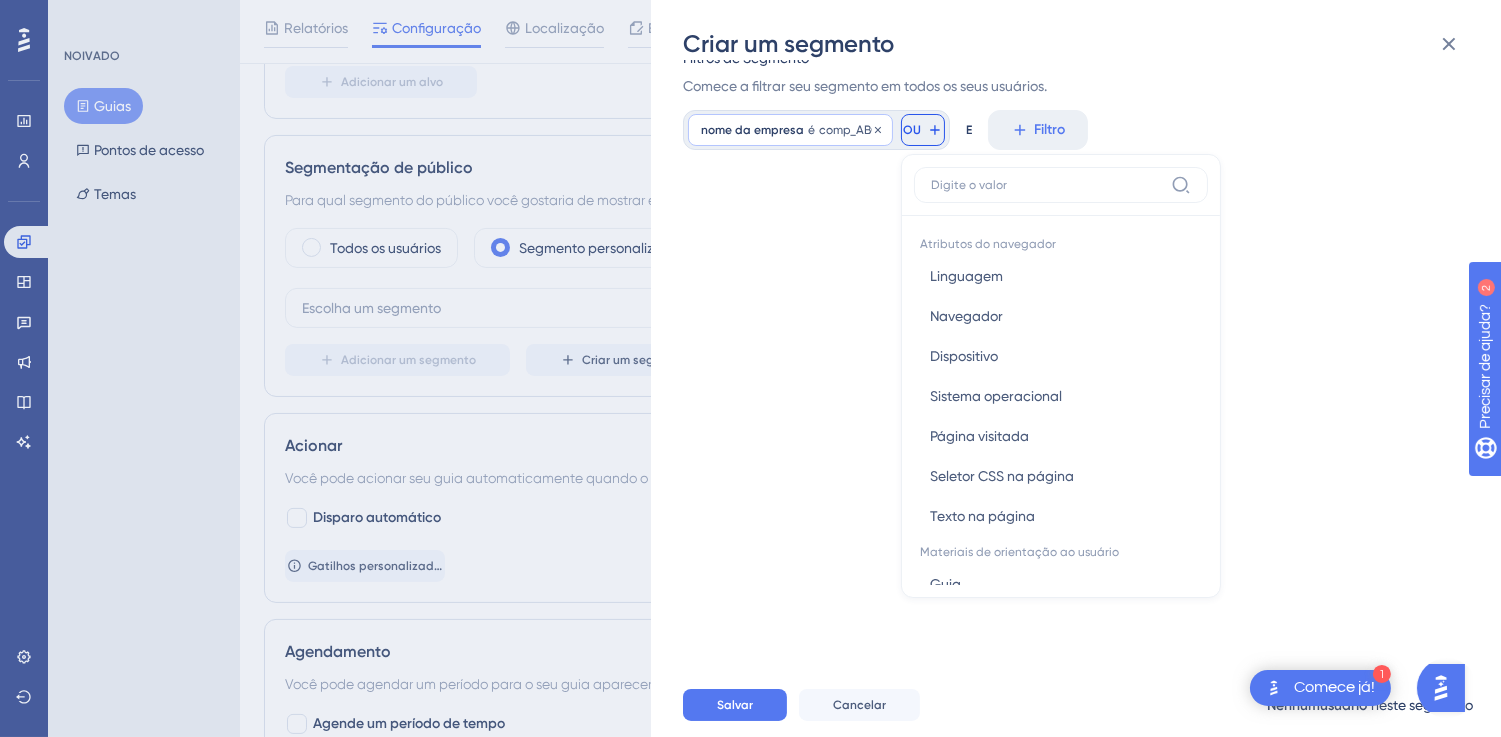 click on "comp_ABC" at bounding box center [849, 130] 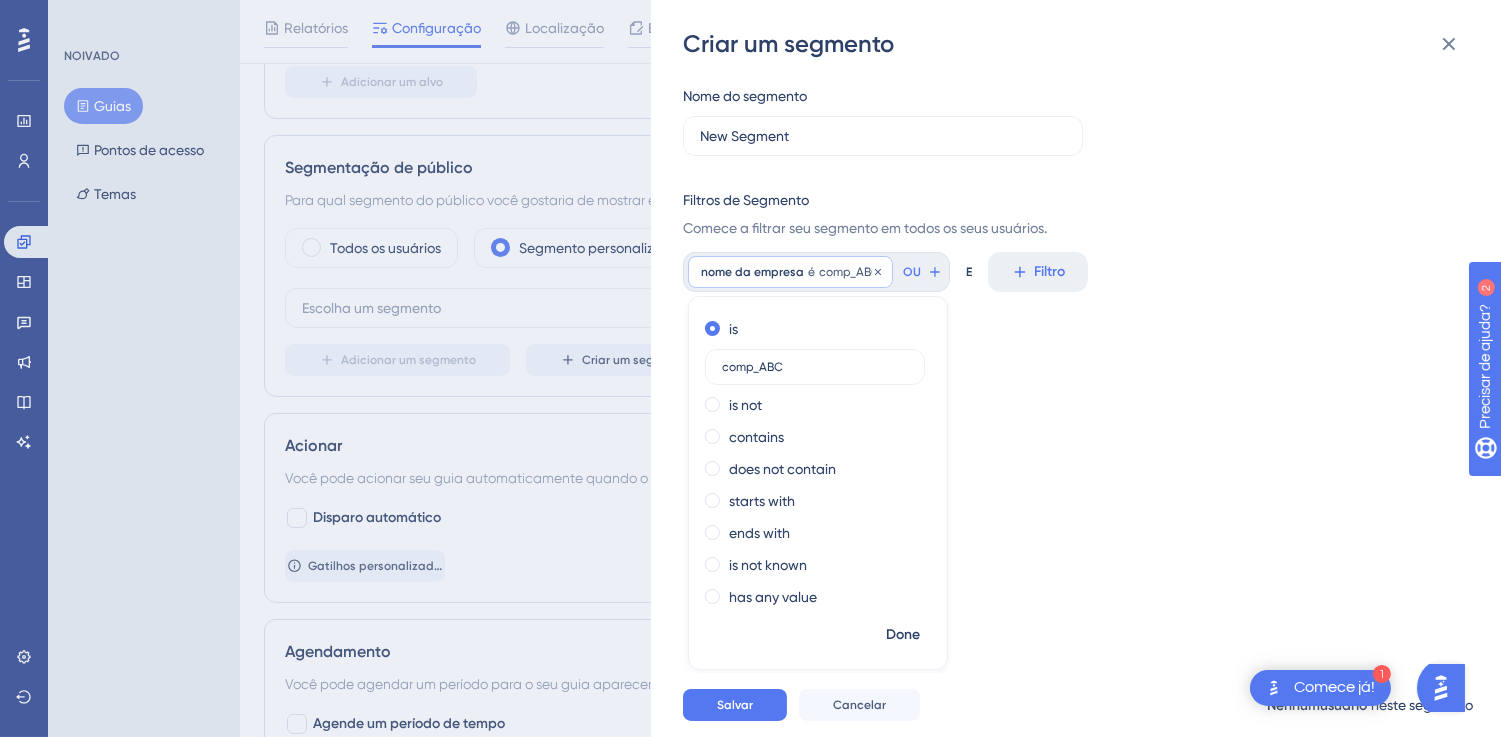scroll, scrollTop: 0, scrollLeft: 0, axis: both 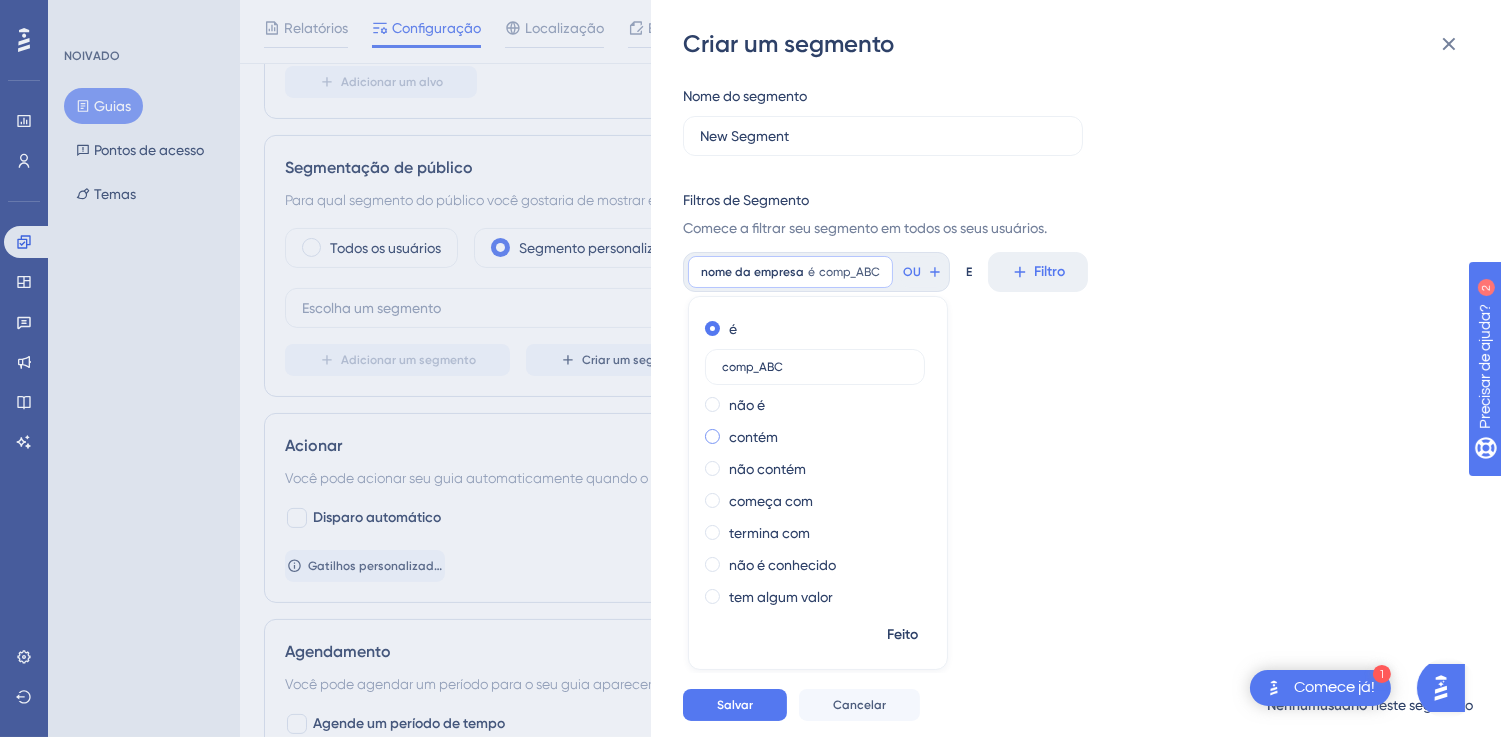 click on "contém" at bounding box center (753, 437) 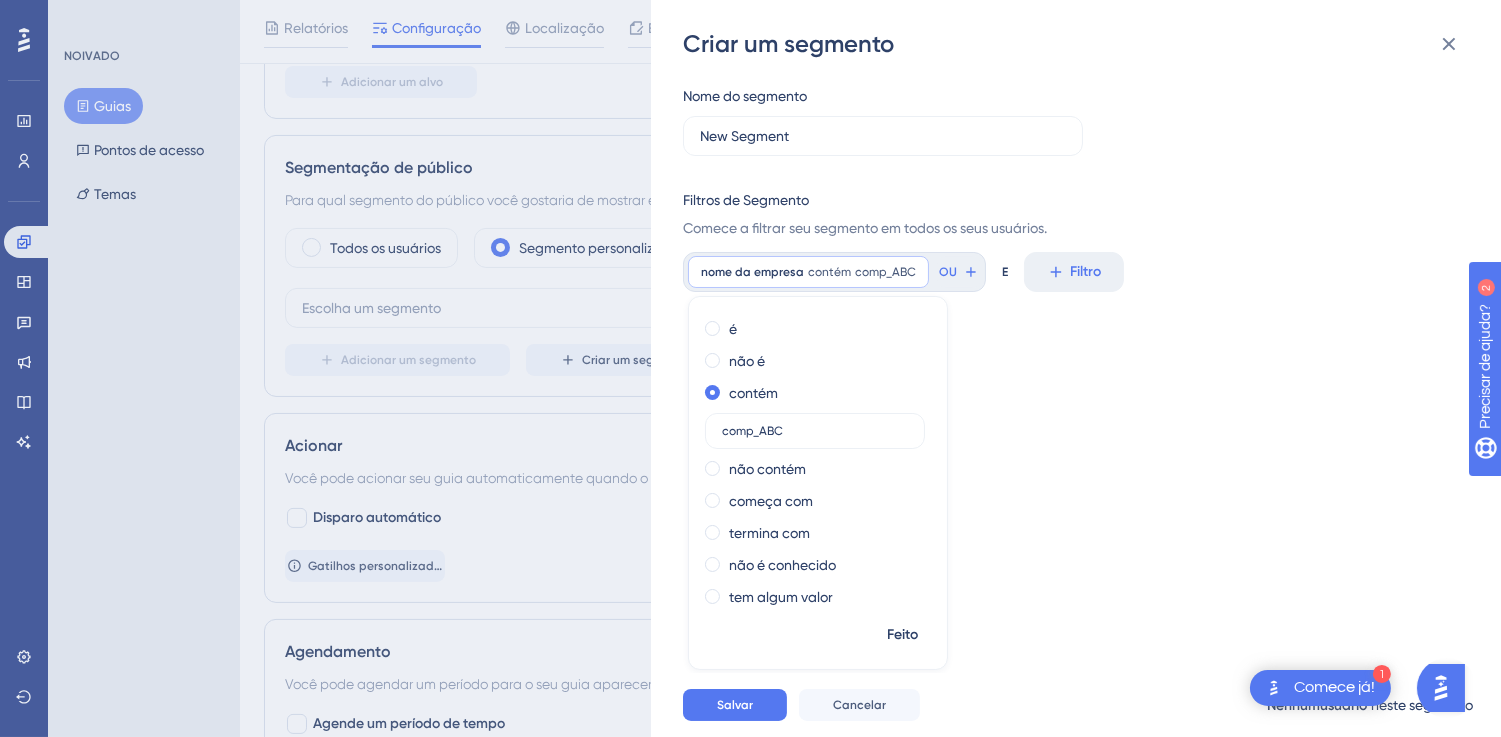 click on "Feito" at bounding box center (903, 635) 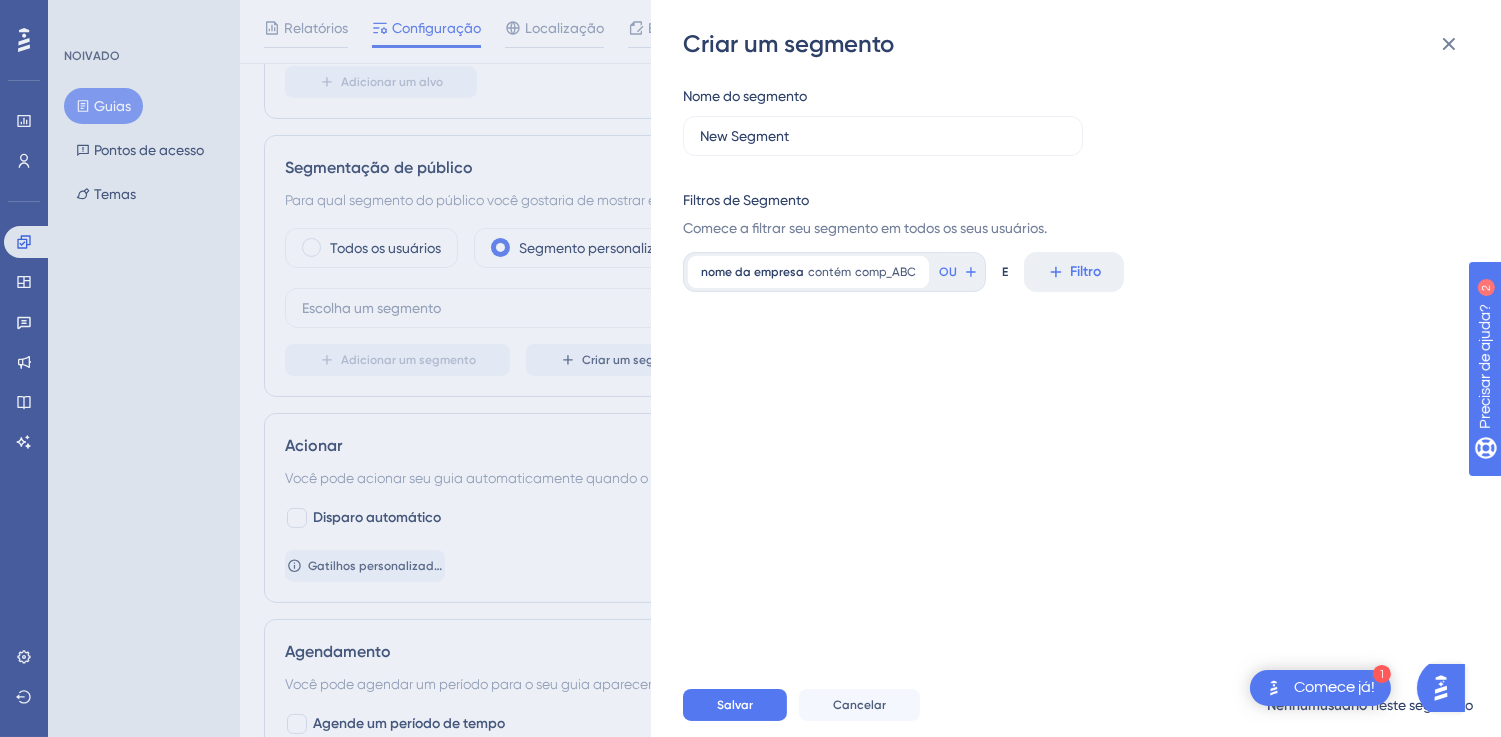 scroll, scrollTop: 888, scrollLeft: 0, axis: vertical 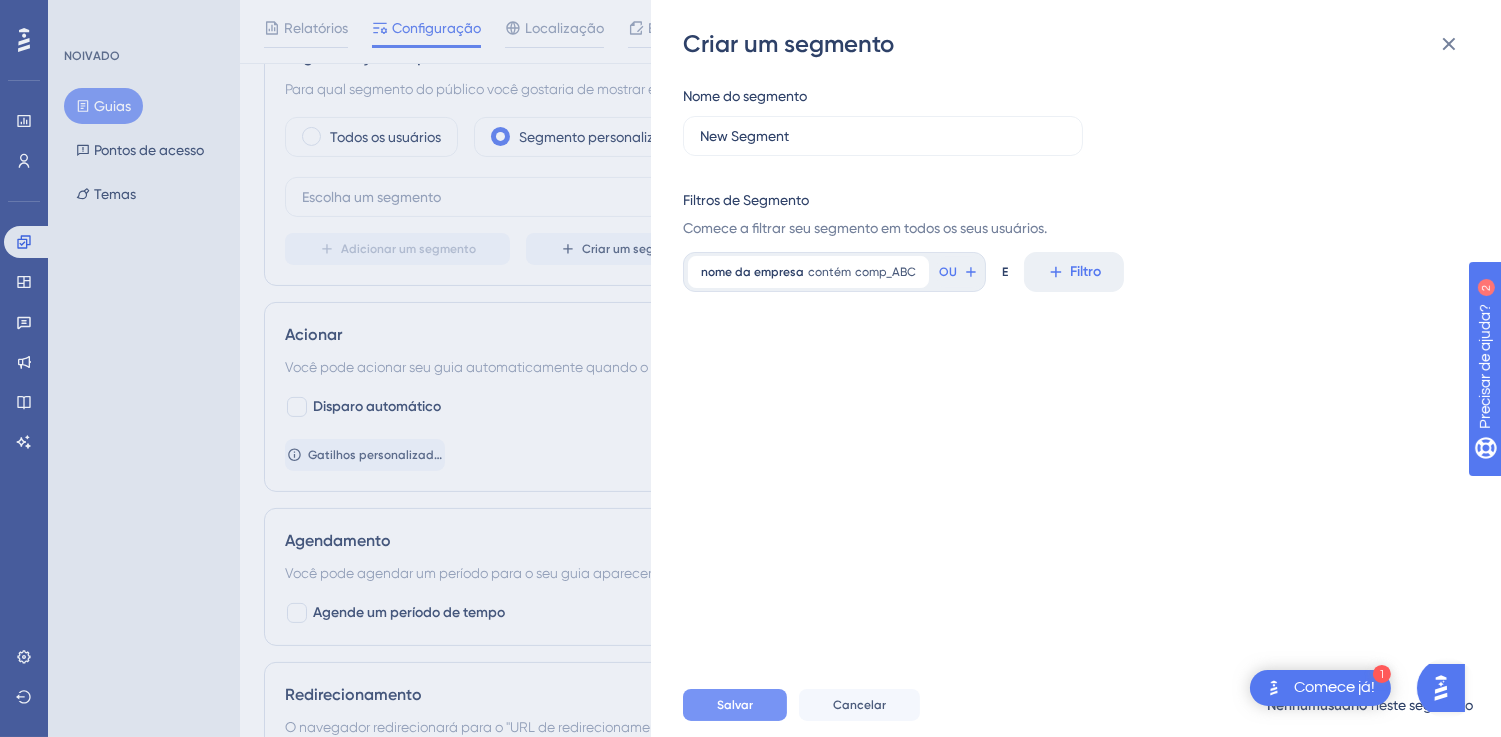 click on "Salvar" at bounding box center (735, 705) 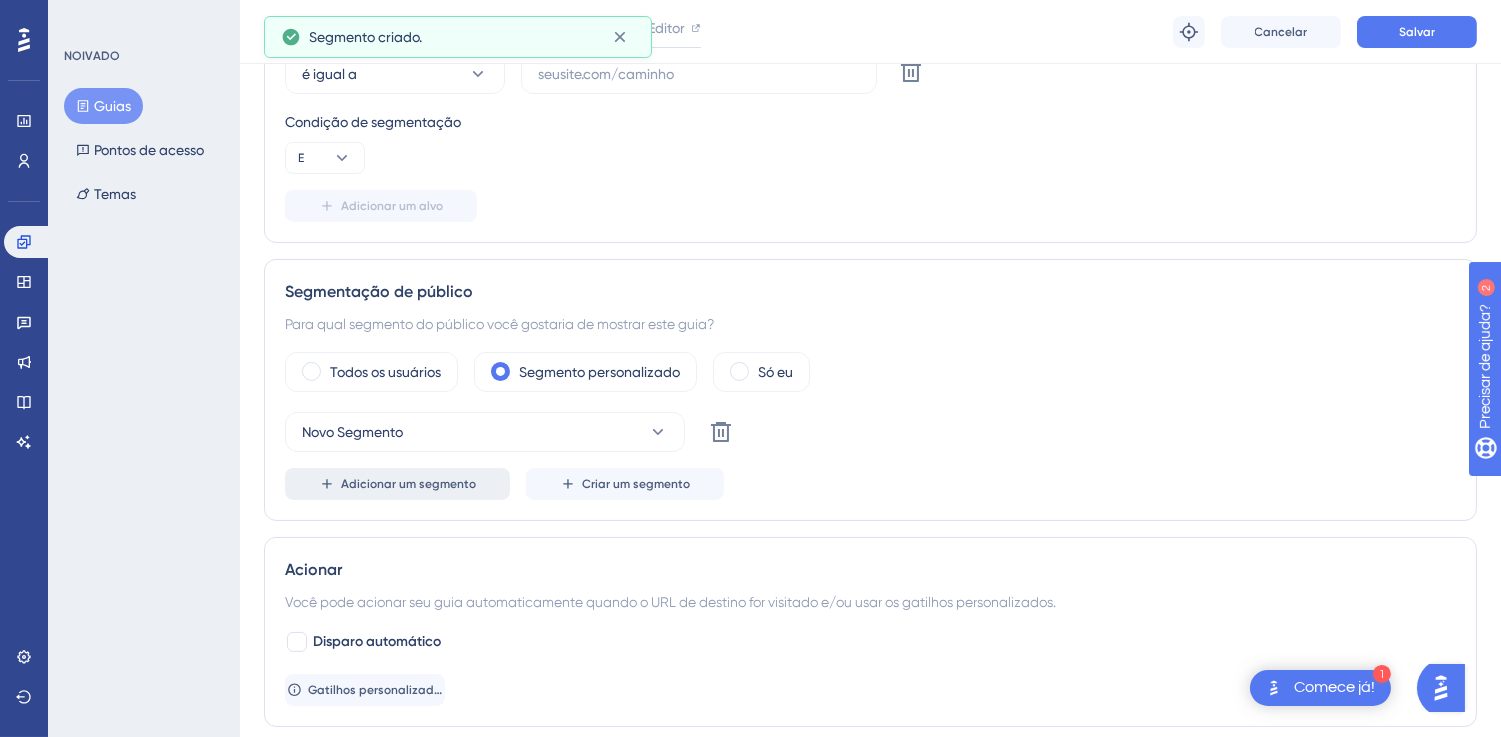 scroll, scrollTop: 777, scrollLeft: 0, axis: vertical 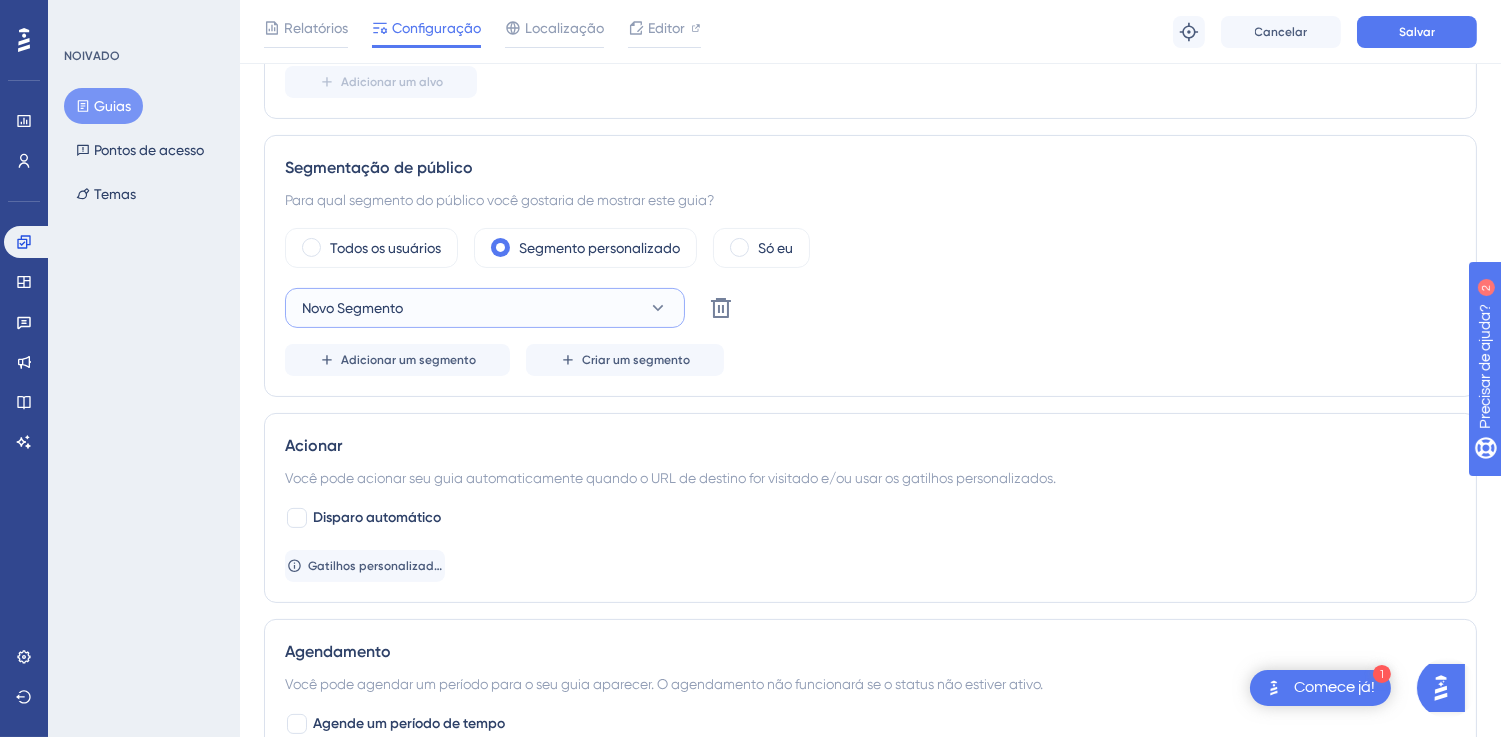 click on "Novo Segmento" at bounding box center (485, 308) 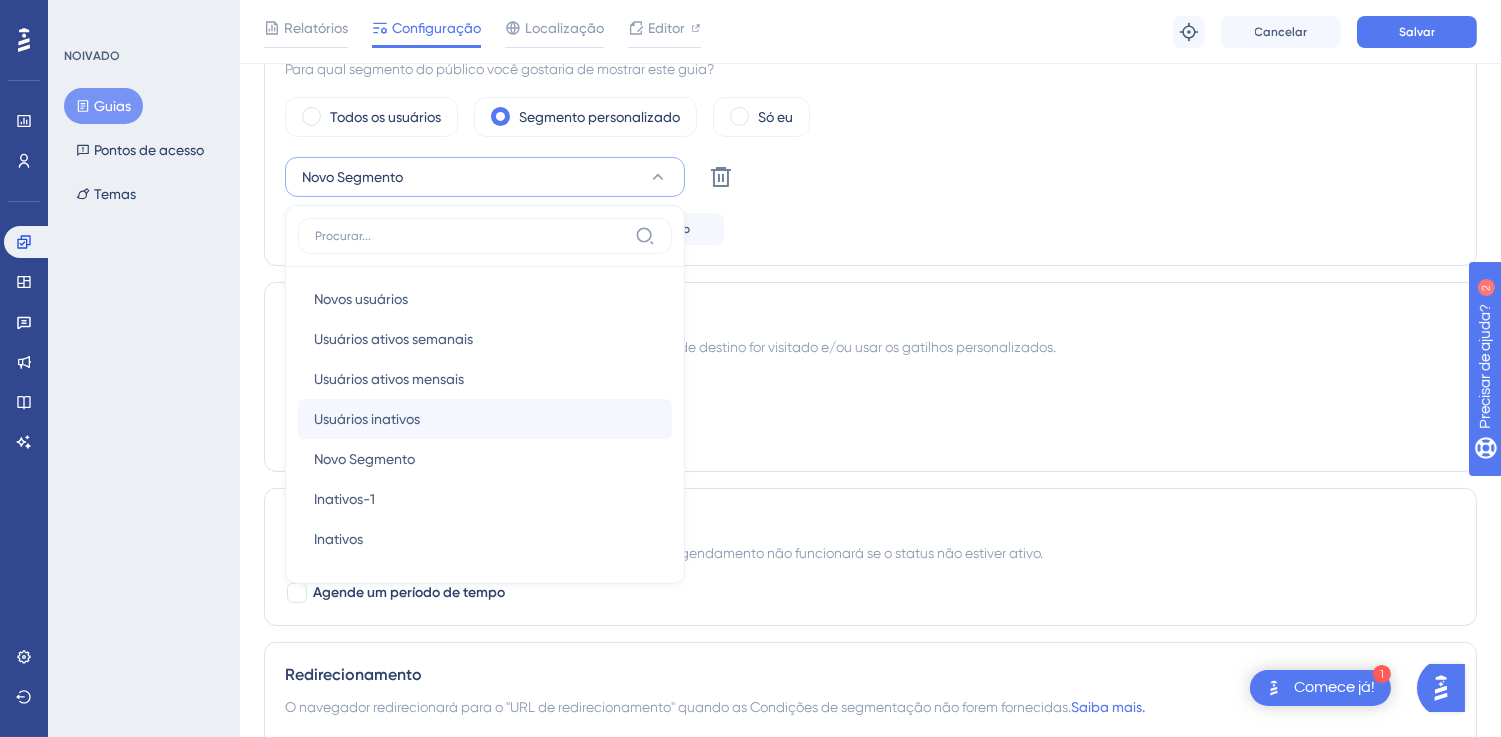 scroll, scrollTop: 934, scrollLeft: 0, axis: vertical 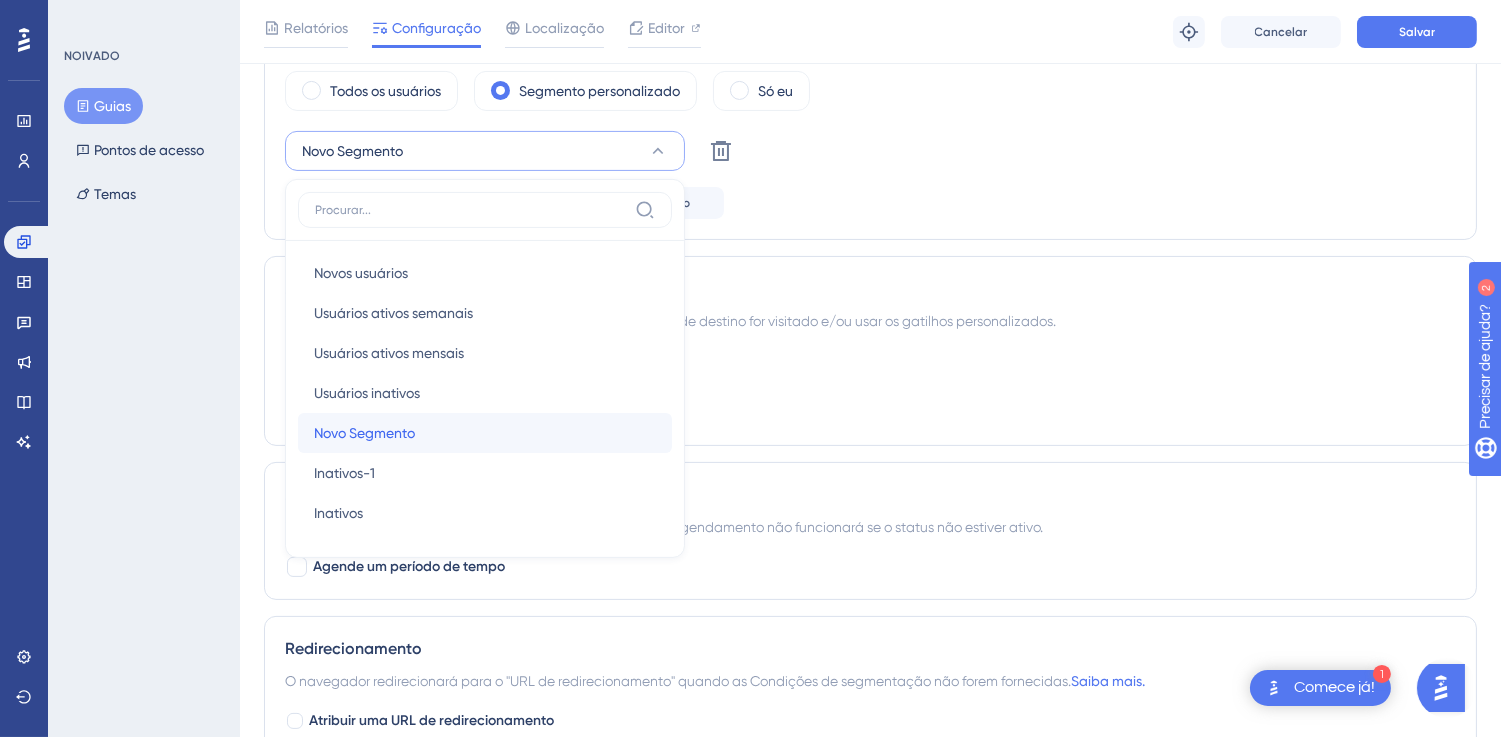 click on "Novo Segmento" at bounding box center [364, 433] 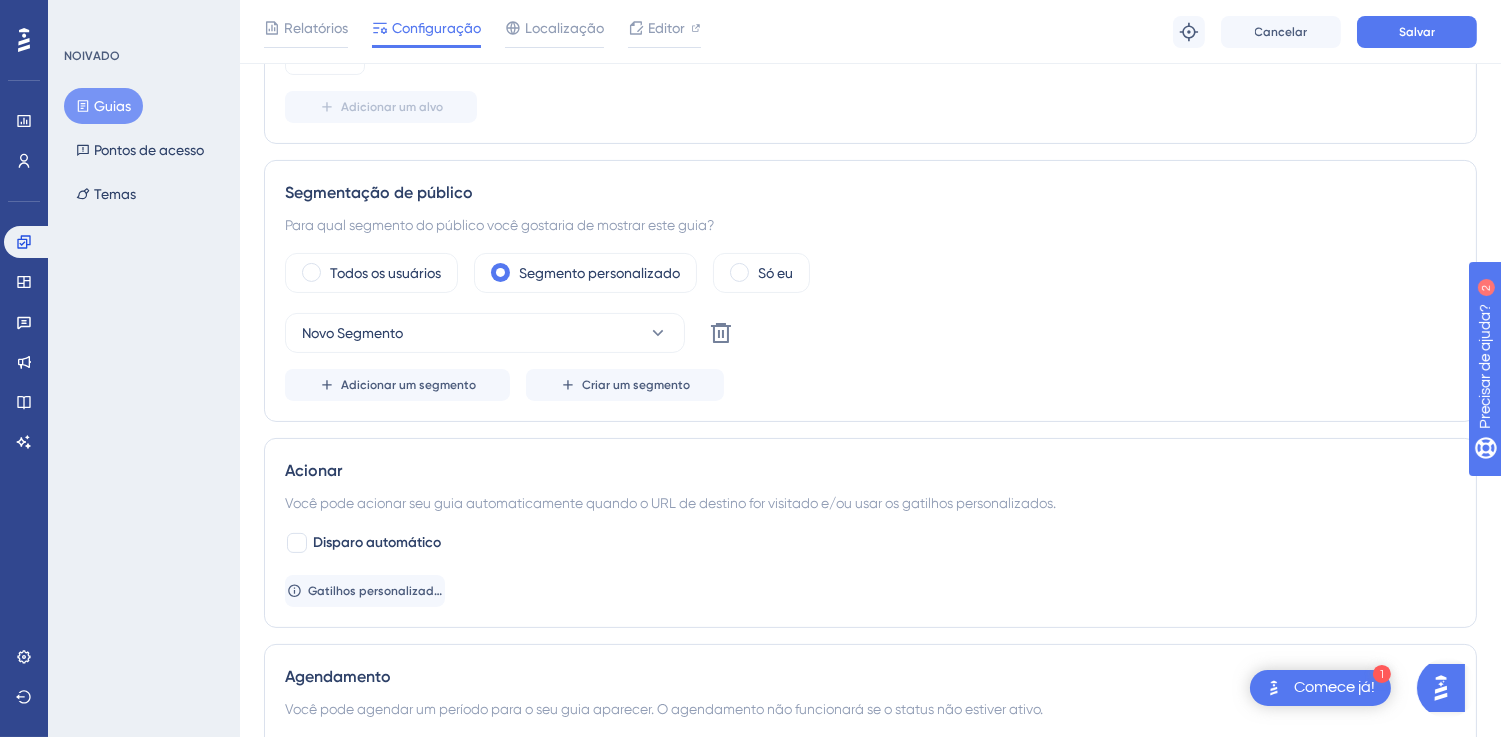 scroll, scrollTop: 712, scrollLeft: 0, axis: vertical 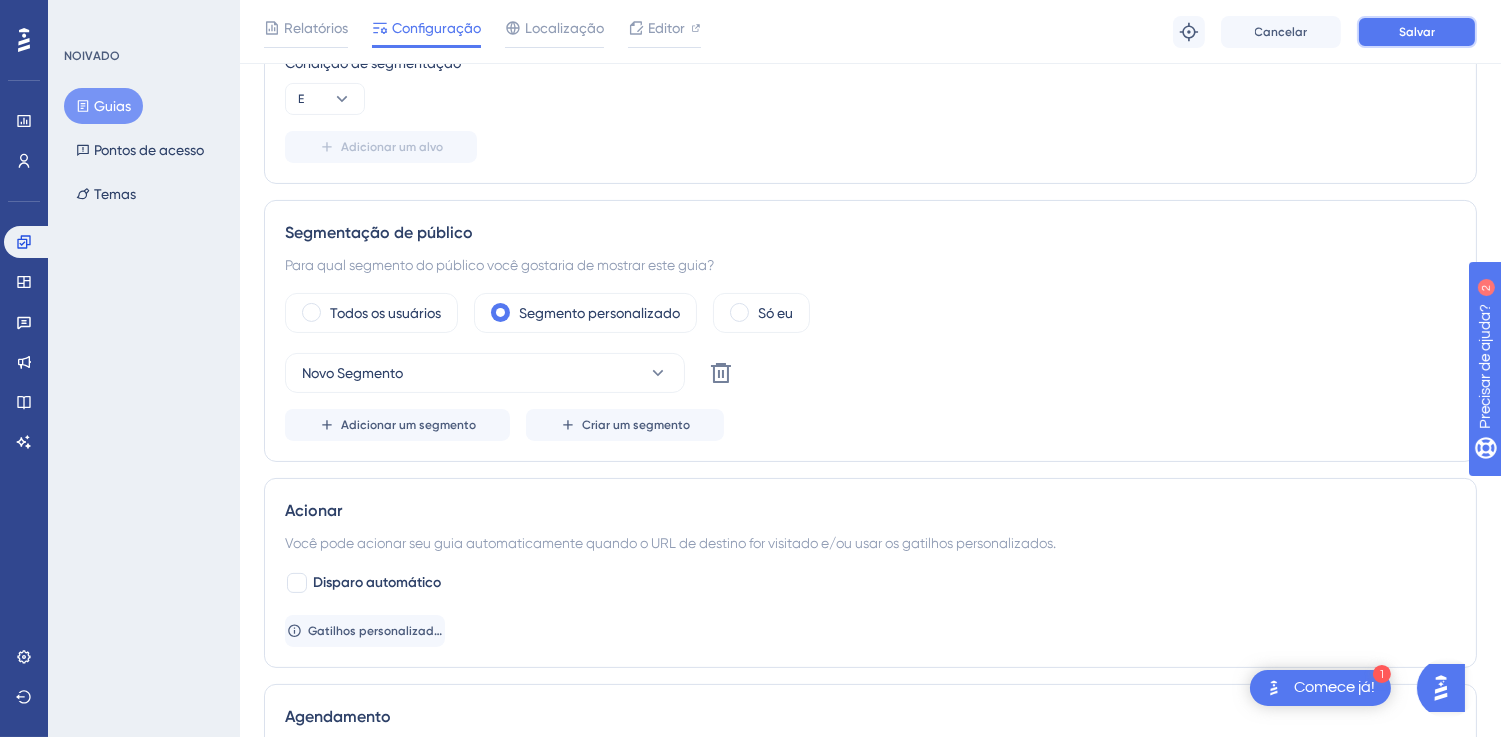 click on "Salvar" at bounding box center [1417, 32] 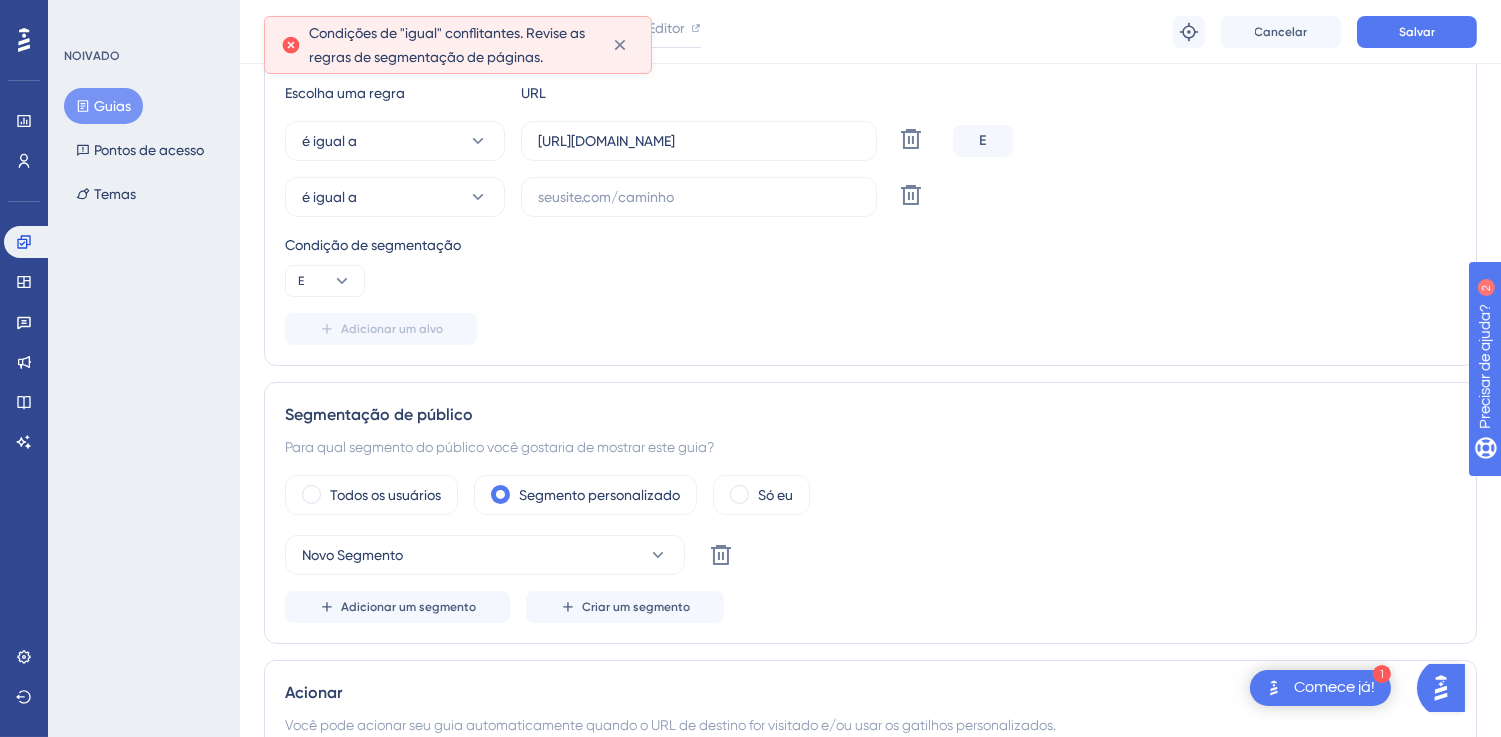 scroll, scrollTop: 490, scrollLeft: 0, axis: vertical 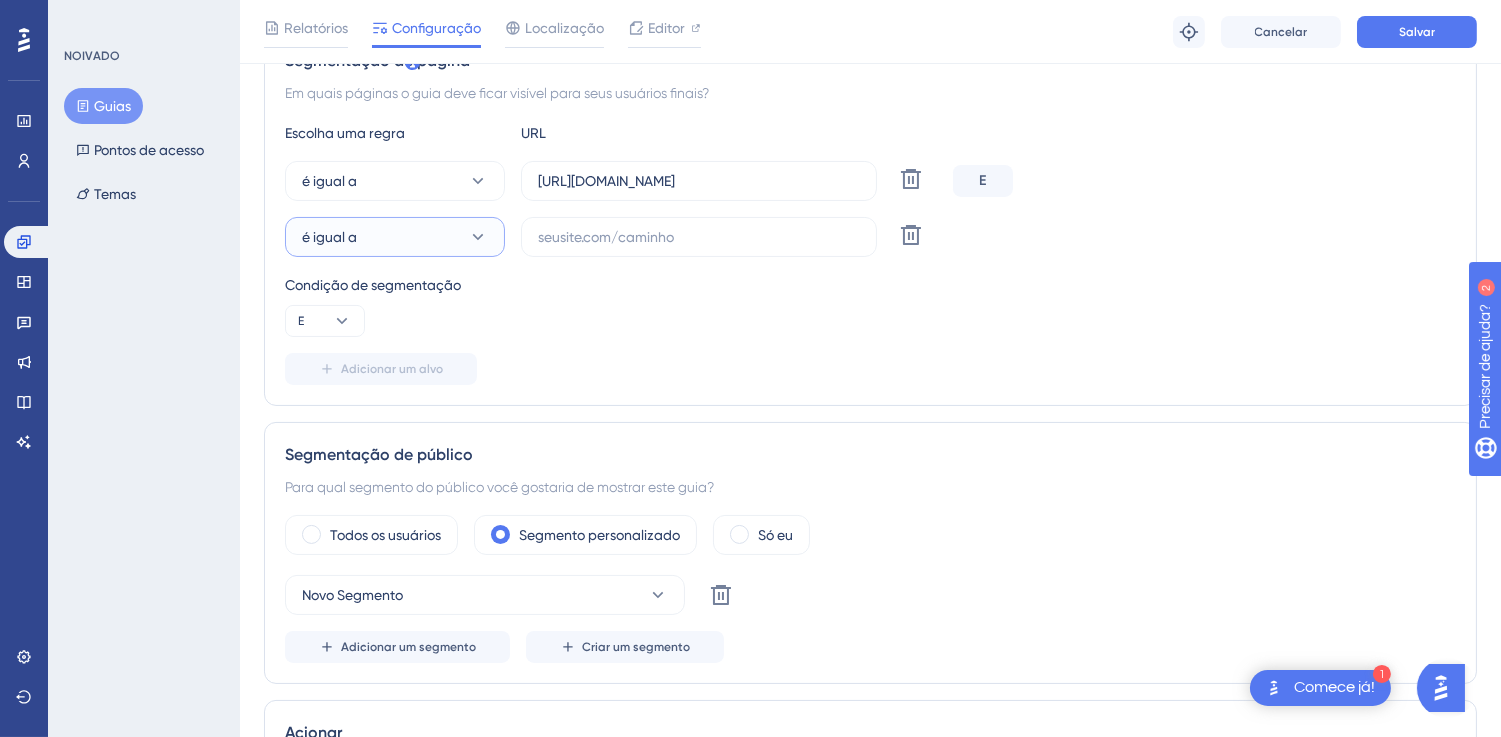 click on "é igual a" at bounding box center (395, 237) 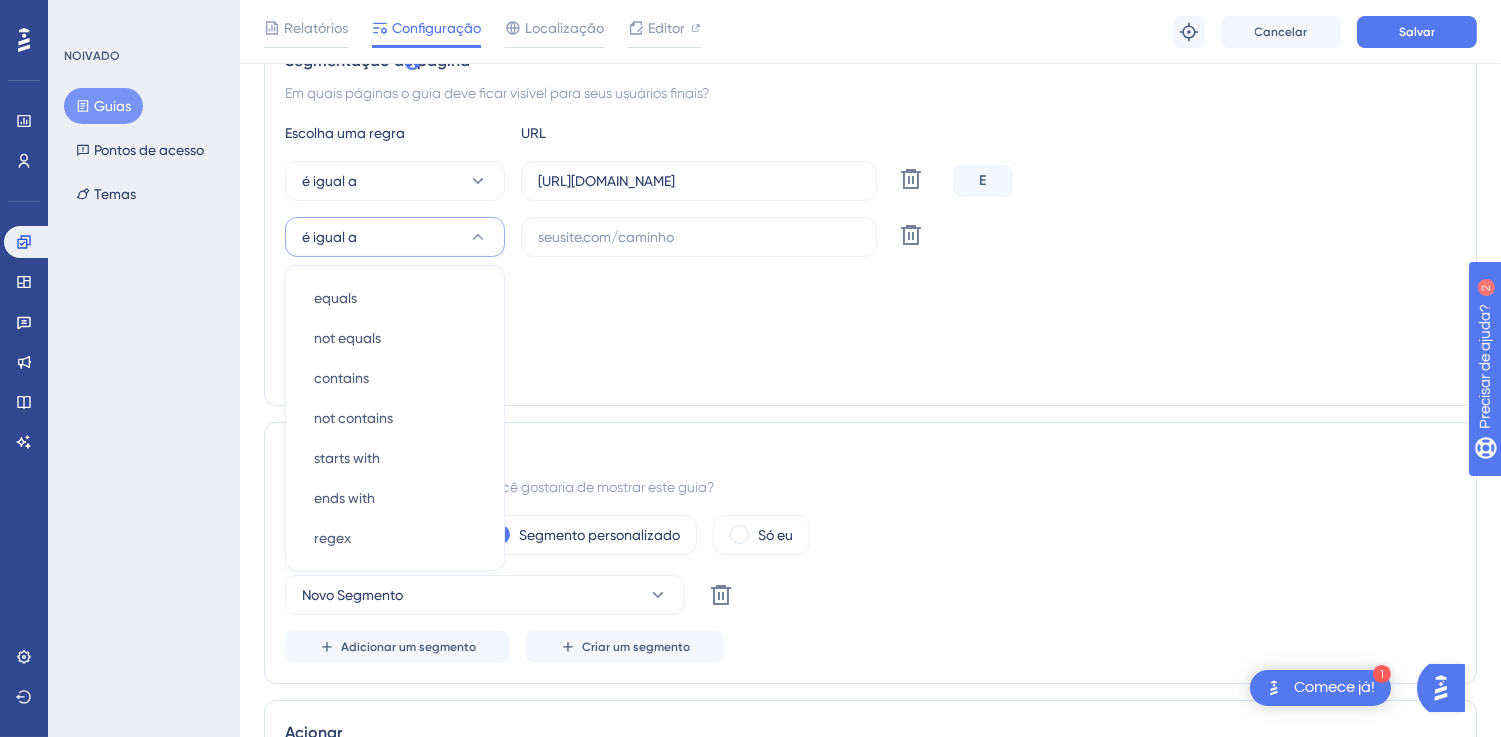 scroll, scrollTop: 540, scrollLeft: 0, axis: vertical 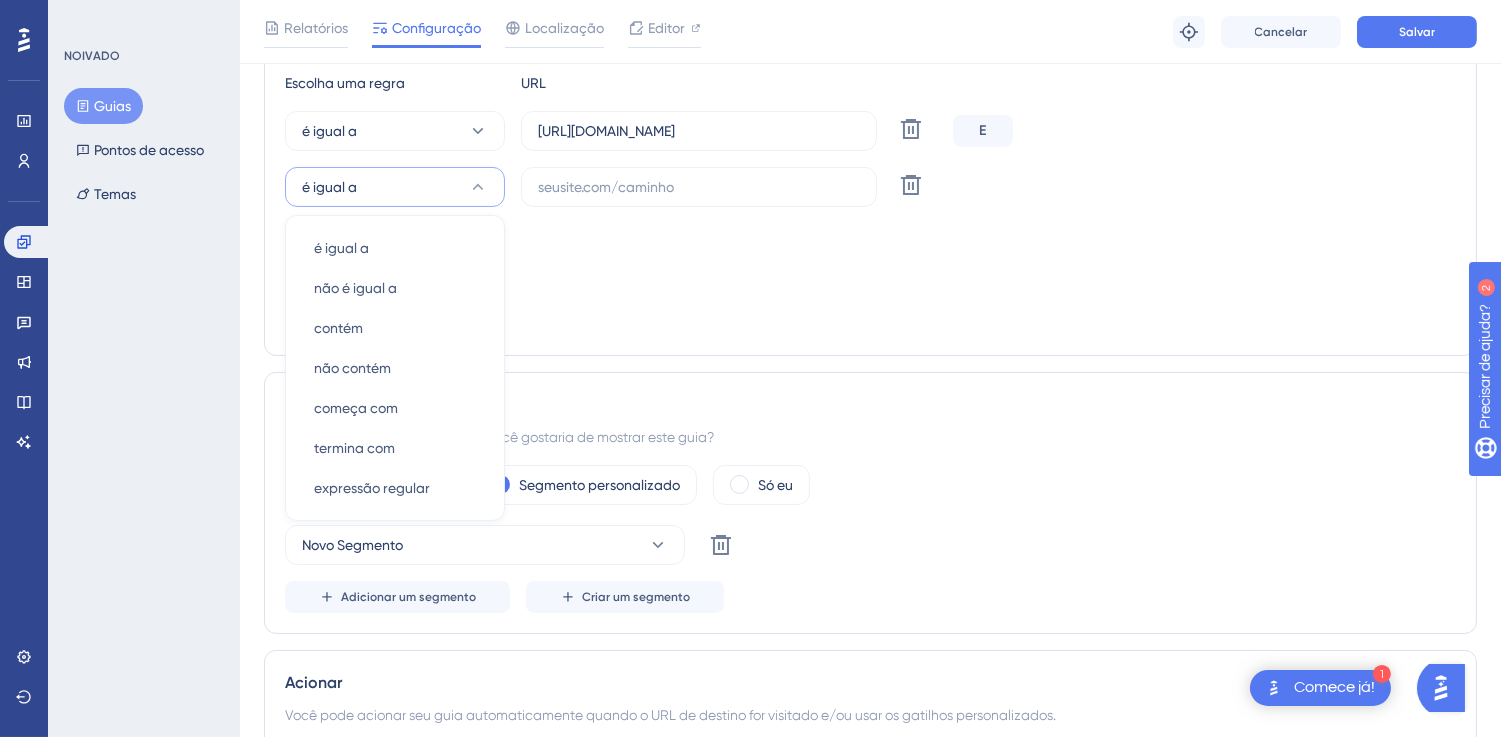 click on "Condição de segmentação" at bounding box center [870, 235] 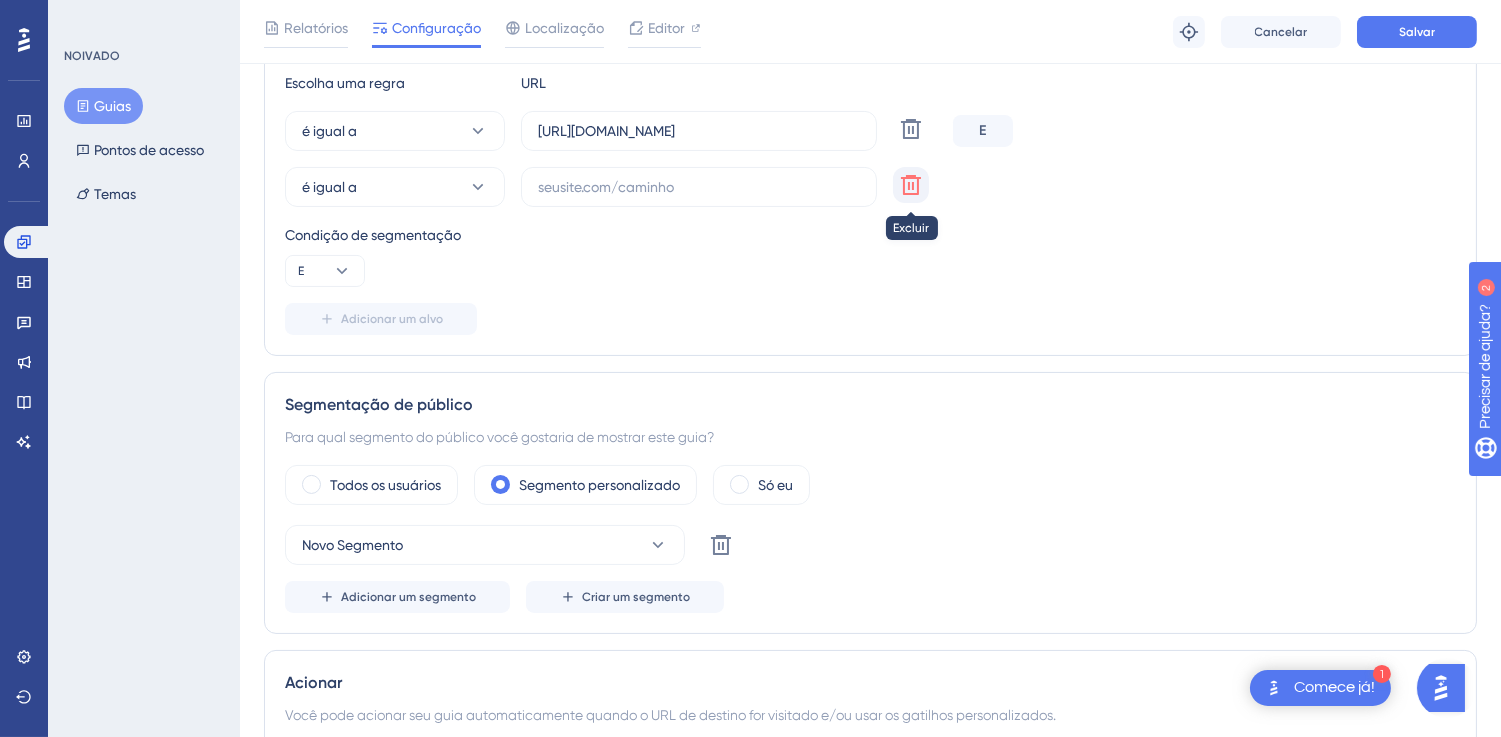 click 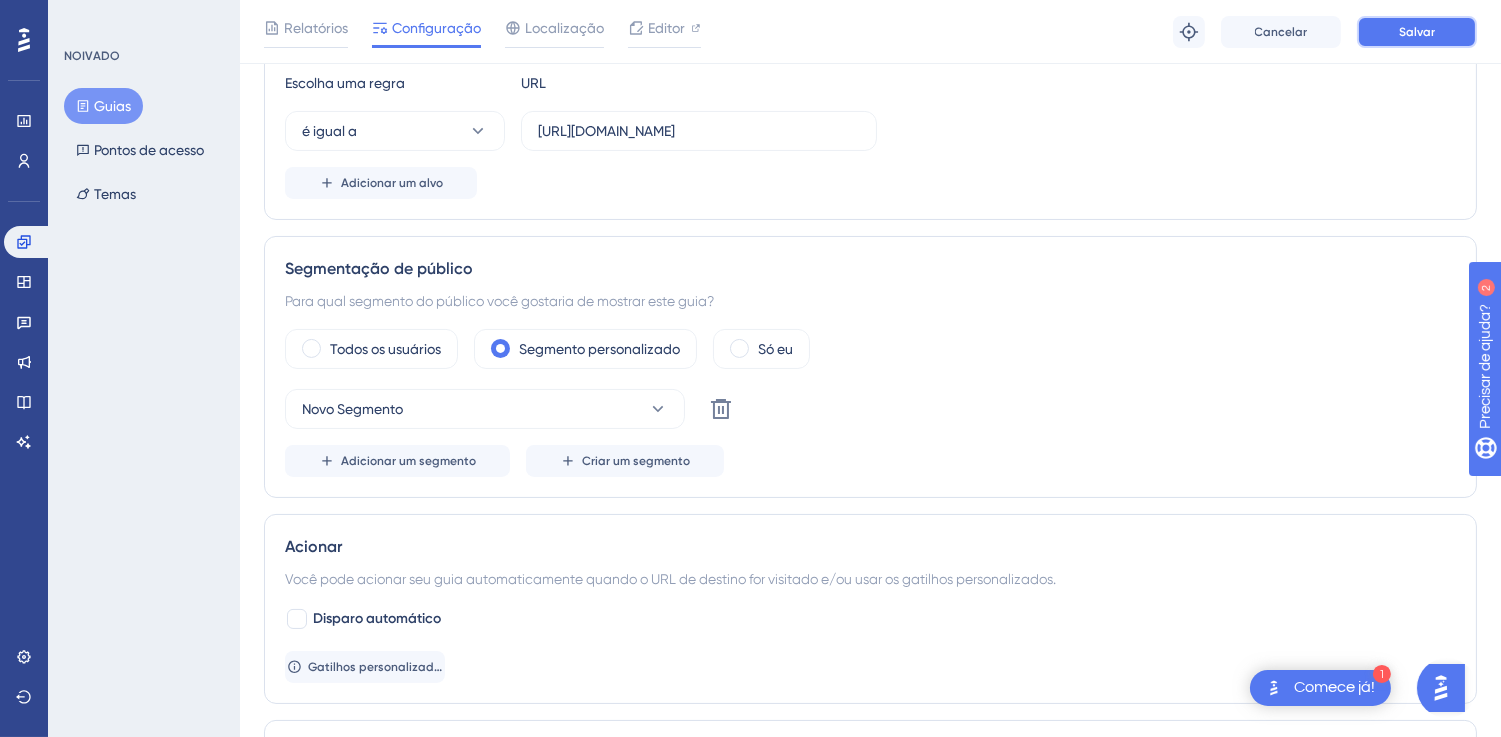 click on "Salvar" at bounding box center [1417, 32] 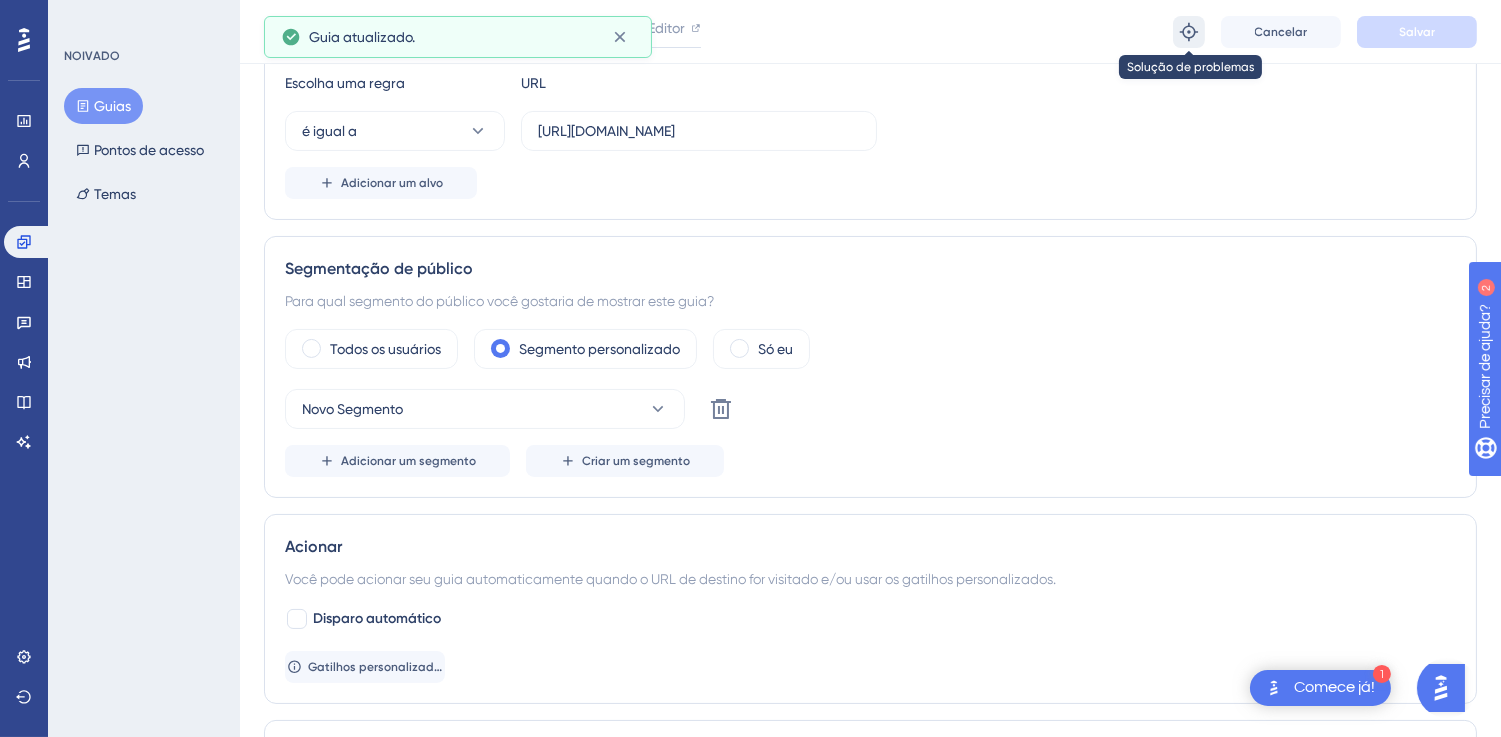 click 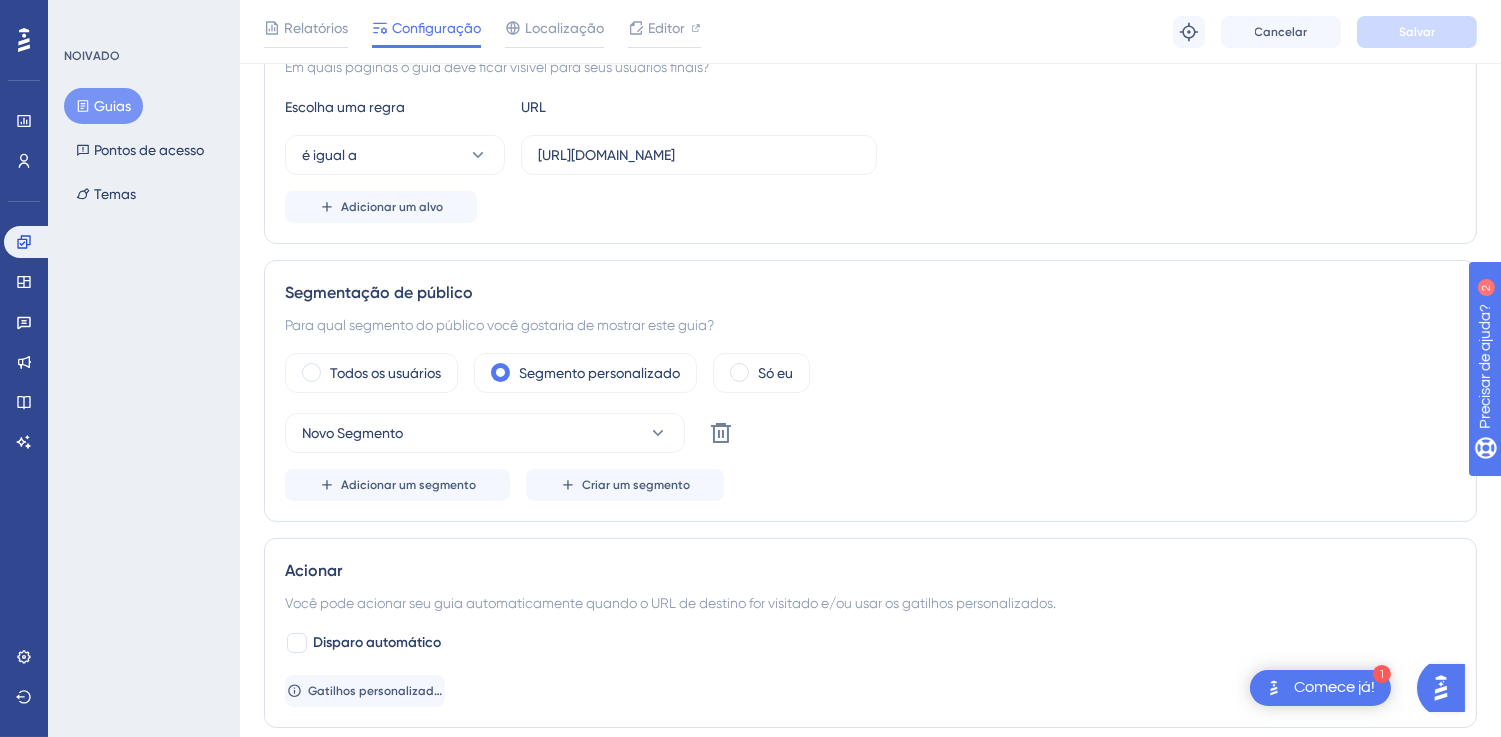 scroll, scrollTop: 555, scrollLeft: 0, axis: vertical 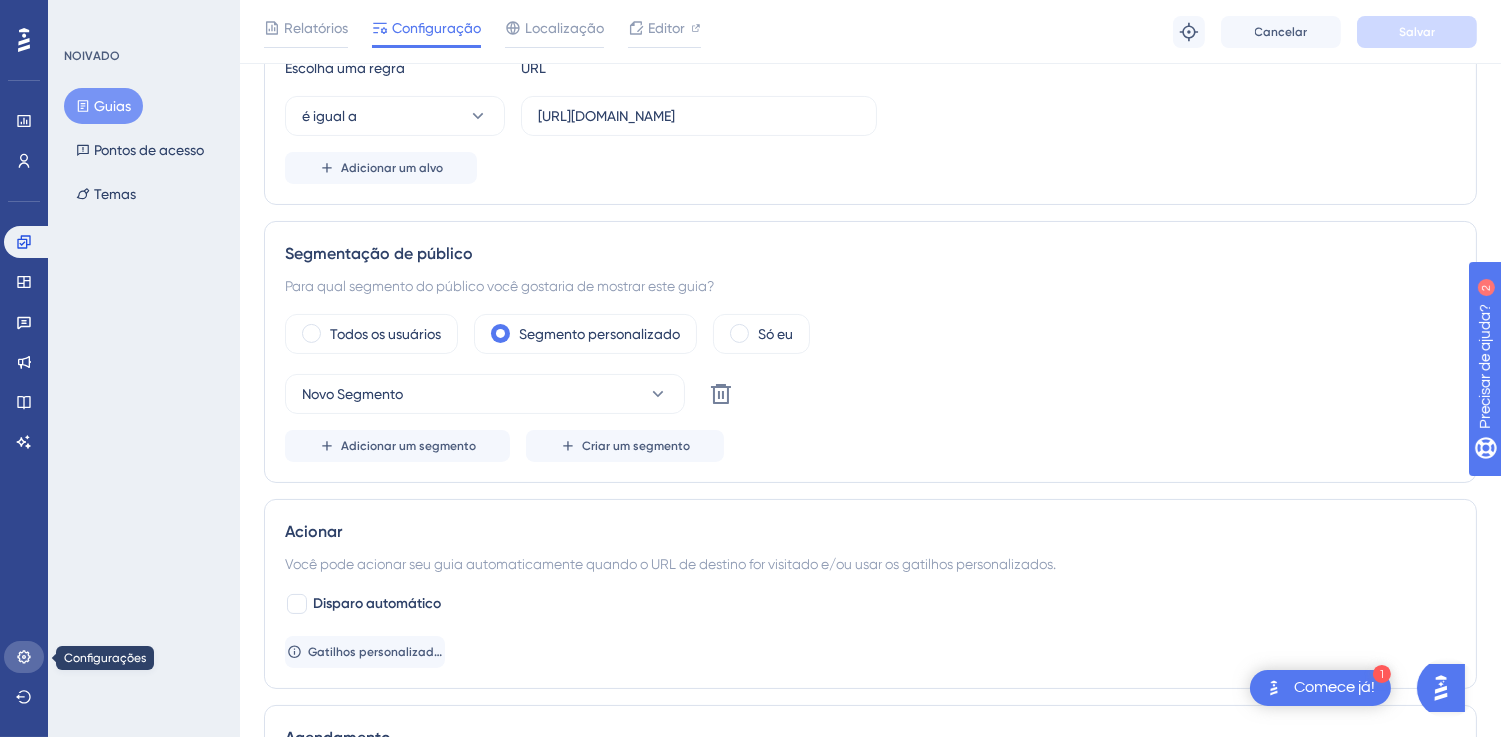 click 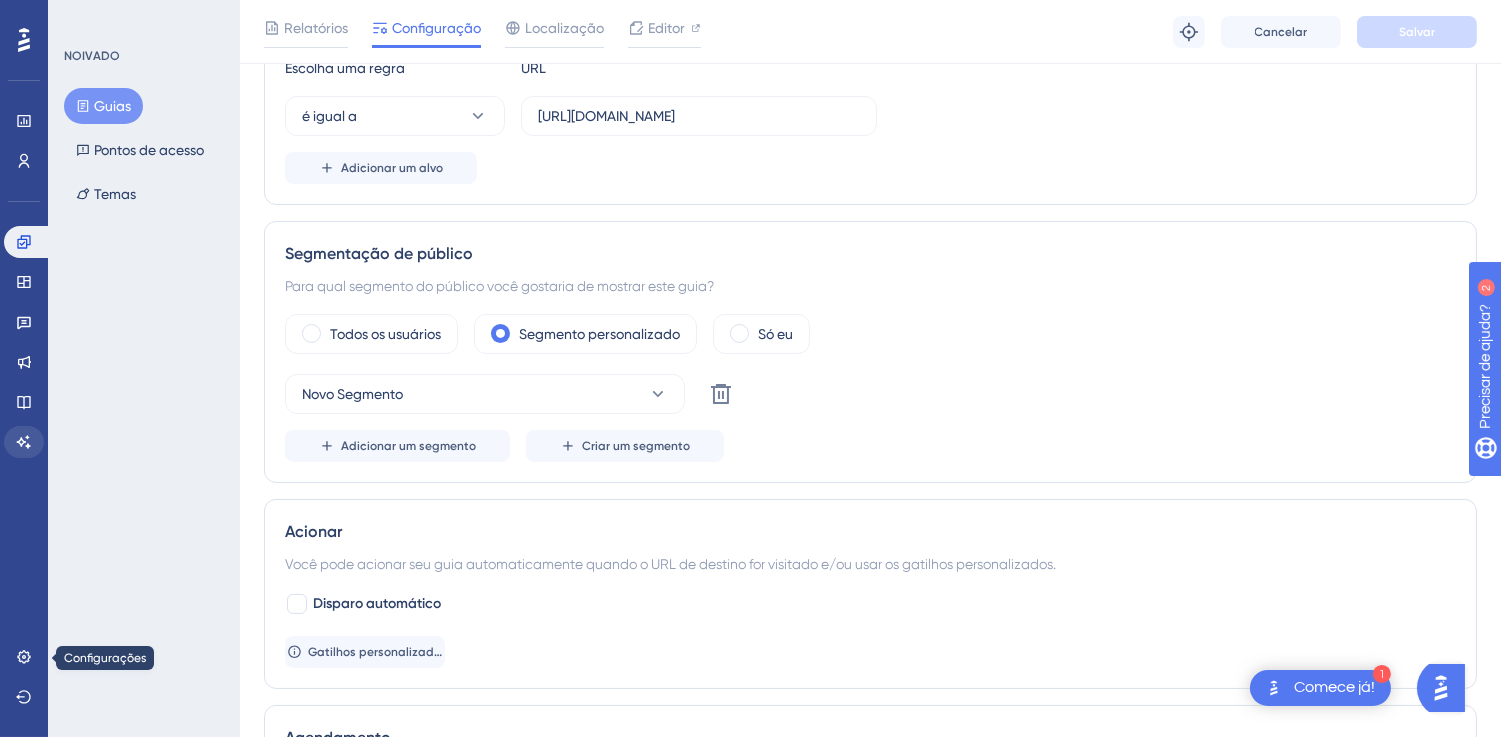 scroll, scrollTop: 0, scrollLeft: 0, axis: both 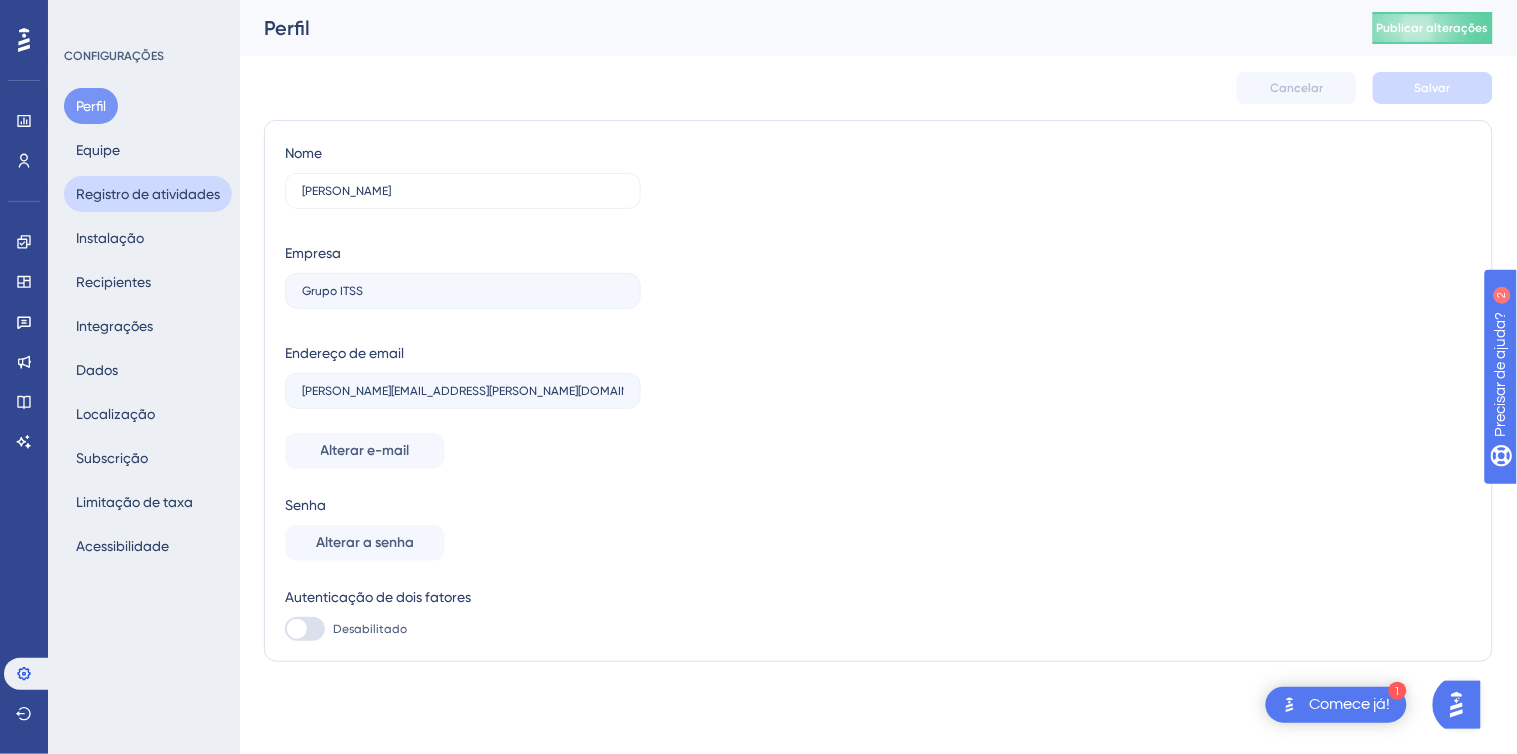 click on "Registro de atividades" at bounding box center [148, 194] 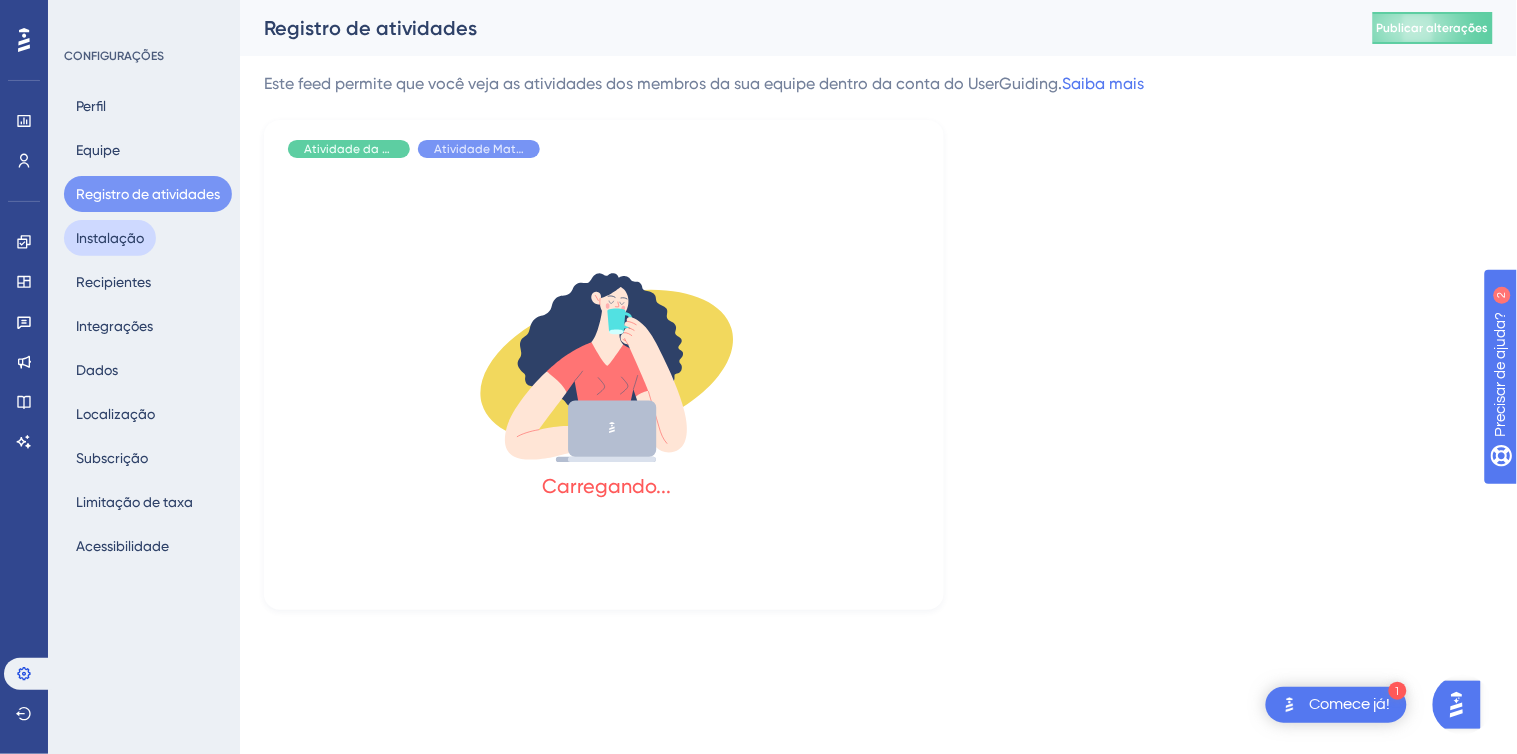 click on "Instalação" at bounding box center [110, 238] 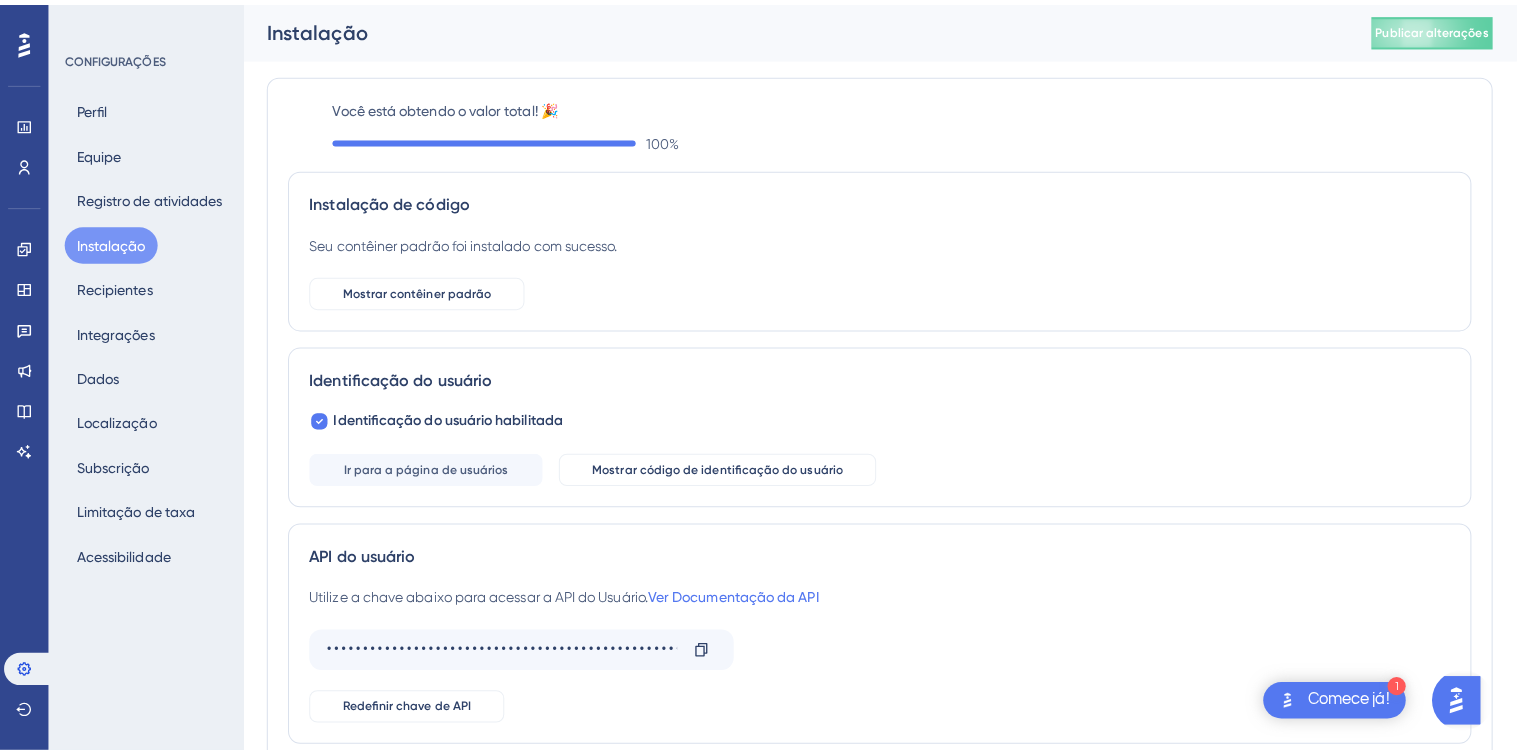 scroll, scrollTop: 0, scrollLeft: 0, axis: both 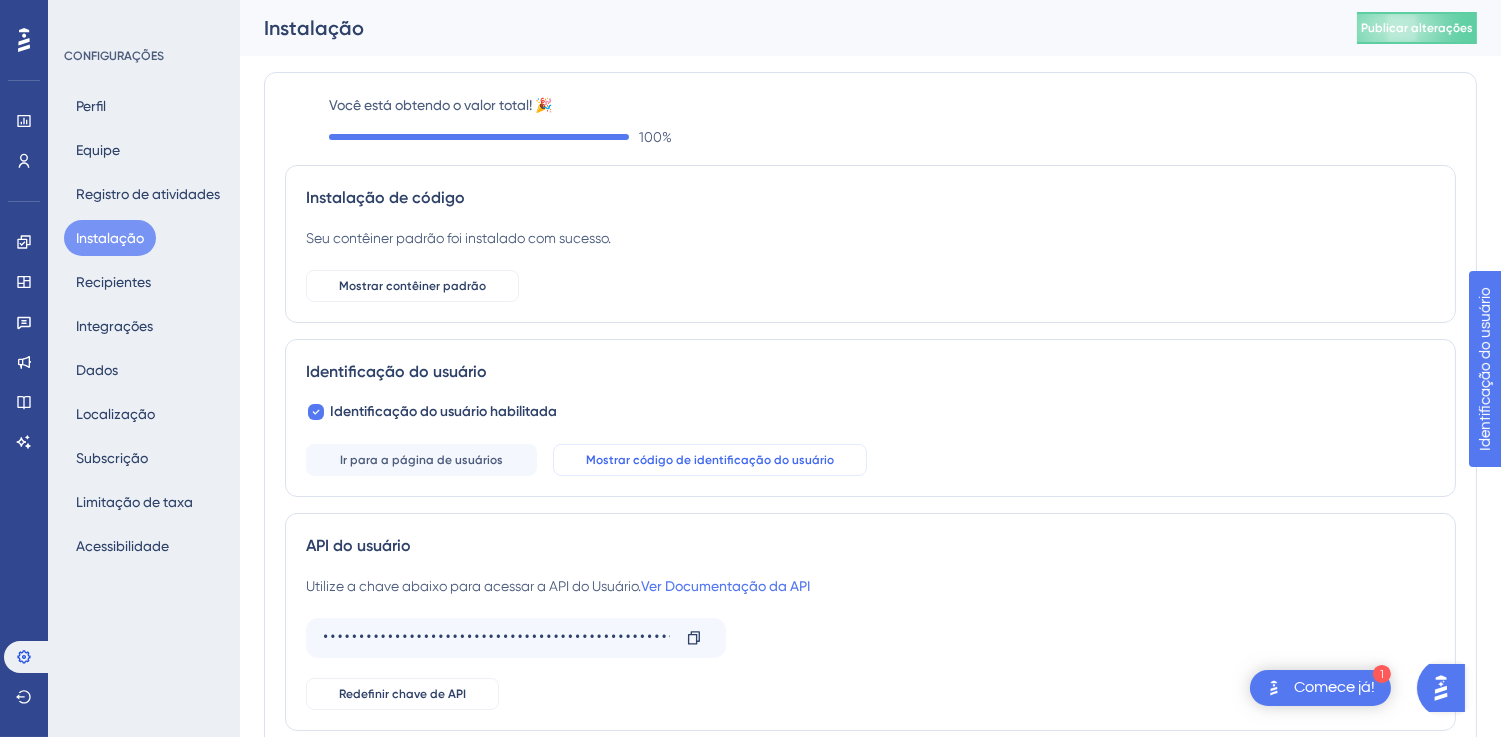 click on "Mostrar código de identificação do usuário" at bounding box center (710, 460) 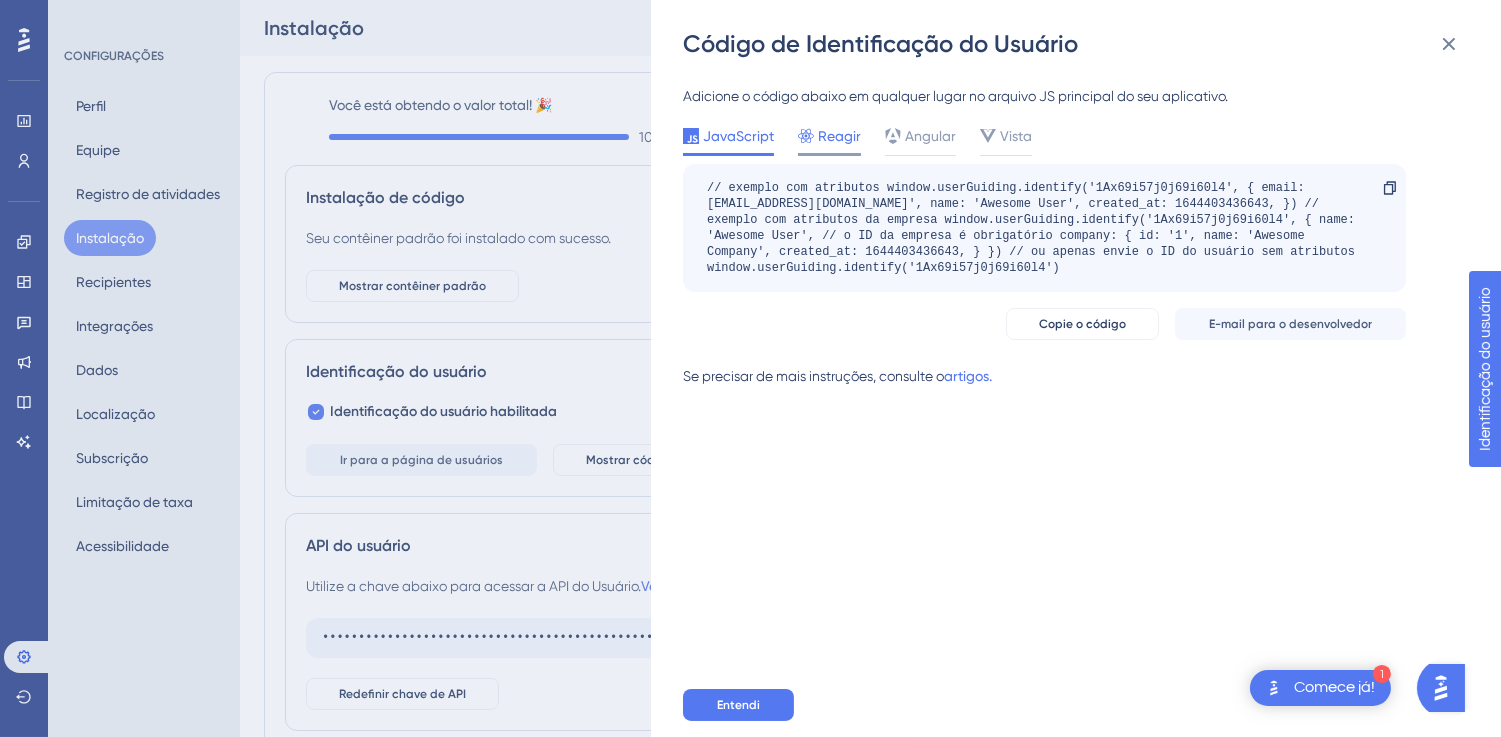 click on "Reagir" at bounding box center (839, 136) 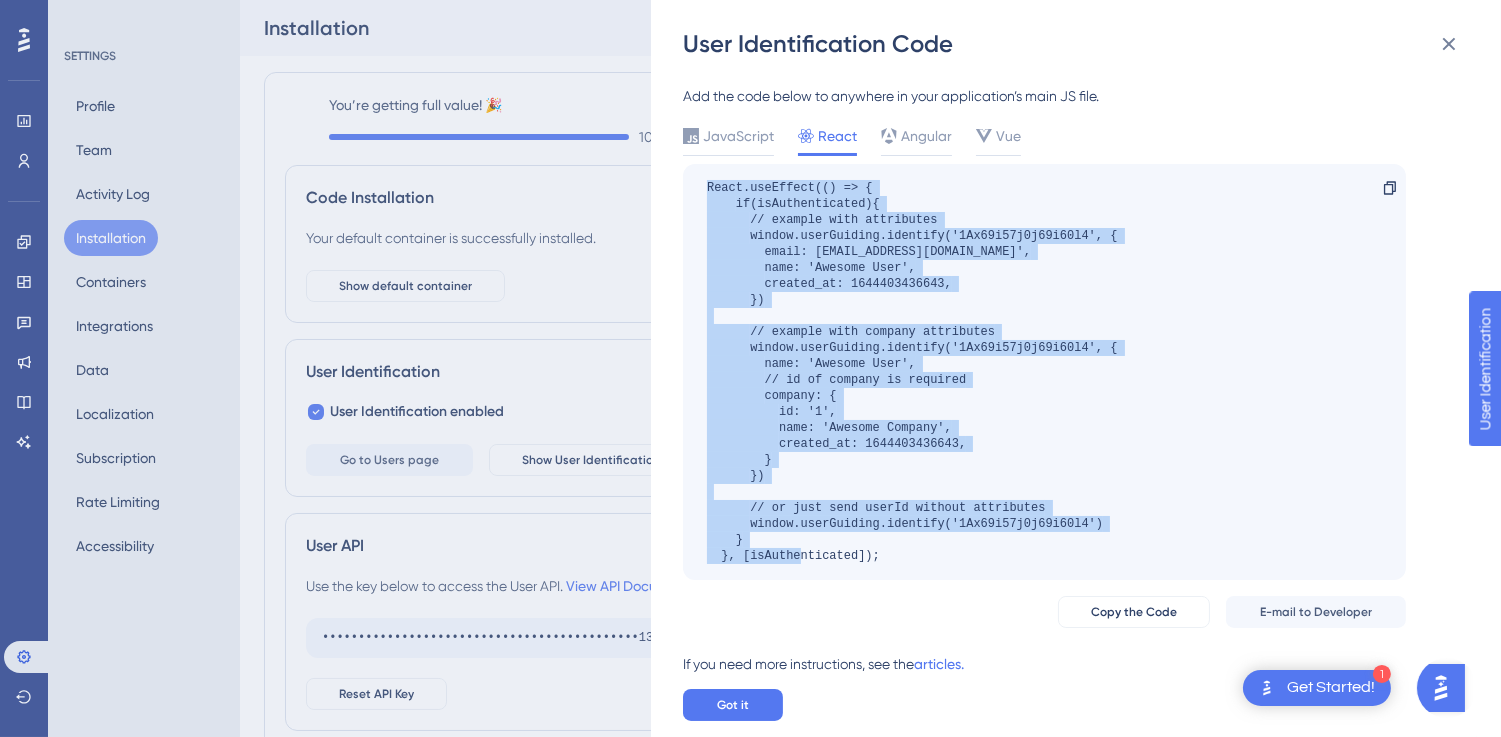 drag, startPoint x: 705, startPoint y: 185, endPoint x: 947, endPoint y: 557, distance: 443.78824 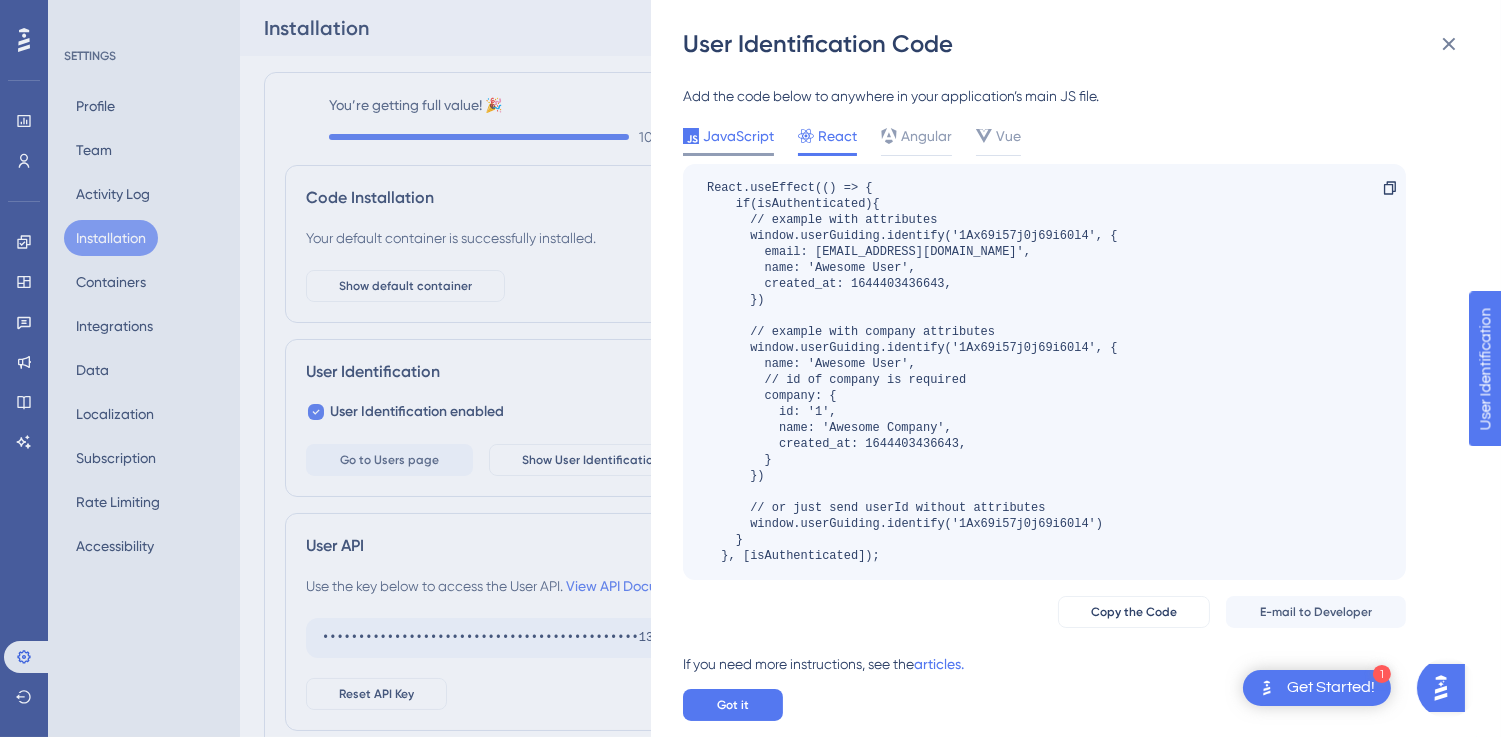 click on "JavaScript" at bounding box center (738, 136) 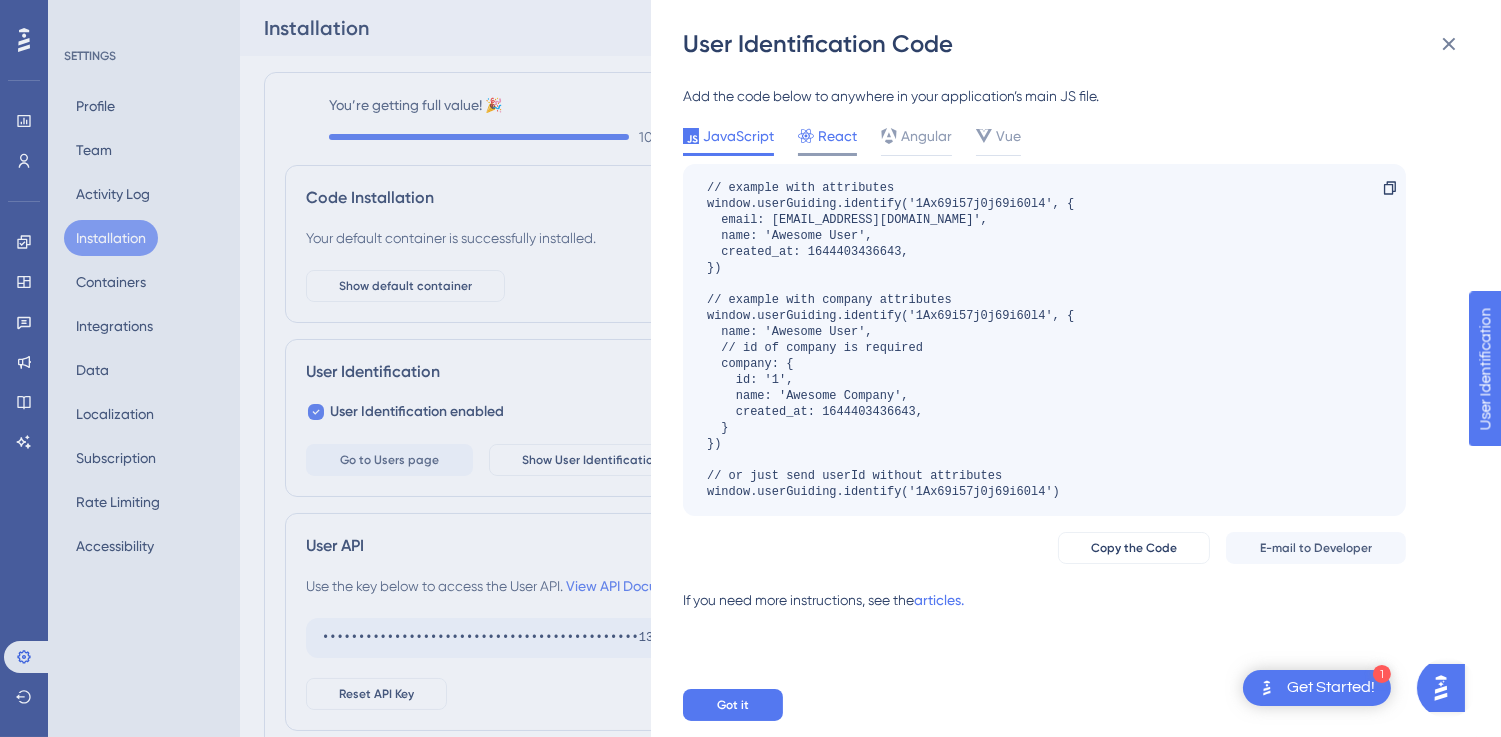 click on "React" at bounding box center [837, 136] 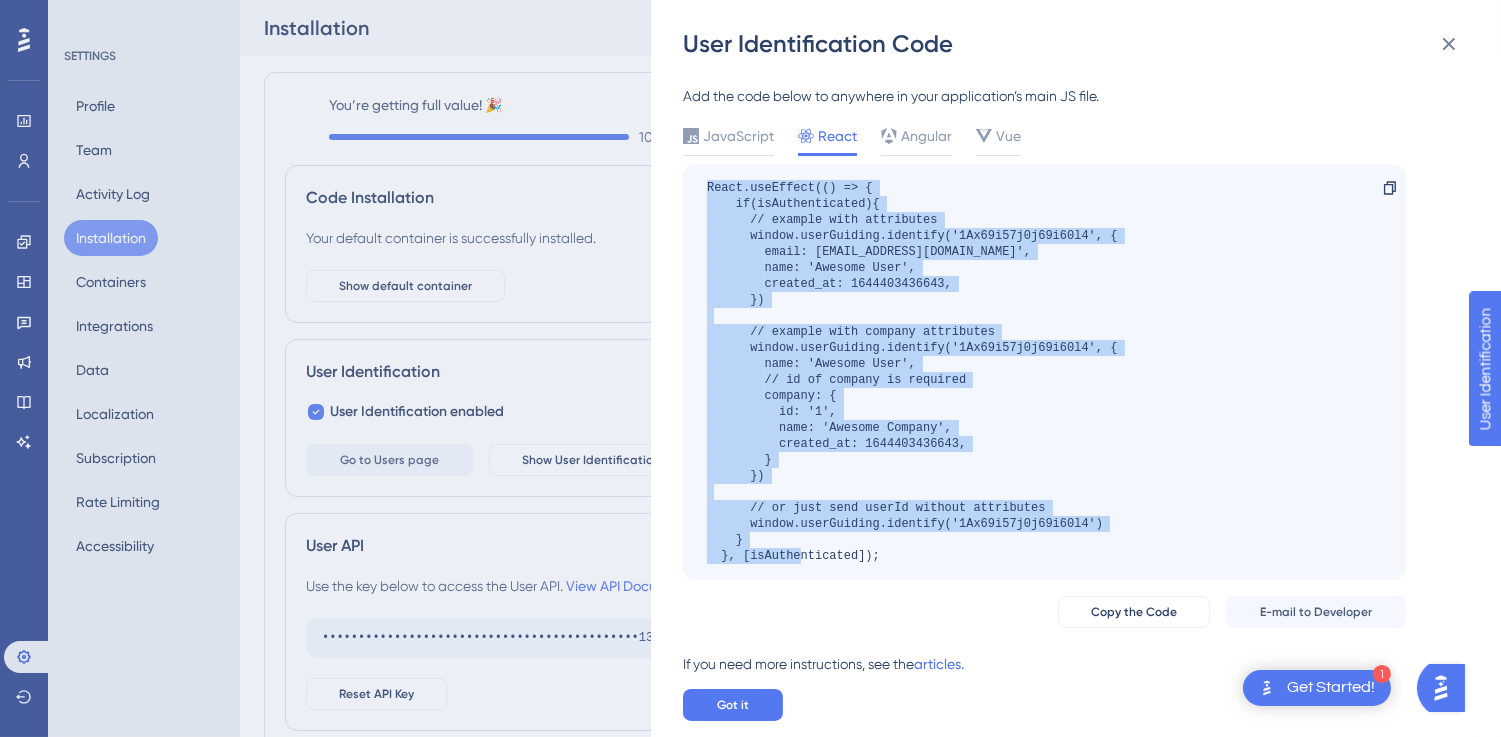 drag, startPoint x: 712, startPoint y: 185, endPoint x: 933, endPoint y: 554, distance: 430.1186 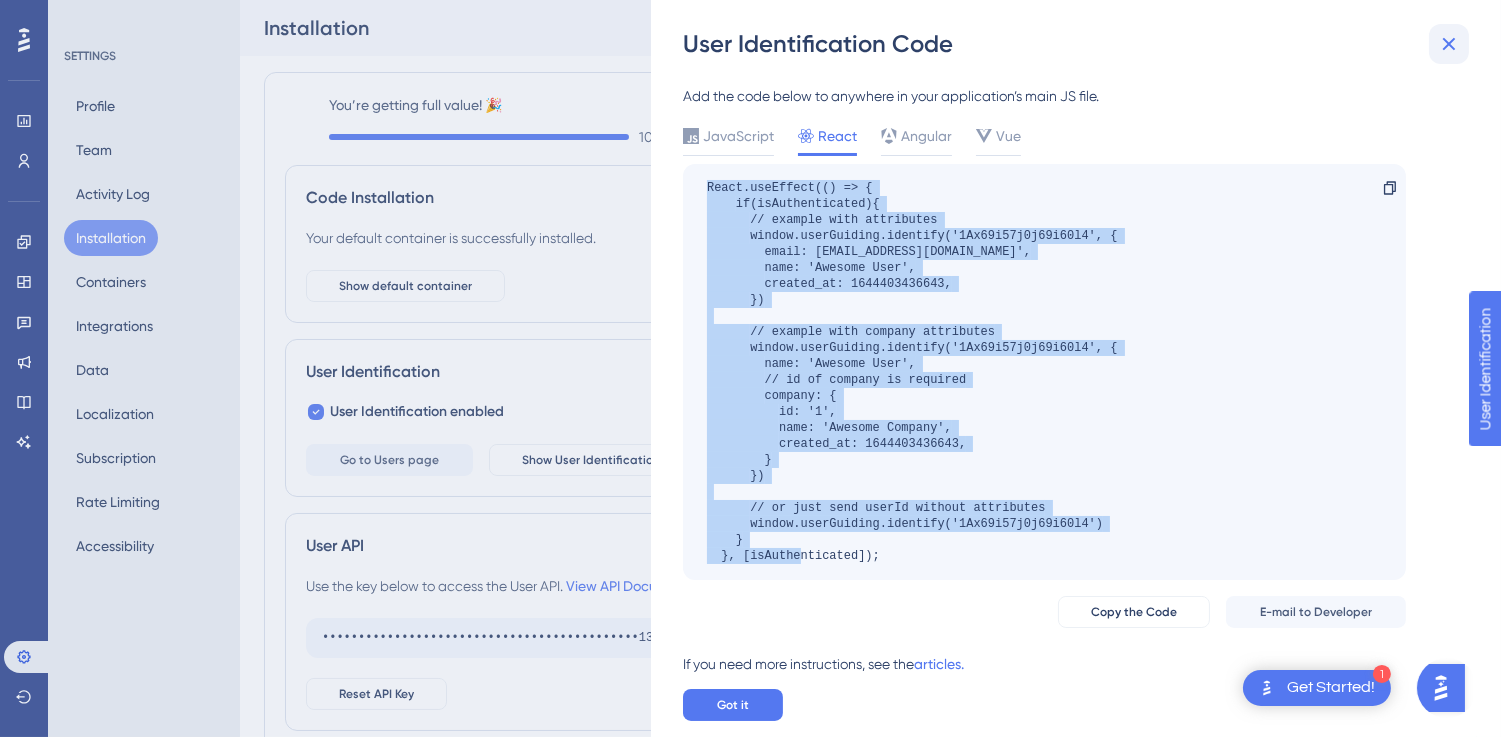 click 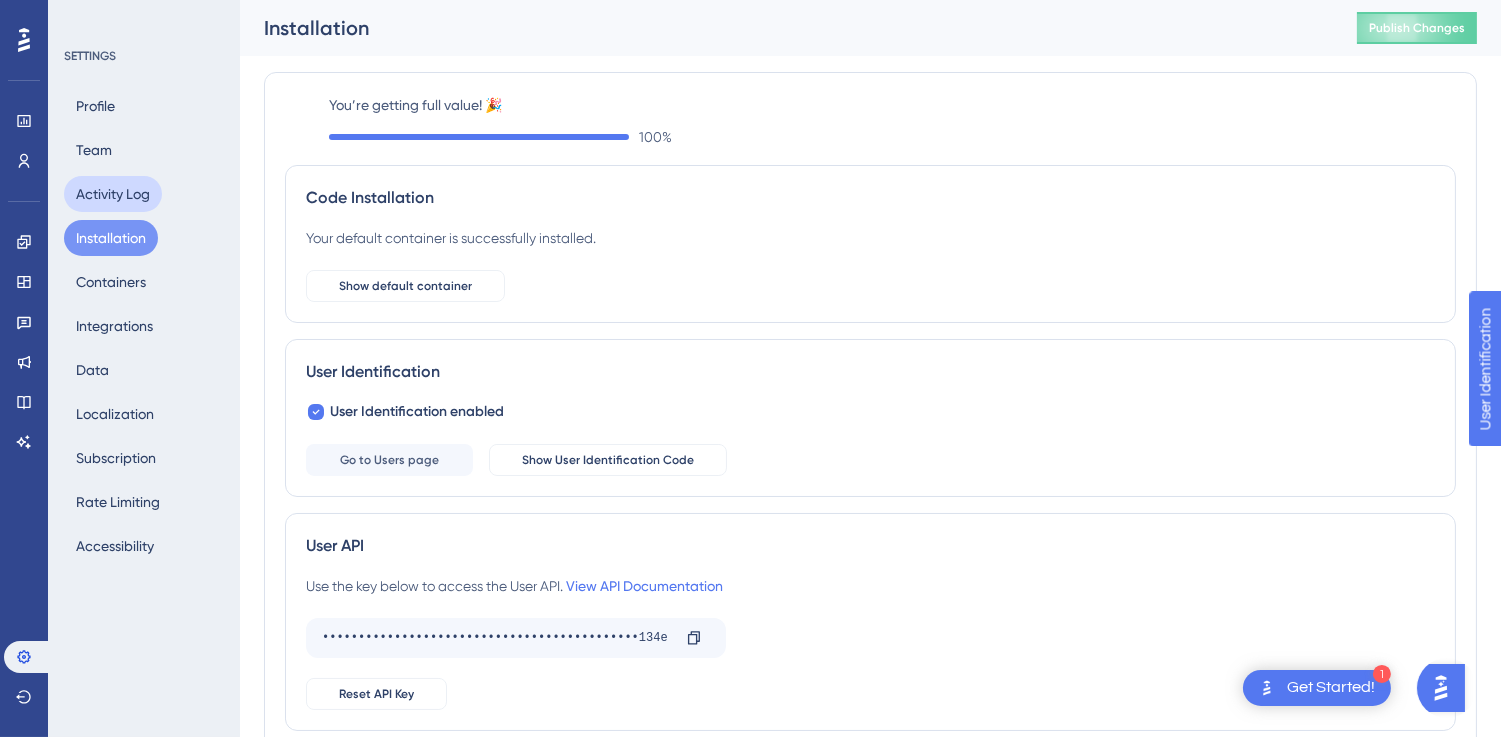 click on "Activity Log" at bounding box center [113, 194] 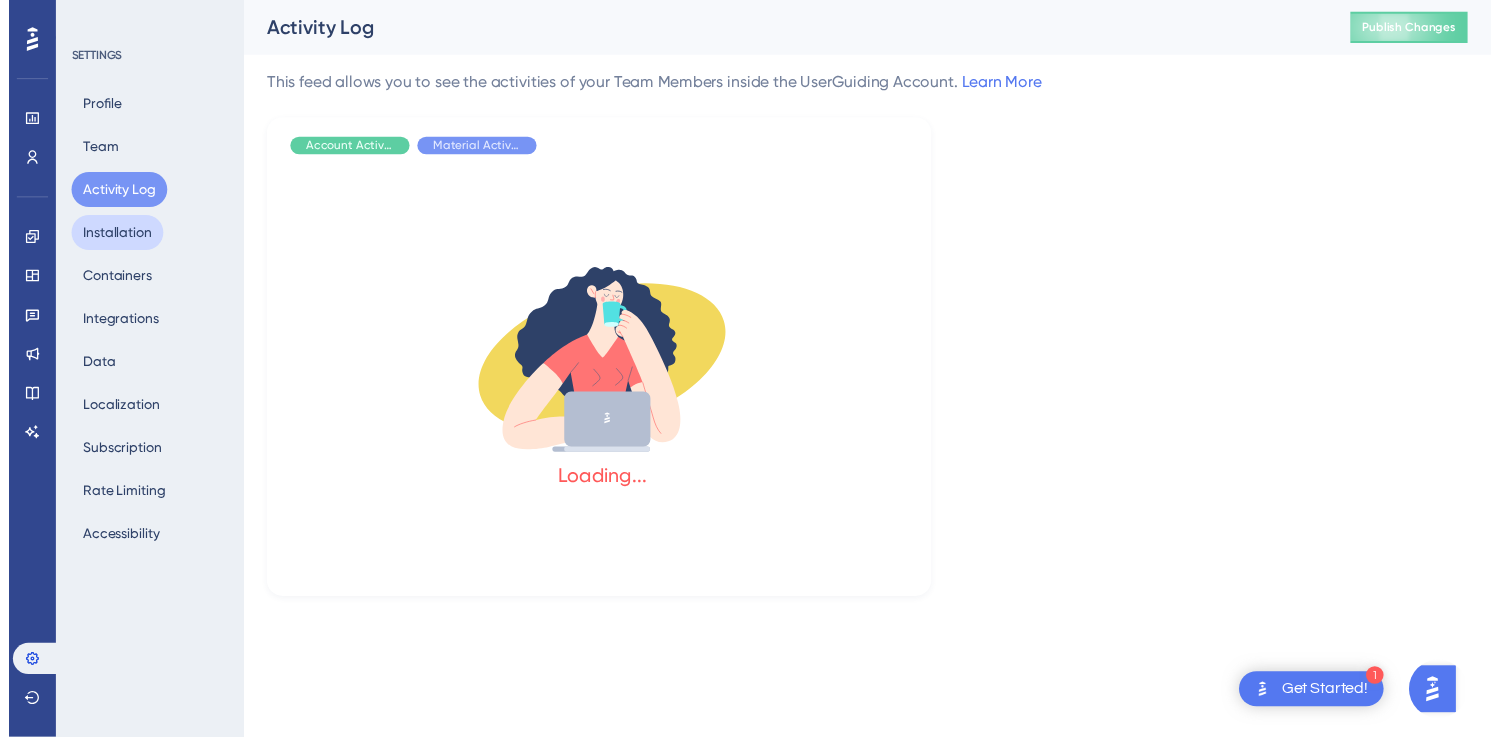 scroll, scrollTop: 0, scrollLeft: 0, axis: both 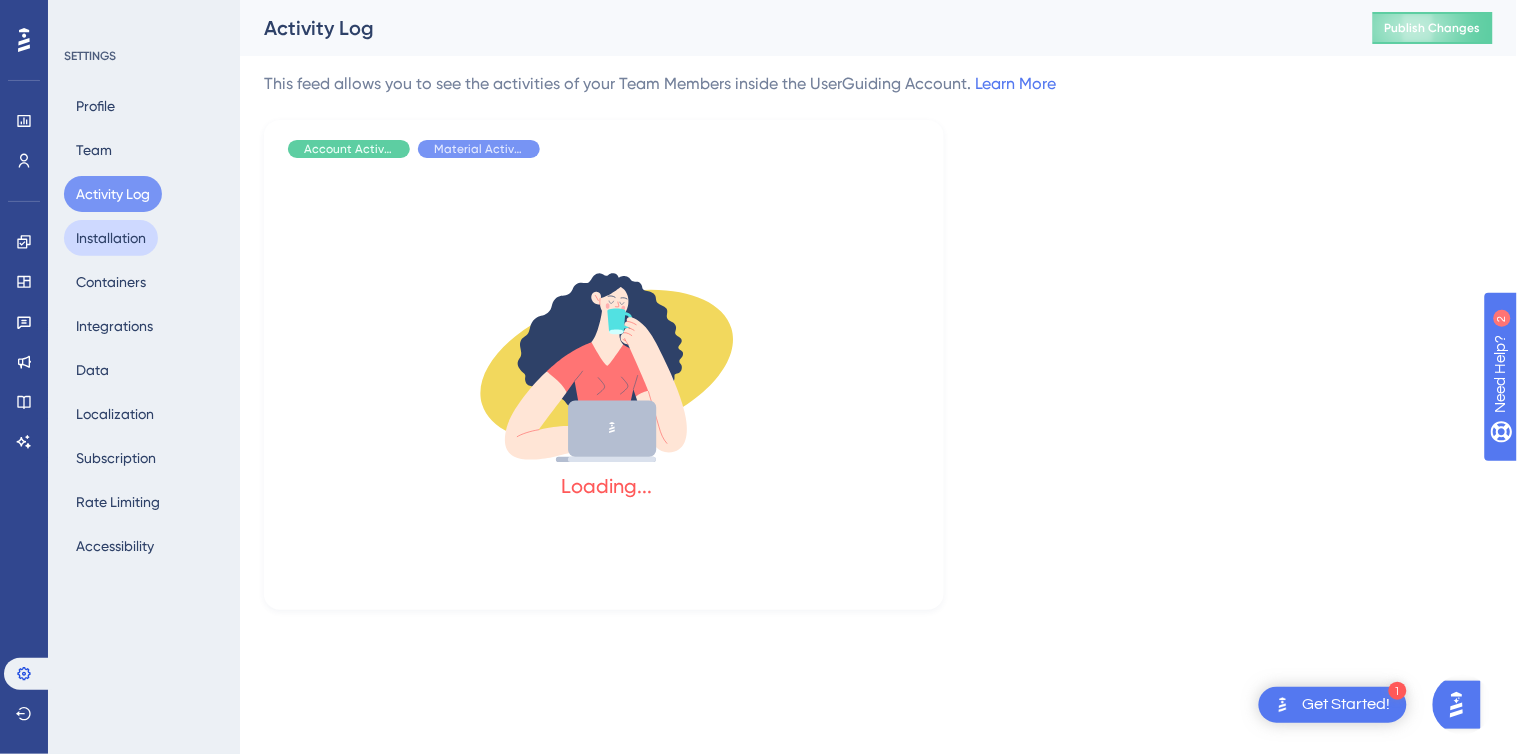 click on "Installation" at bounding box center [111, 238] 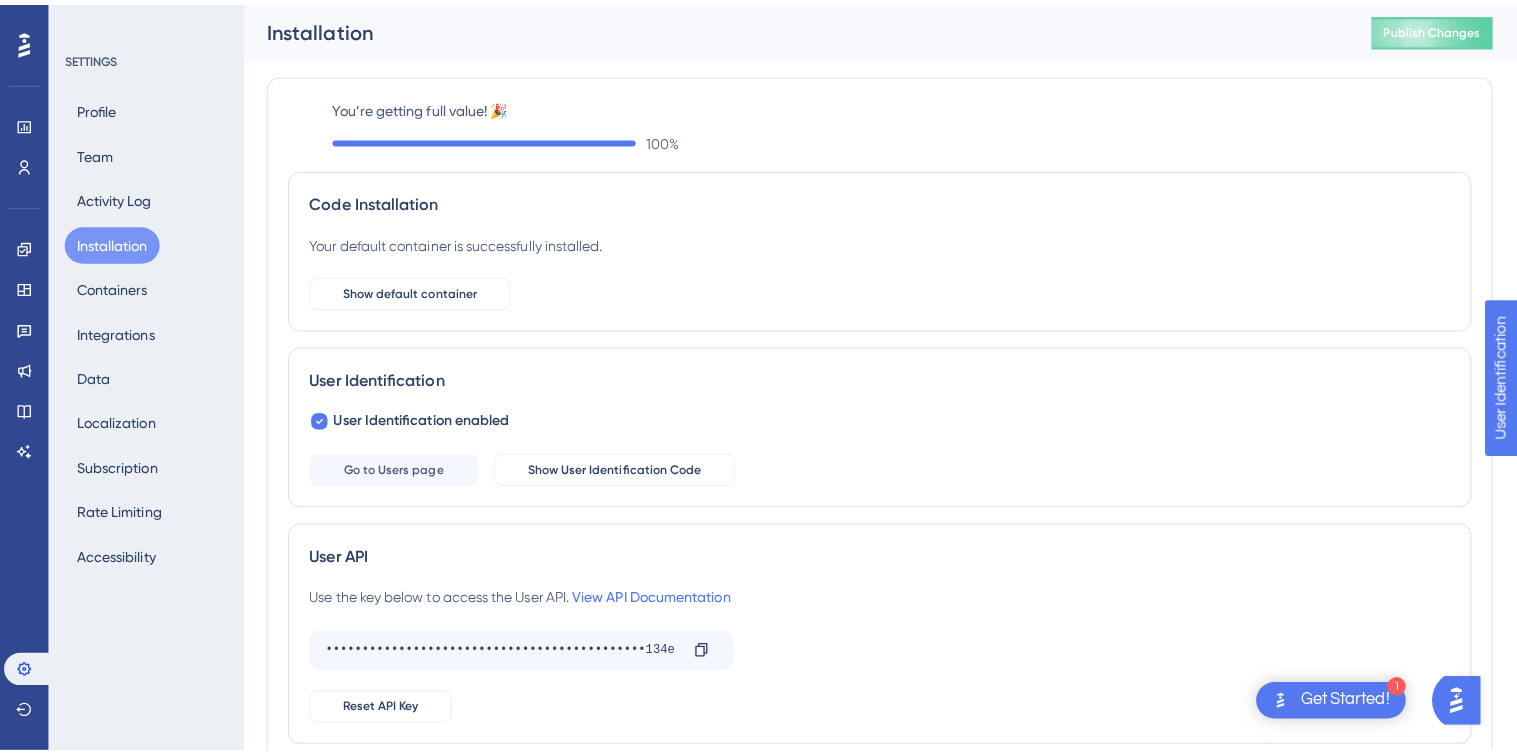 scroll, scrollTop: 0, scrollLeft: 0, axis: both 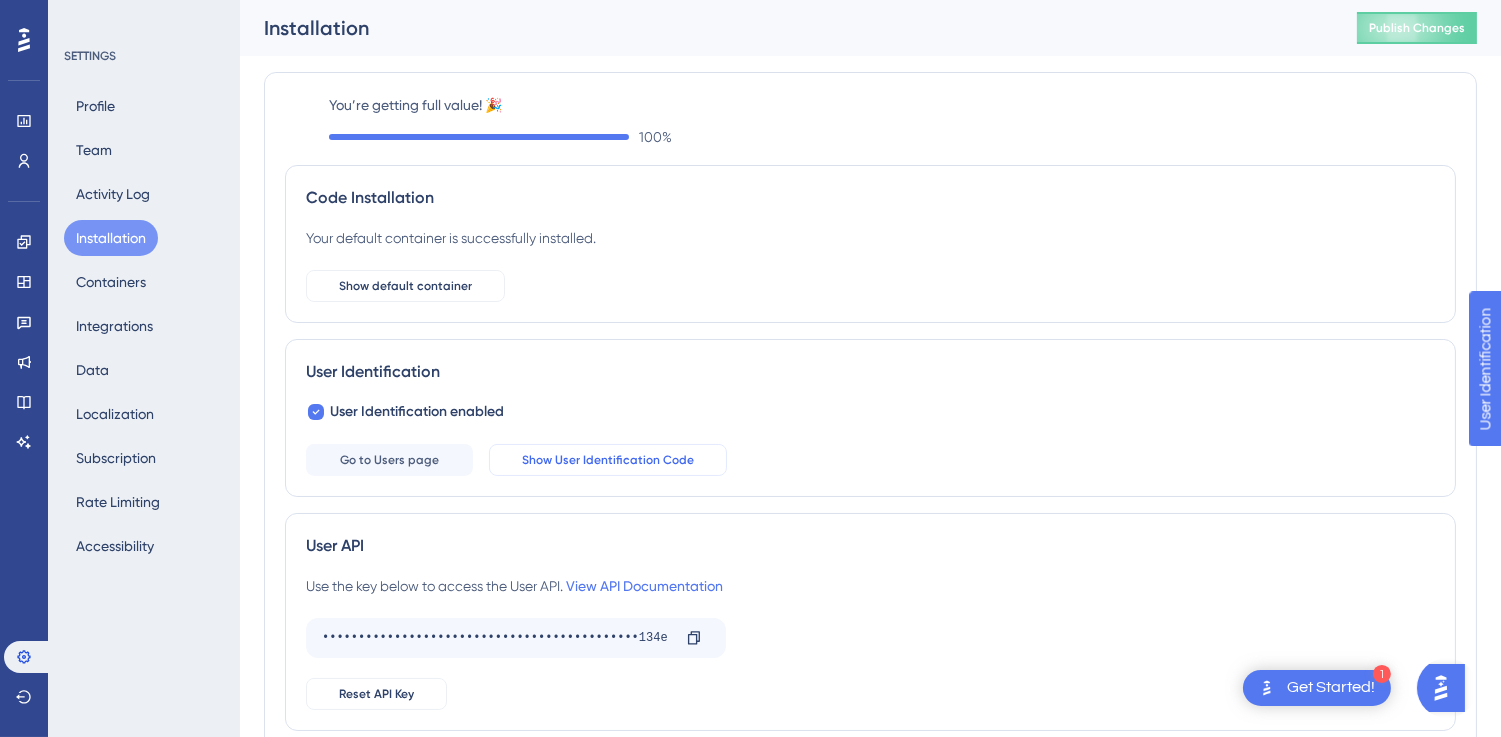 click on "Show User Identification Code" at bounding box center (608, 460) 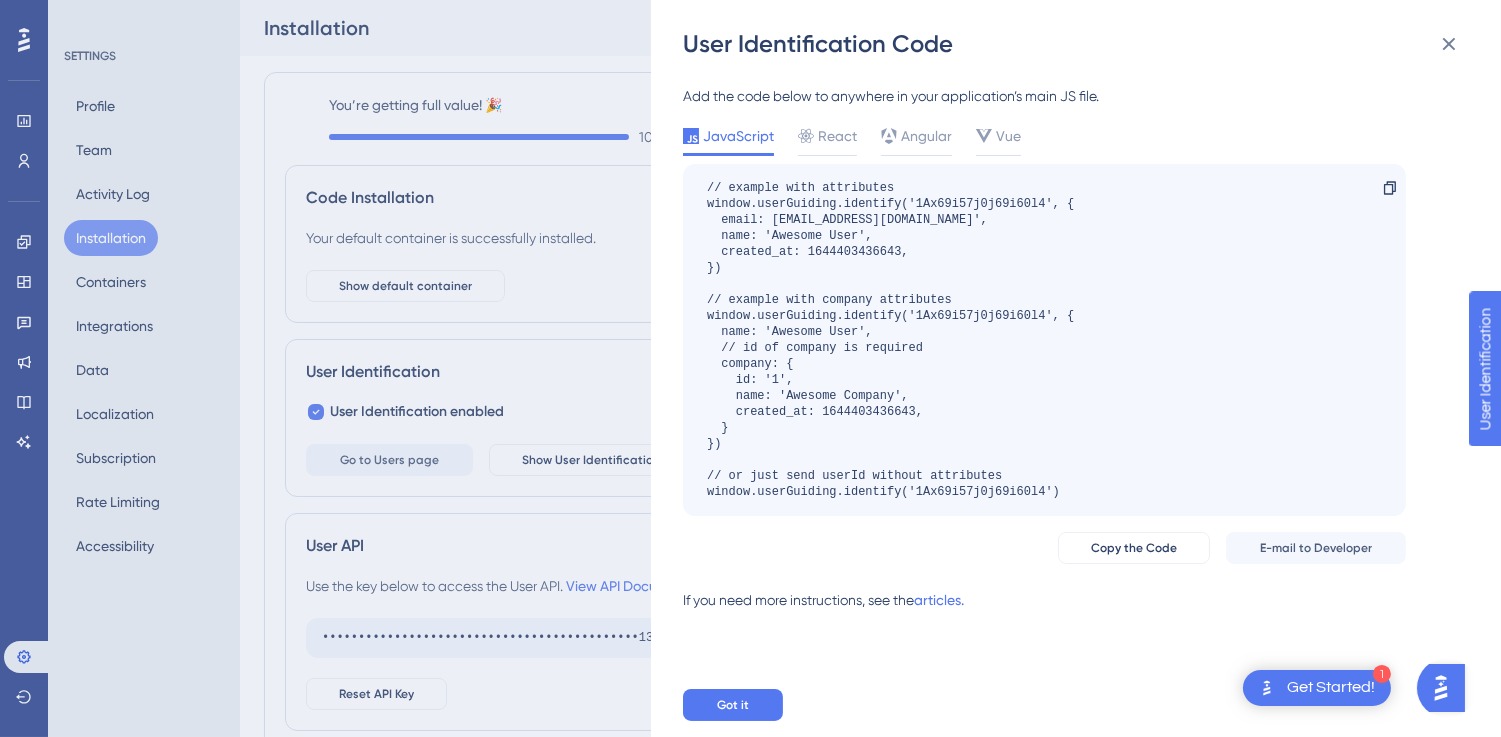 click on "JavaScript" at bounding box center [738, 136] 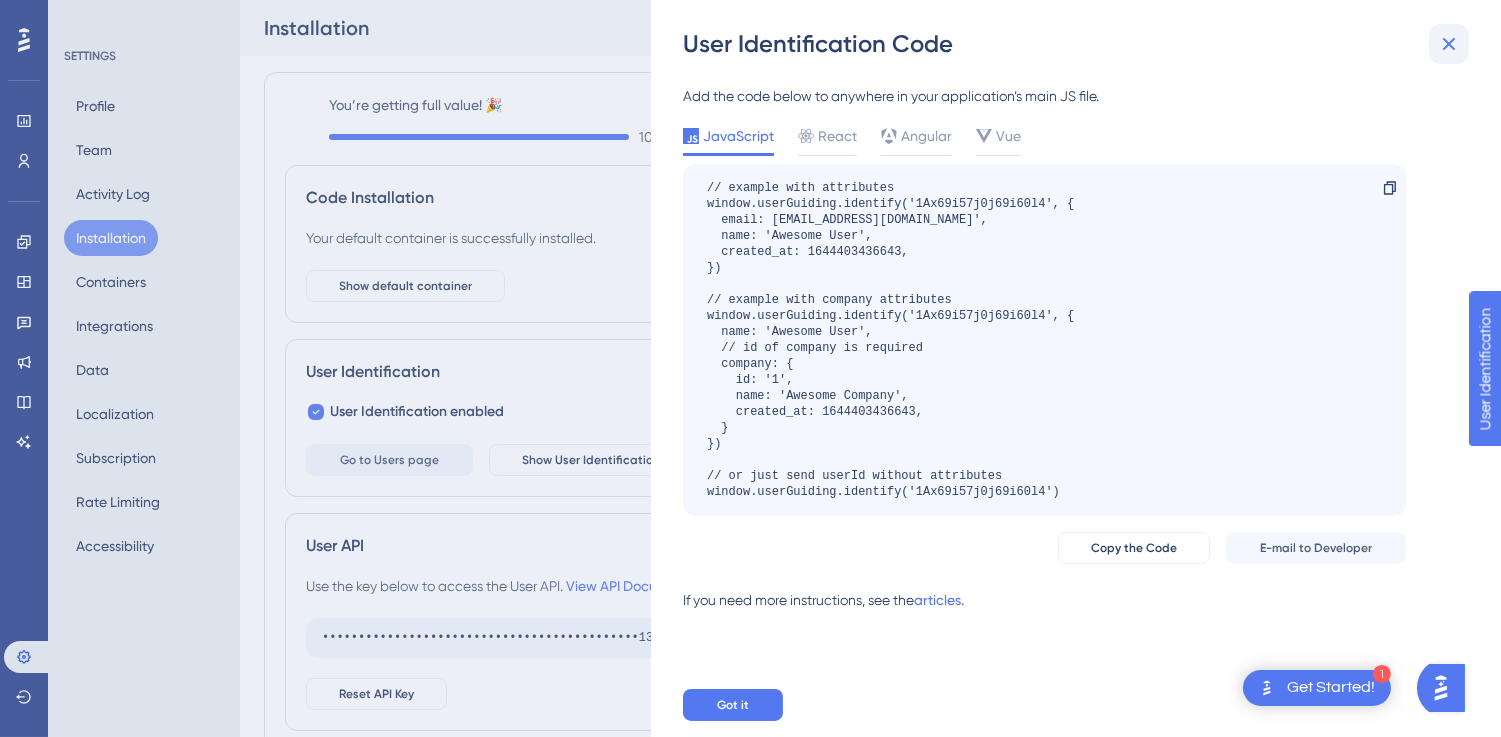 click at bounding box center (1449, 44) 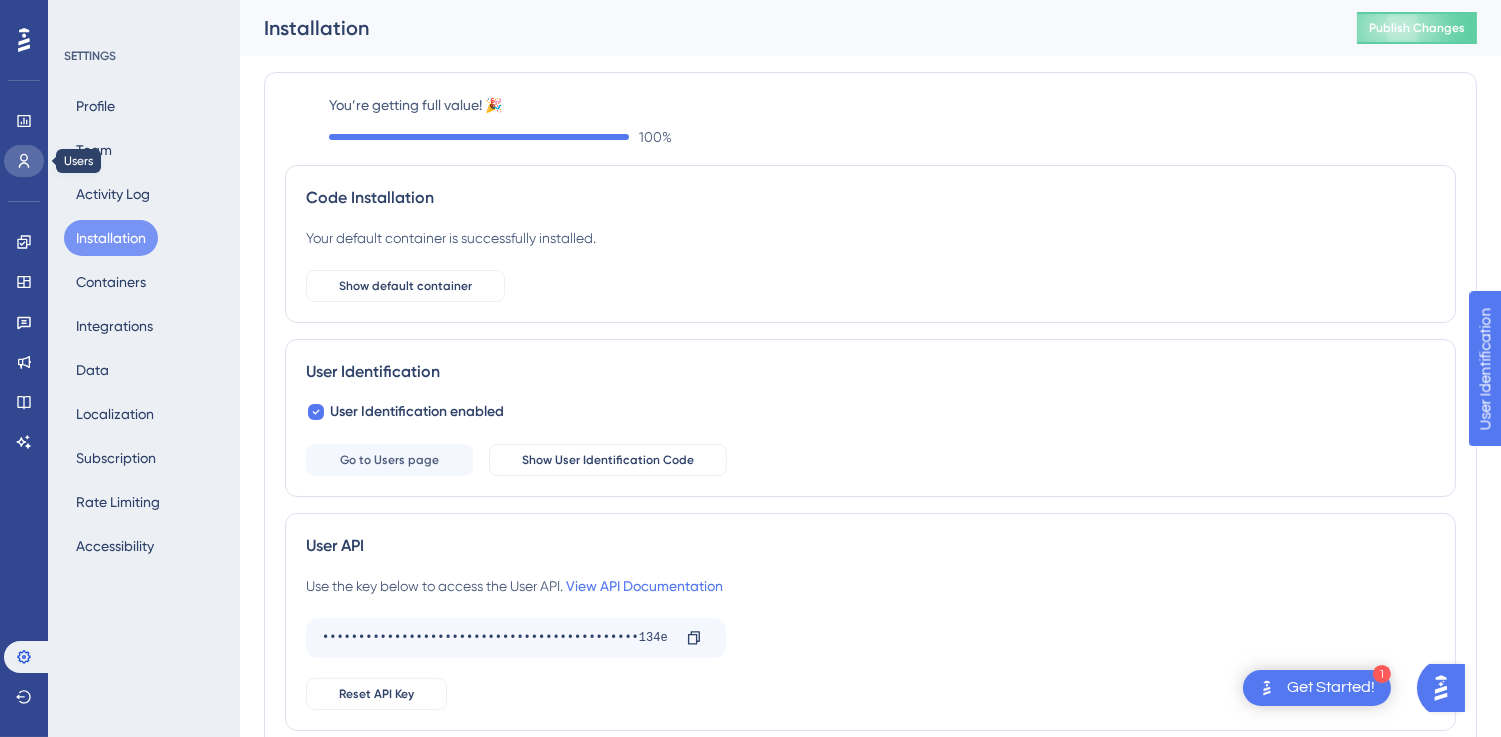 click at bounding box center (24, 161) 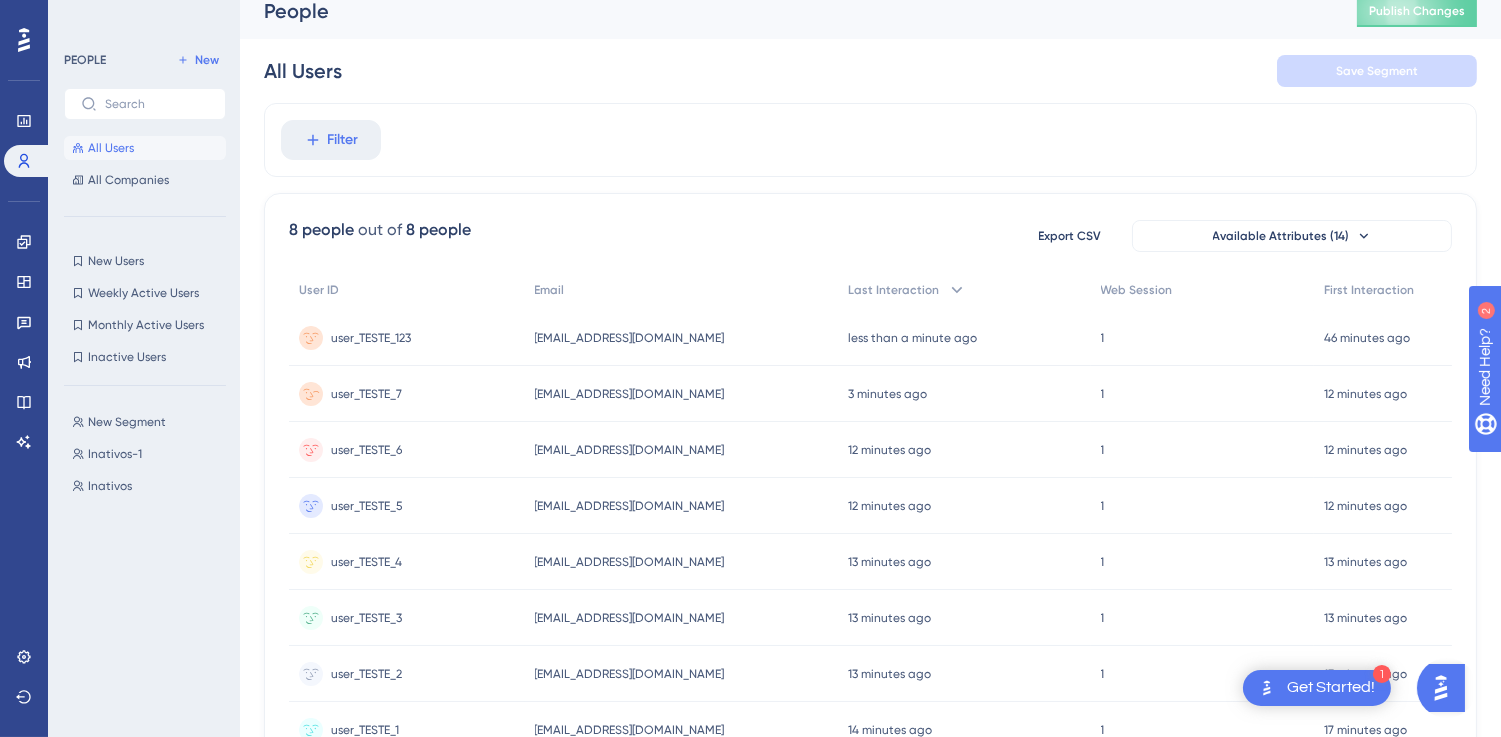 scroll, scrollTop: 0, scrollLeft: 0, axis: both 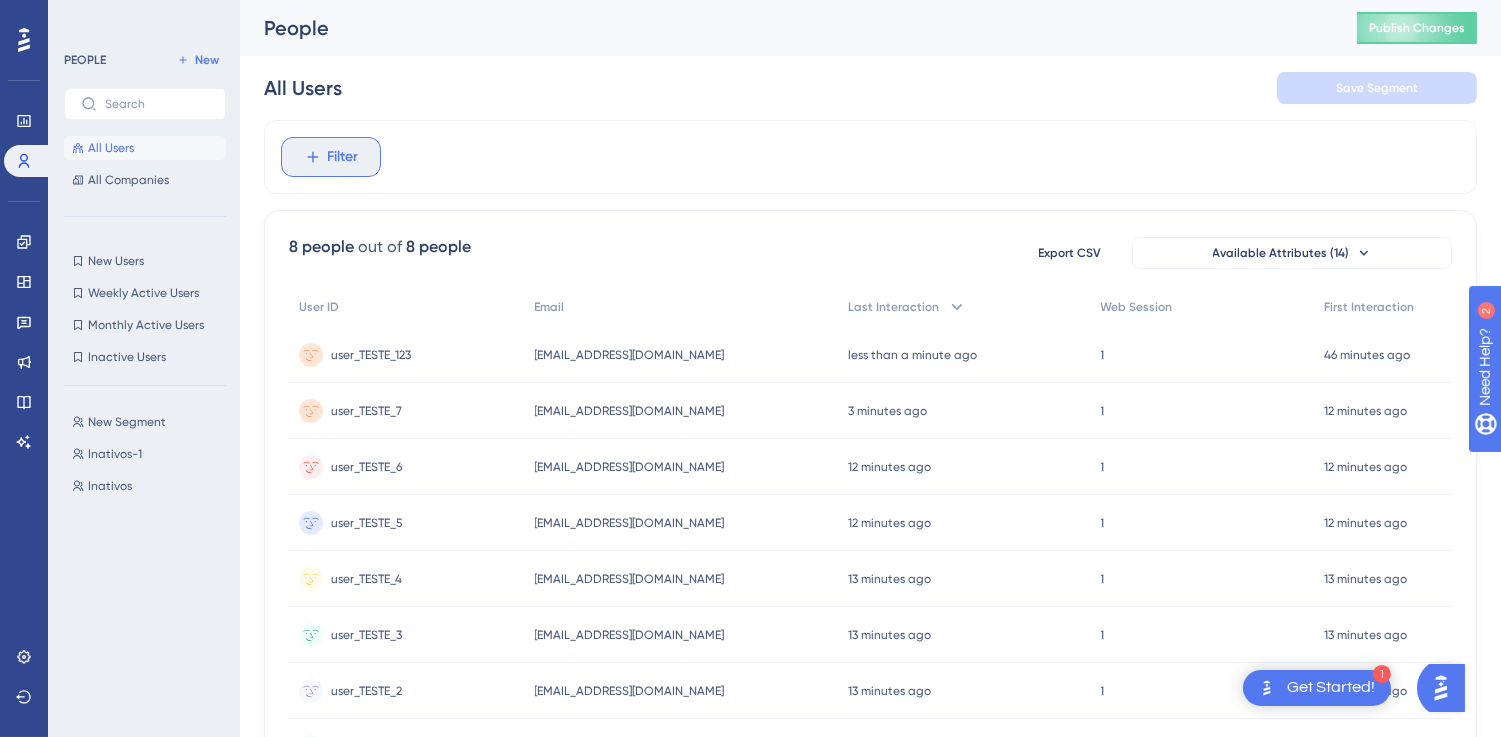 click on "Filter" at bounding box center [343, 157] 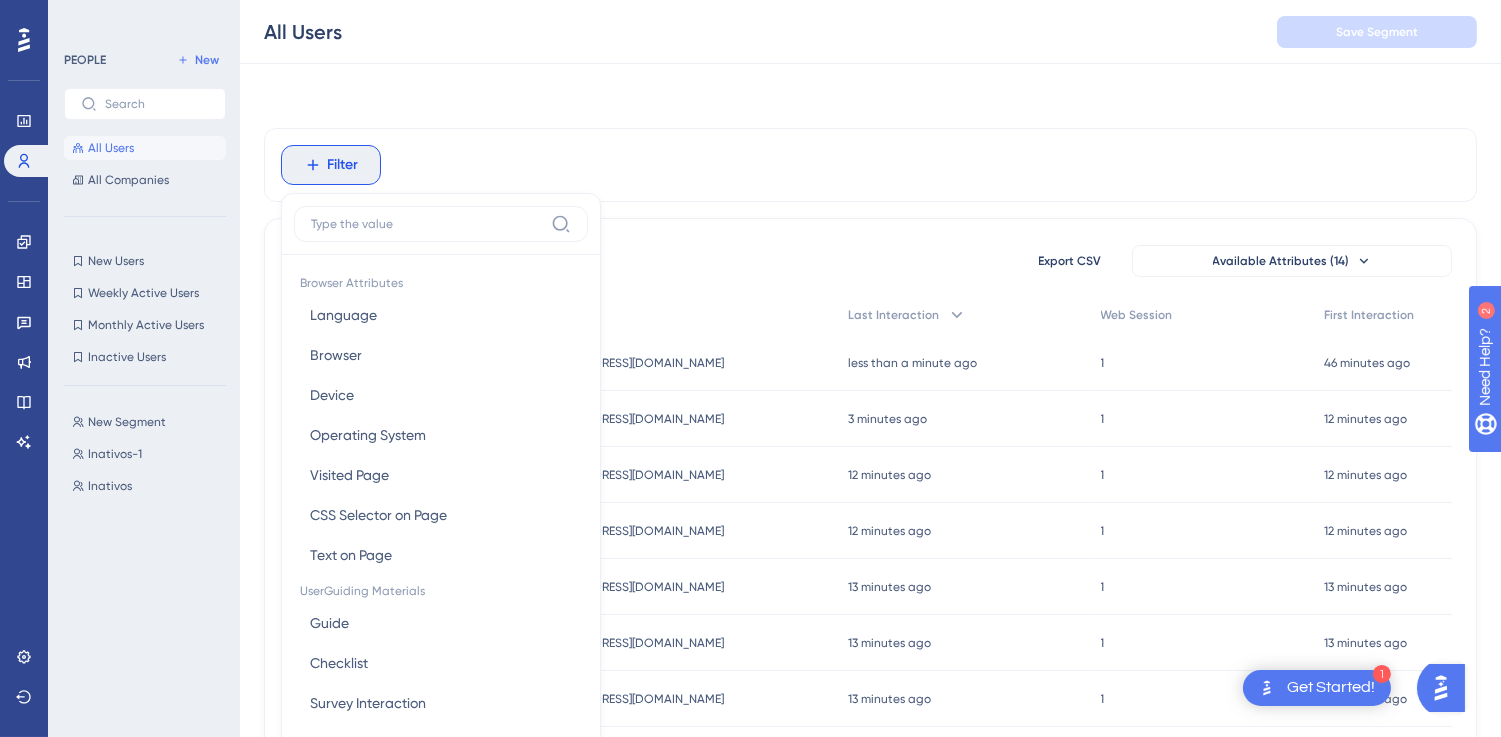 scroll, scrollTop: 93, scrollLeft: 0, axis: vertical 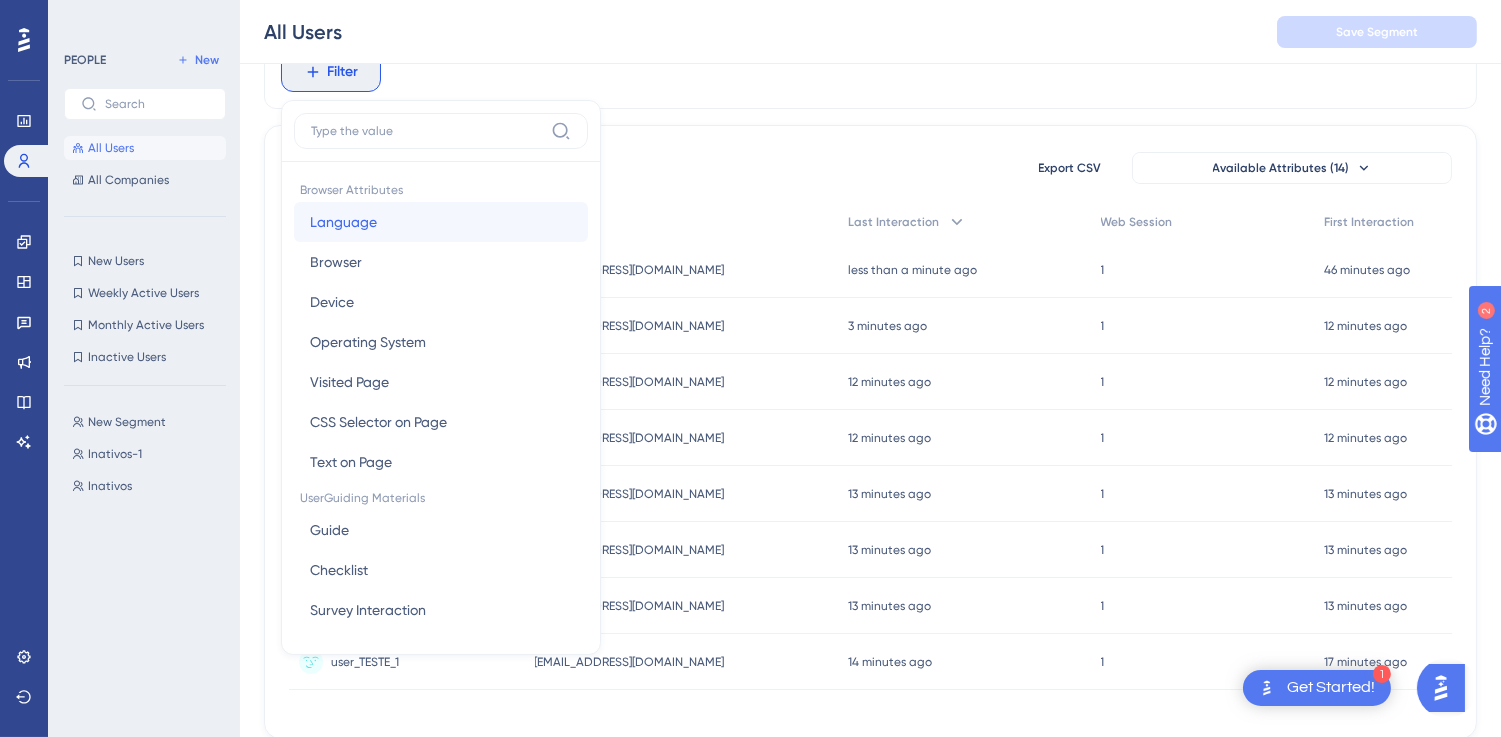 click on "Language" at bounding box center (343, 222) 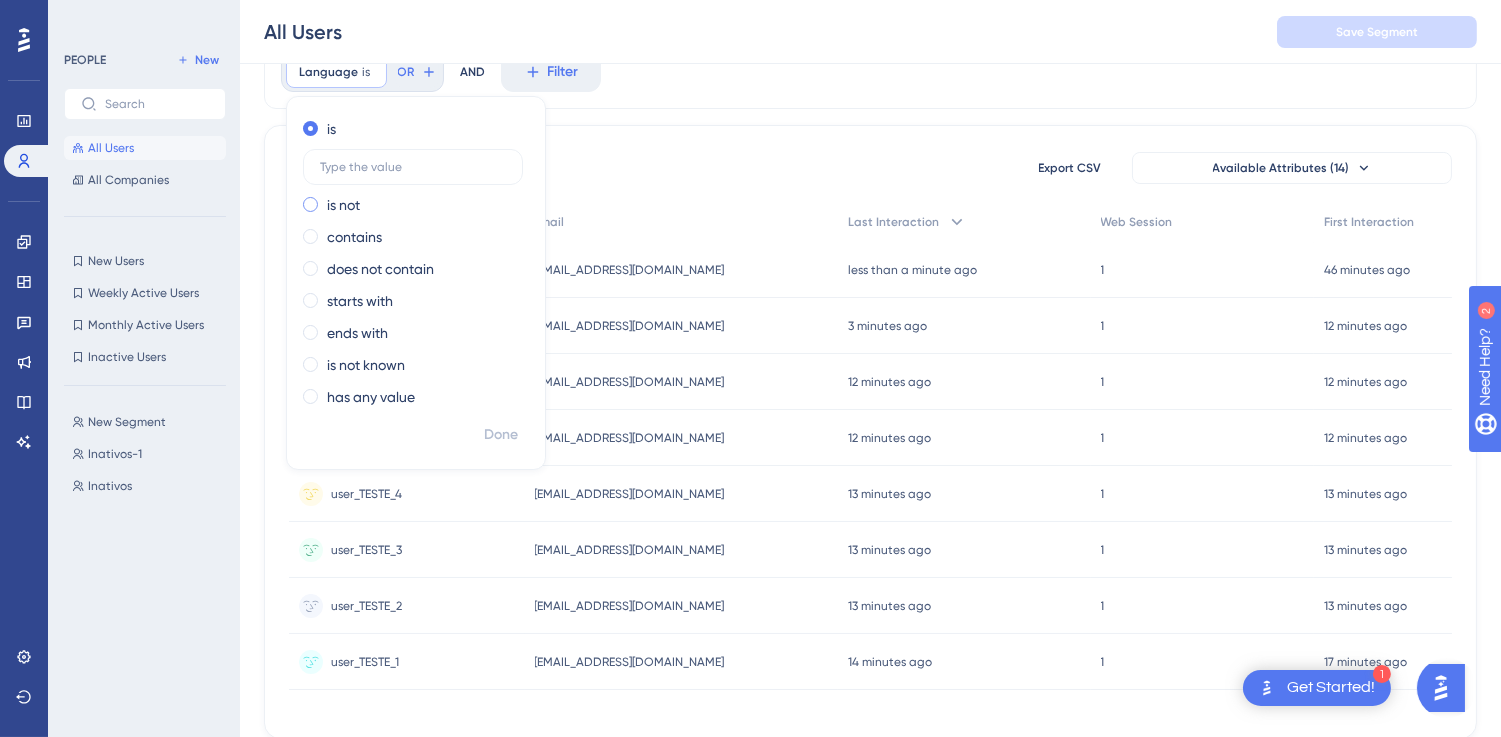 click on "is not" at bounding box center (343, 205) 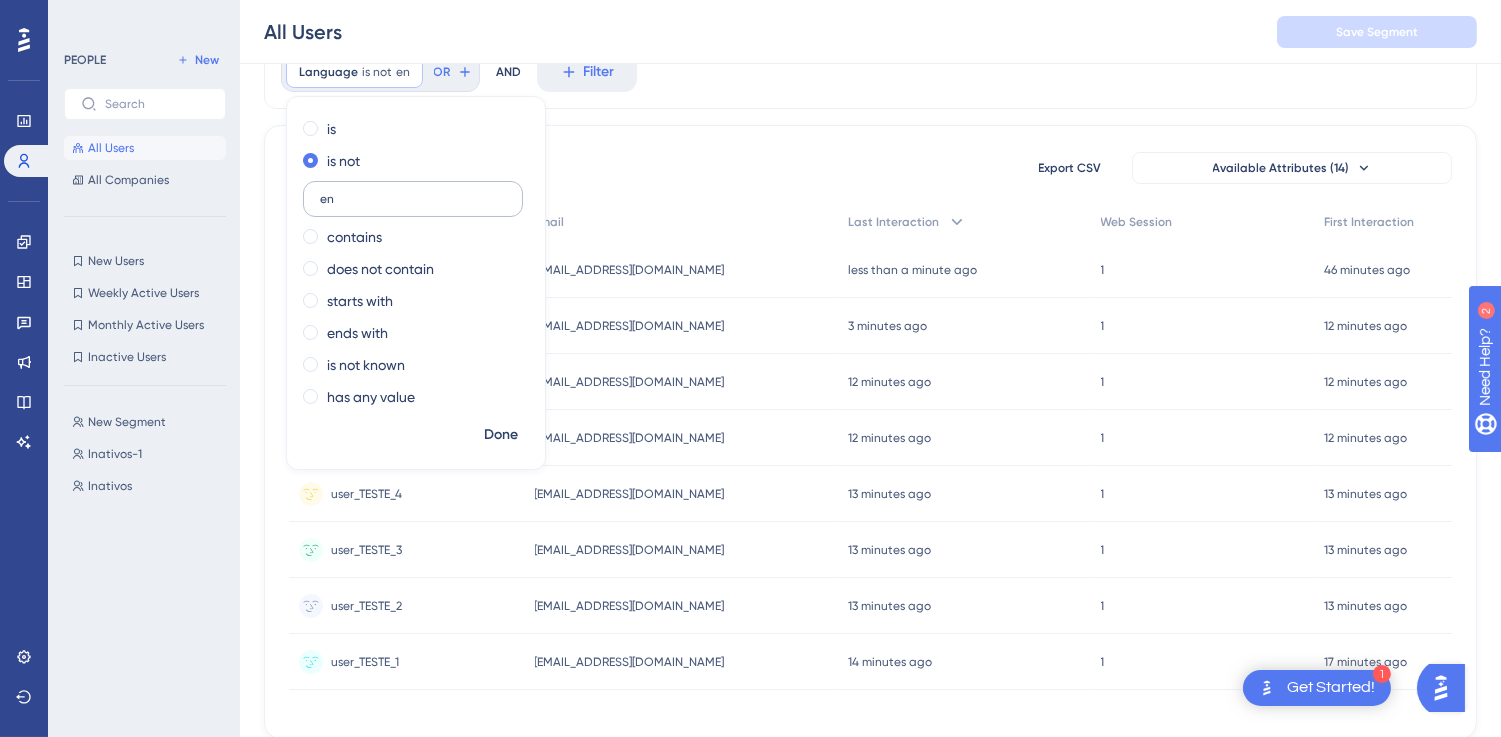 type on "en" 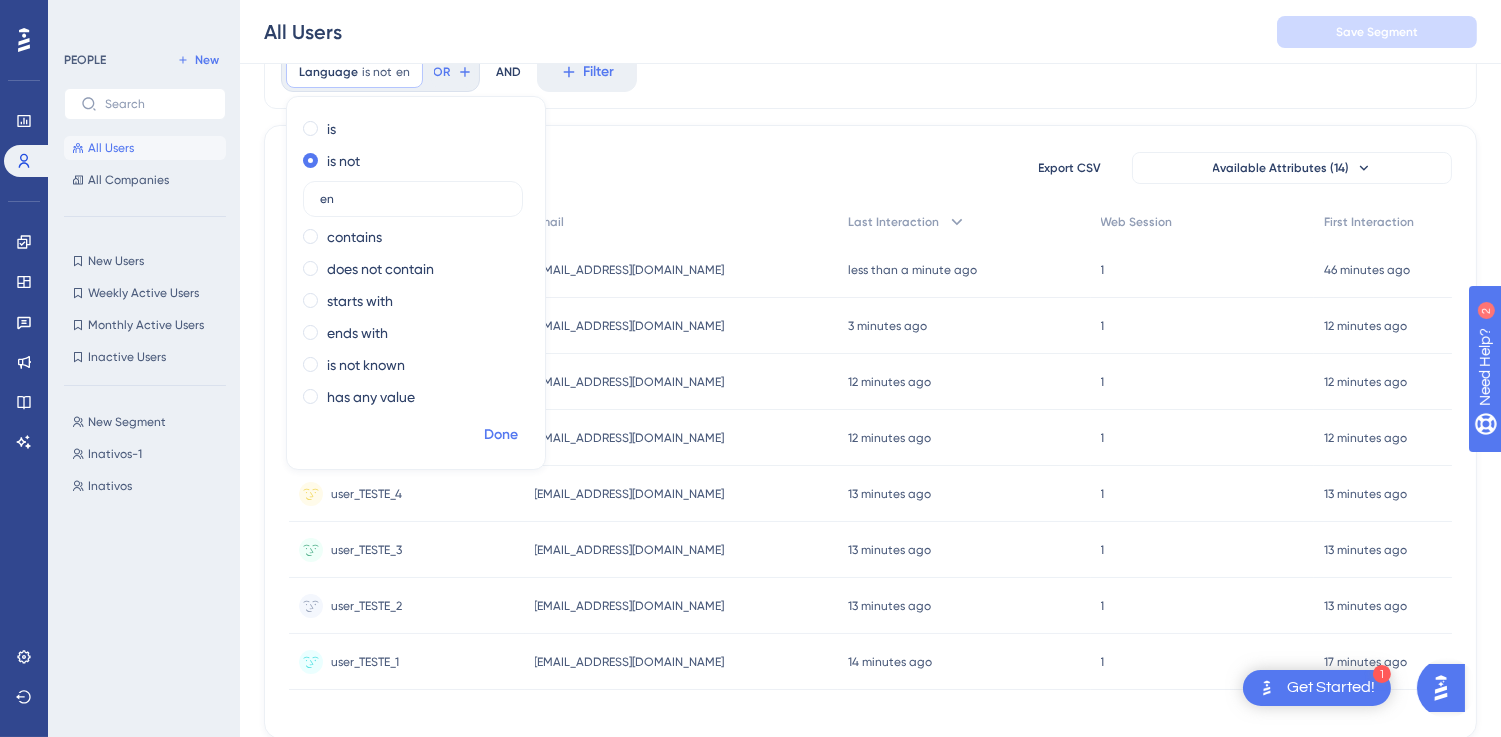 click on "Done" at bounding box center [501, 435] 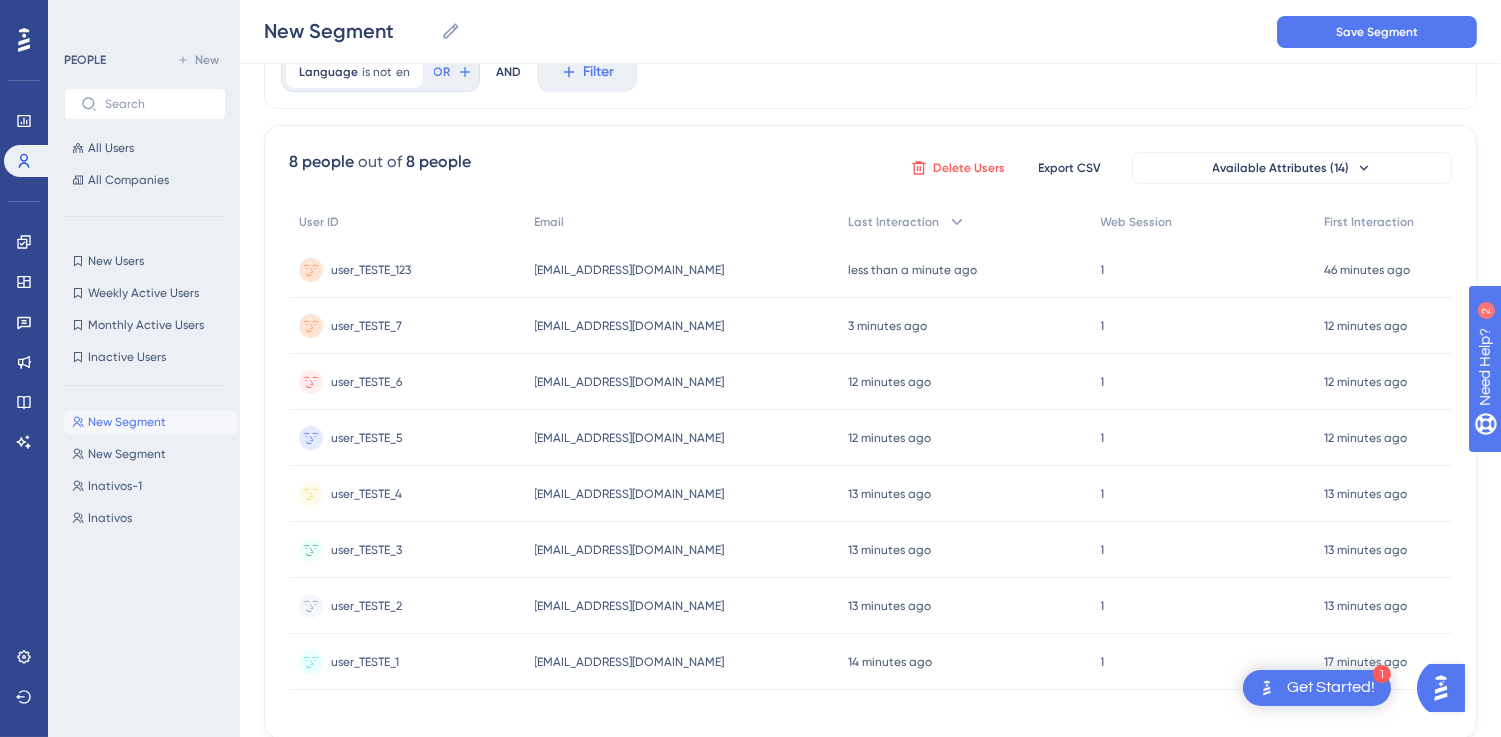 click on "Delete Users" at bounding box center [958, 168] 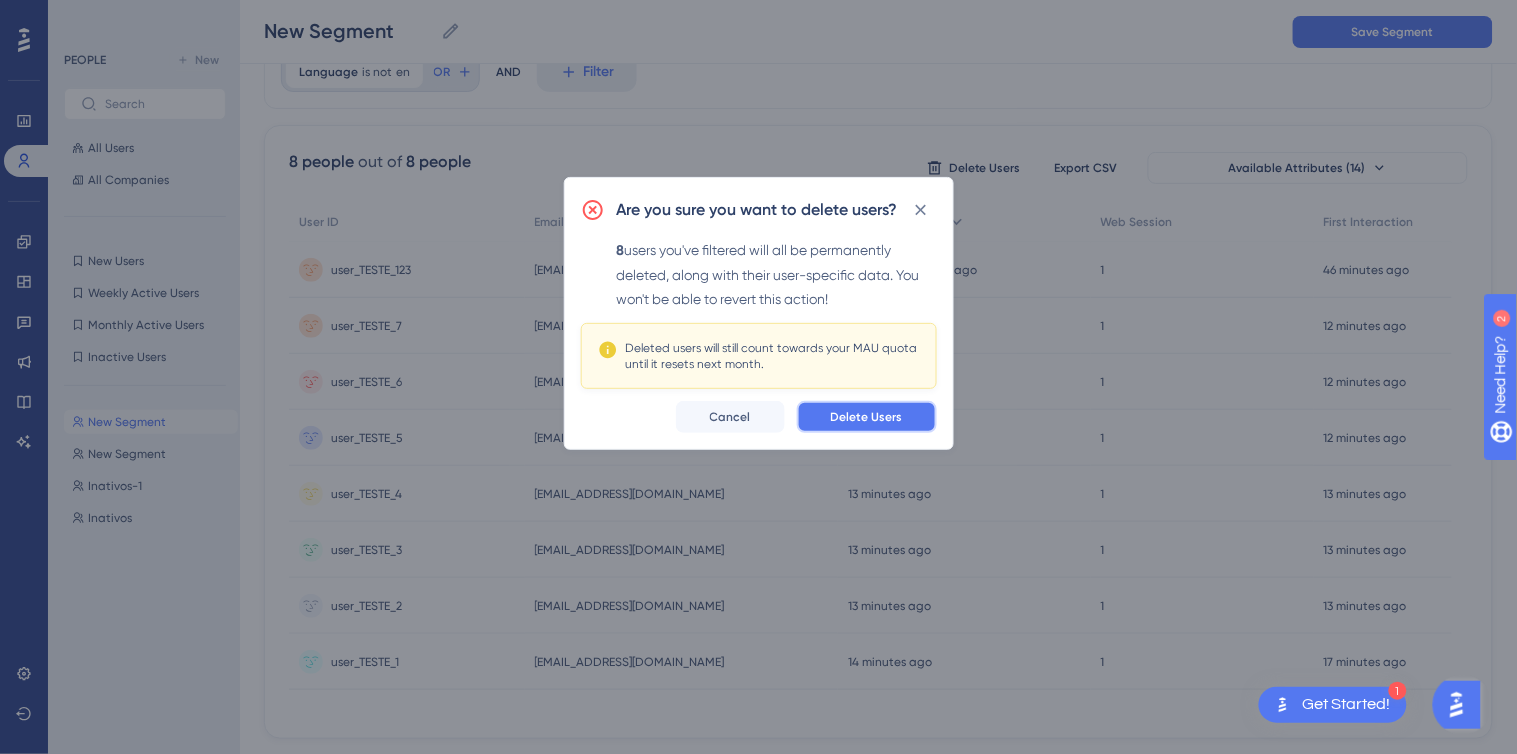 drag, startPoint x: 860, startPoint y: 420, endPoint x: 746, endPoint y: 417, distance: 114.03947 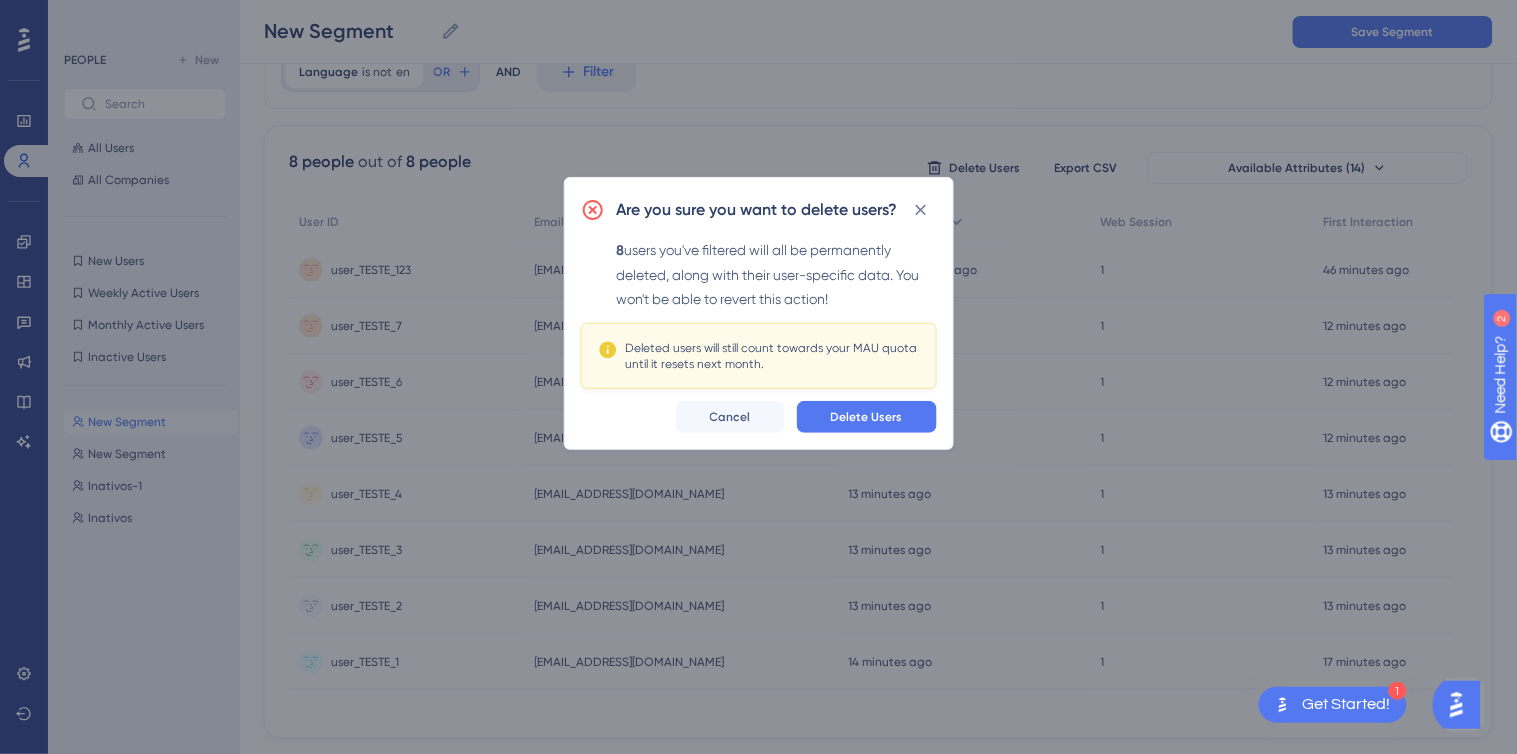 click on "Delete Users" at bounding box center (867, 417) 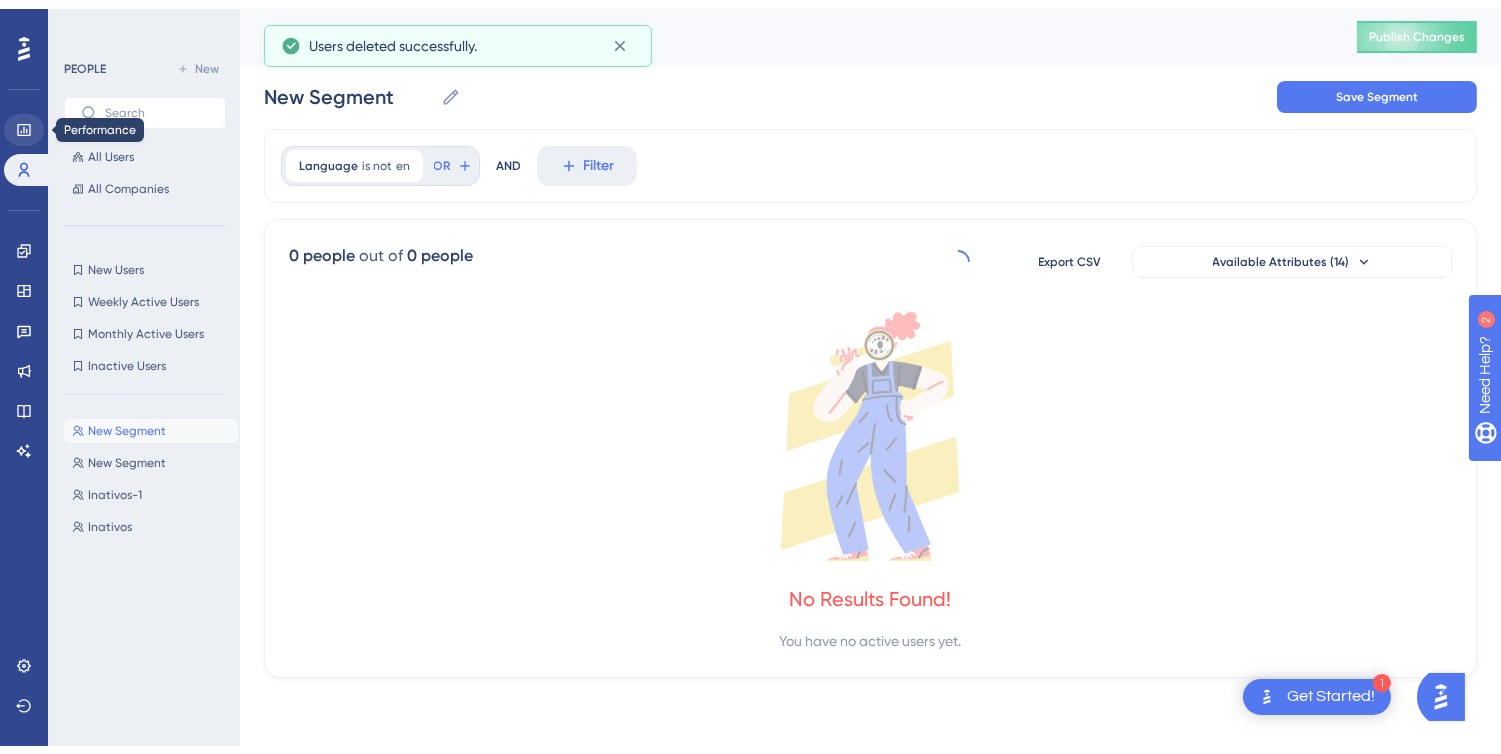 scroll, scrollTop: 0, scrollLeft: 0, axis: both 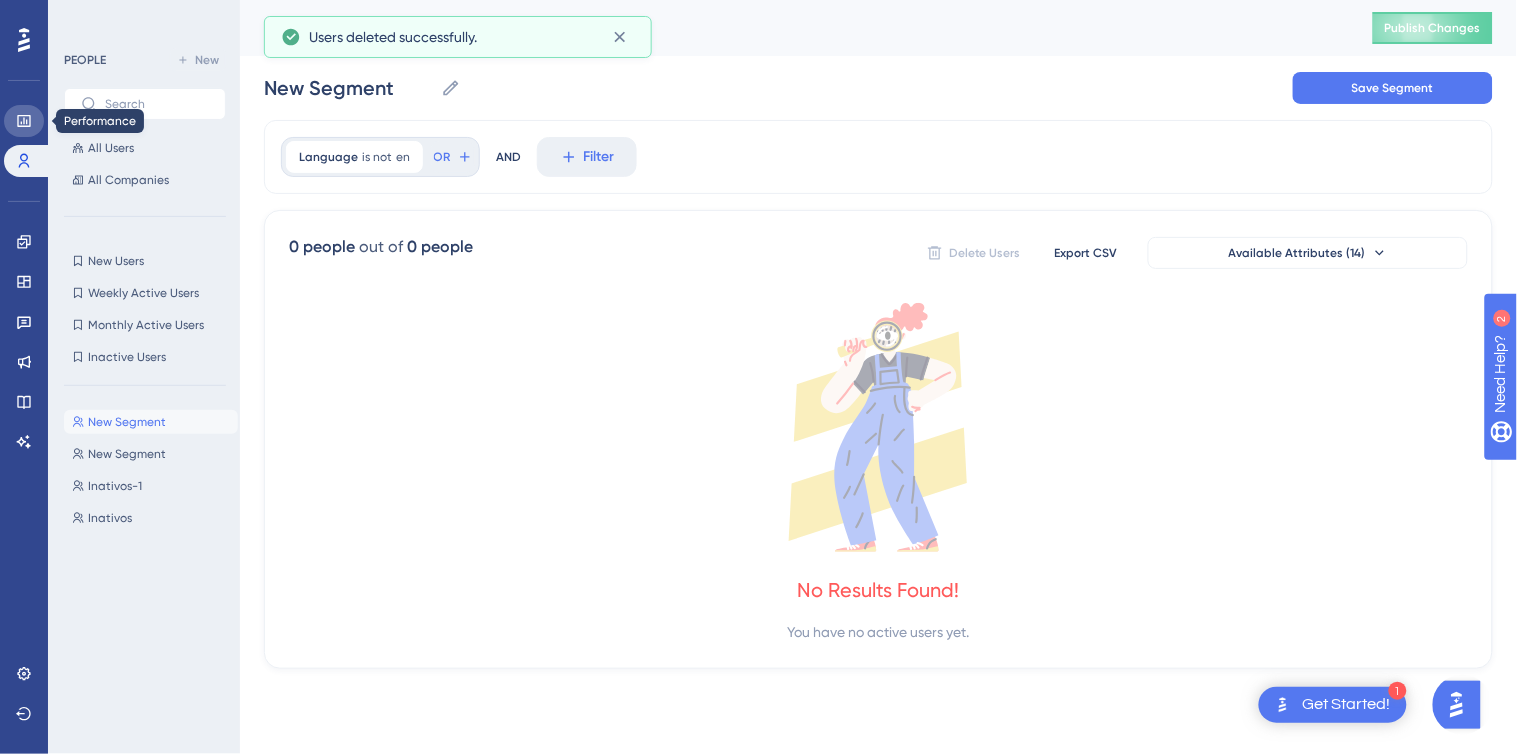 click 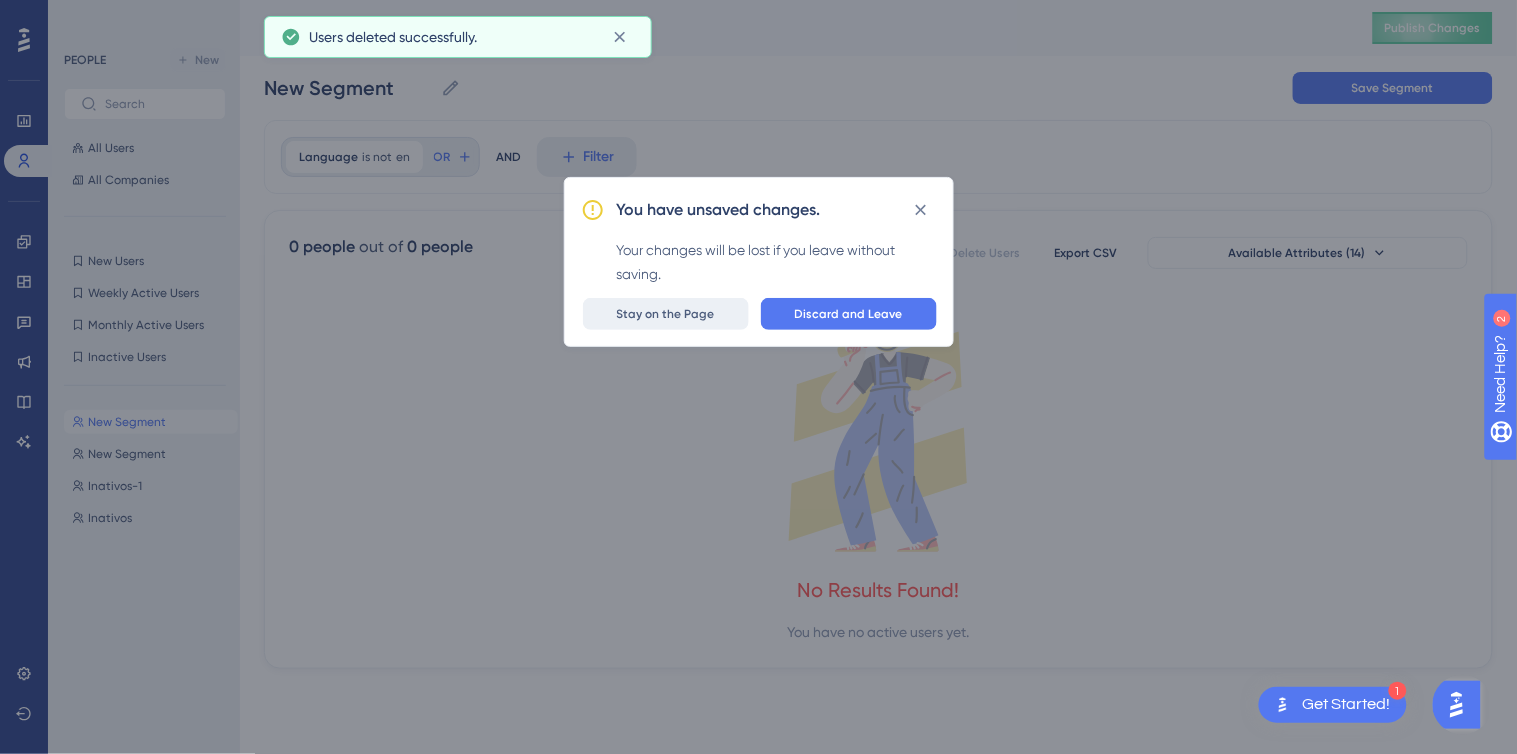 click on "Stay on the Page" at bounding box center [666, 314] 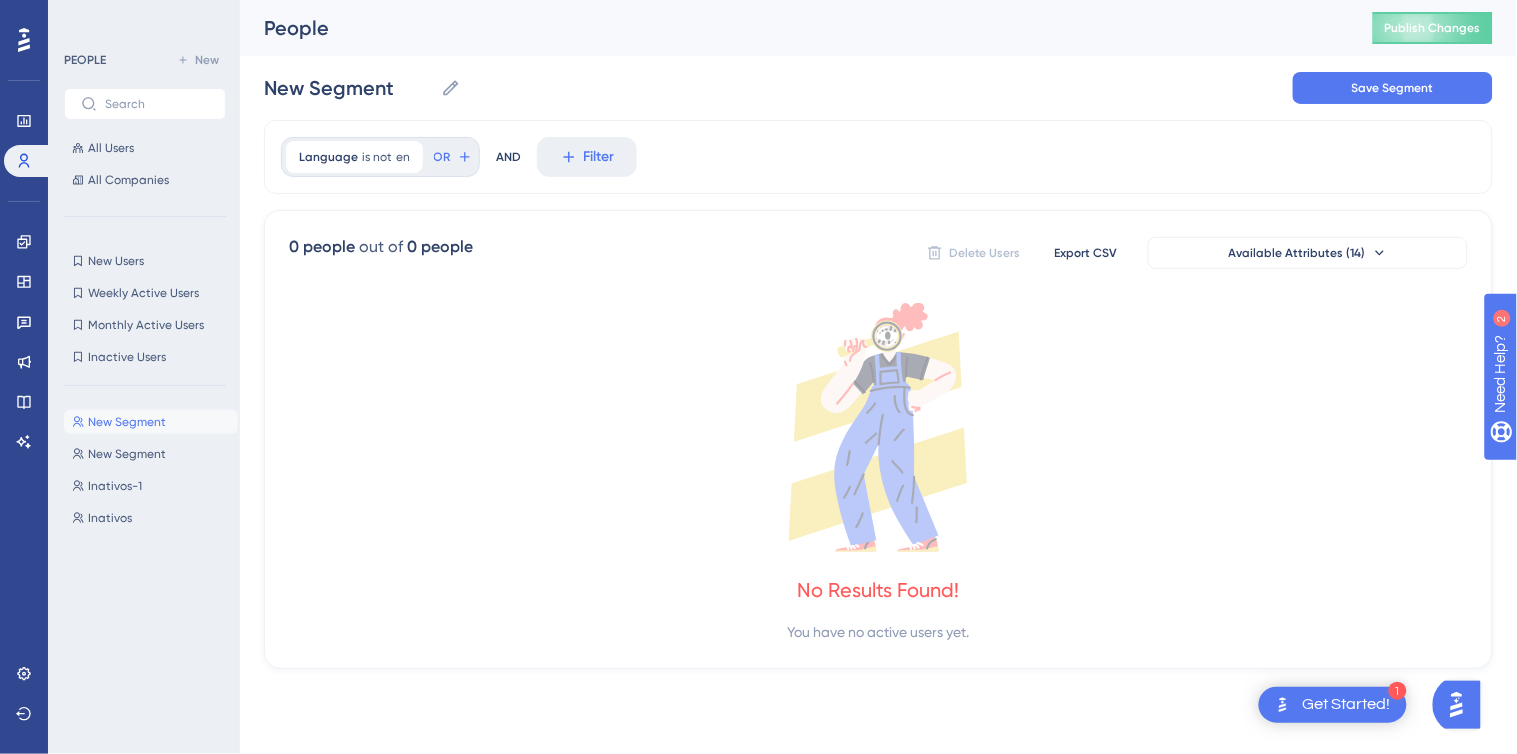 click on "New Segment New Segment Save Segment" at bounding box center [878, 88] 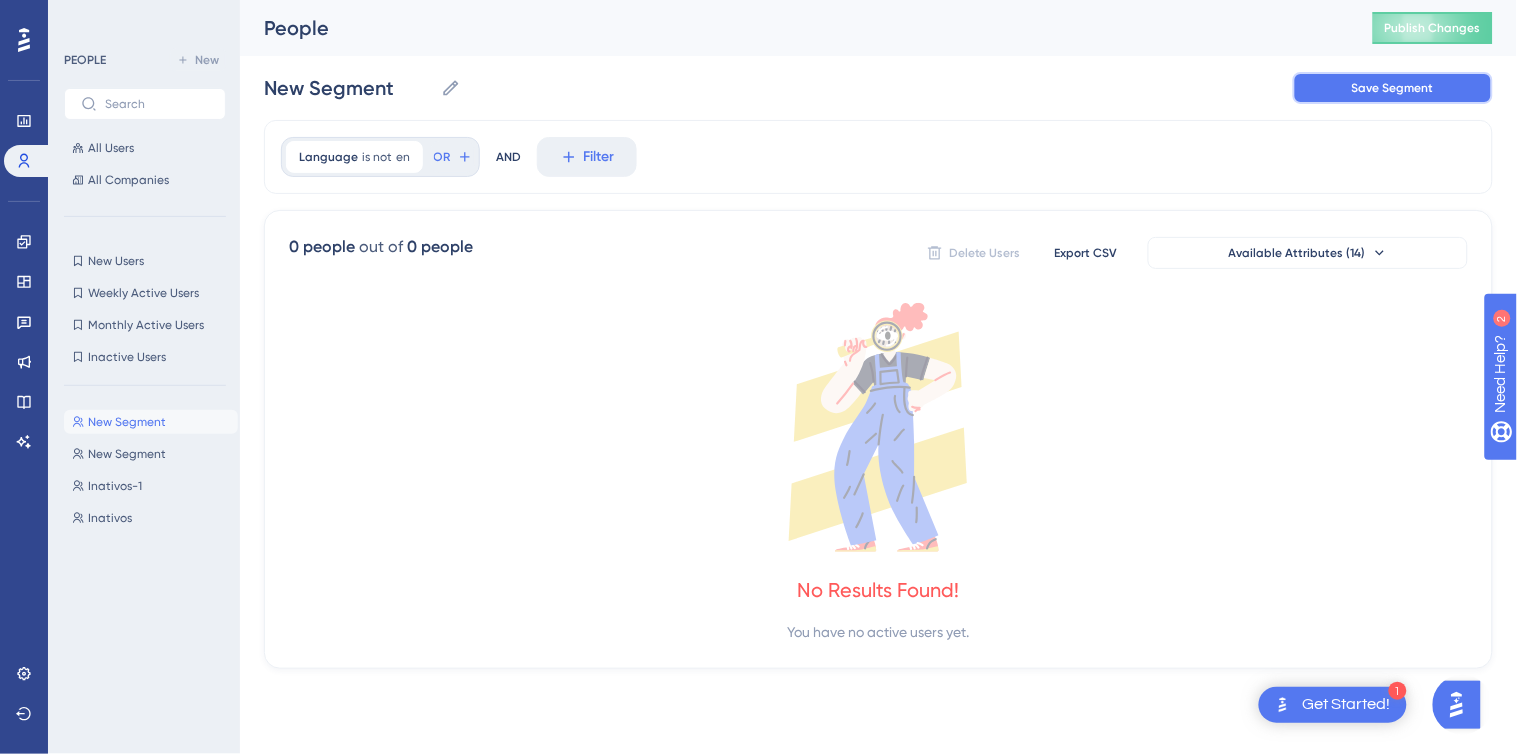 click on "Save Segment" at bounding box center (1393, 88) 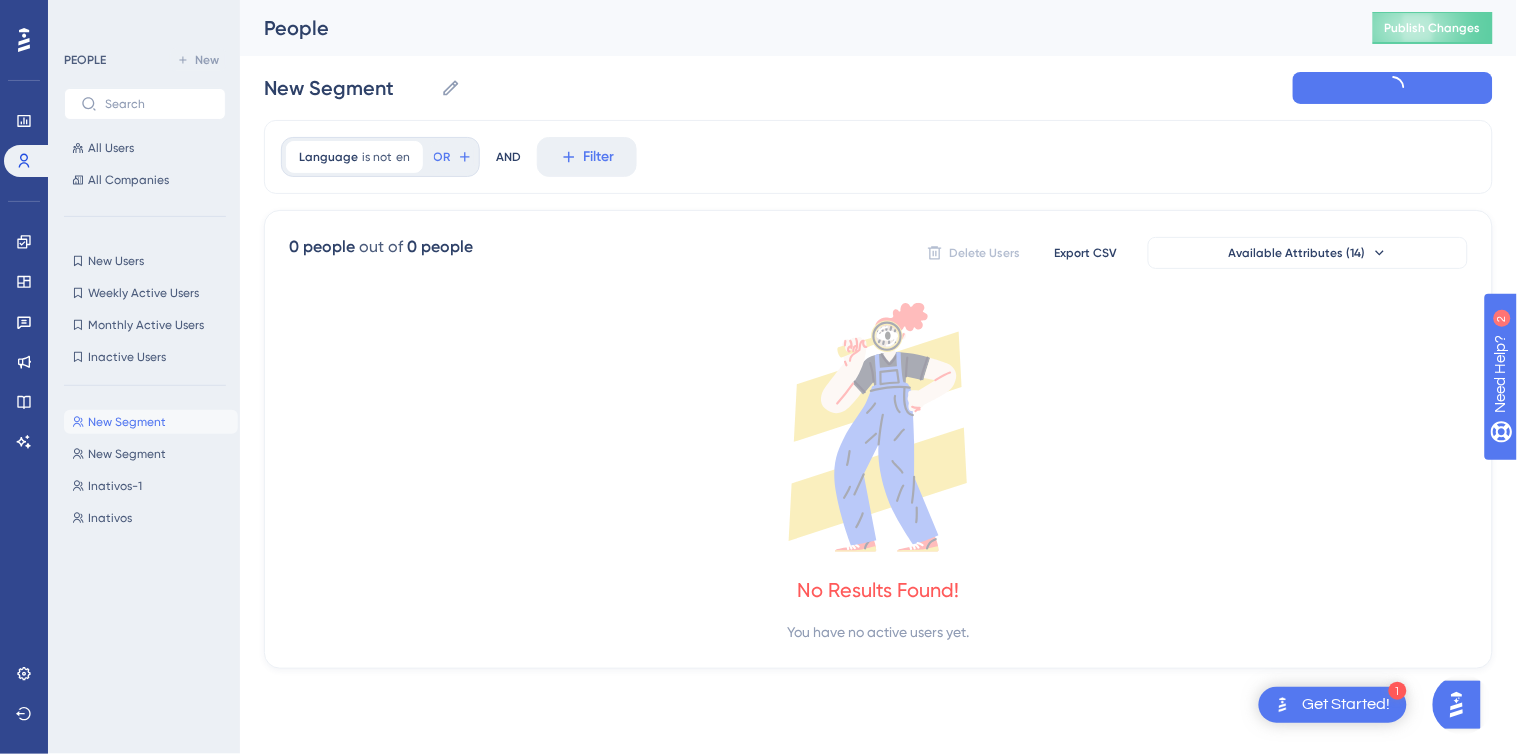 type on "New Segment-1" 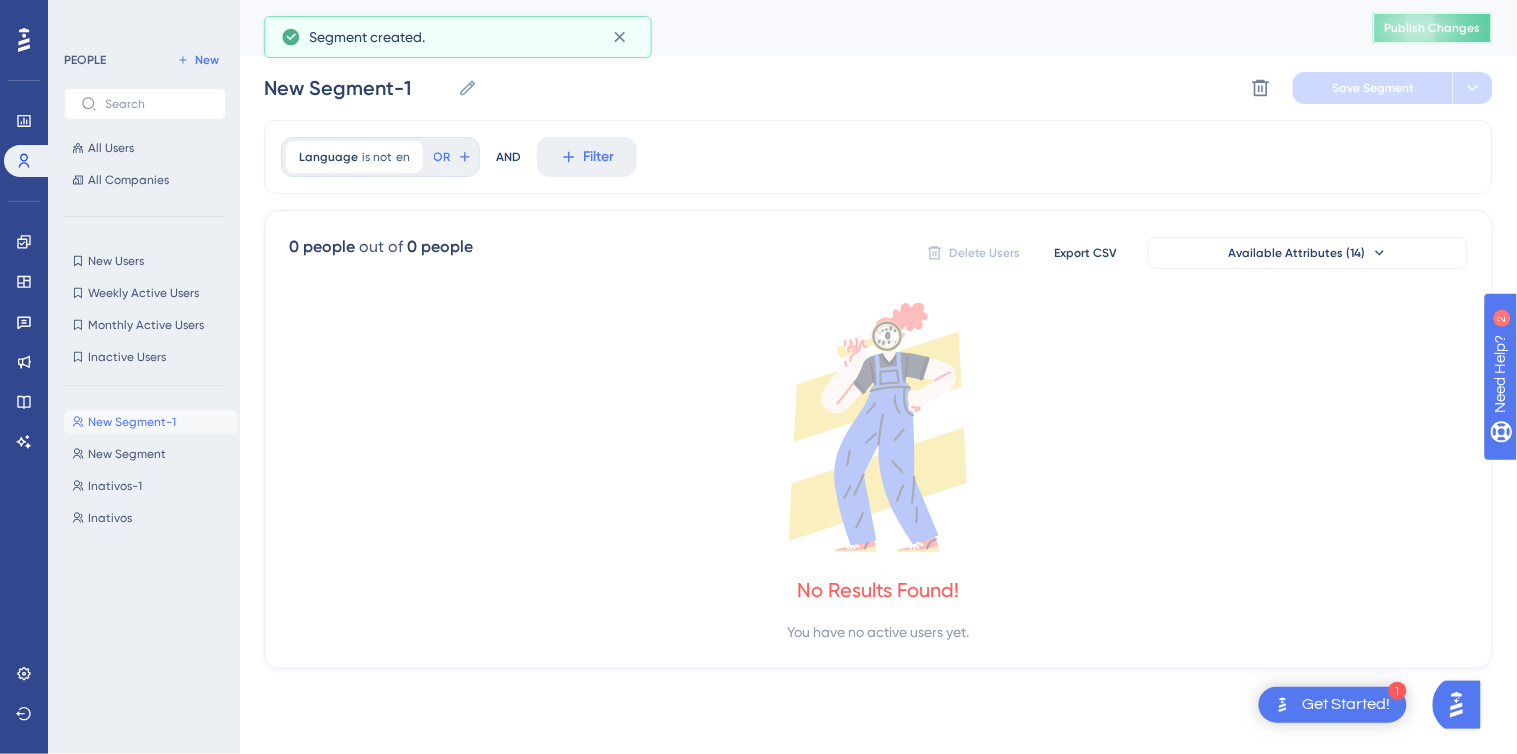 click on "Publish Changes" at bounding box center (1433, 28) 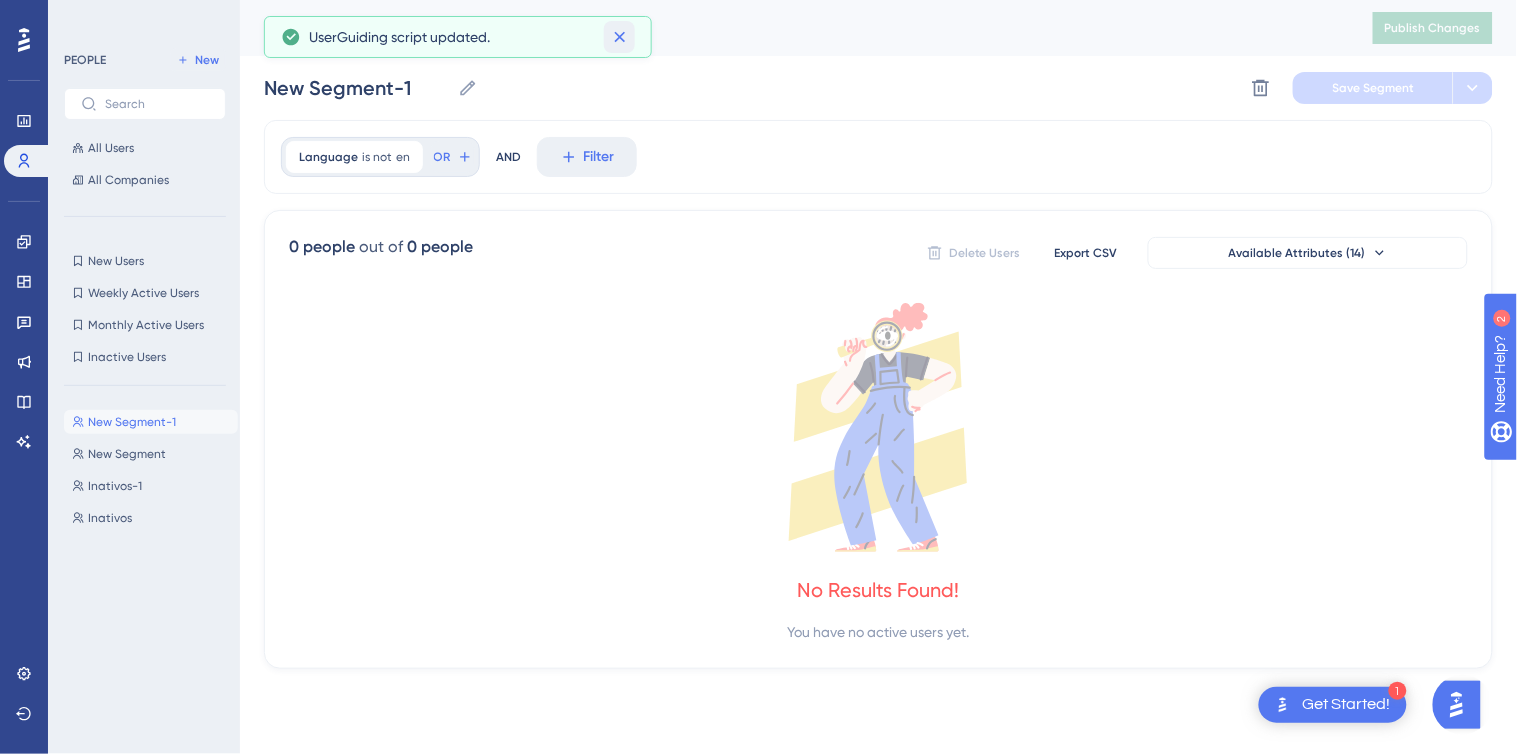 click 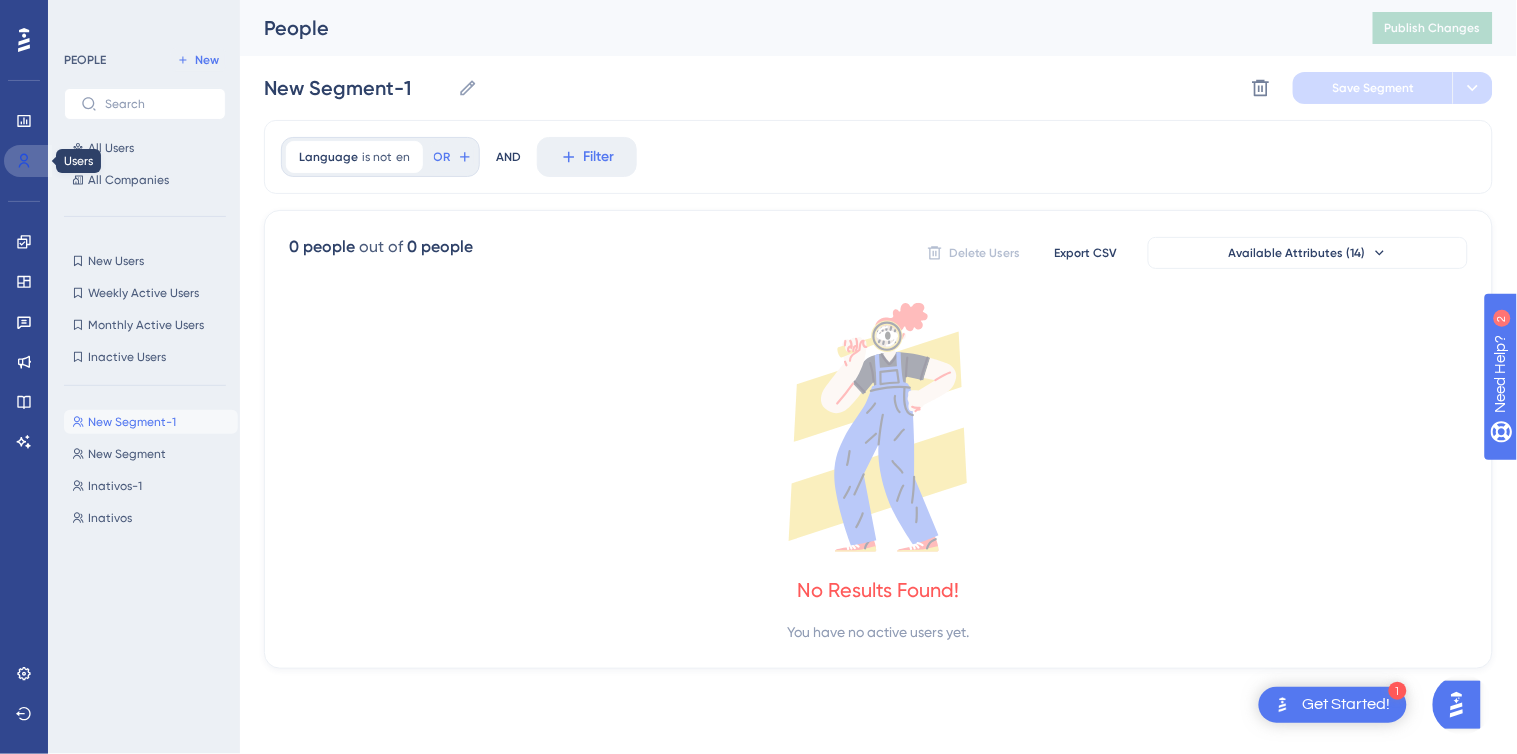 click 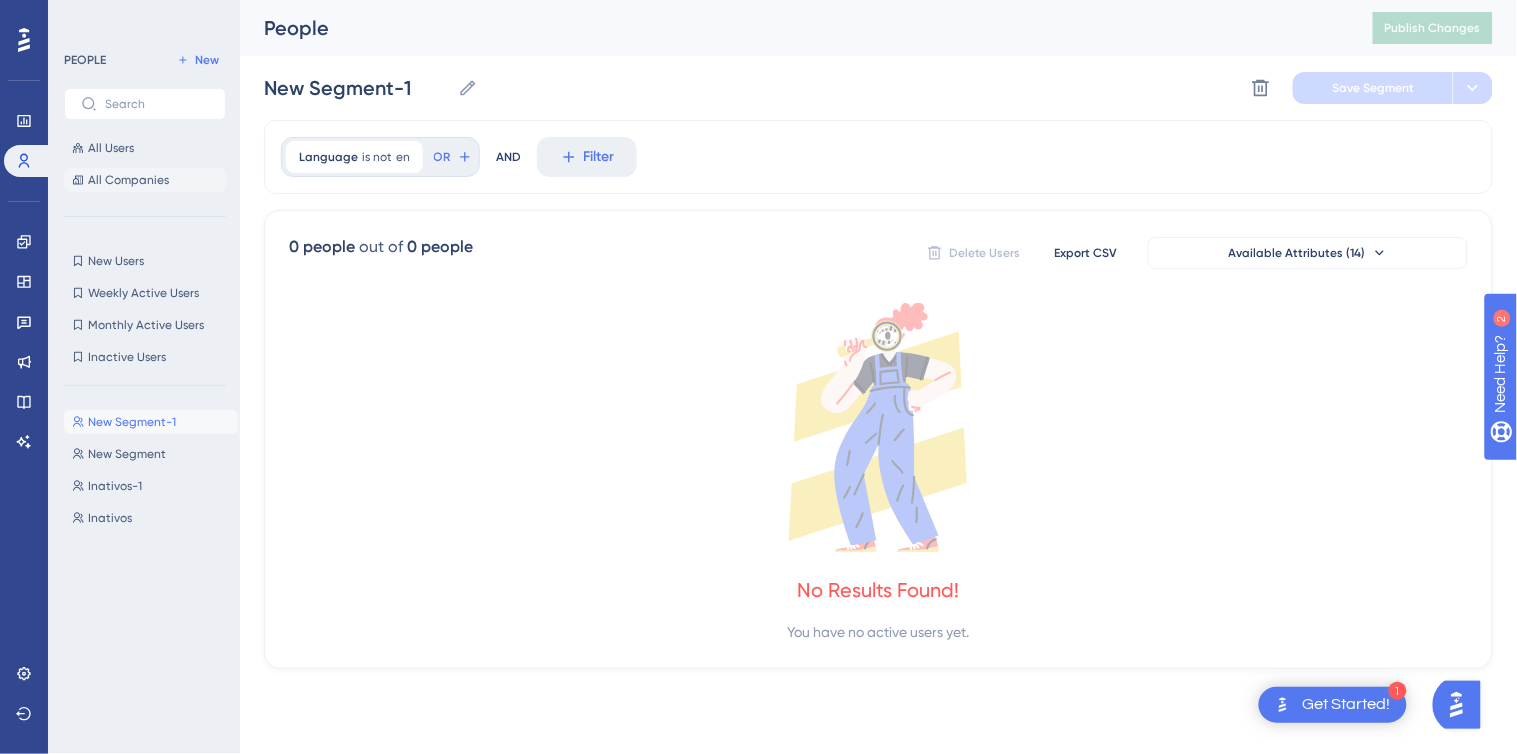 click on "All Companies" at bounding box center (128, 180) 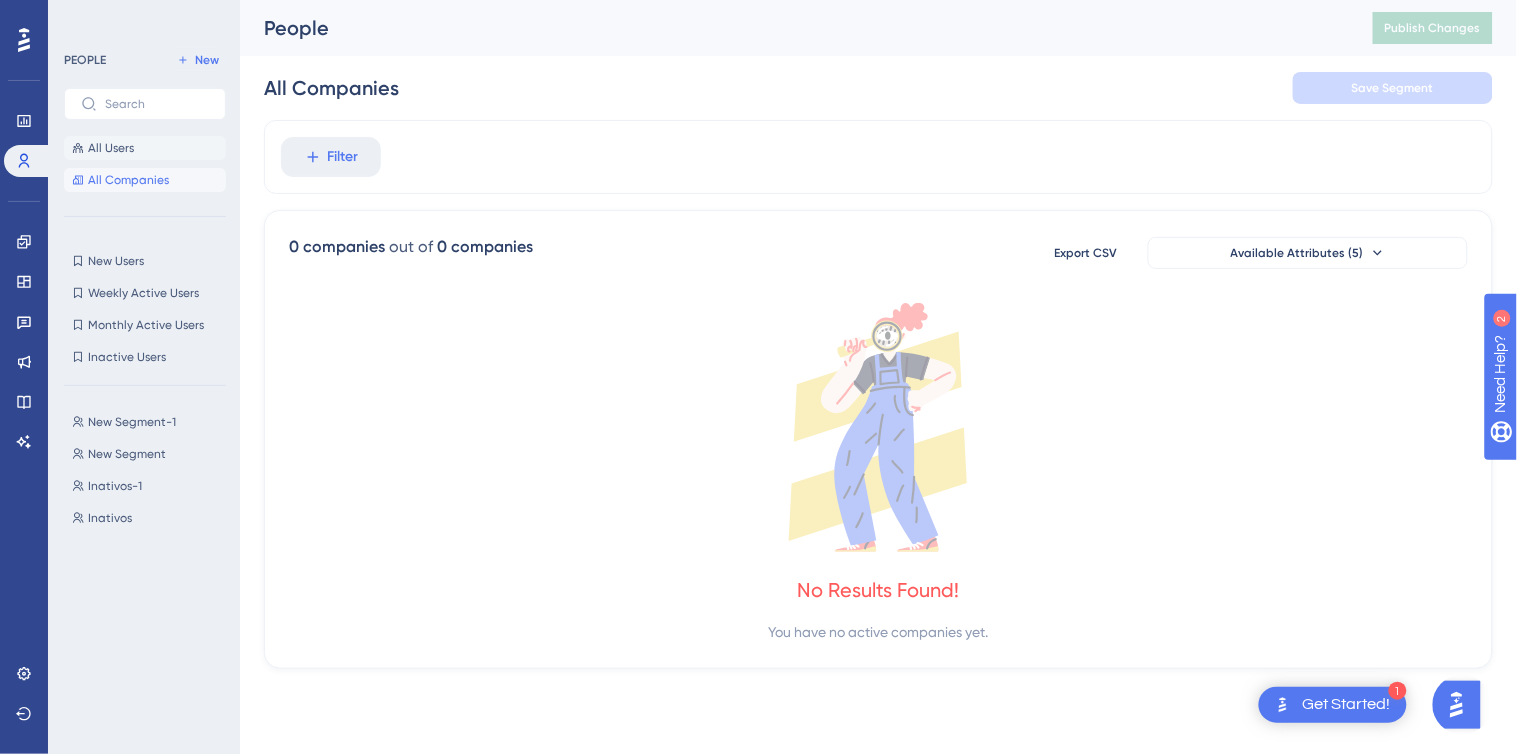 click on "All Users" at bounding box center [145, 148] 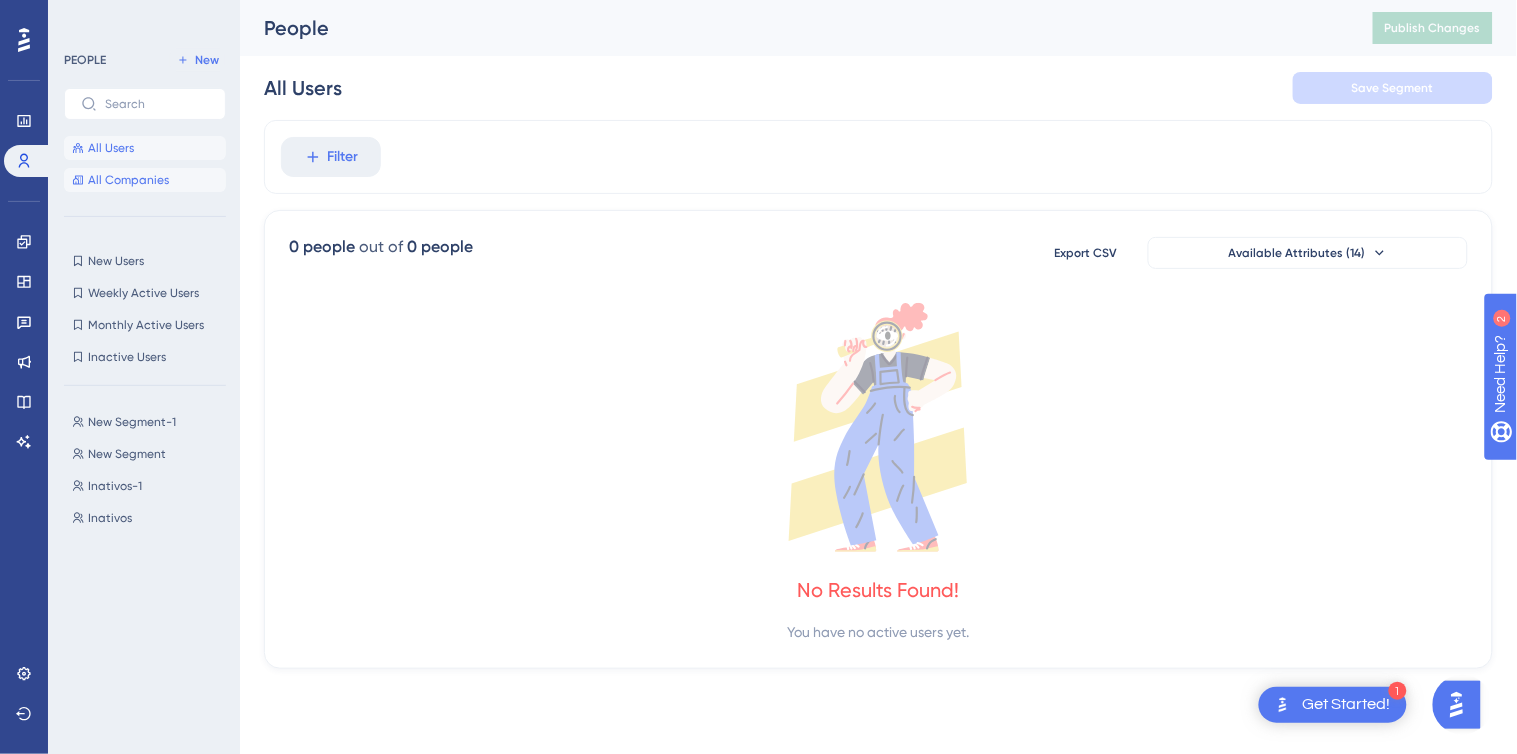 click on "All Companies" at bounding box center (128, 180) 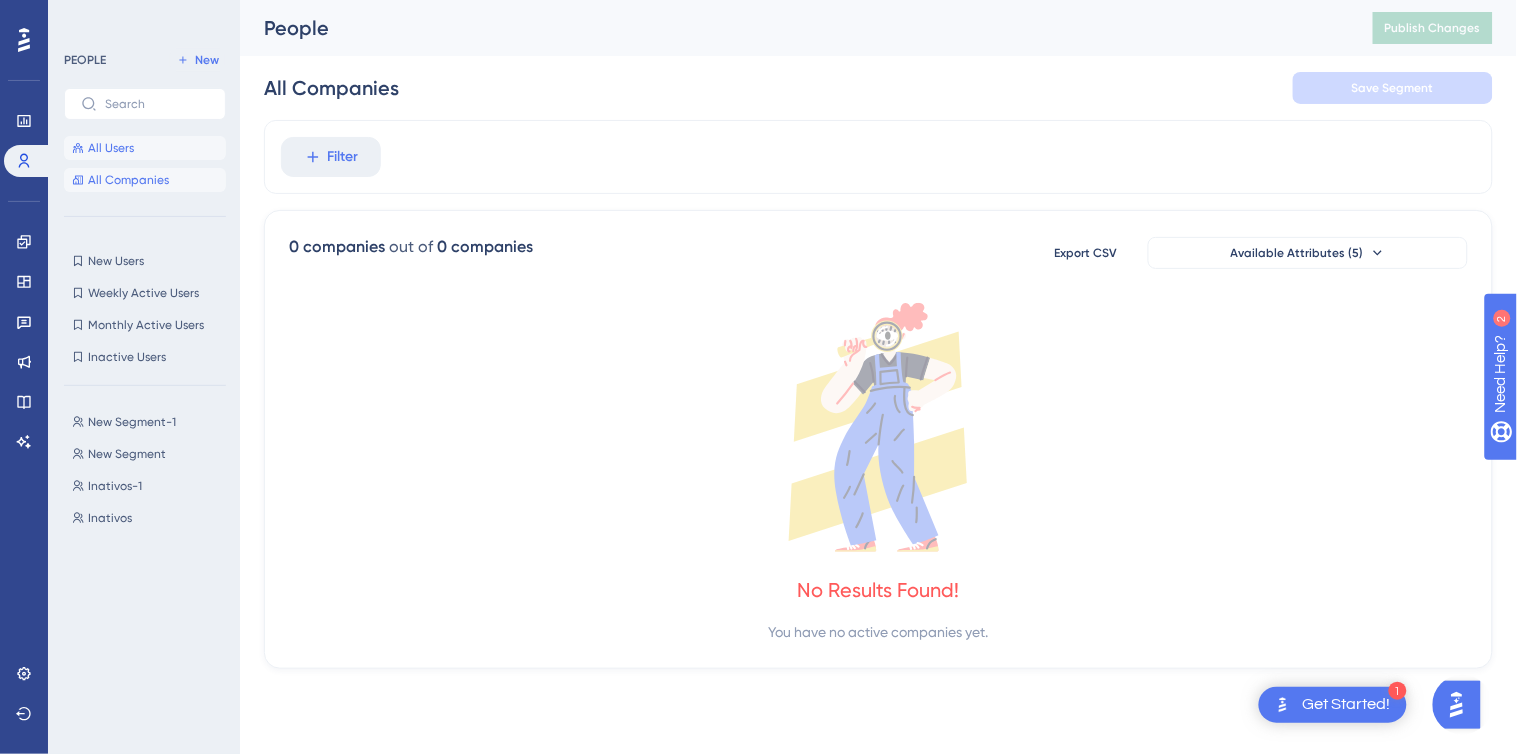 click on "All Users" at bounding box center (145, 148) 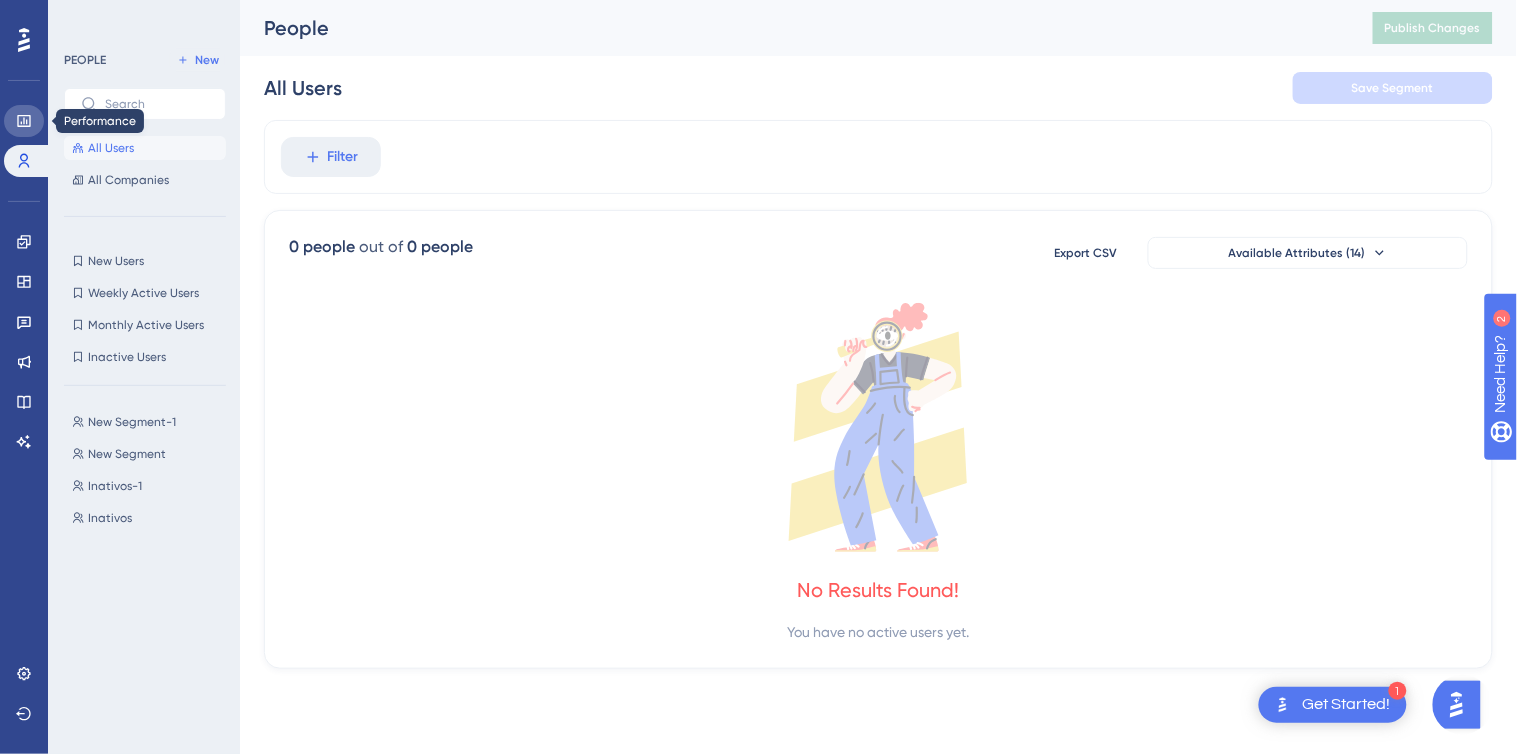 click at bounding box center [24, 121] 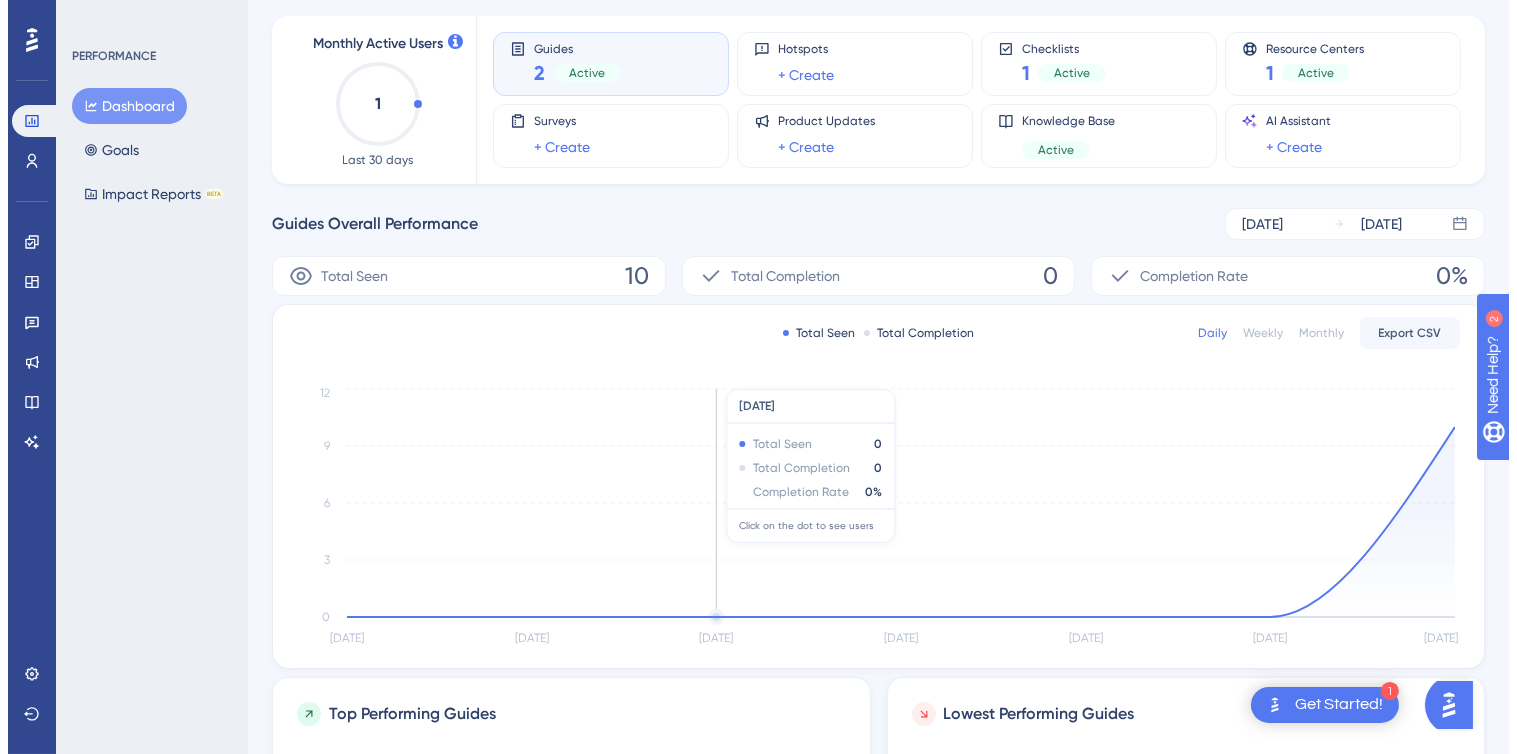 scroll, scrollTop: 0, scrollLeft: 0, axis: both 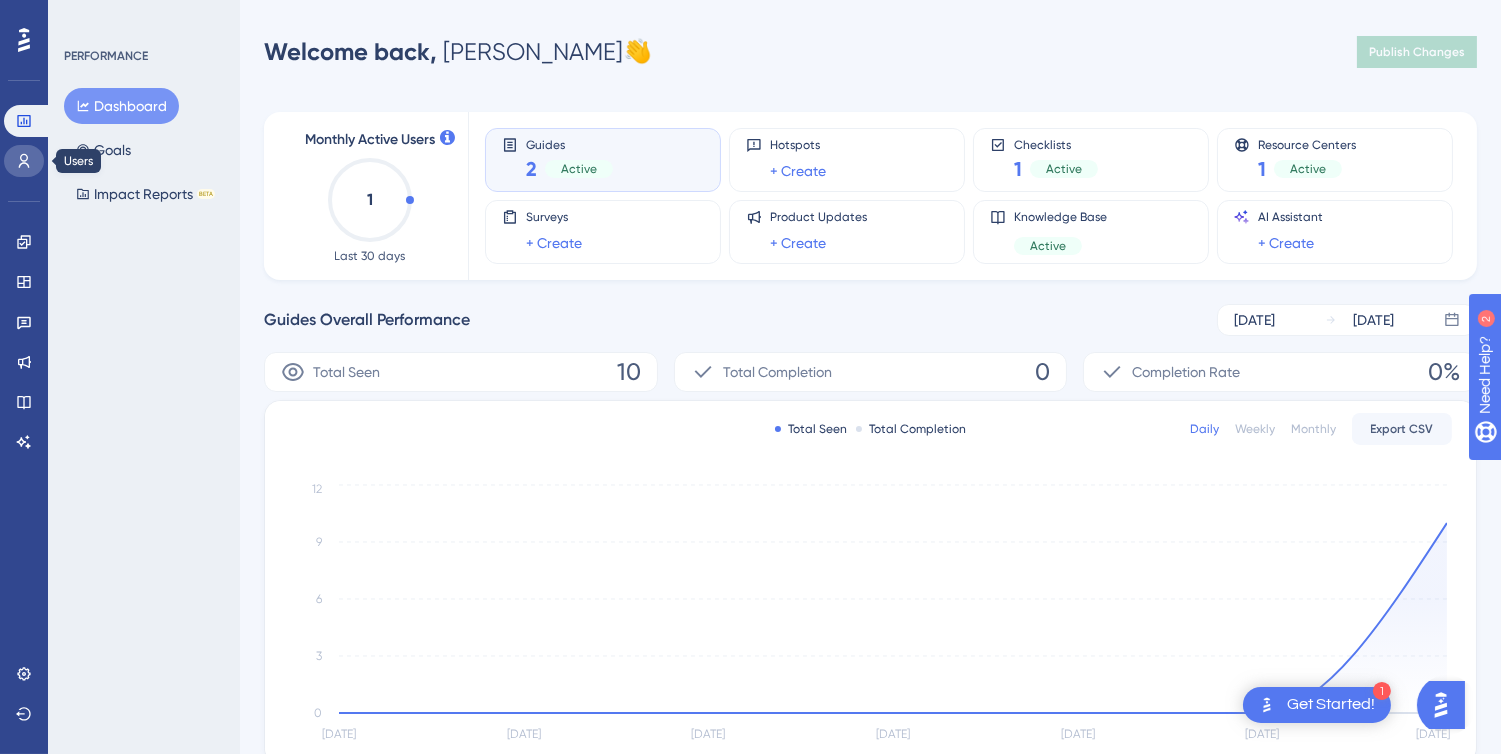 click at bounding box center (24, 161) 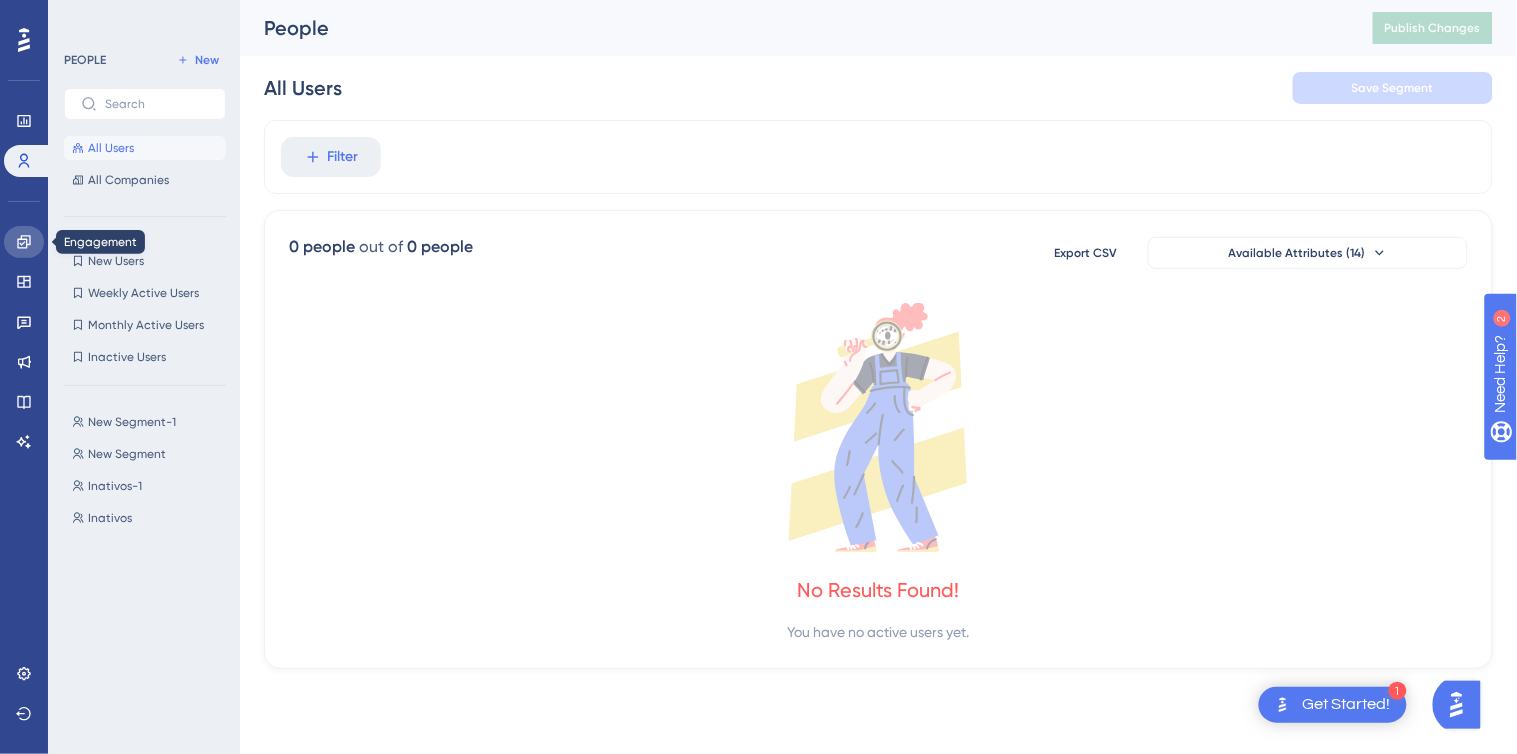 click 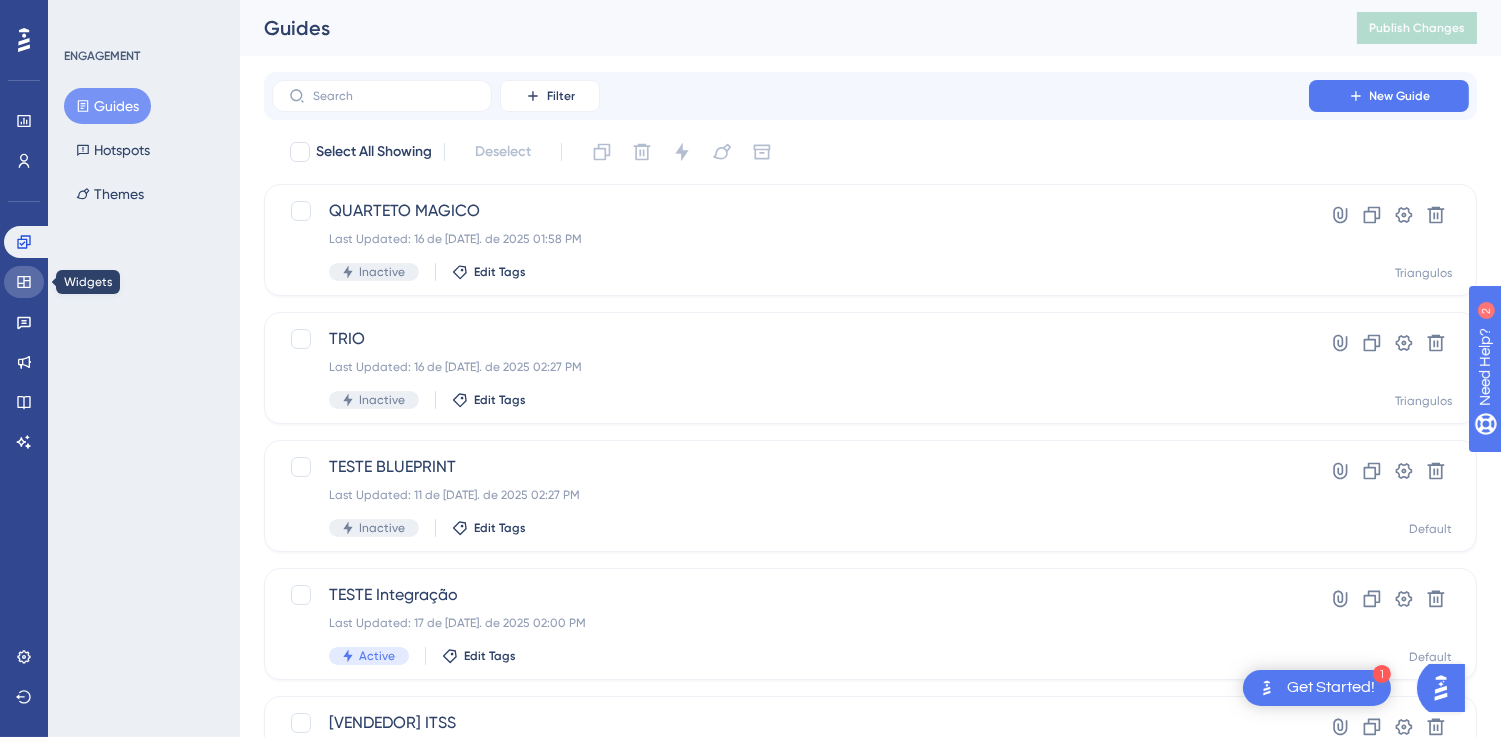 click 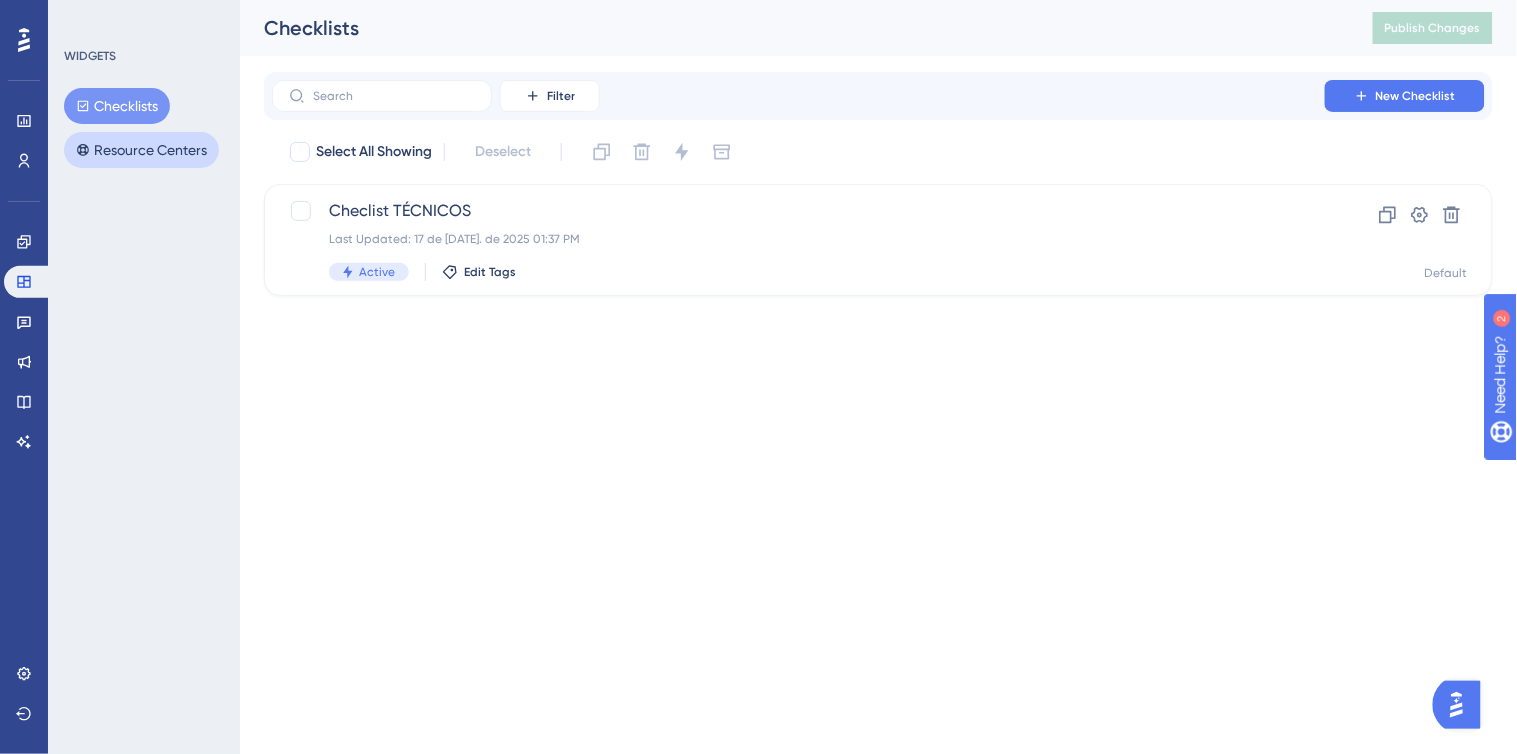 click on "Resource Centers" at bounding box center [141, 150] 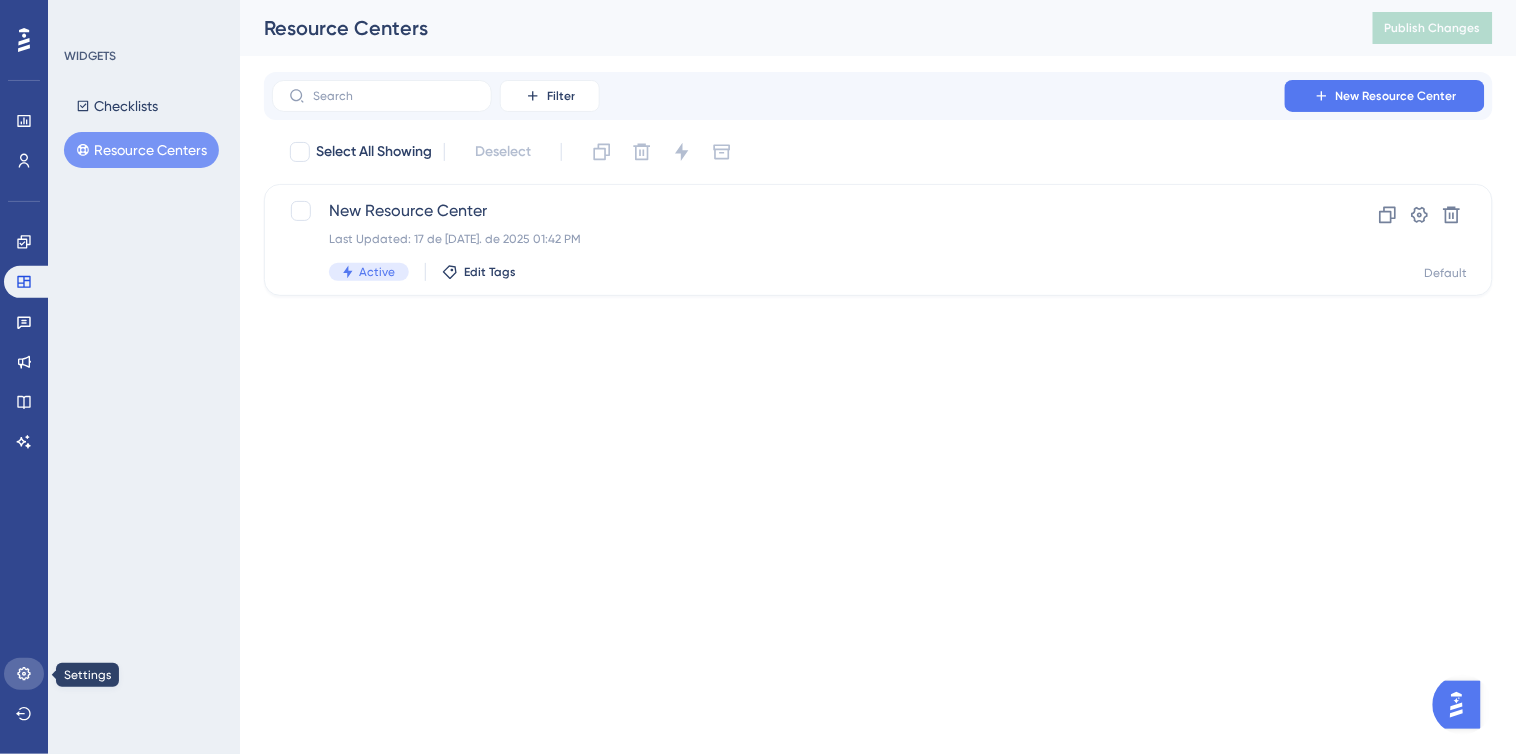 click 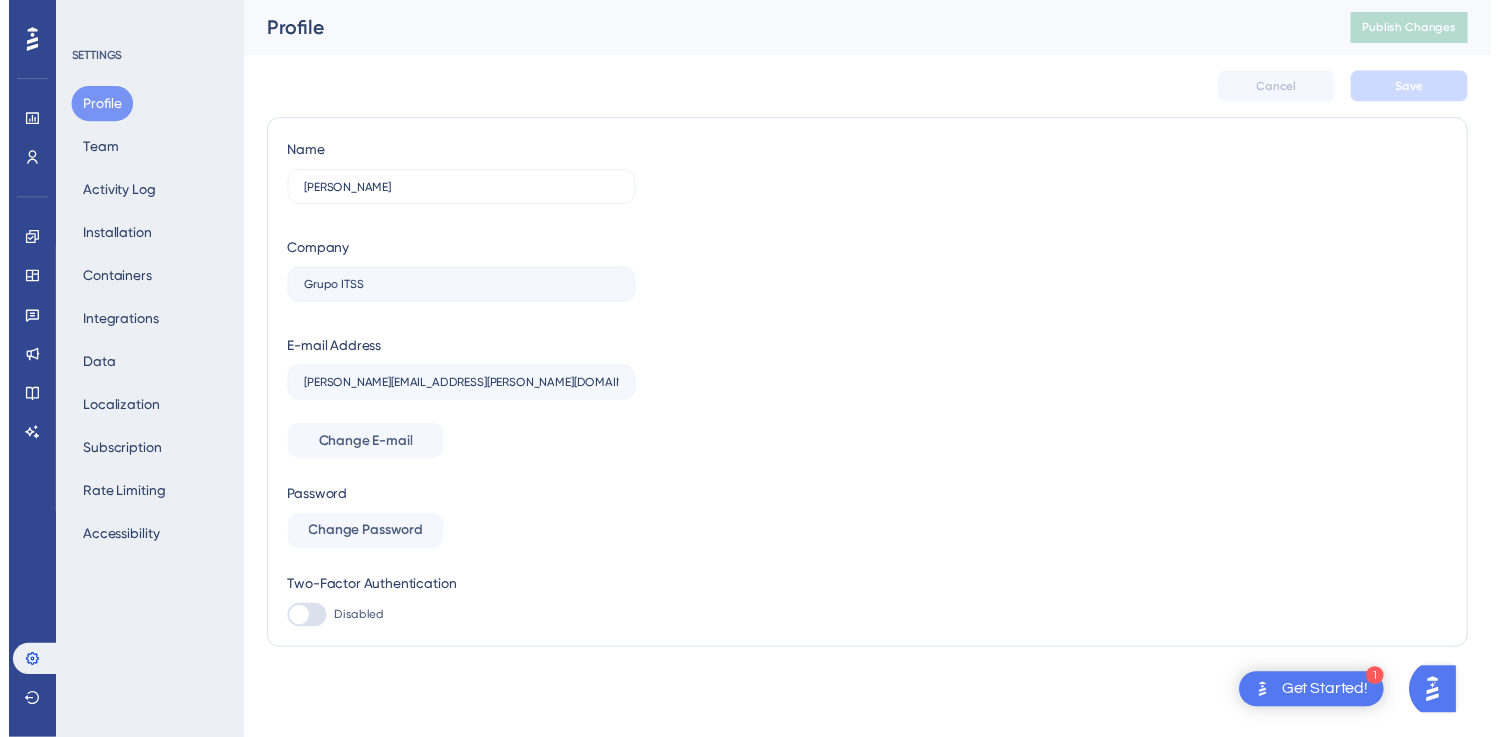 scroll, scrollTop: 0, scrollLeft: 0, axis: both 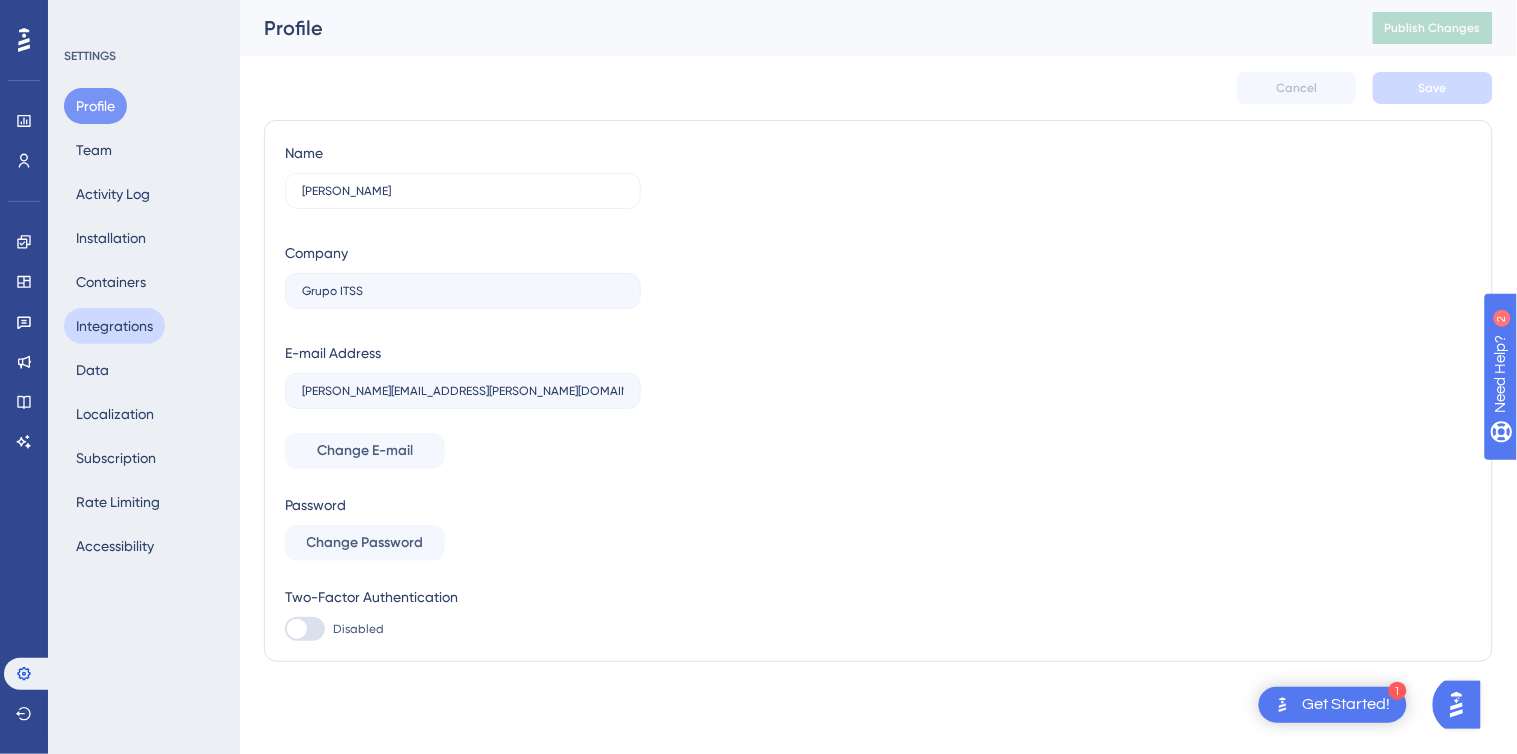 click on "Integrations" at bounding box center (114, 326) 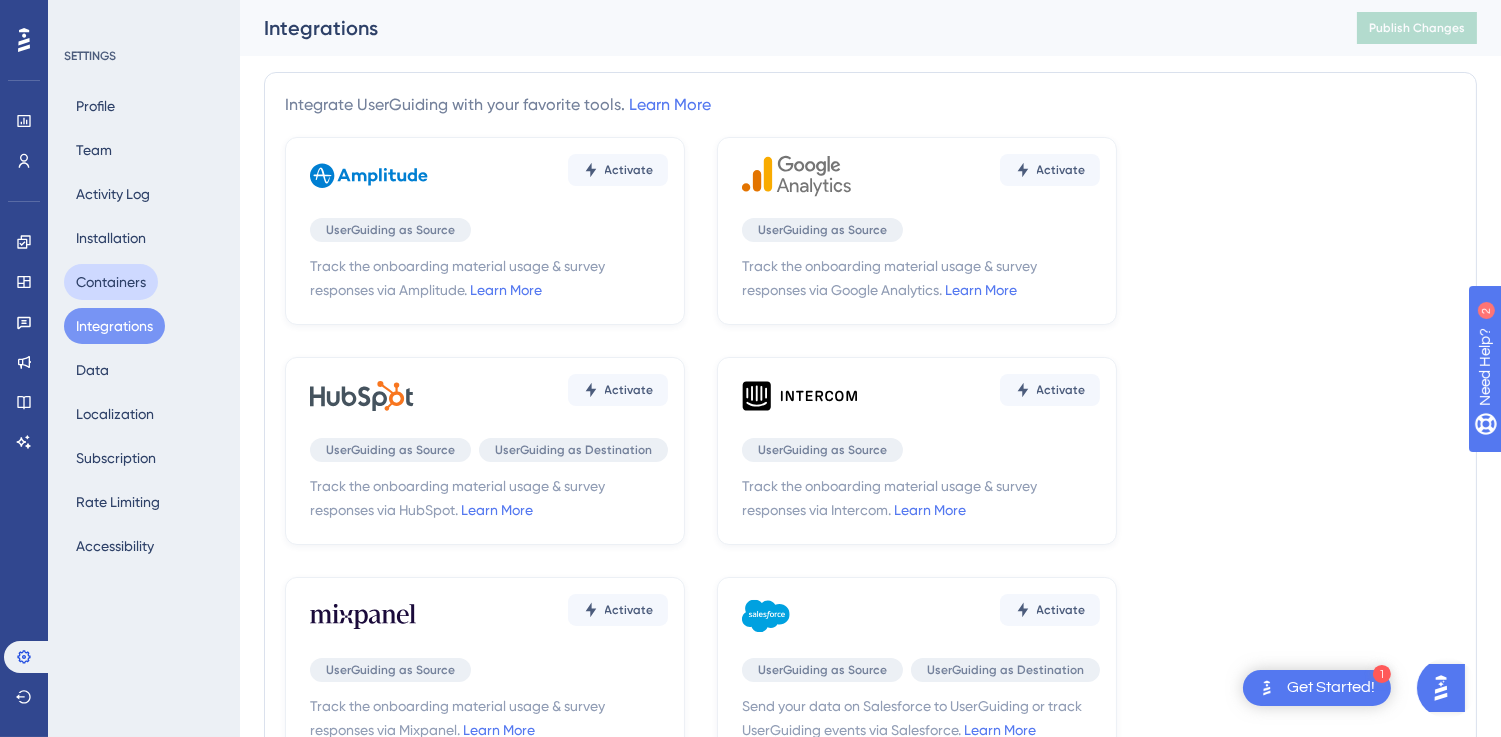 click on "Containers" at bounding box center [111, 282] 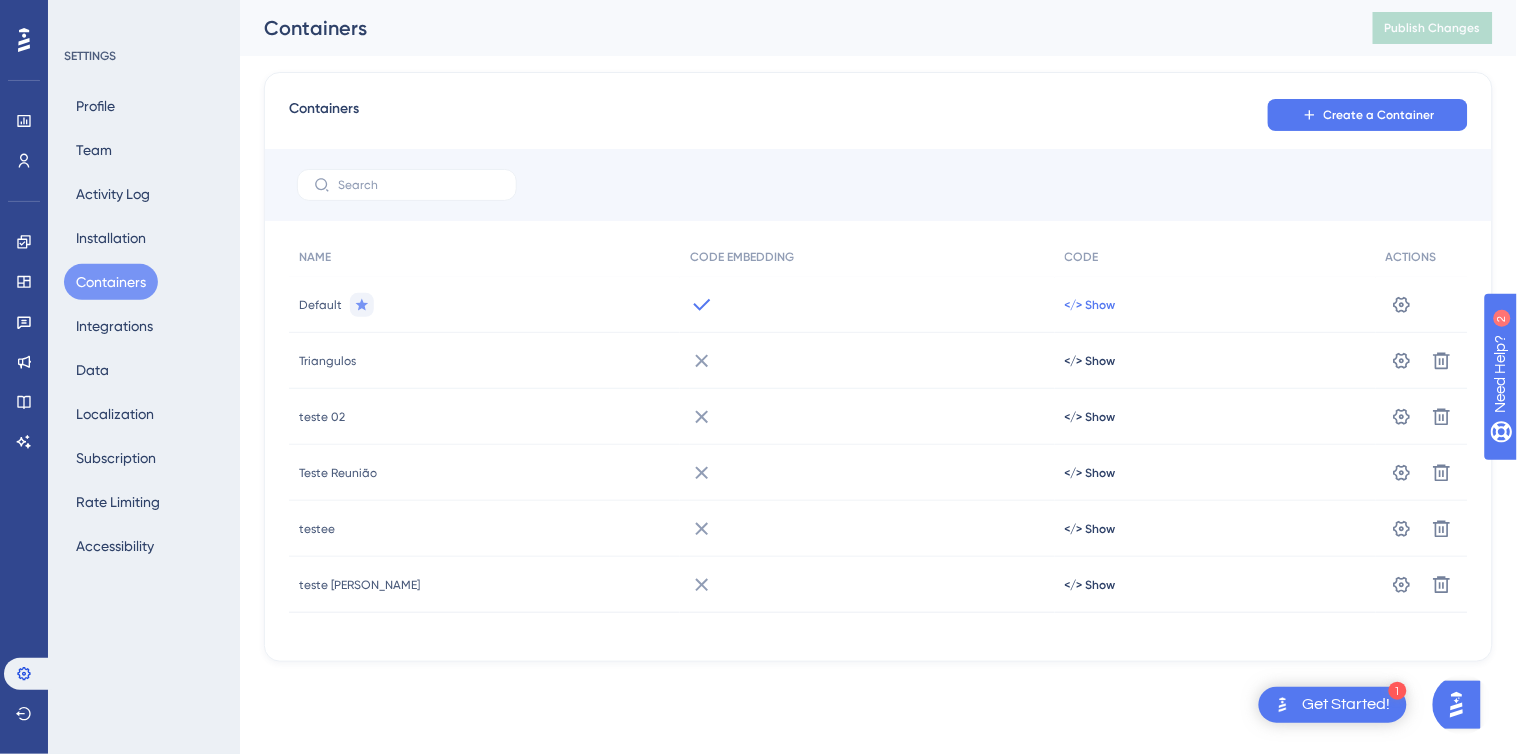 click on "</> Show" at bounding box center (1090, 305) 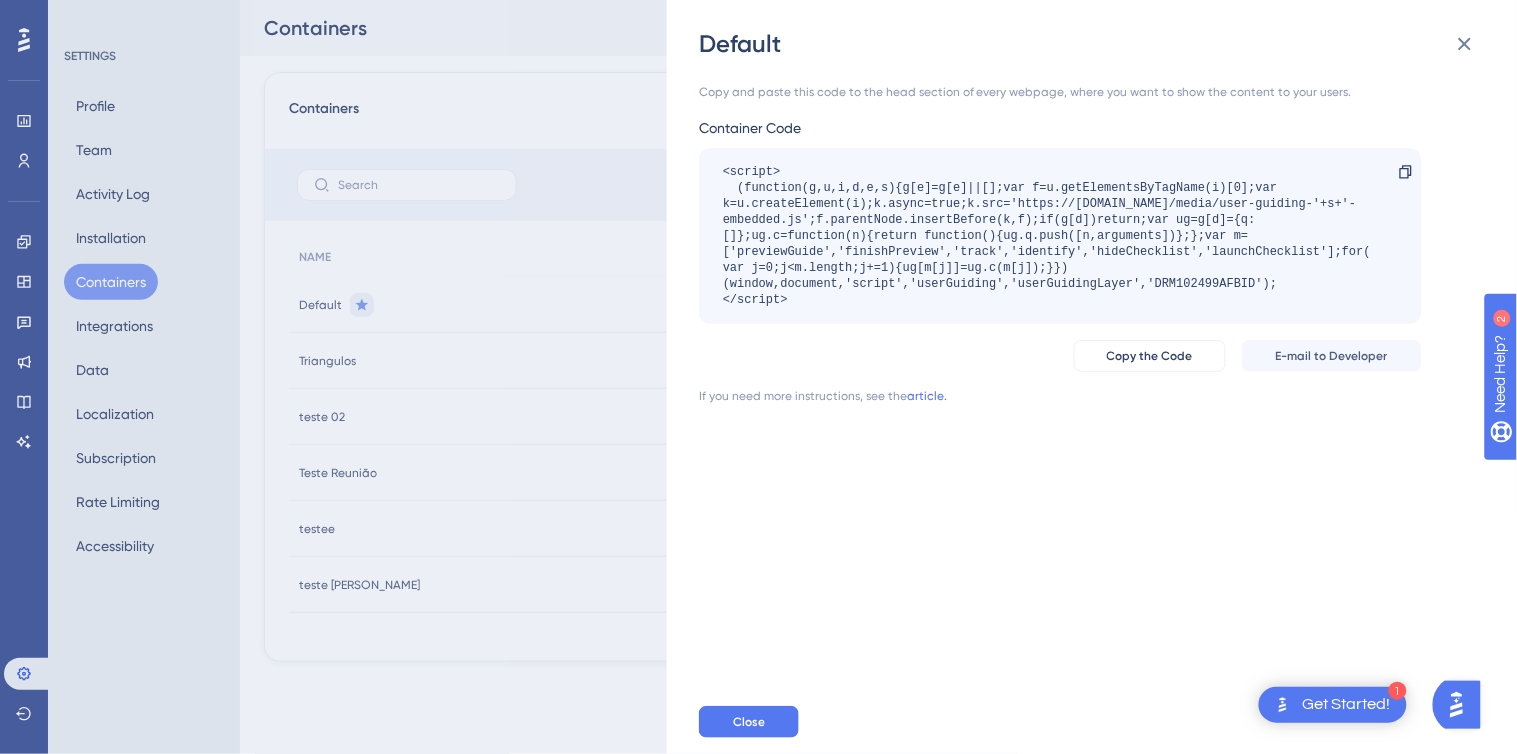 click on "Copy and paste this code to the head section of every webpage, where you want to show the content to your users. Container Code <script>
(function(g,u,i,d,e,s){g[e]=g[e]||[];var f=u.getElementsByTagName(i)[0];var k=u.createElement(i);k.async=true;k.src='https://[DOMAIN_NAME]/media/user-guiding-'+s+'-embedded.js';f.parentNode.insertBefore(k,f);if(g[d])return;var ug=g[d]={q:[]};ug.c=function(n){return function(){ug.q.push([n,arguments])};};var m=['previewGuide','finishPreview','track','identify','hideChecklist','launchChecklist'];for(var j=0;j<m.length;j+=1){ug[m[j]]=ug.c(m[j]);}})(window,document,'script','userGuiding','userGuidingLayer','DRM102499AFBID');
</script>
Copy Copy the Code E-mail to Developer If you need more instructions, see the  article." at bounding box center (1060, 244) 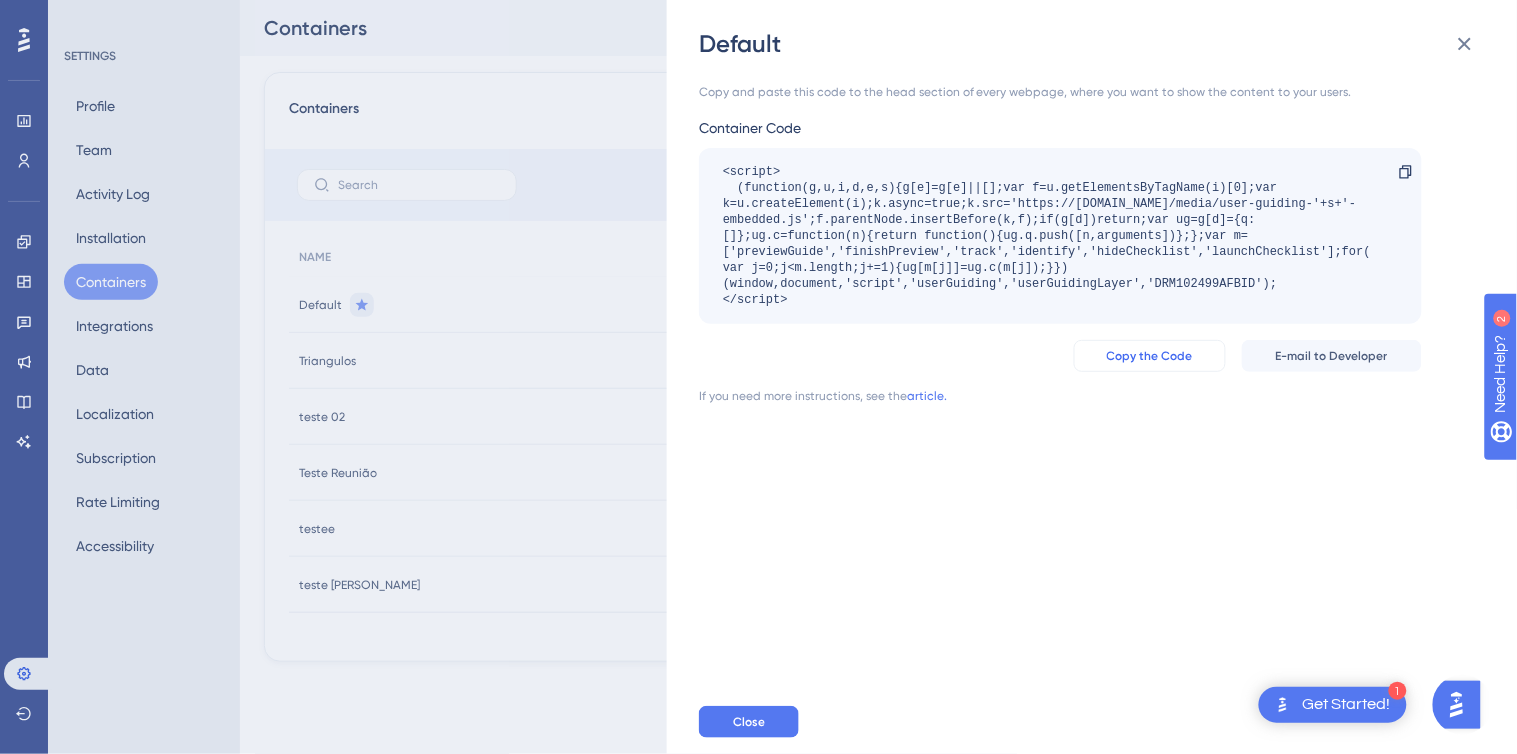 click on "Copy the Code" at bounding box center (1150, 356) 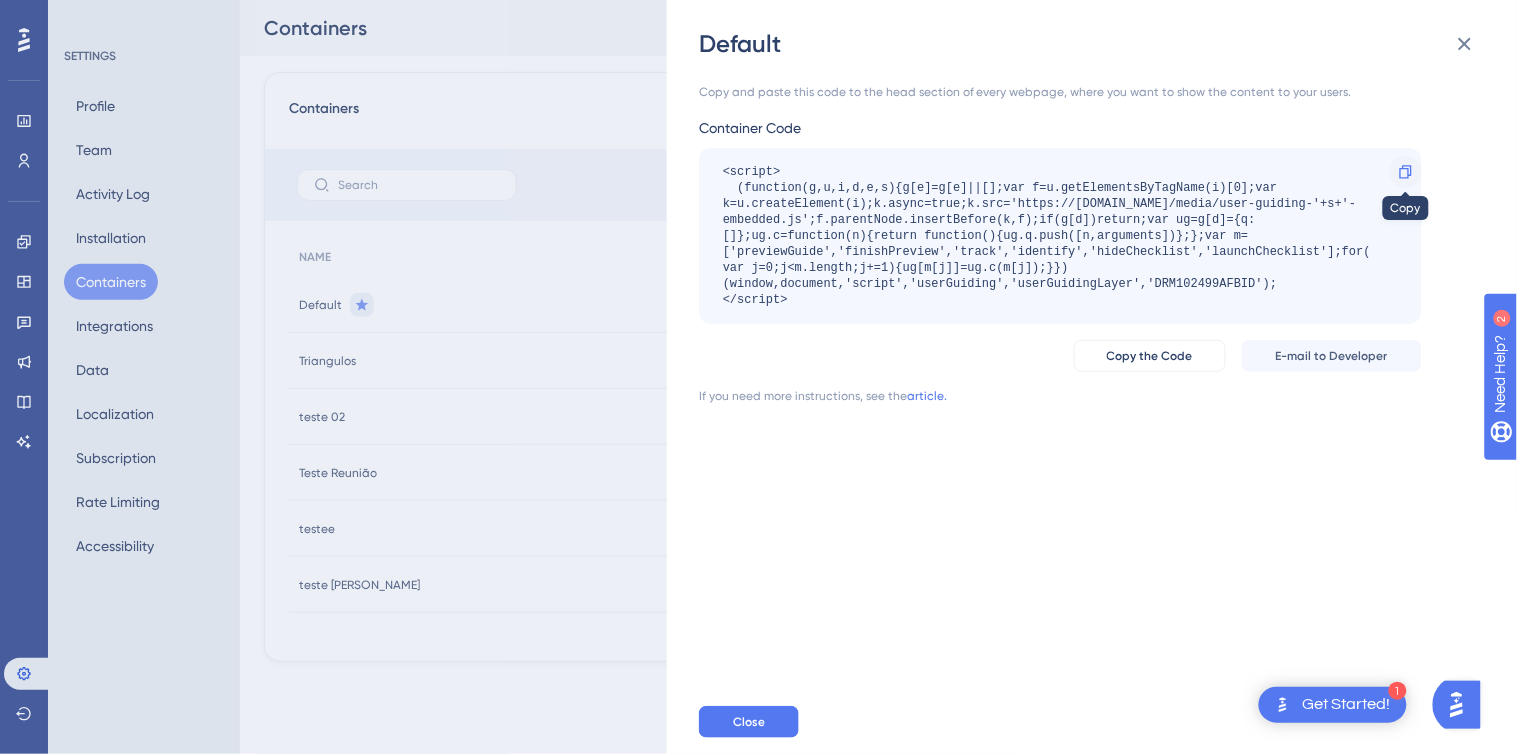 click 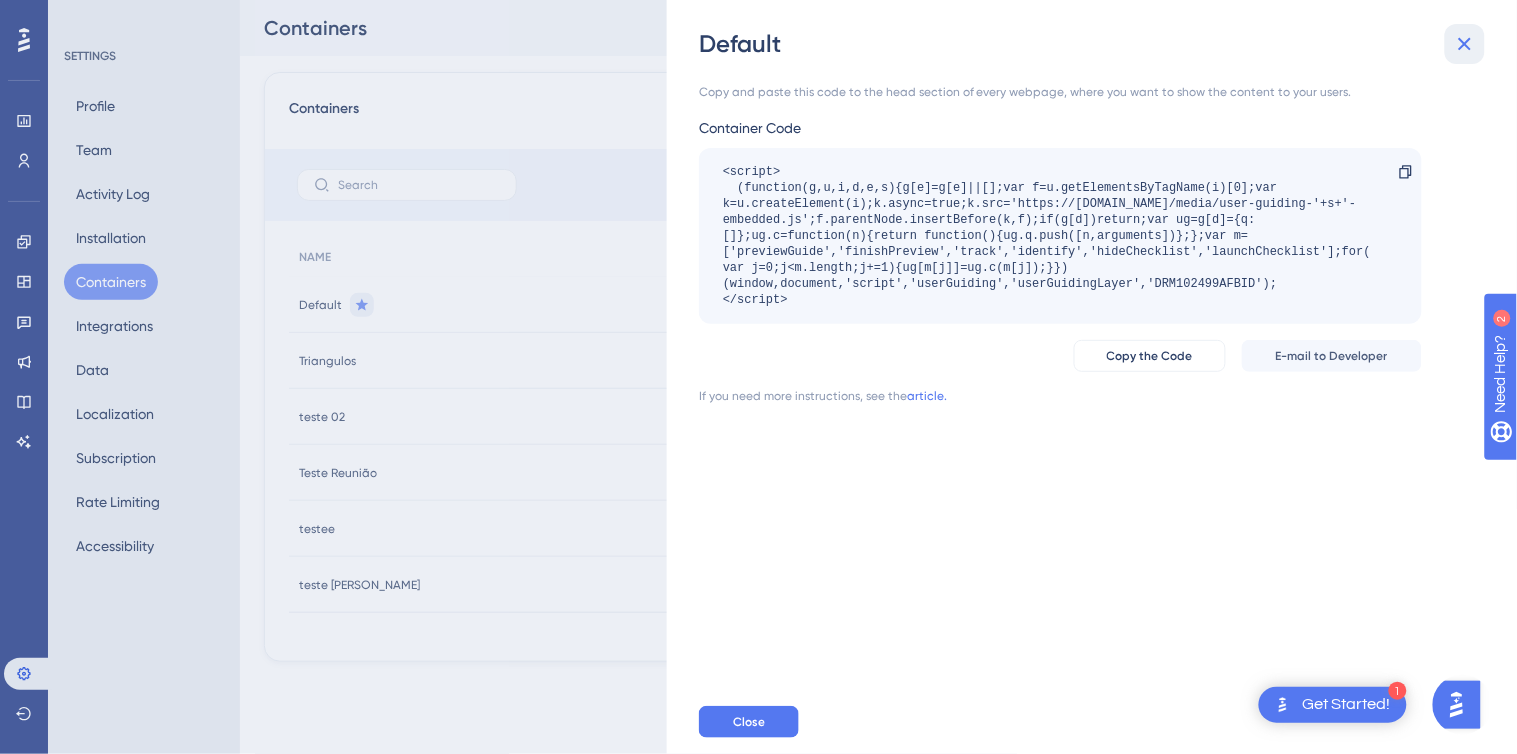 drag, startPoint x: 1465, startPoint y: 41, endPoint x: 1456, endPoint y: 54, distance: 15.811388 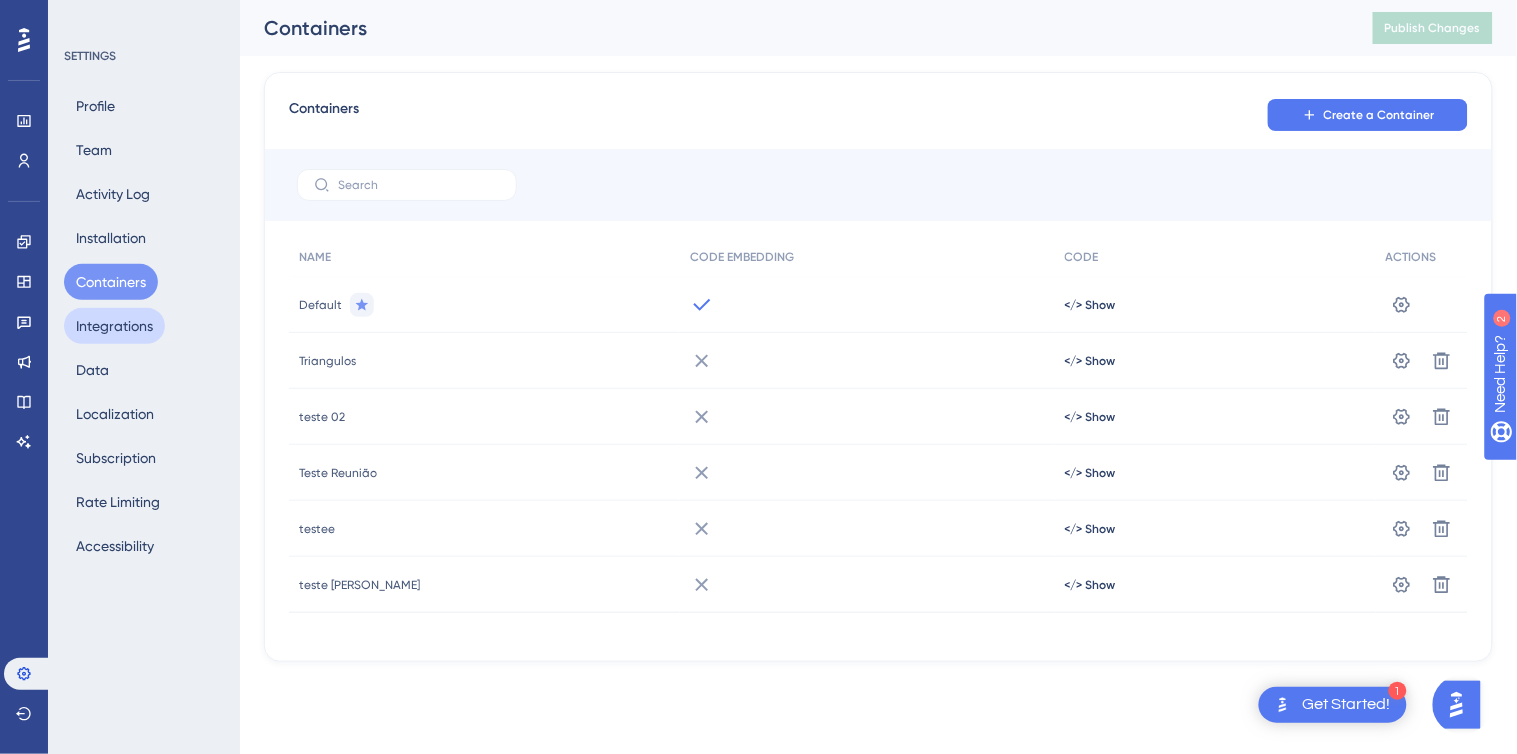 click on "Integrations" at bounding box center (114, 326) 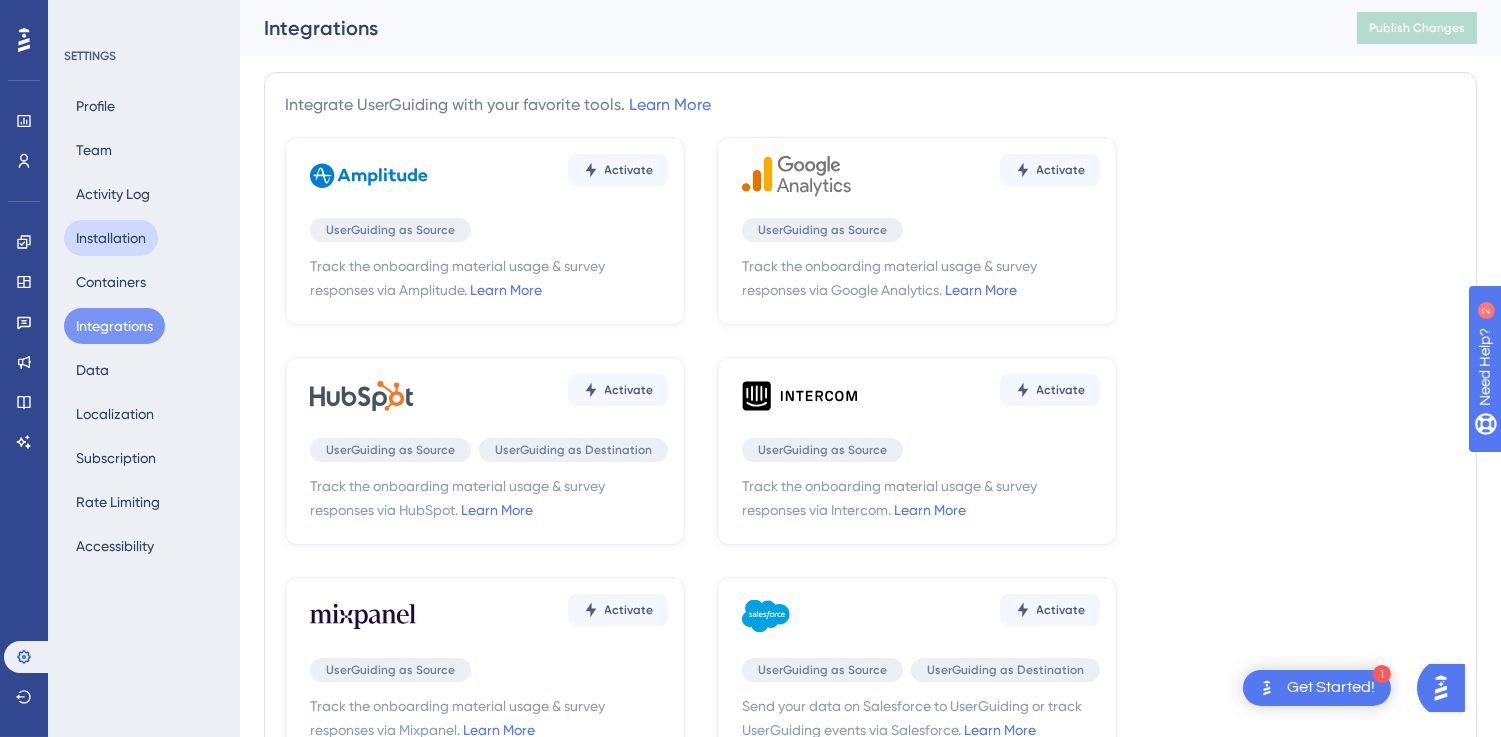 click on "Installation" at bounding box center (111, 238) 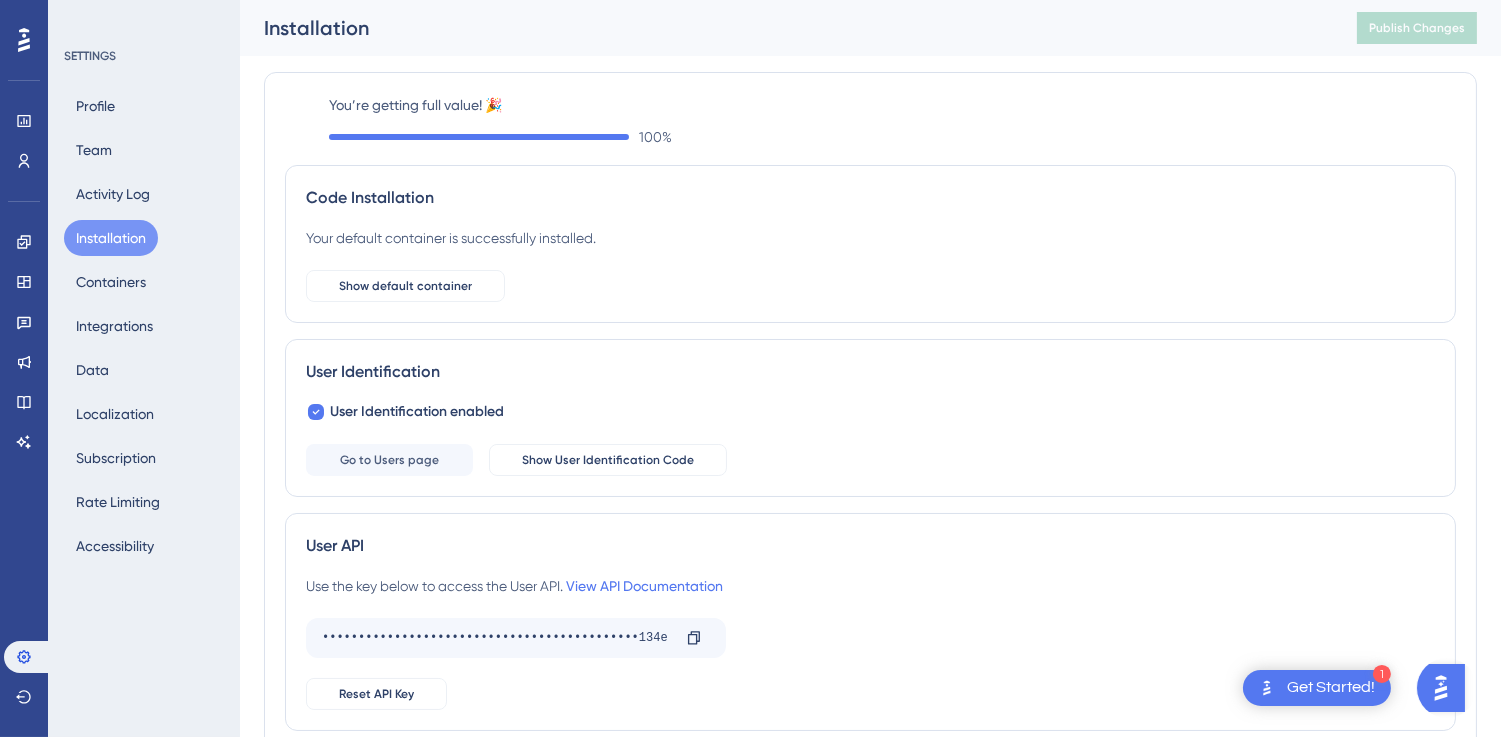 scroll, scrollTop: 0, scrollLeft: 0, axis: both 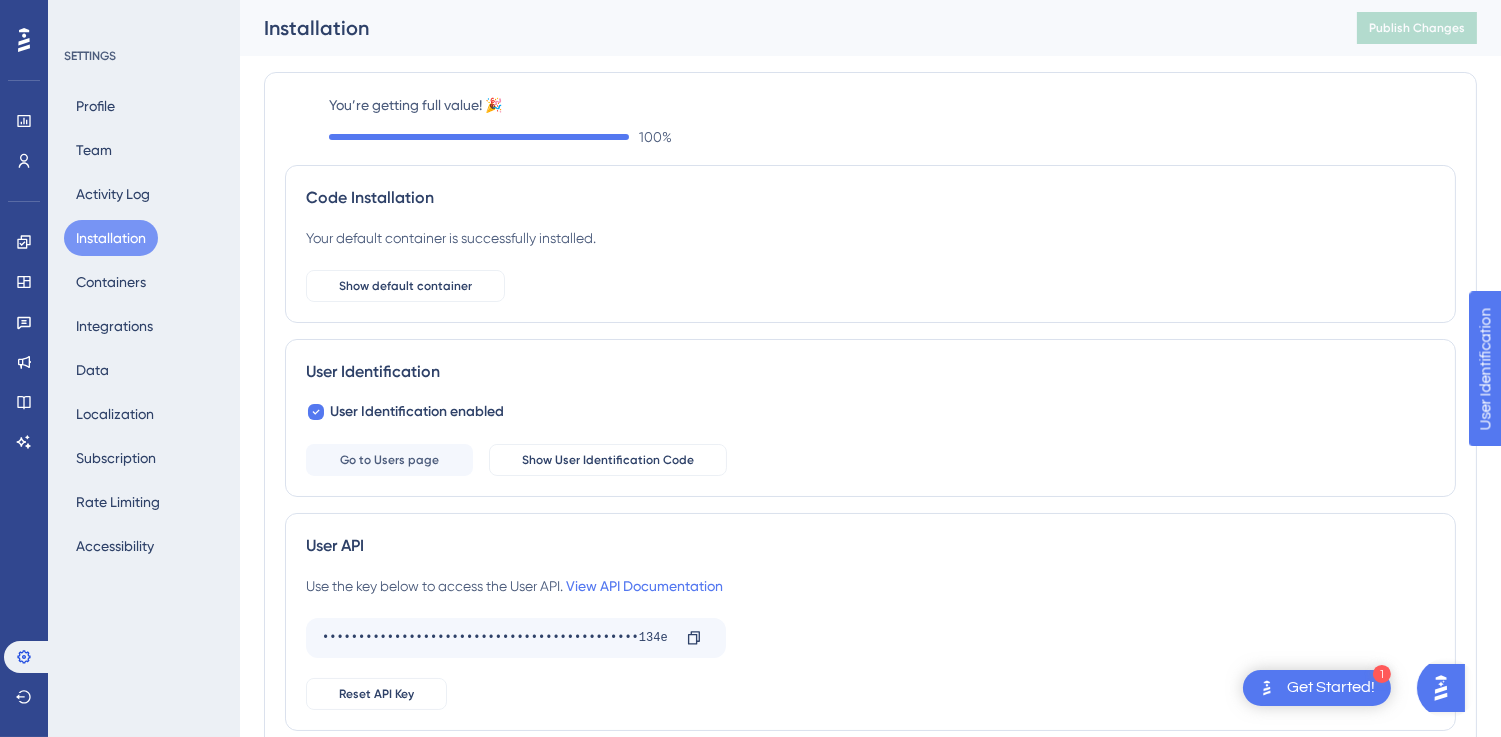 click on "Show User Identification Code" at bounding box center [608, 460] 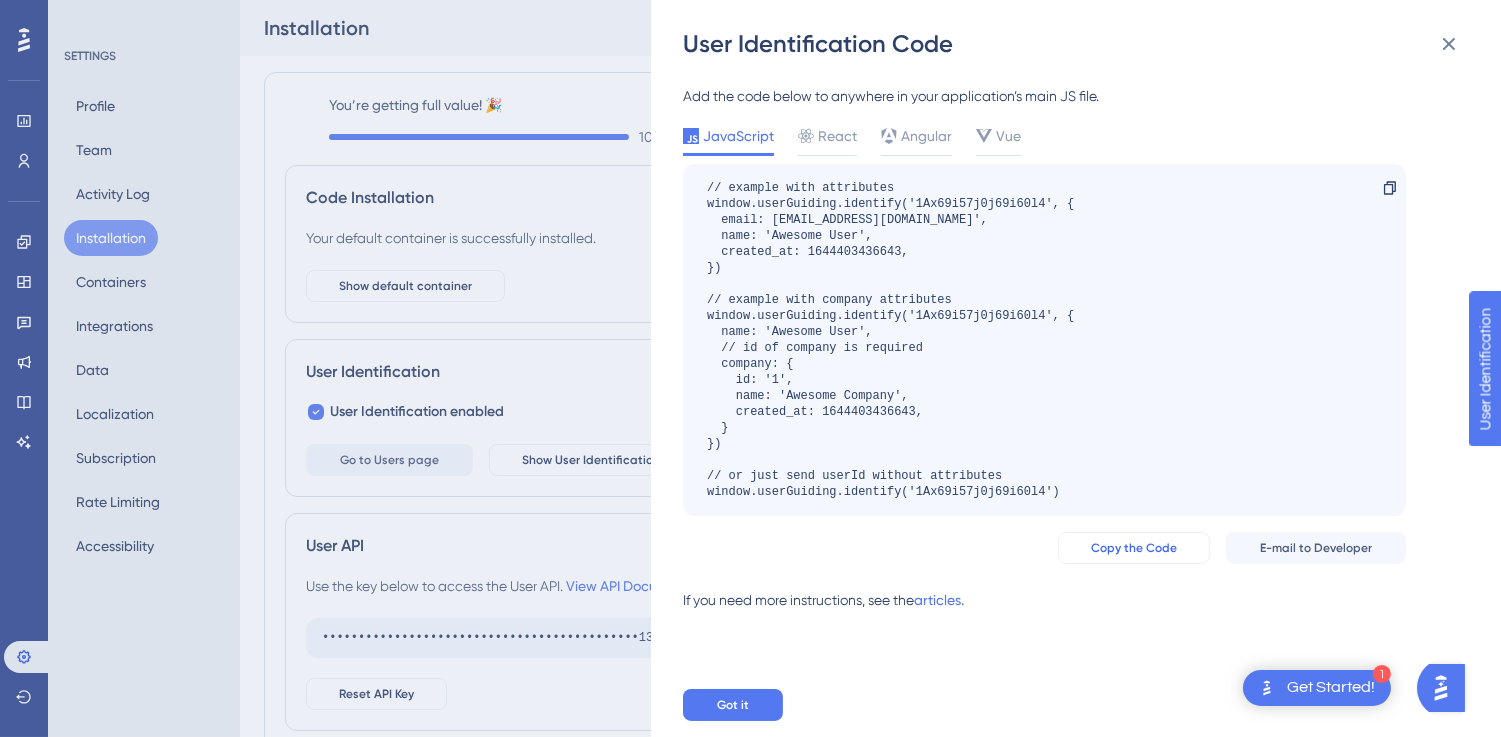 click on "Copy the Code" at bounding box center (1134, 548) 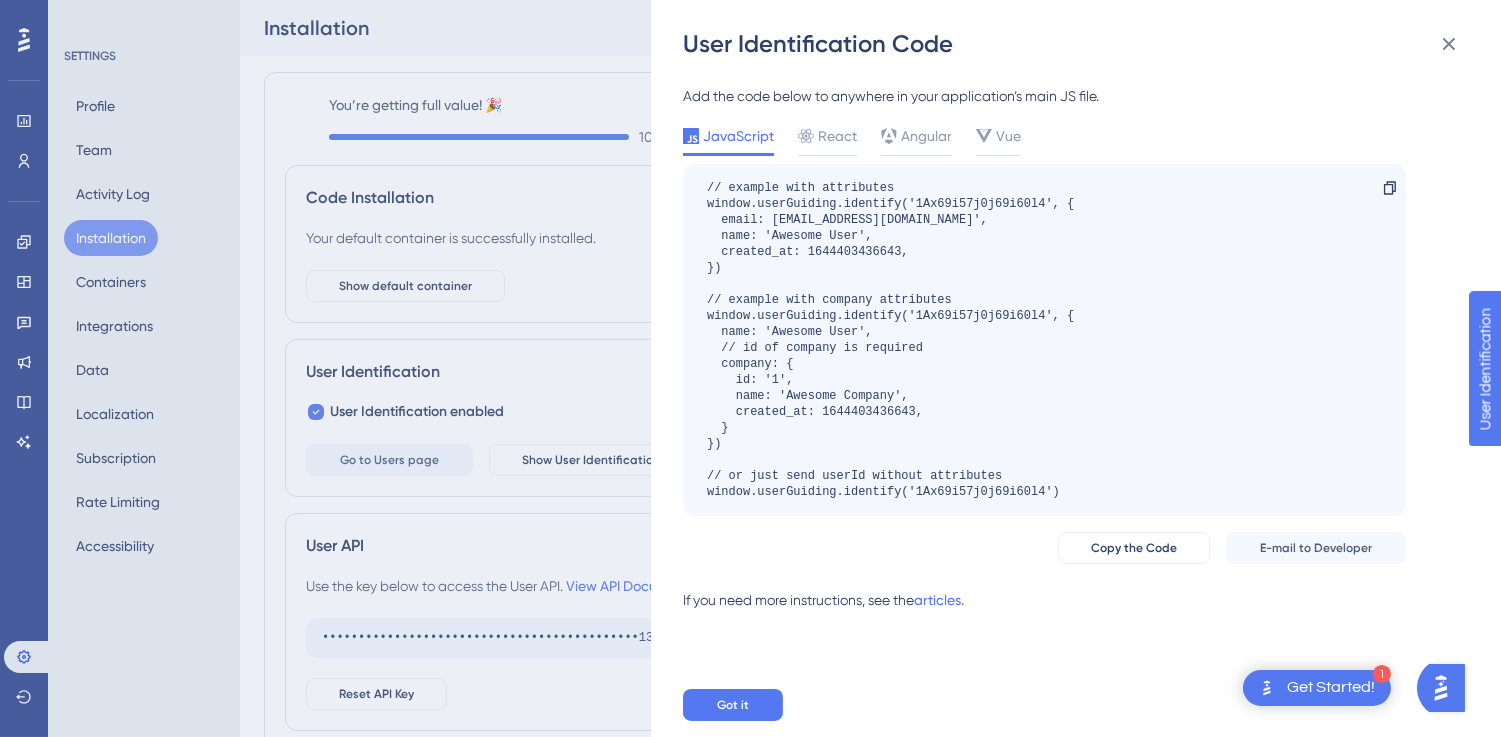 drag, startPoint x: 130, startPoint y: 228, endPoint x: 386, endPoint y: 244, distance: 256.4995 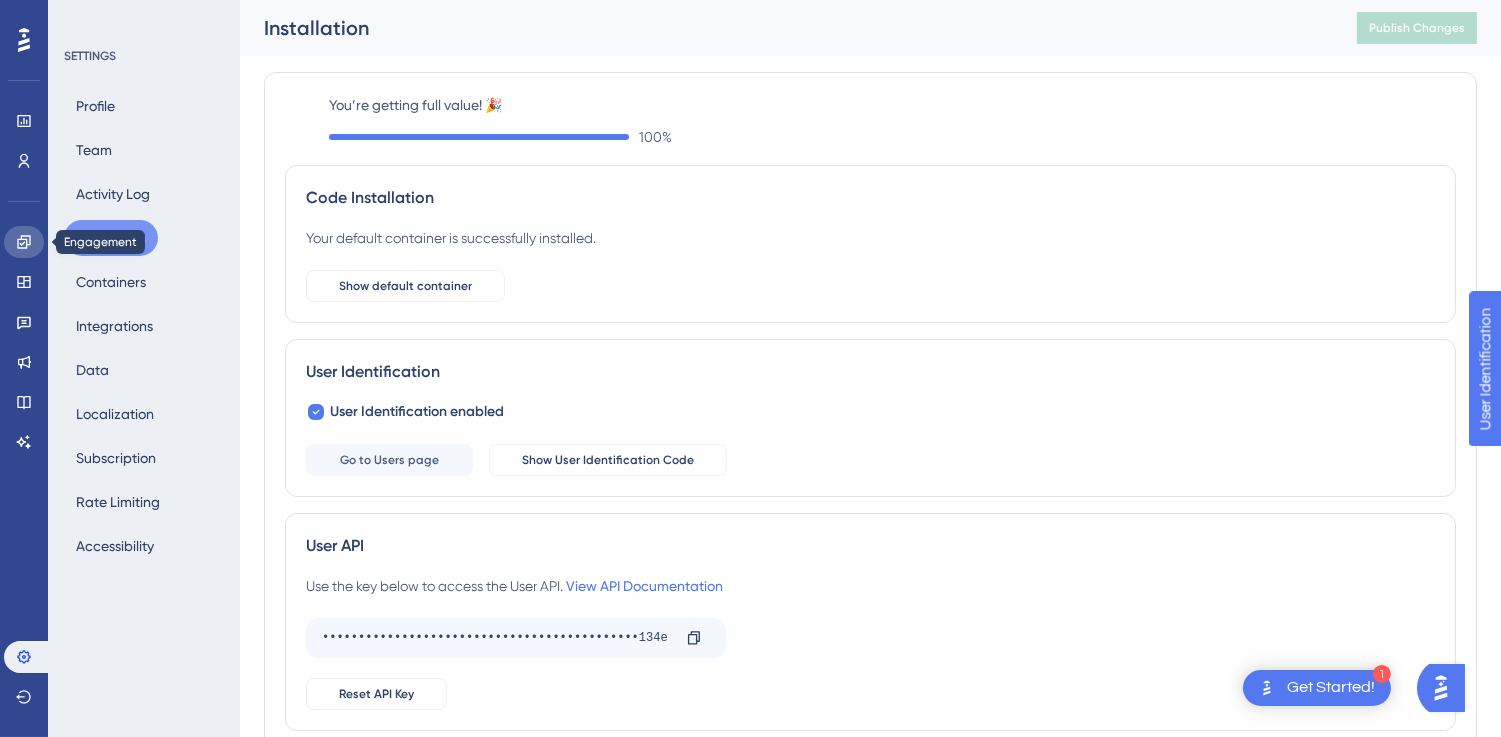 click 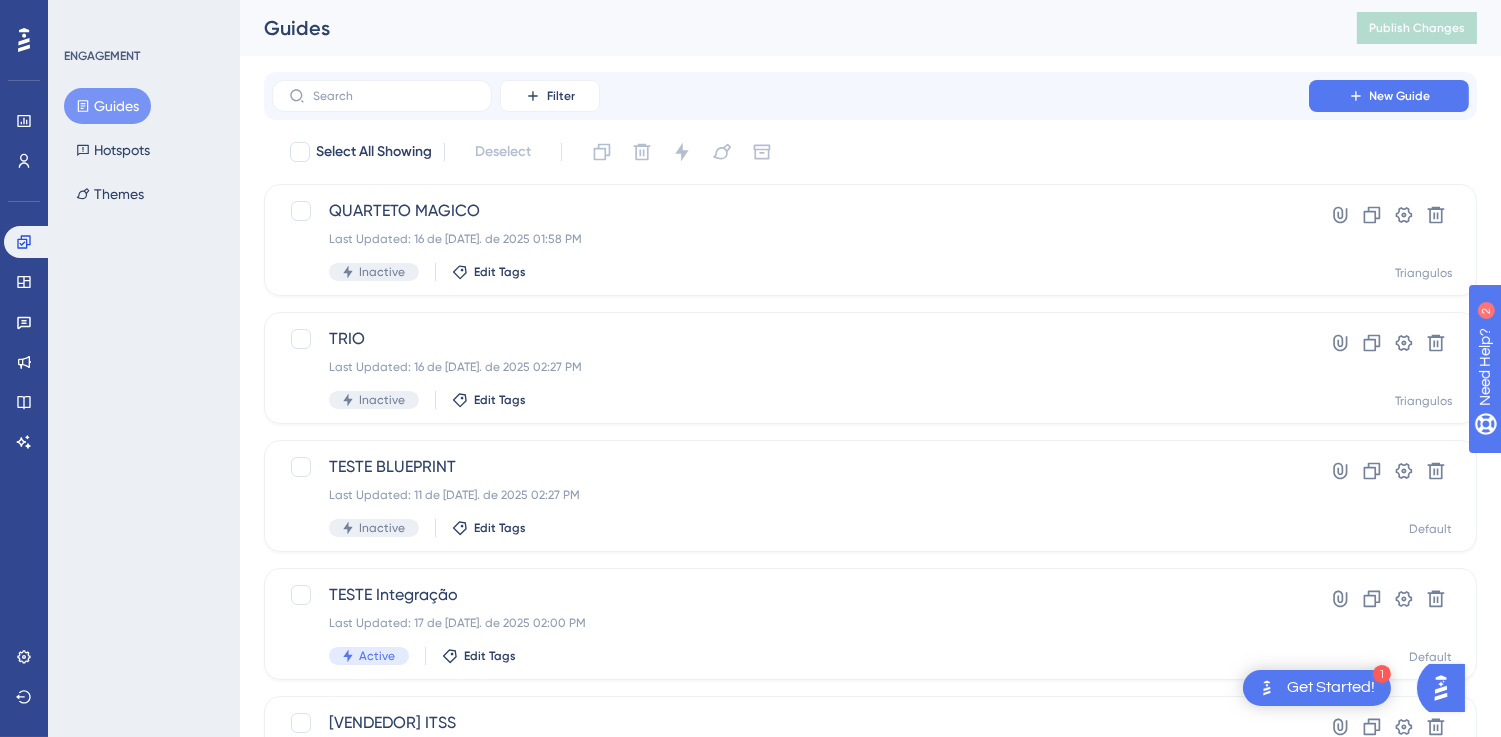scroll, scrollTop: 0, scrollLeft: 0, axis: both 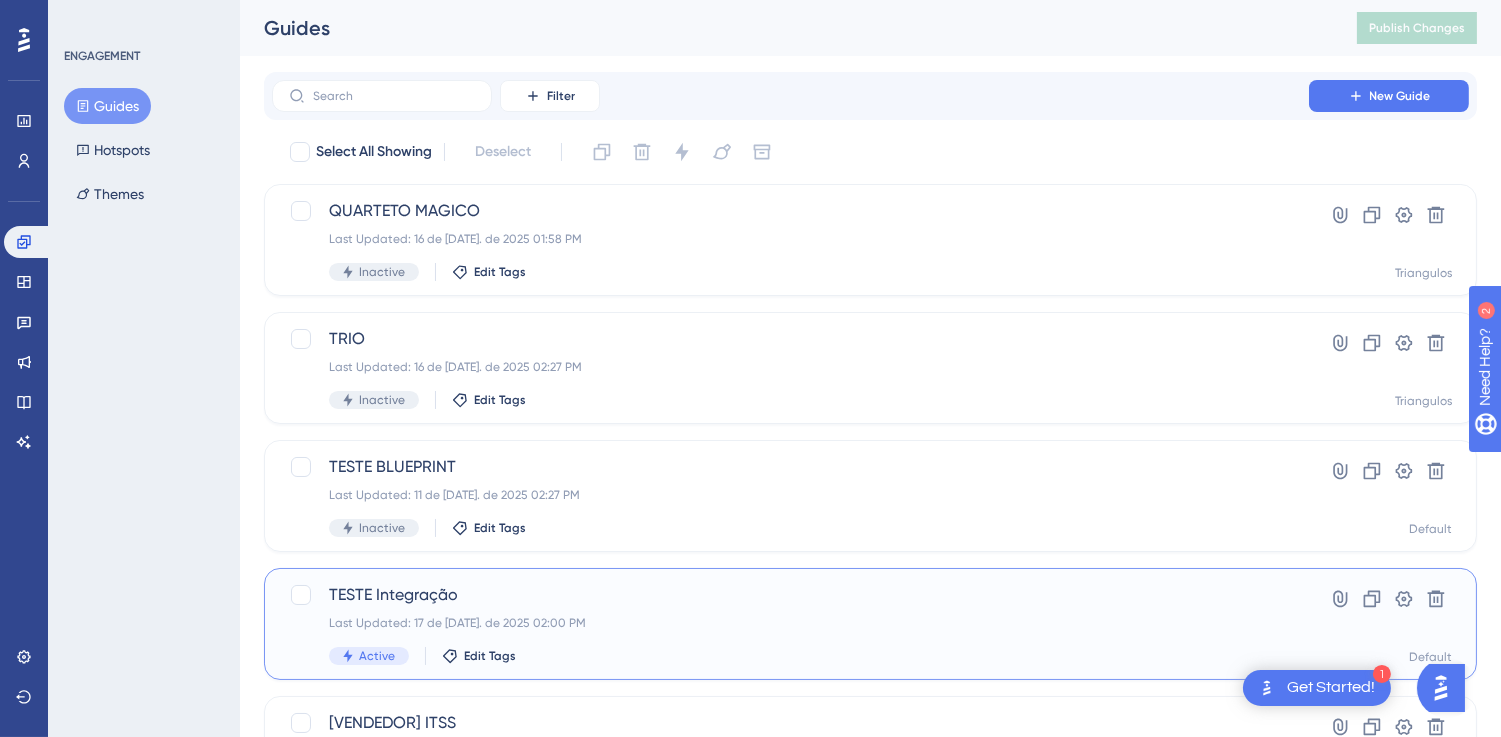 click on "TESTE Integração Last Updated: 17 de [DATE]. de 2025 02:00 PM Active Edit Tags Hyperlink Clone Settings Delete Default" at bounding box center (870, 624) 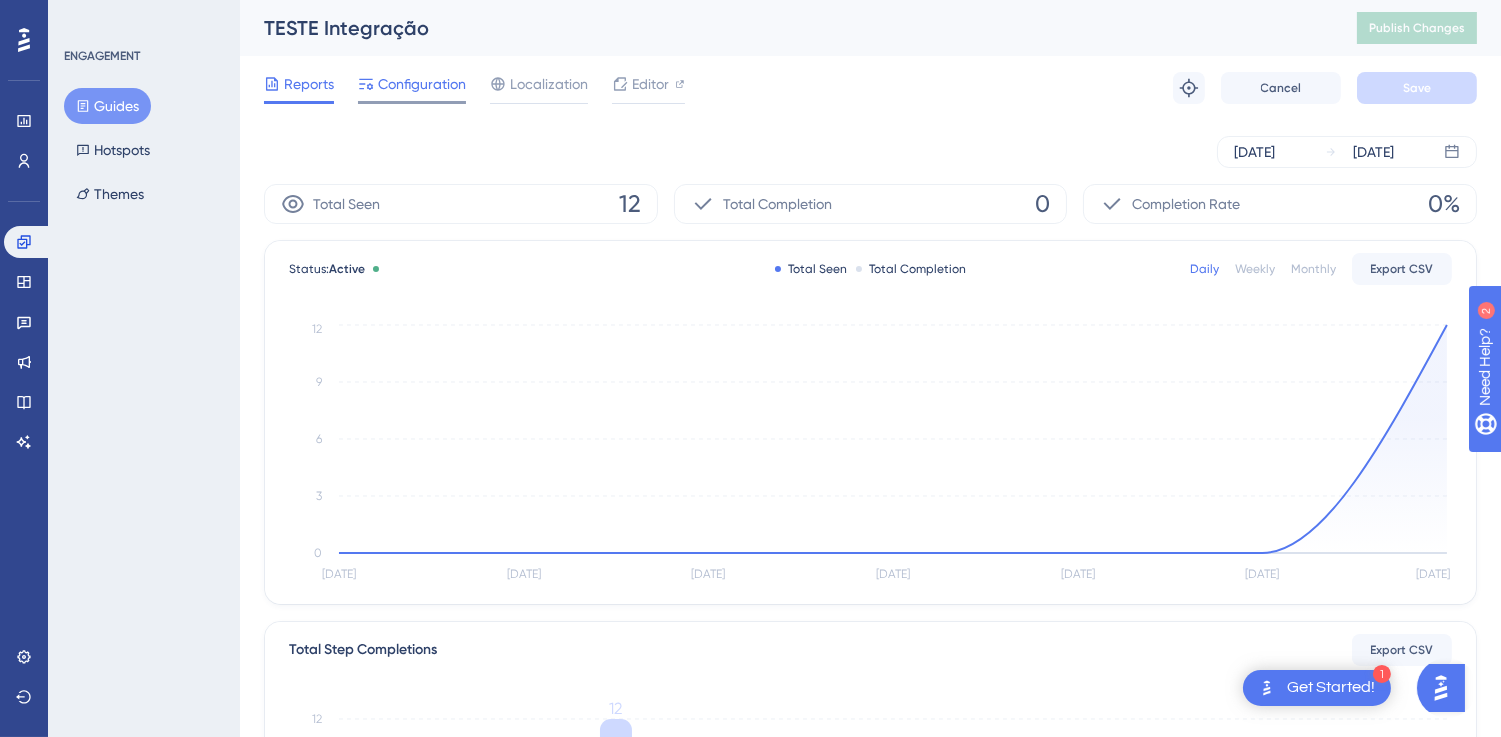click on "Configuration" at bounding box center (422, 84) 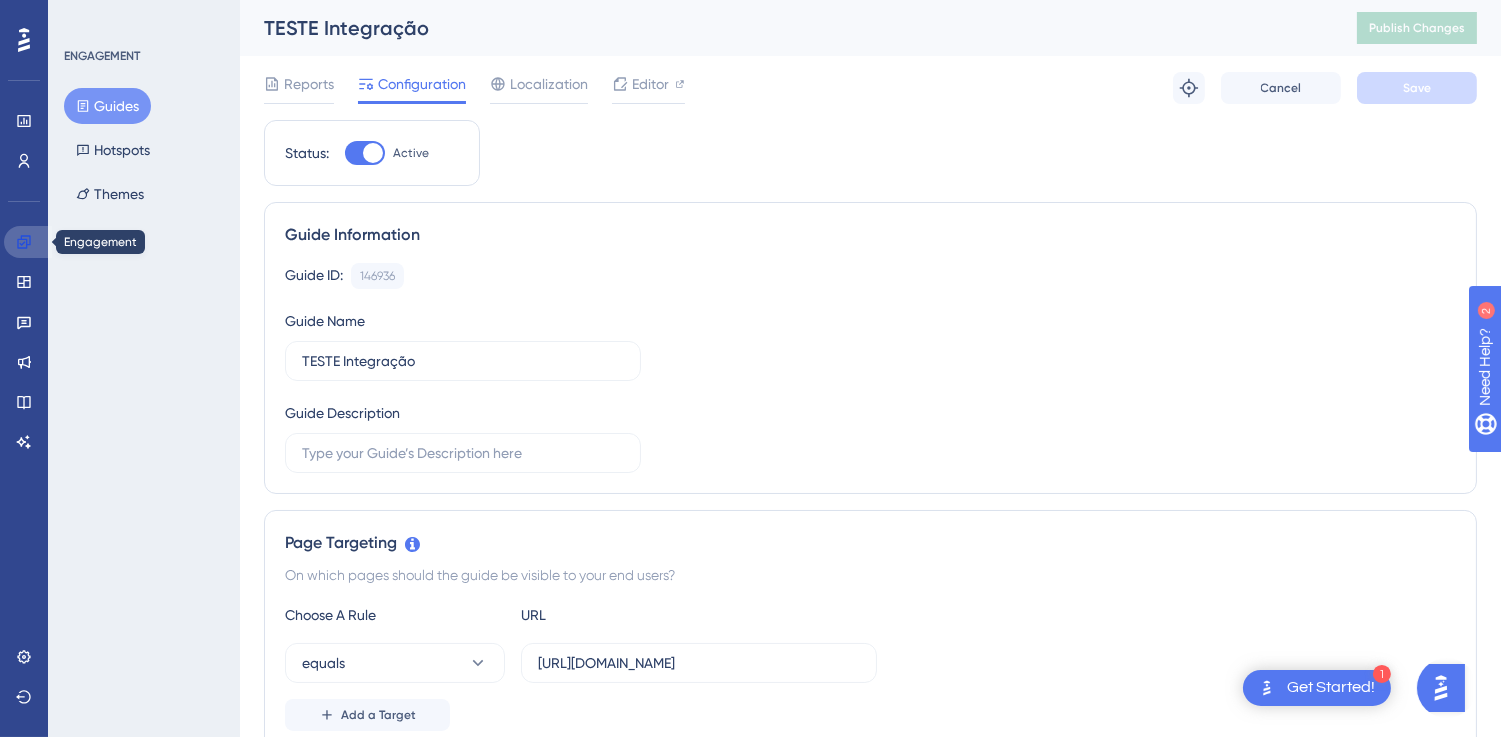 click at bounding box center [28, 242] 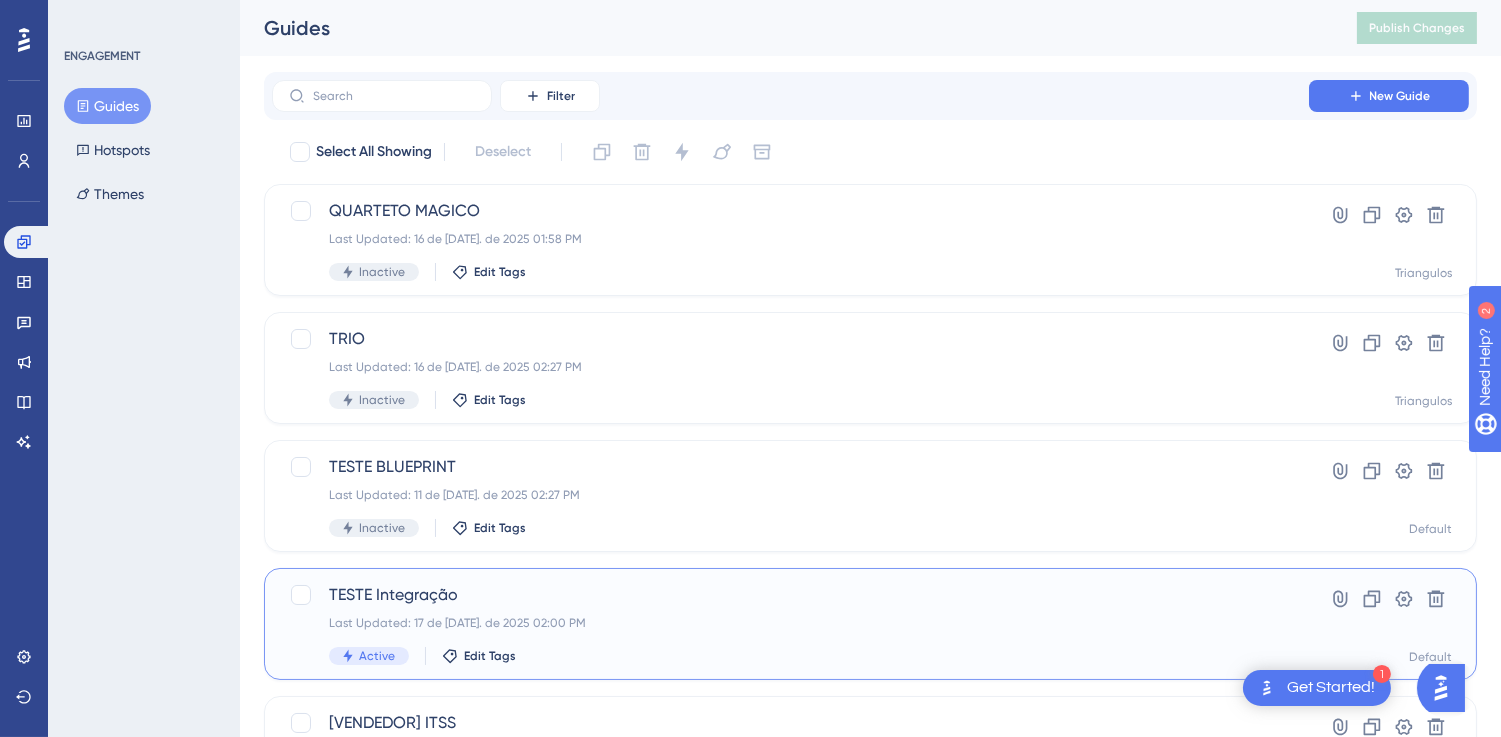 click on "TESTE Integração" at bounding box center [790, 595] 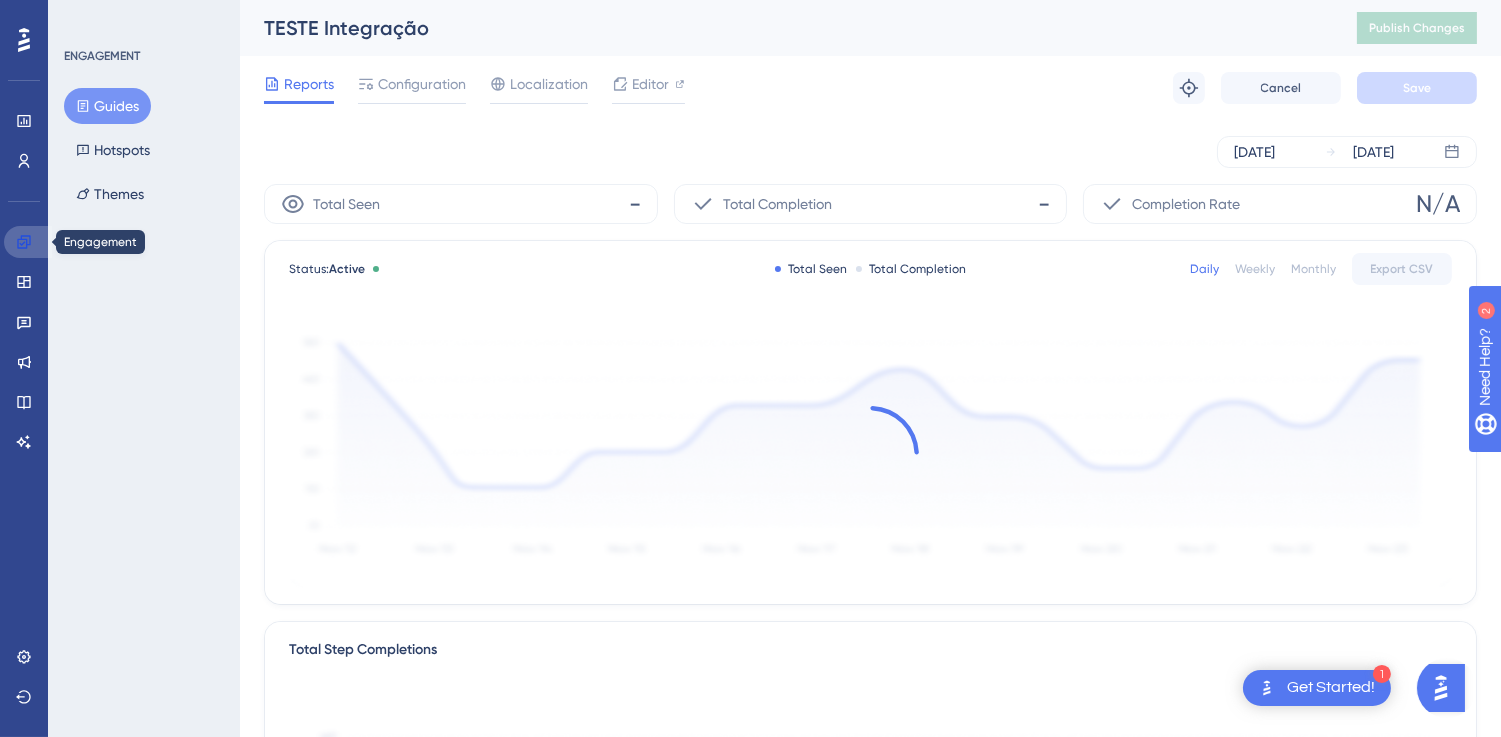 click at bounding box center (28, 242) 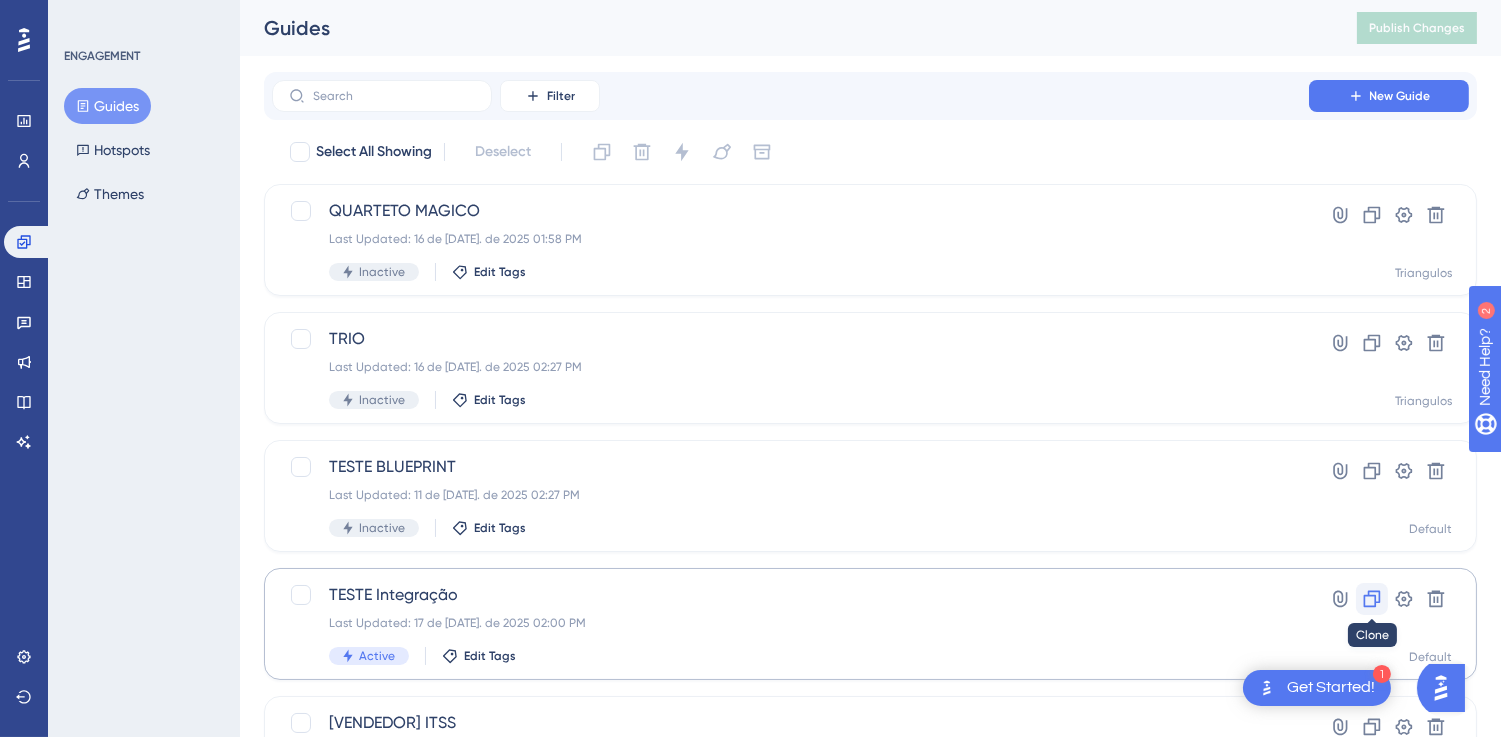 click 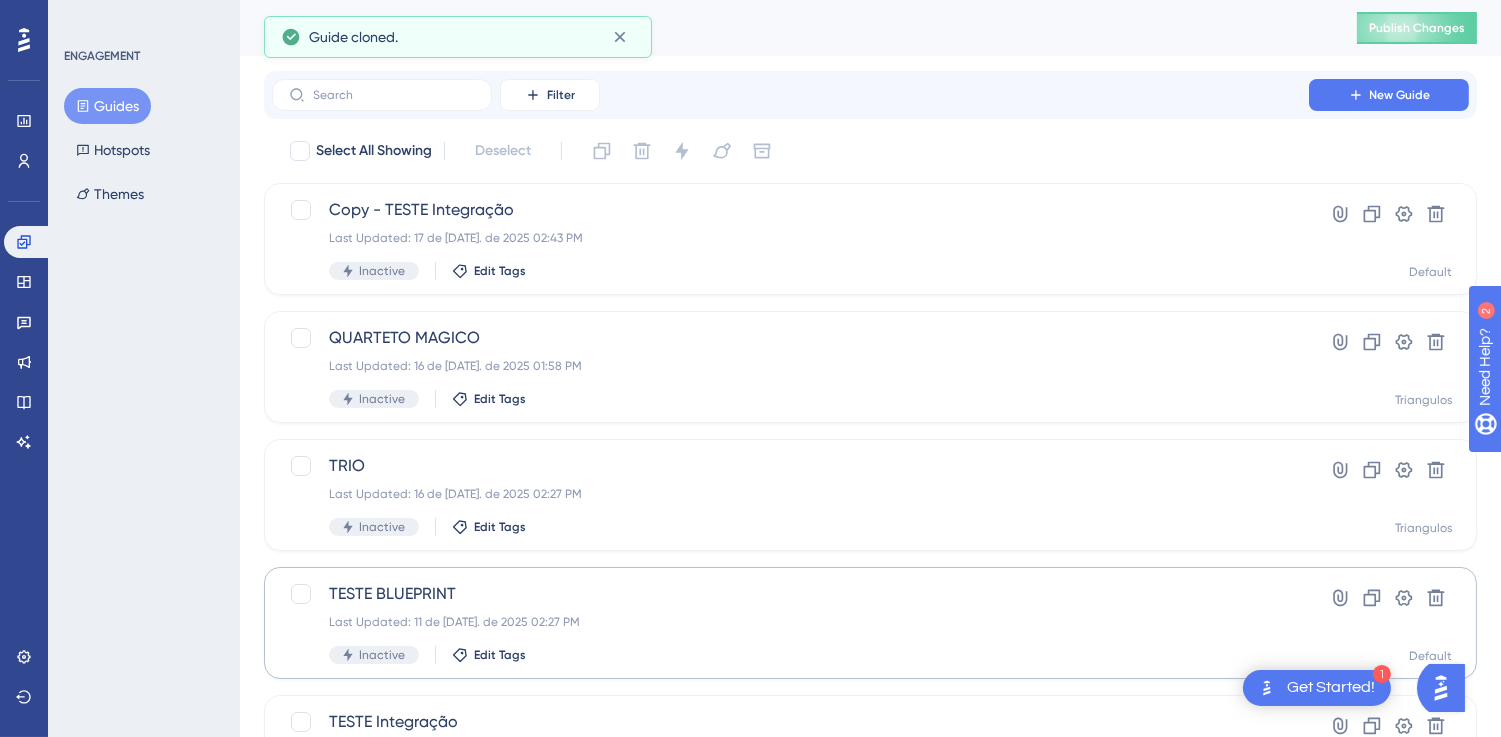 scroll, scrollTop: 0, scrollLeft: 0, axis: both 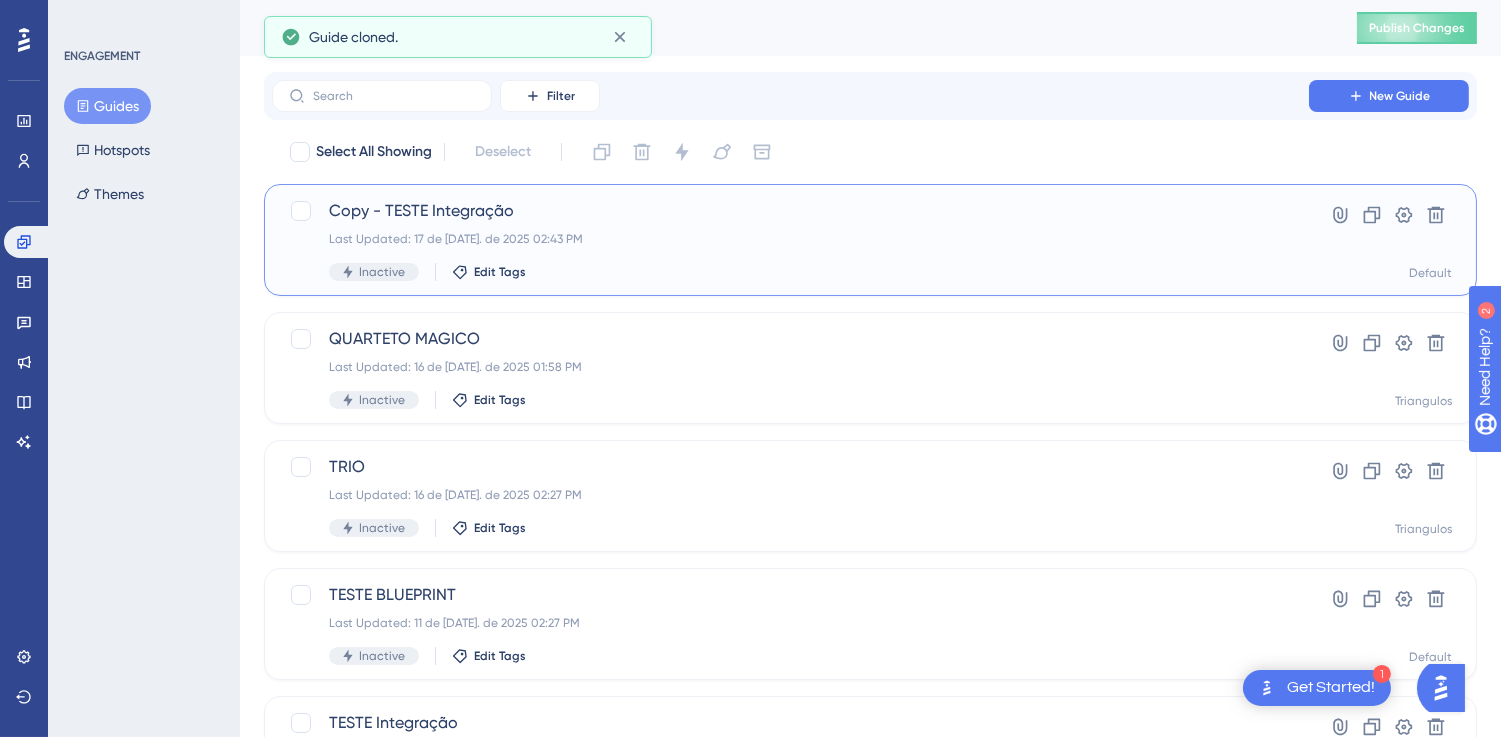 click on "Last Updated: 17 de [DATE]. de 2025 02:43 PM" at bounding box center (790, 239) 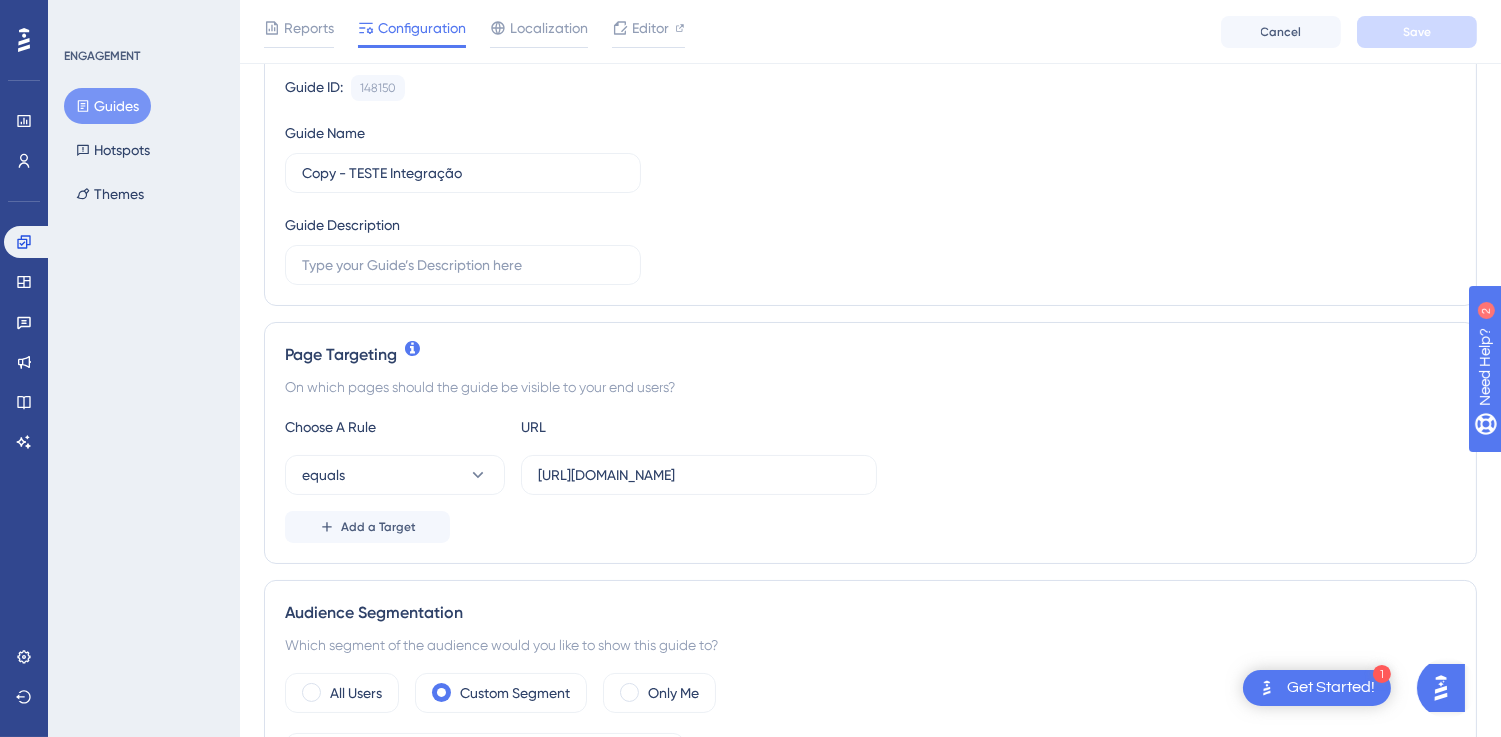 scroll, scrollTop: 222, scrollLeft: 0, axis: vertical 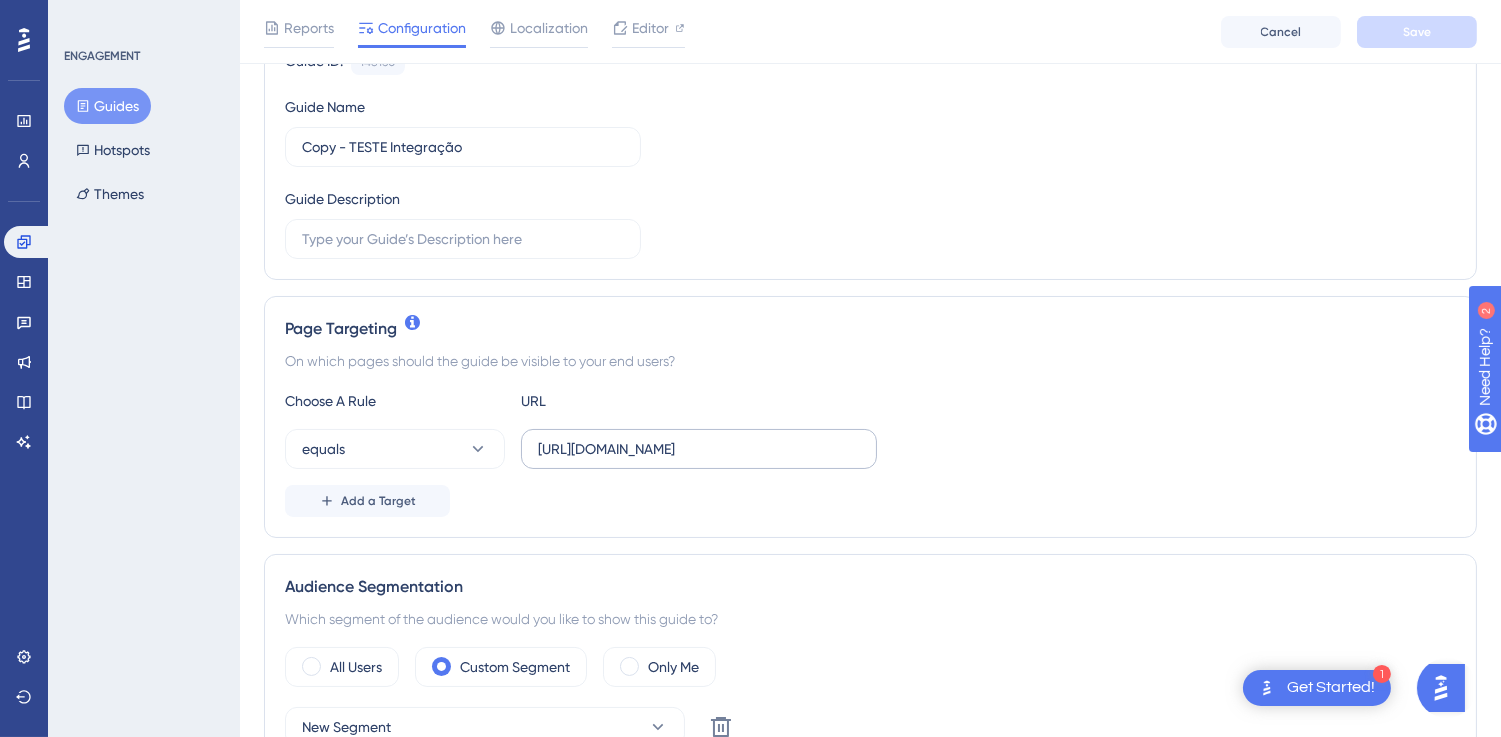 click on "[URL][DOMAIN_NAME]" at bounding box center (699, 449) 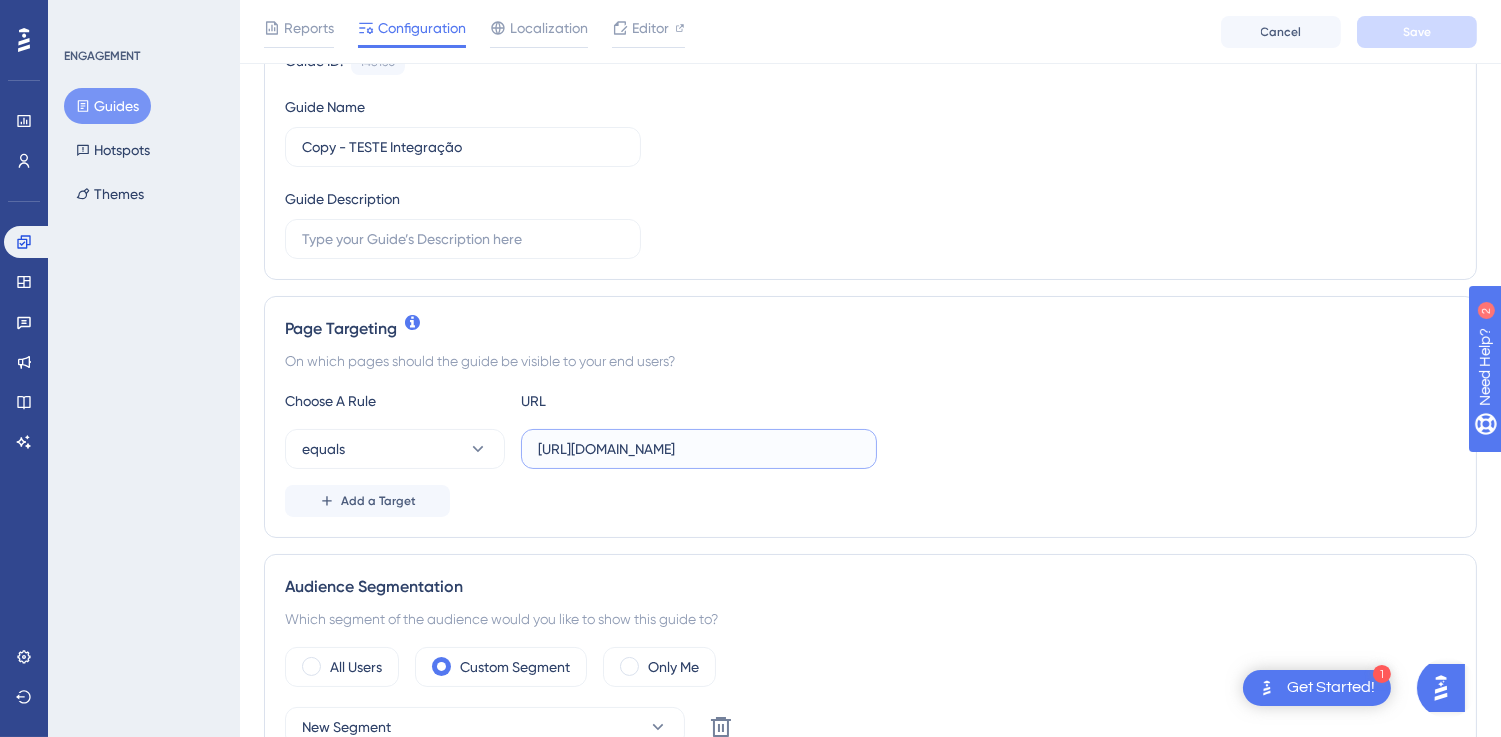click on "[URL][DOMAIN_NAME]" at bounding box center [699, 449] 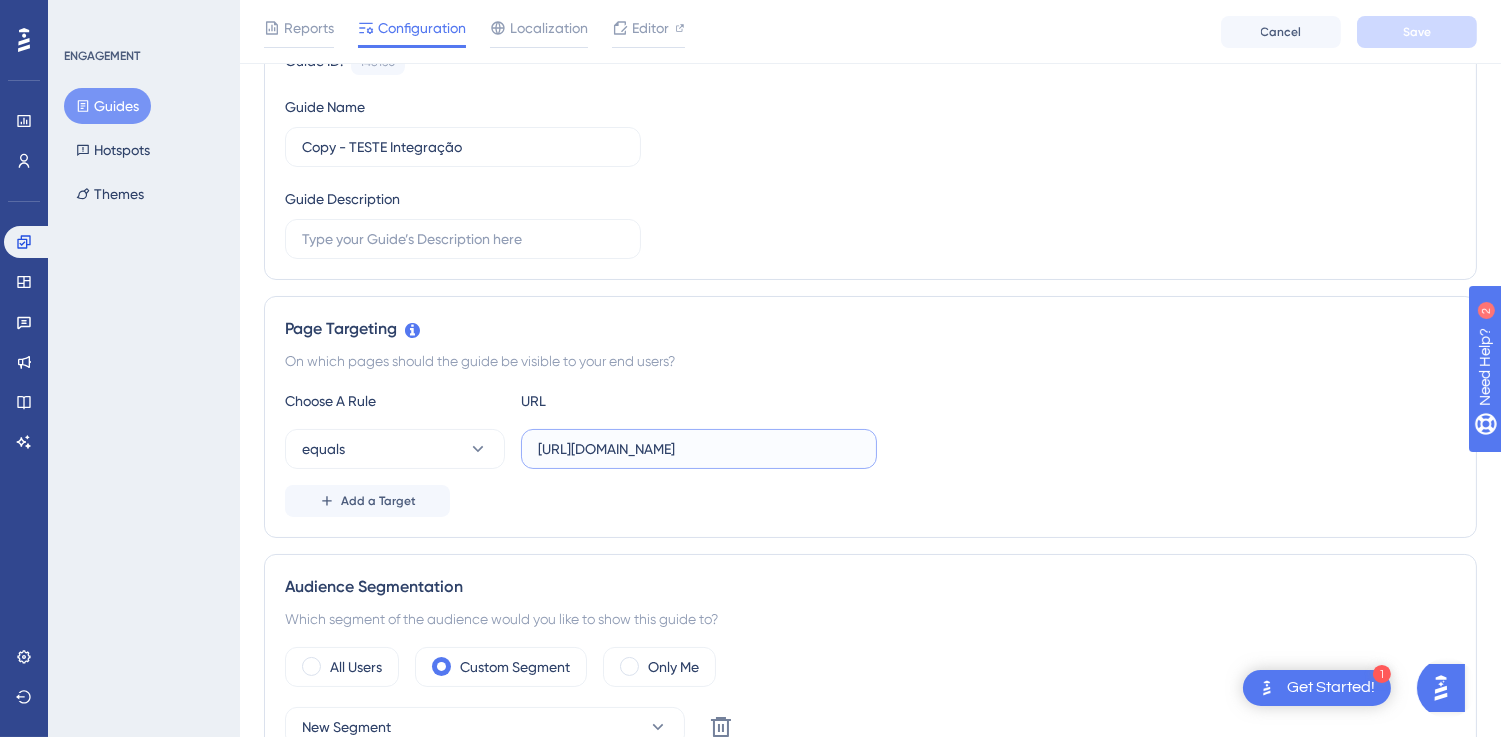 paste on "://[TECHNICAL_ID]/index.html" 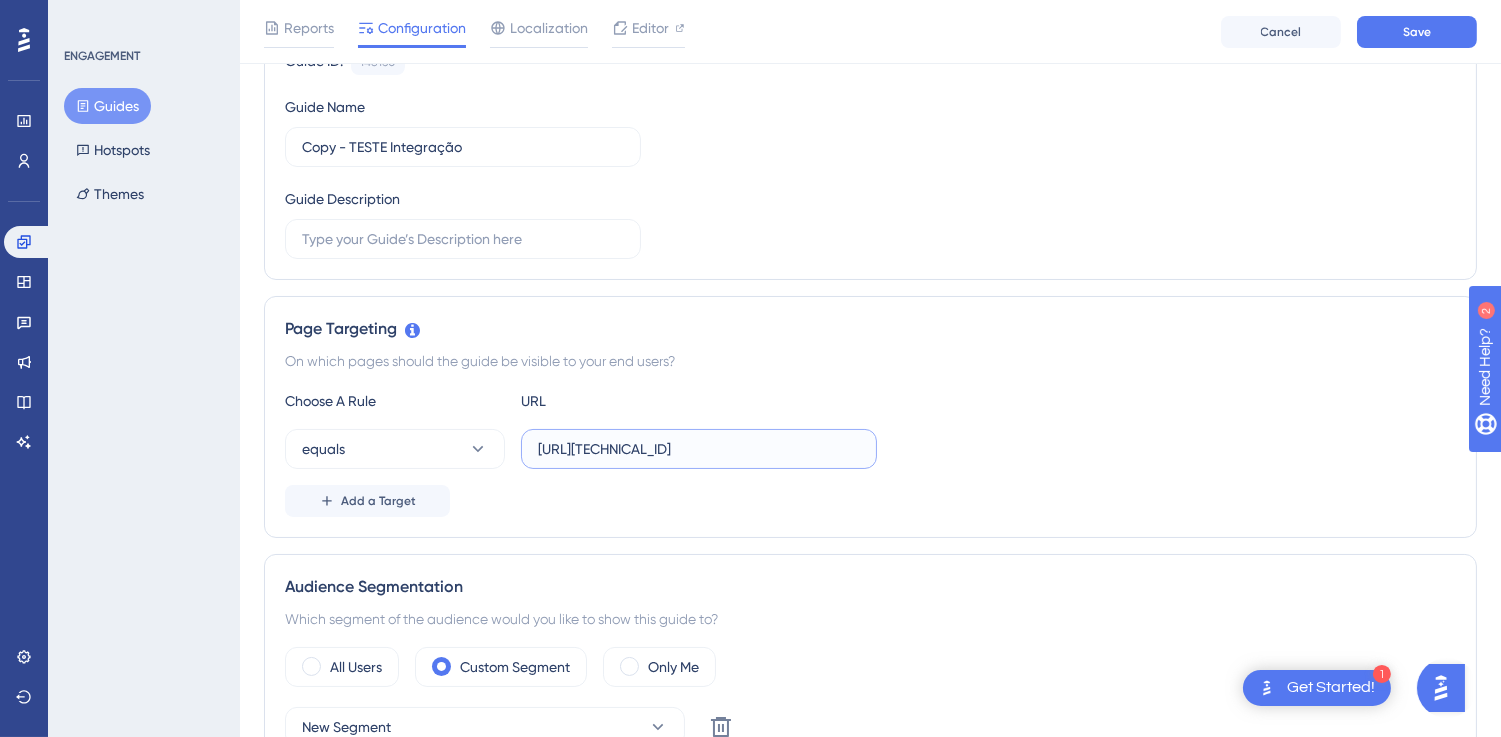 scroll, scrollTop: 0, scrollLeft: 0, axis: both 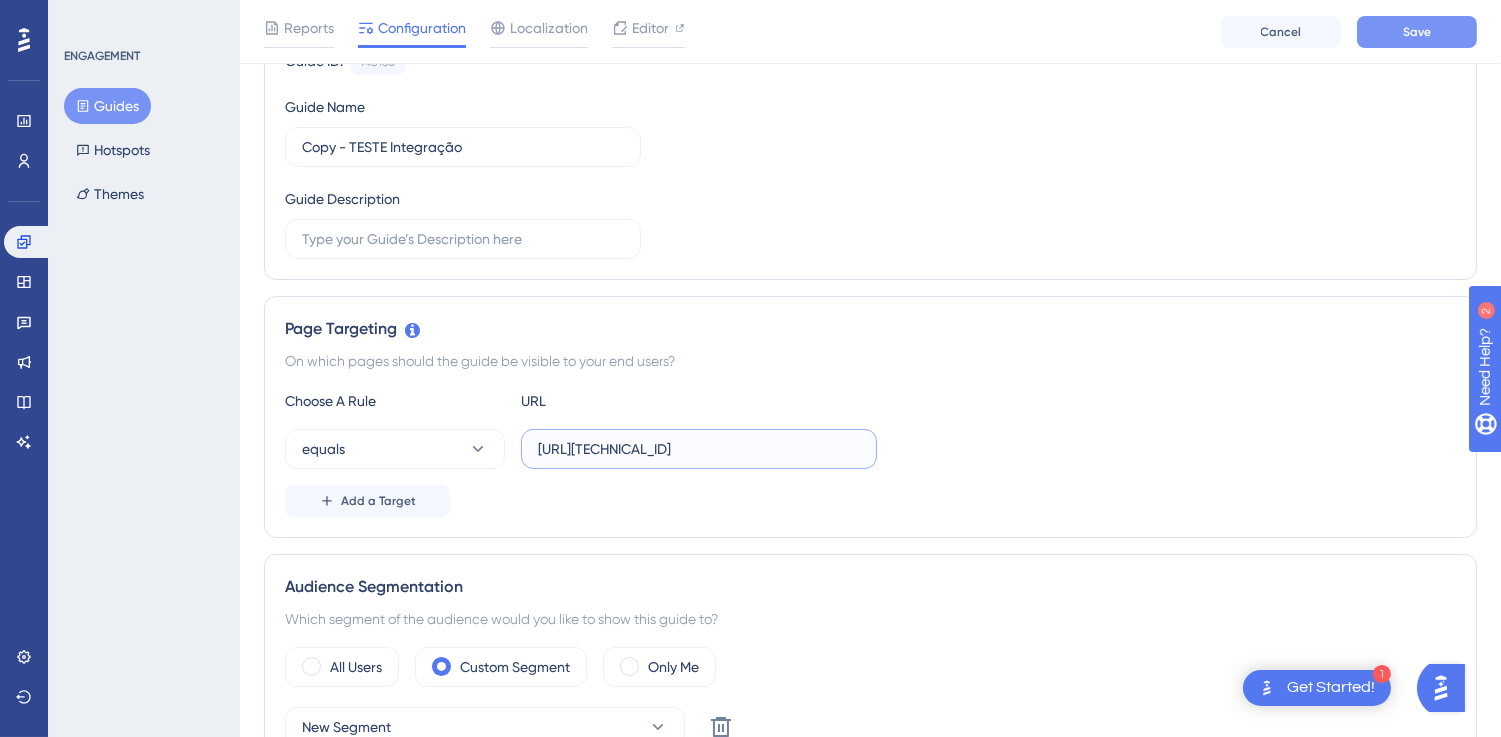 type on "[URL][TECHNICAL_ID]" 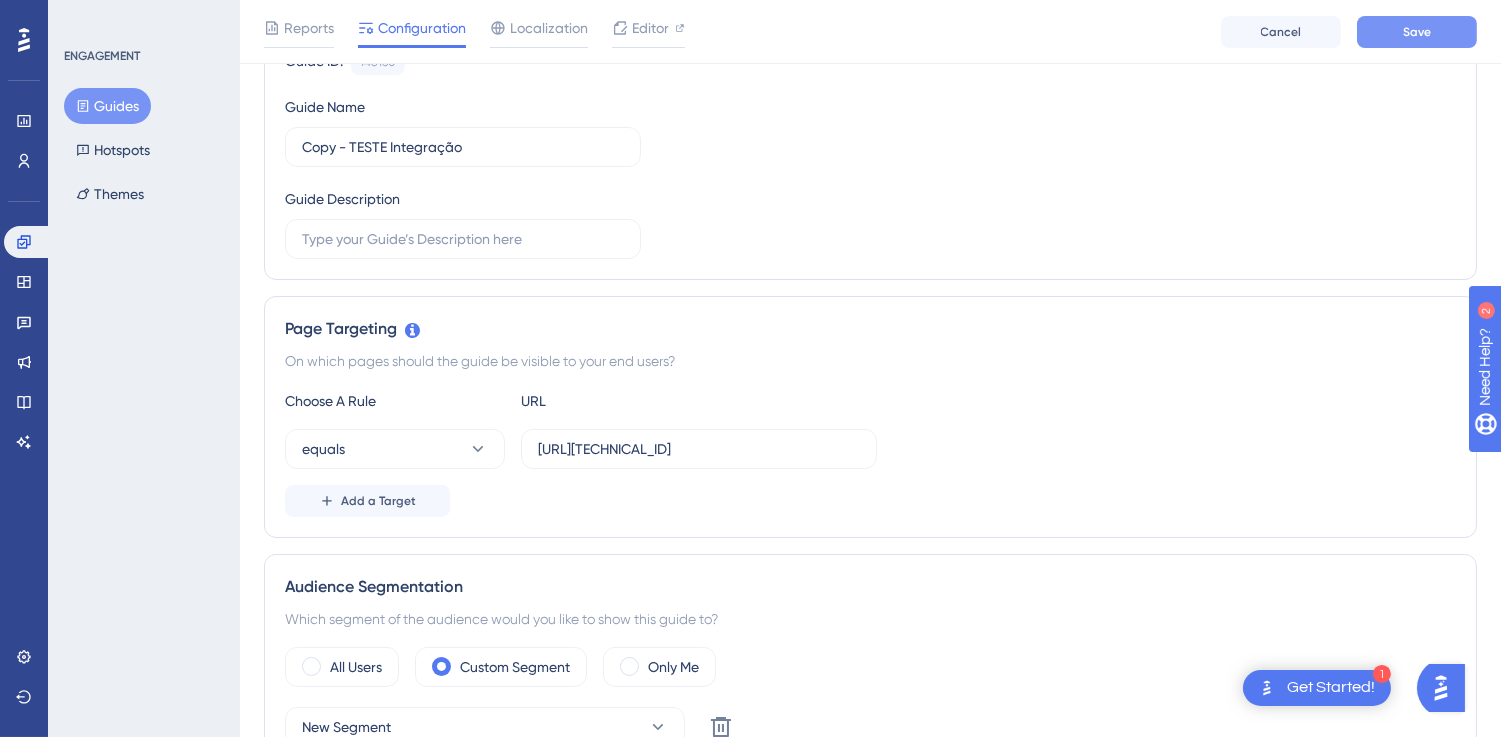 click on "Save" at bounding box center (1417, 32) 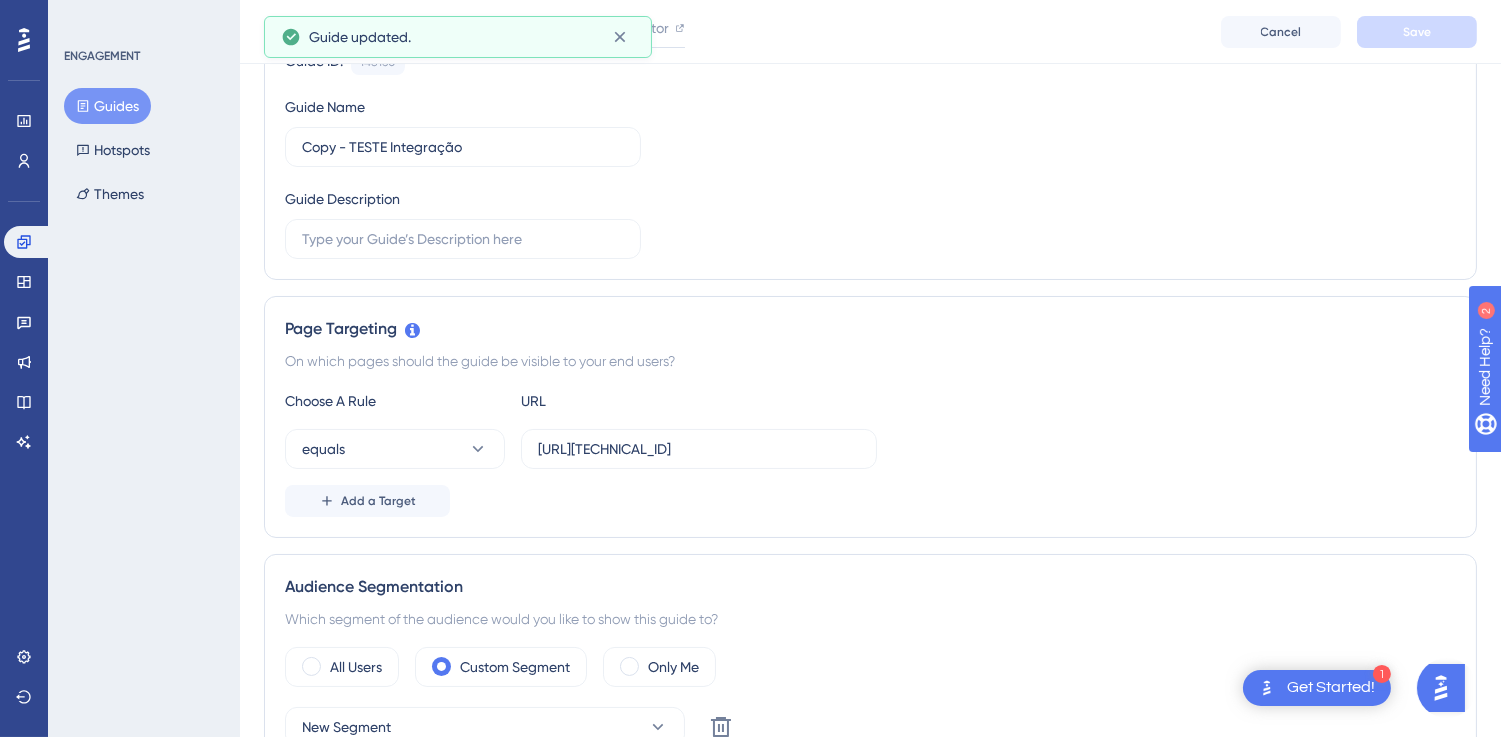 scroll, scrollTop: 0, scrollLeft: 0, axis: both 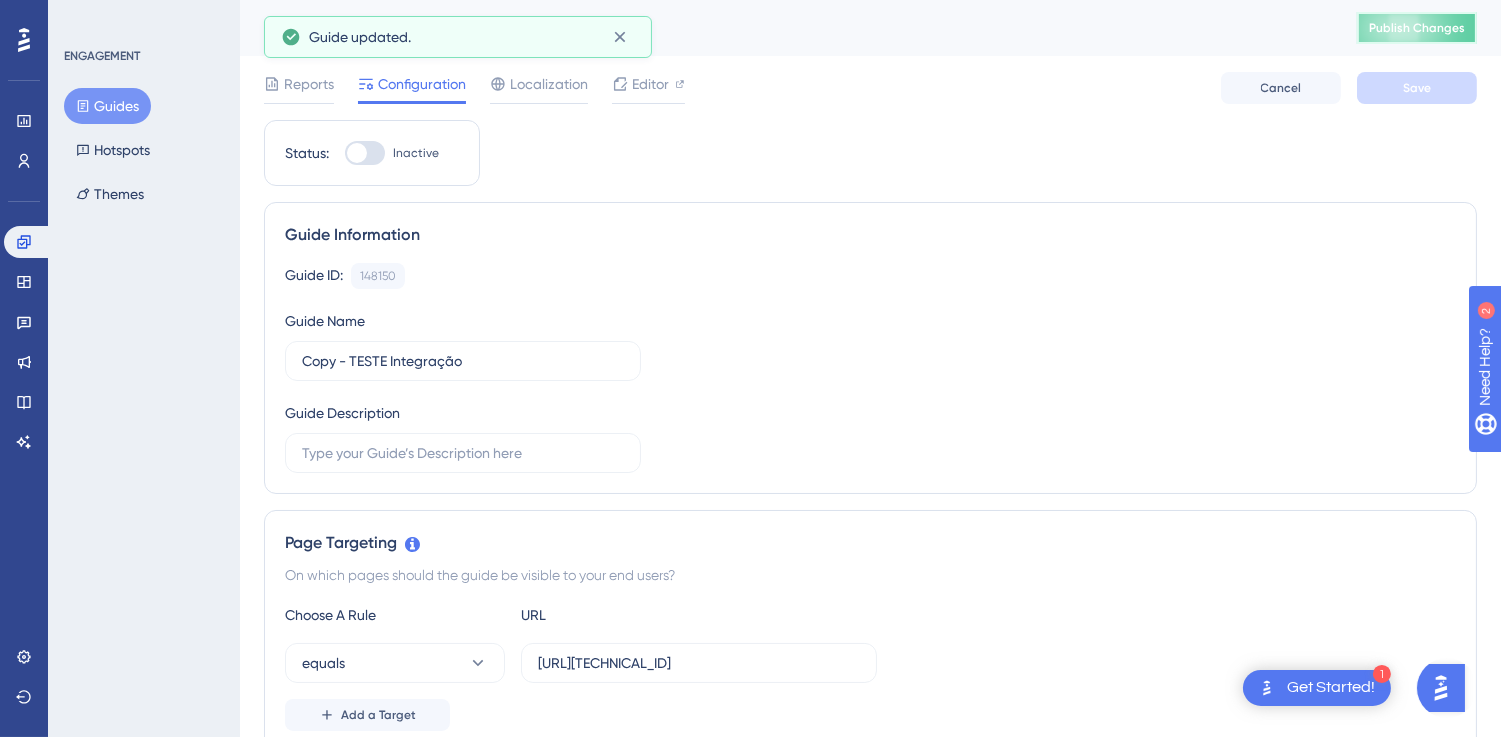 click on "Publish Changes" at bounding box center [1417, 28] 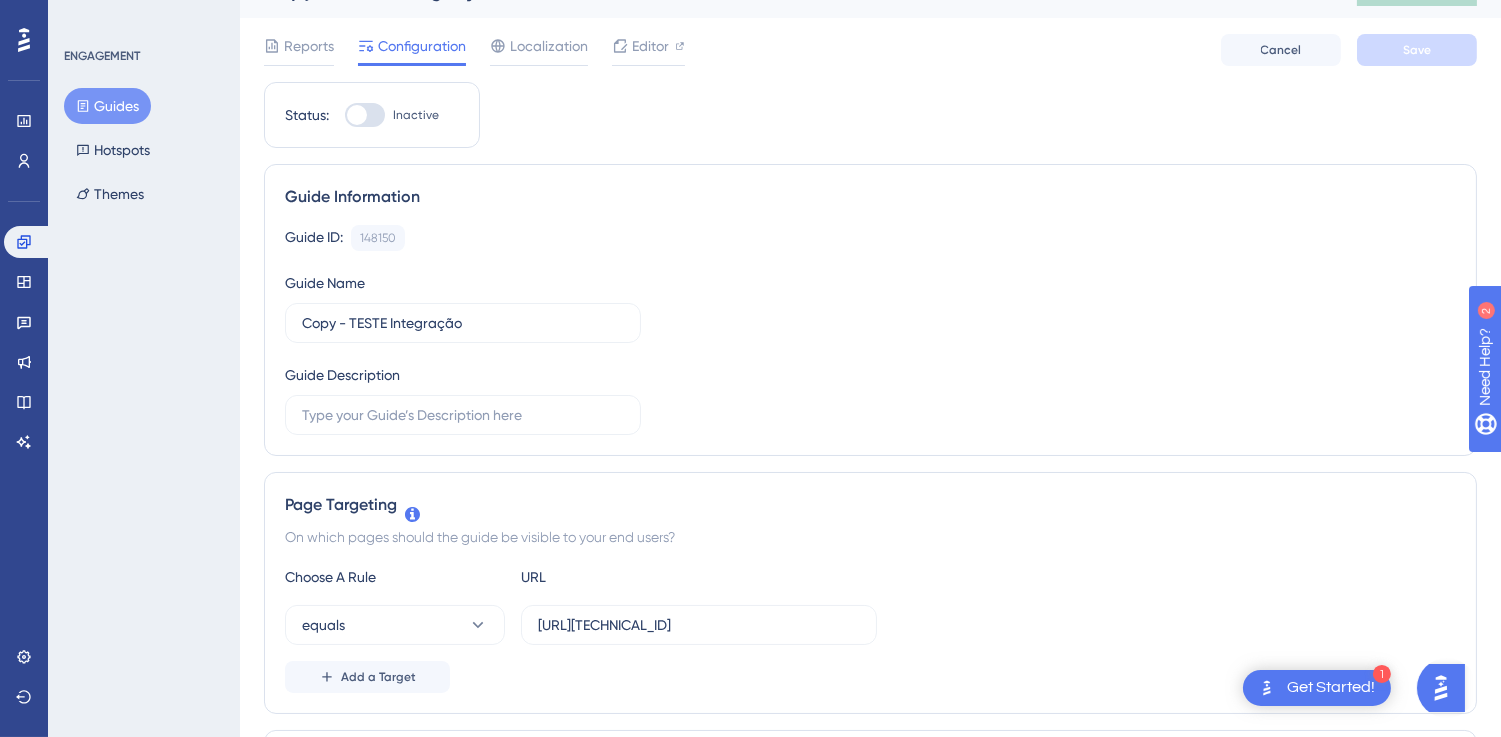 scroll, scrollTop: 0, scrollLeft: 0, axis: both 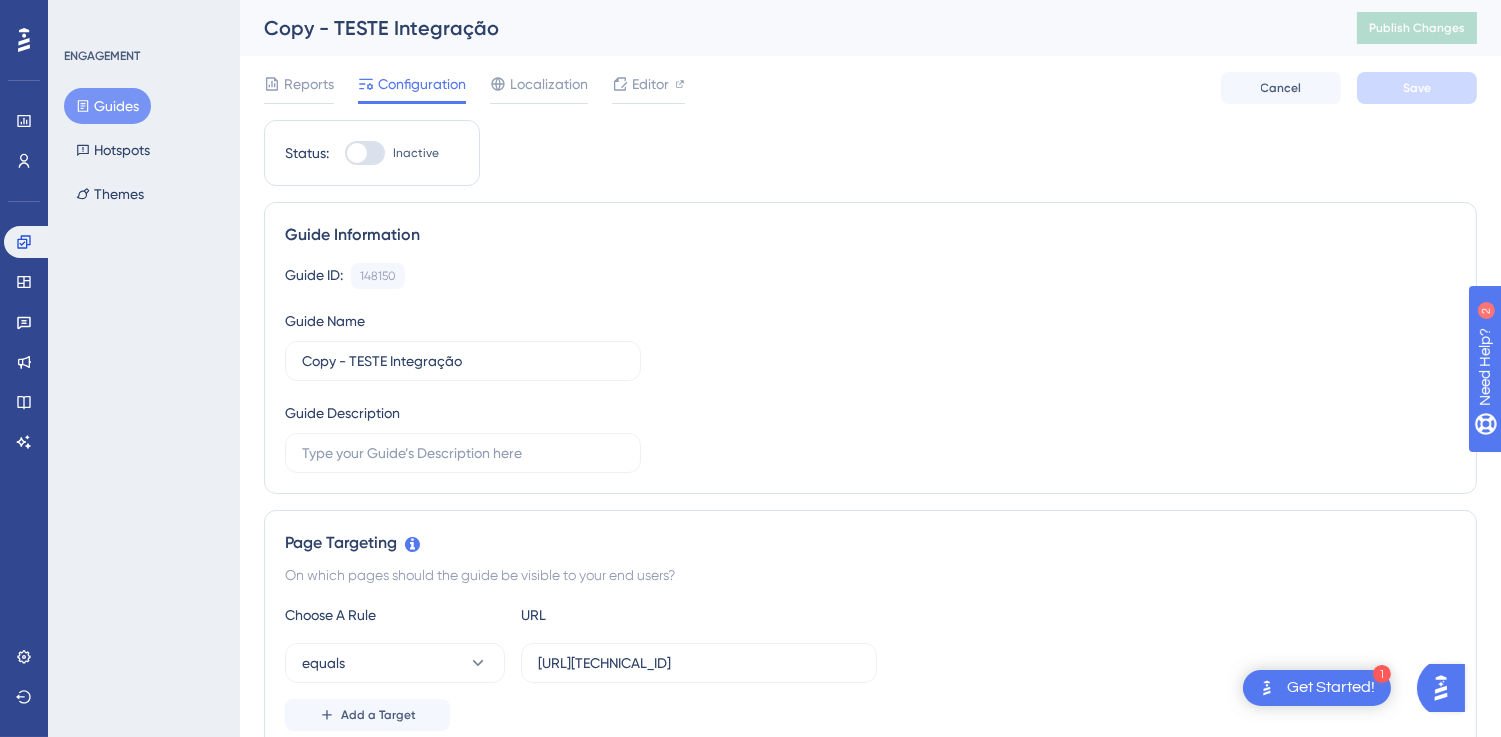 click at bounding box center (365, 153) 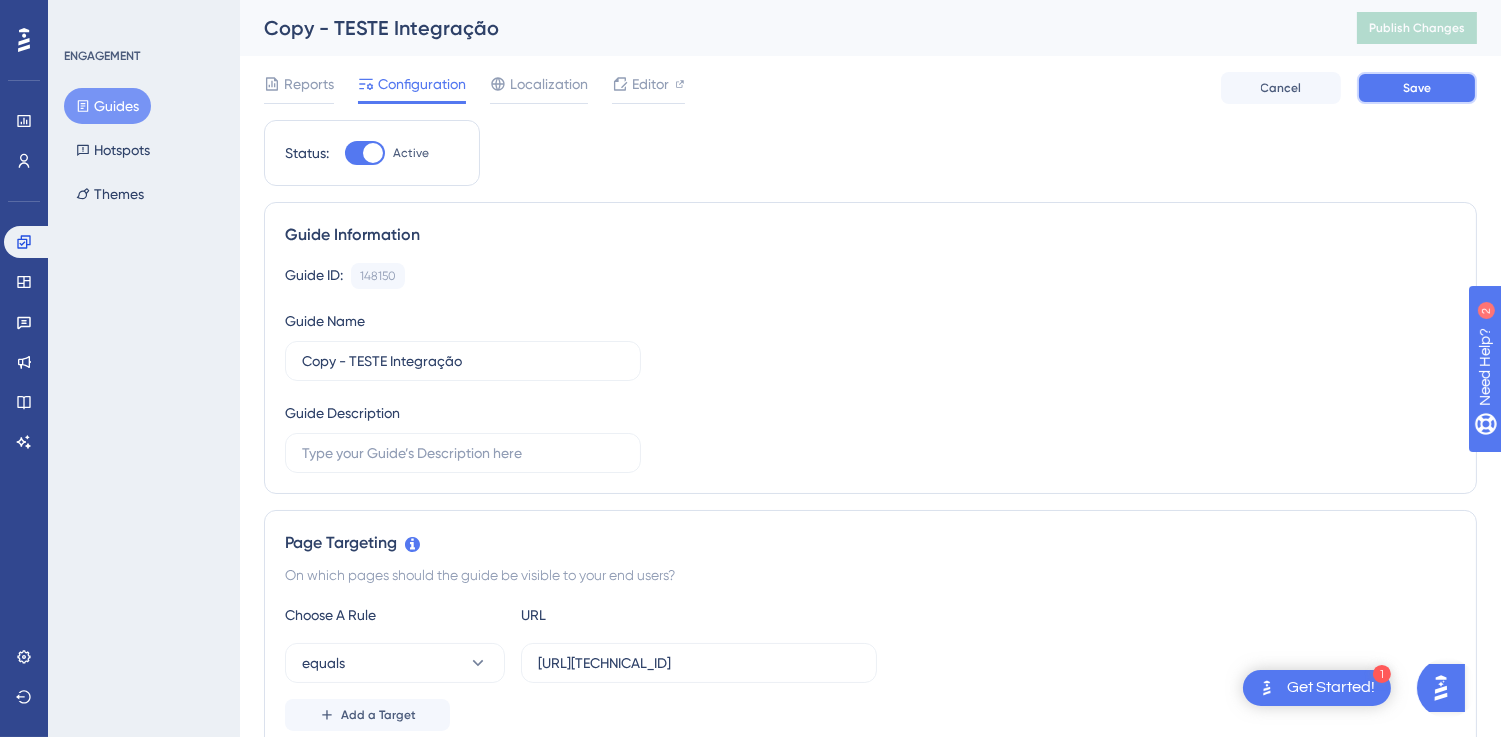 click on "Save" at bounding box center (1417, 88) 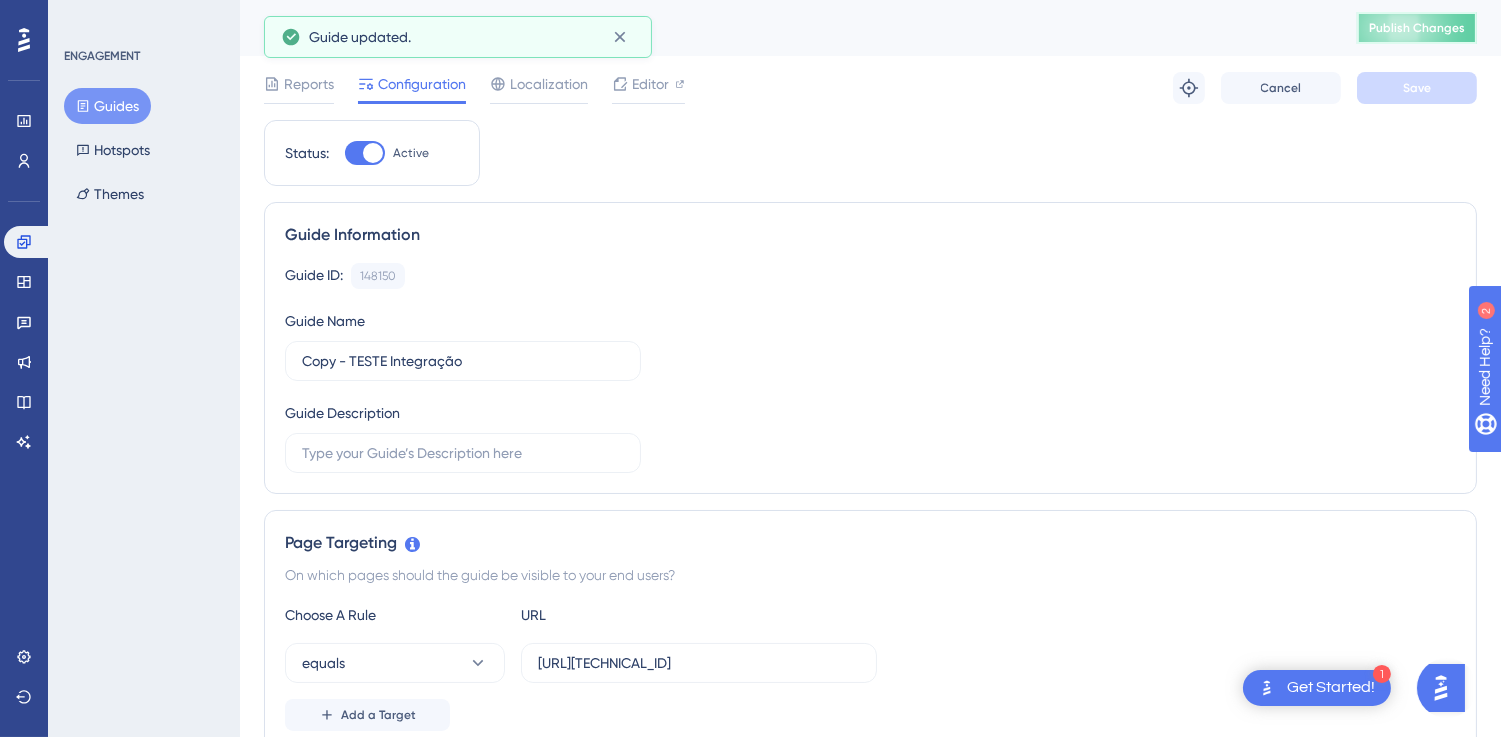 click on "Publish Changes" at bounding box center (1417, 28) 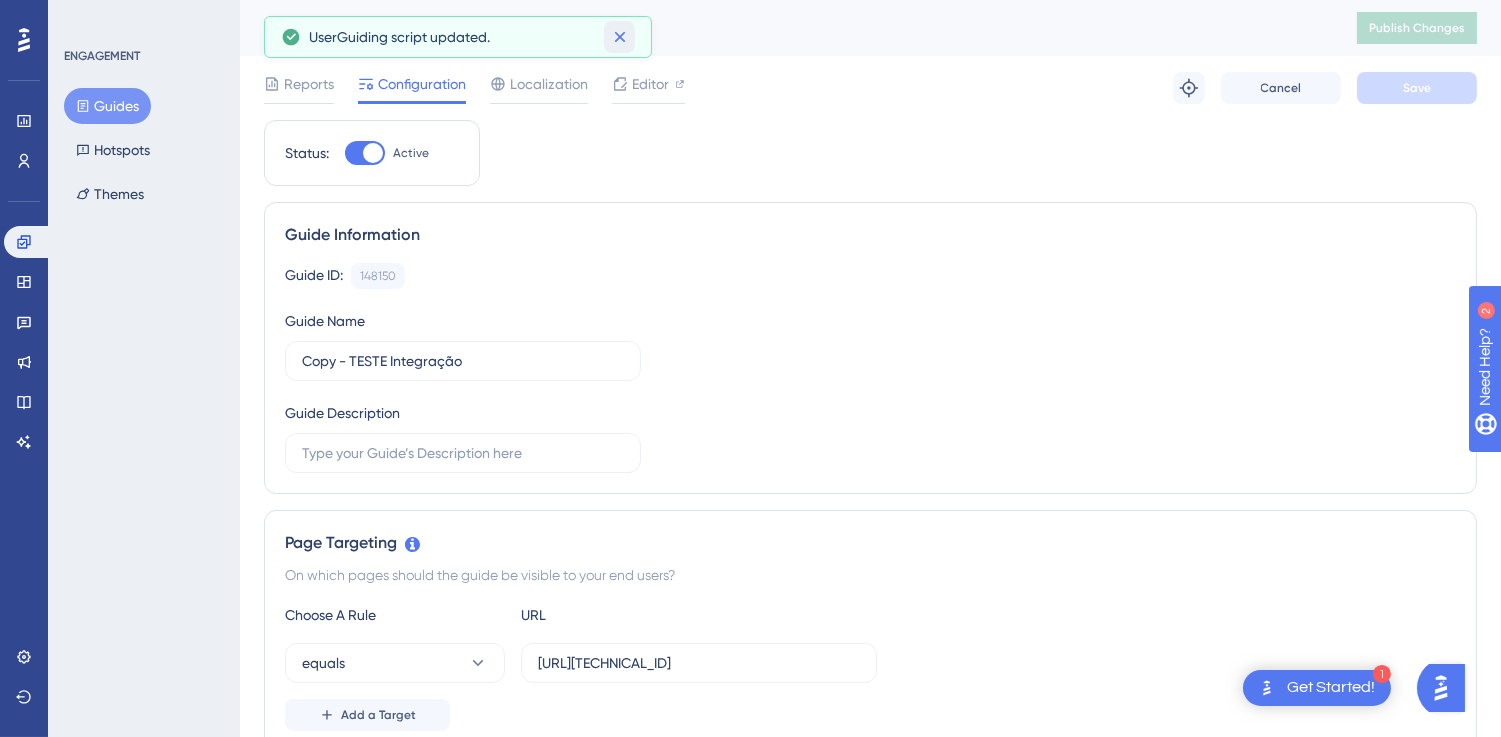 click 